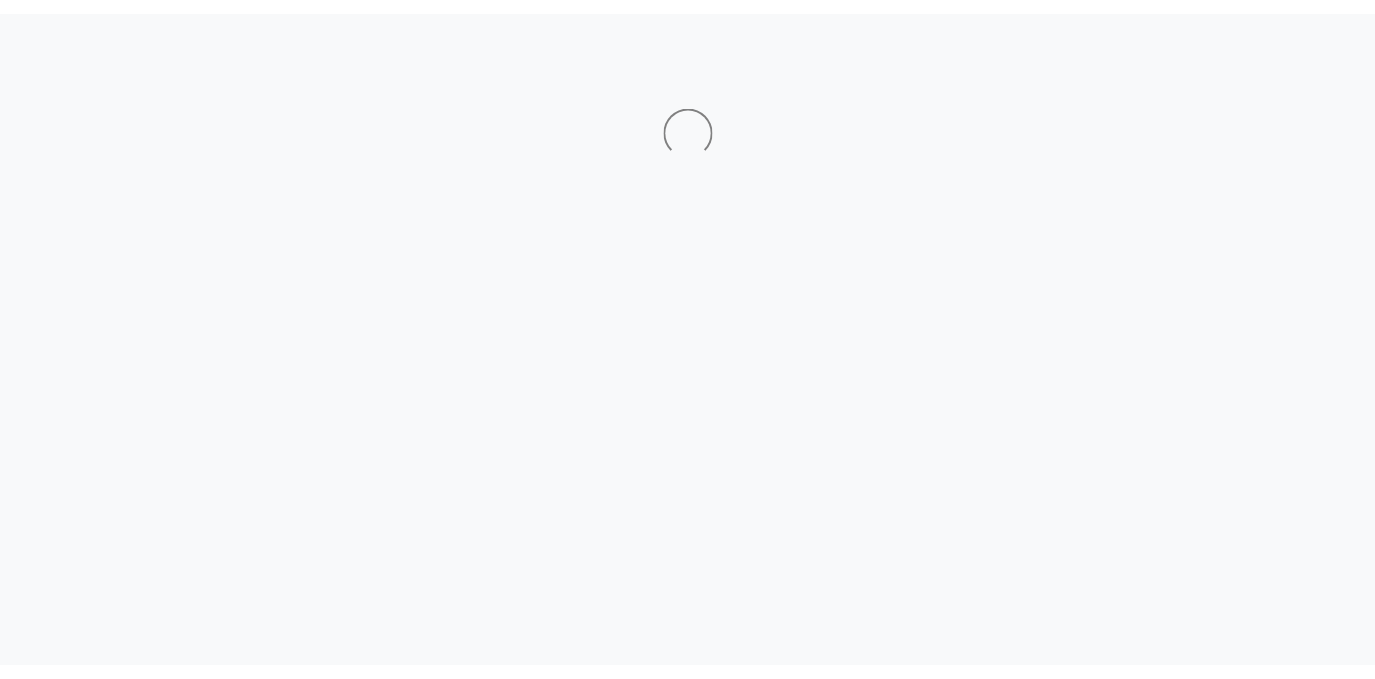 scroll, scrollTop: 0, scrollLeft: 0, axis: both 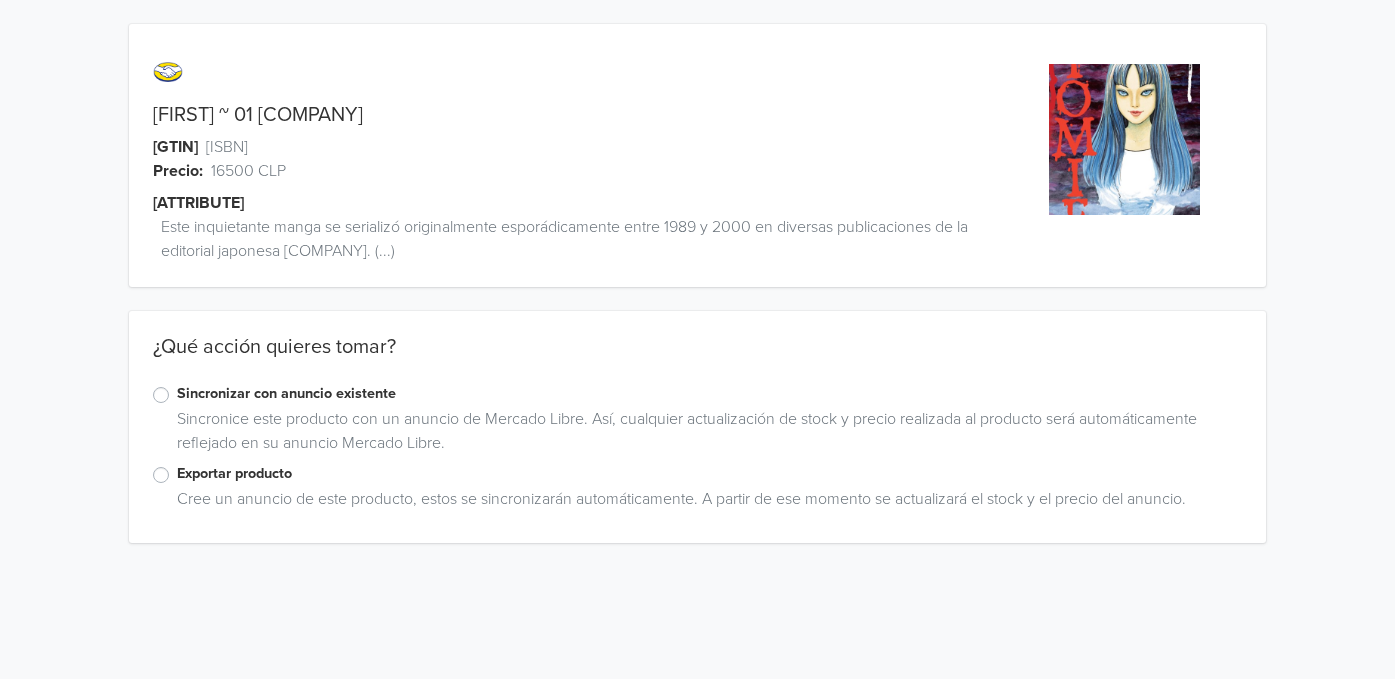 click on "Exportar producto" at bounding box center [710, 474] 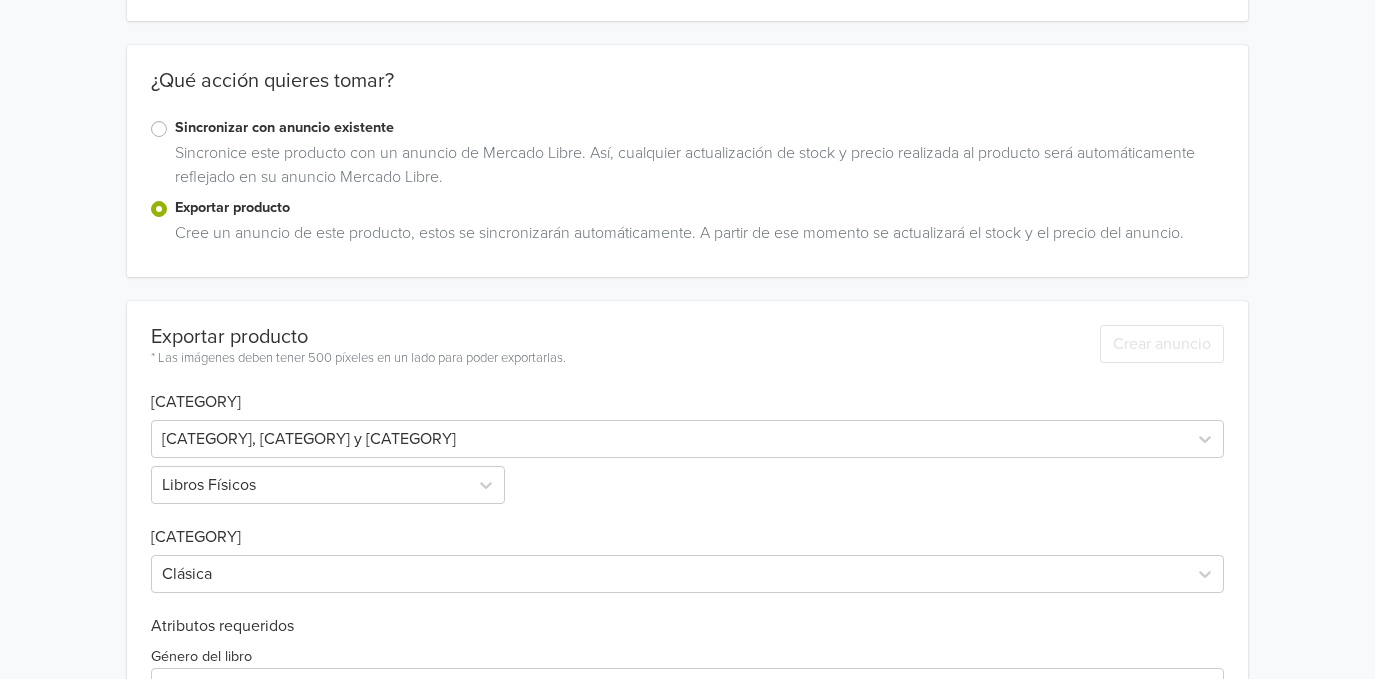 scroll, scrollTop: 533, scrollLeft: 0, axis: vertical 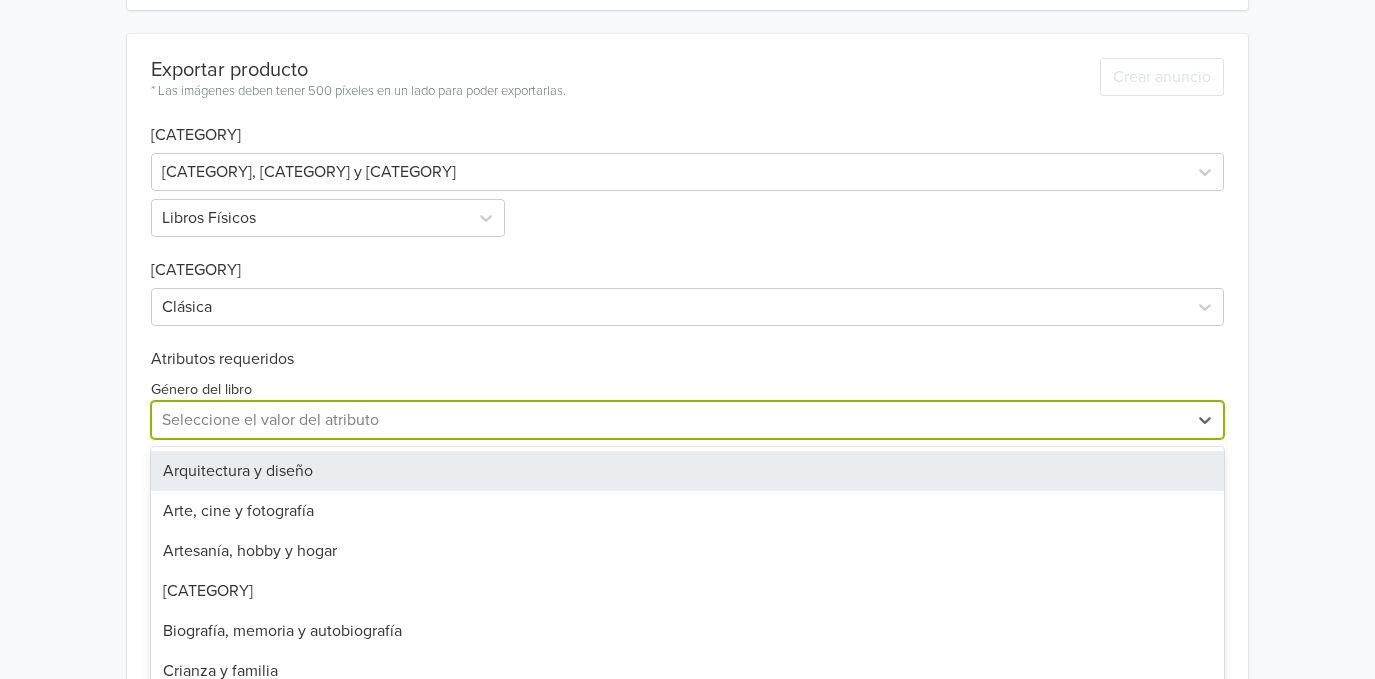 click on "28 results available. Use Up and Down to choose options, press Enter to select the currently focused option, press Escape to exit the menu, press Tab to select the option and exit the menu. Seleccione el valor del atributo Arquitectura y diseño Arte, cine y fotografía Artesanía, hobby y hogar Autoayuda Biografía, memoria y autobiografía Crianza y familia Deporte Enciclopedia, diccionario y lingüística Escolar Esoterismo Filosofía y psicología Historia Humor y entretenimiento Informática y tecnología Ingeniería Música Religión y espiritualidad Viaje y turismo Infantil Académico Cómic, manga y novela gráfica Derecho, política y ciencias sociales Gastronomía Juvenil Literatura y ficción Moda y diseño Negocios, finanzas y economía Salud y bienestar" at bounding box center (687, 420) 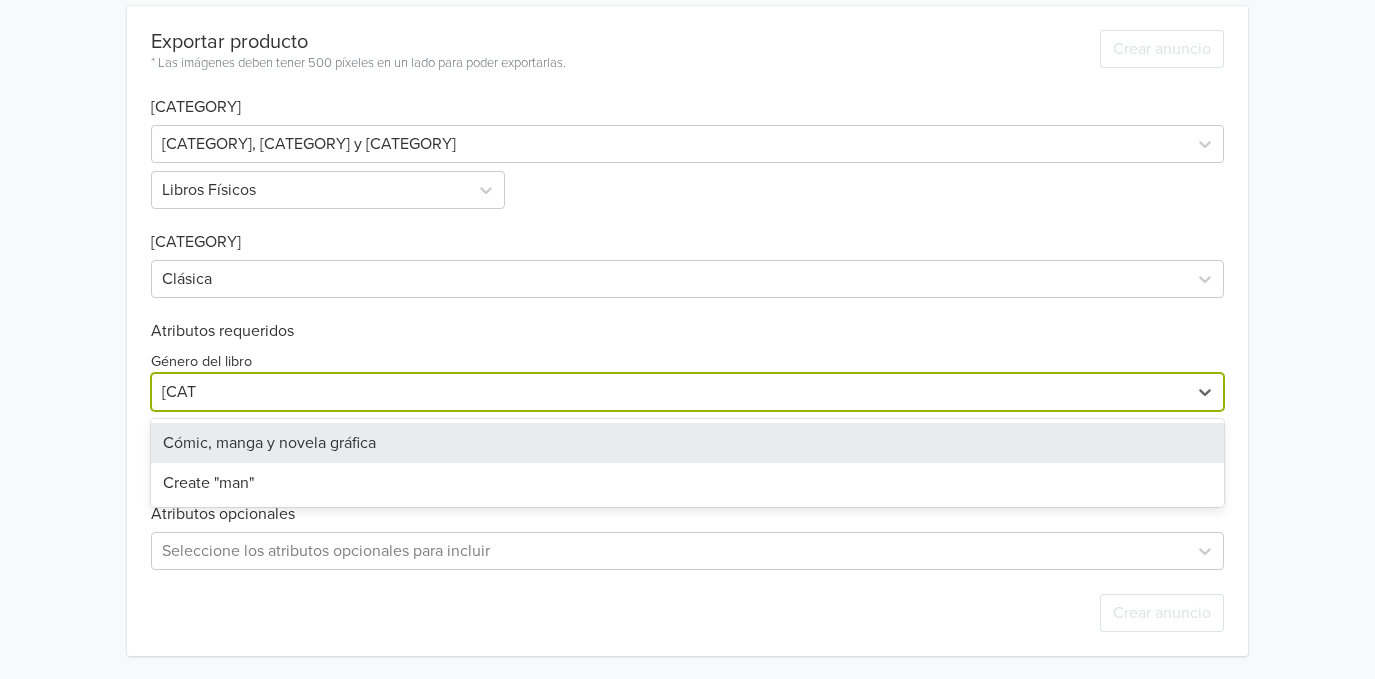 type on "[CATEGORY]" 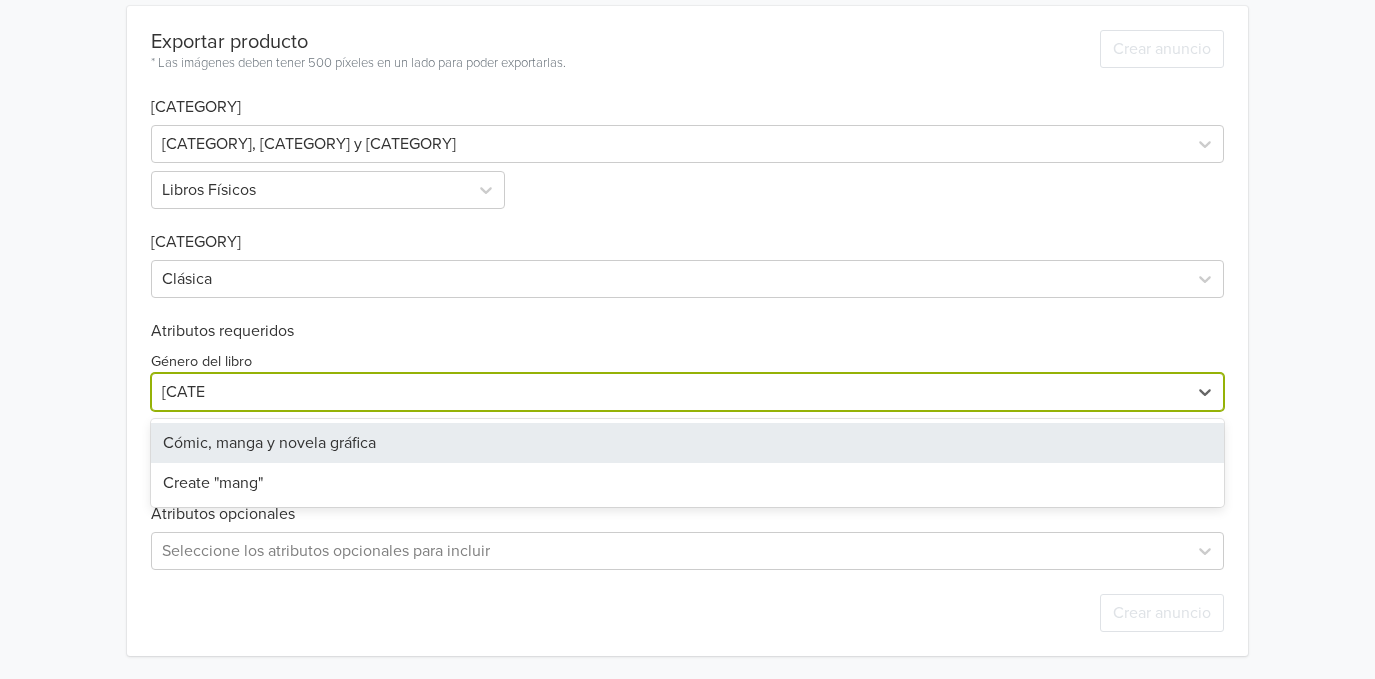 click on "Cómic, manga y novela gráfica" at bounding box center [687, 443] 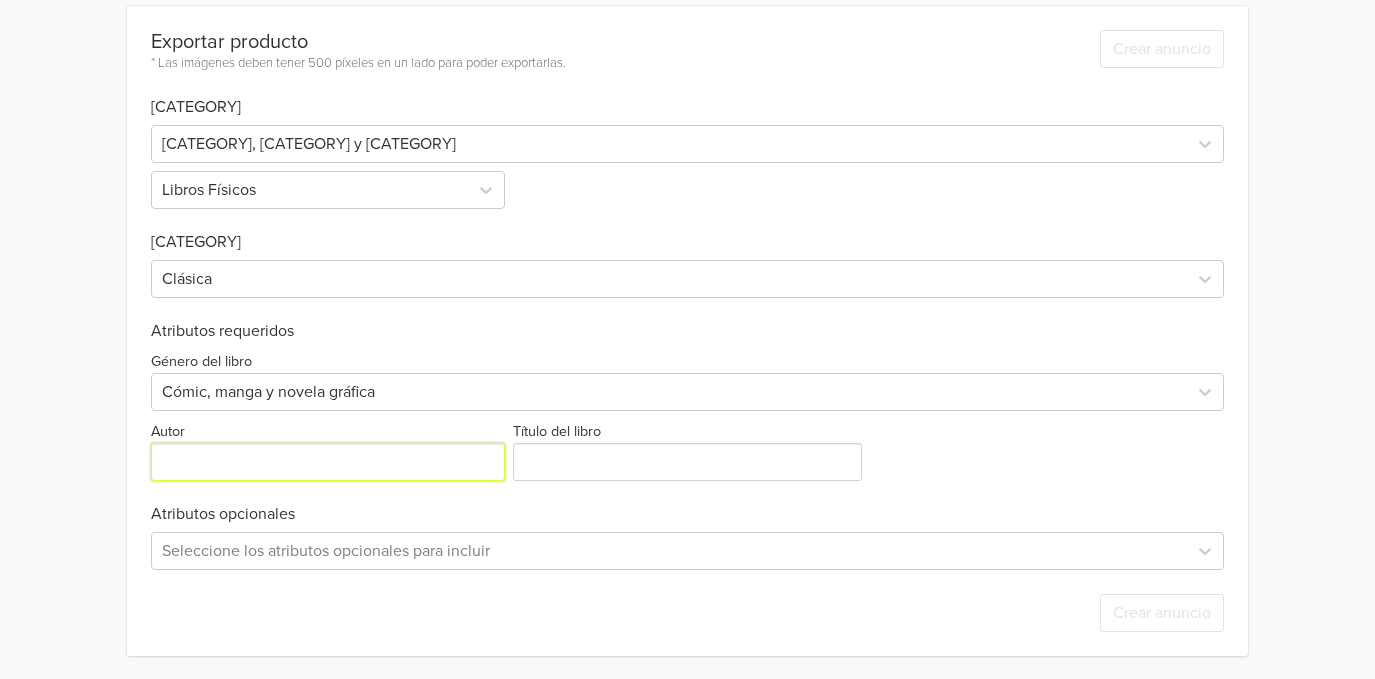 click on "Autor" at bounding box center (328, 462) 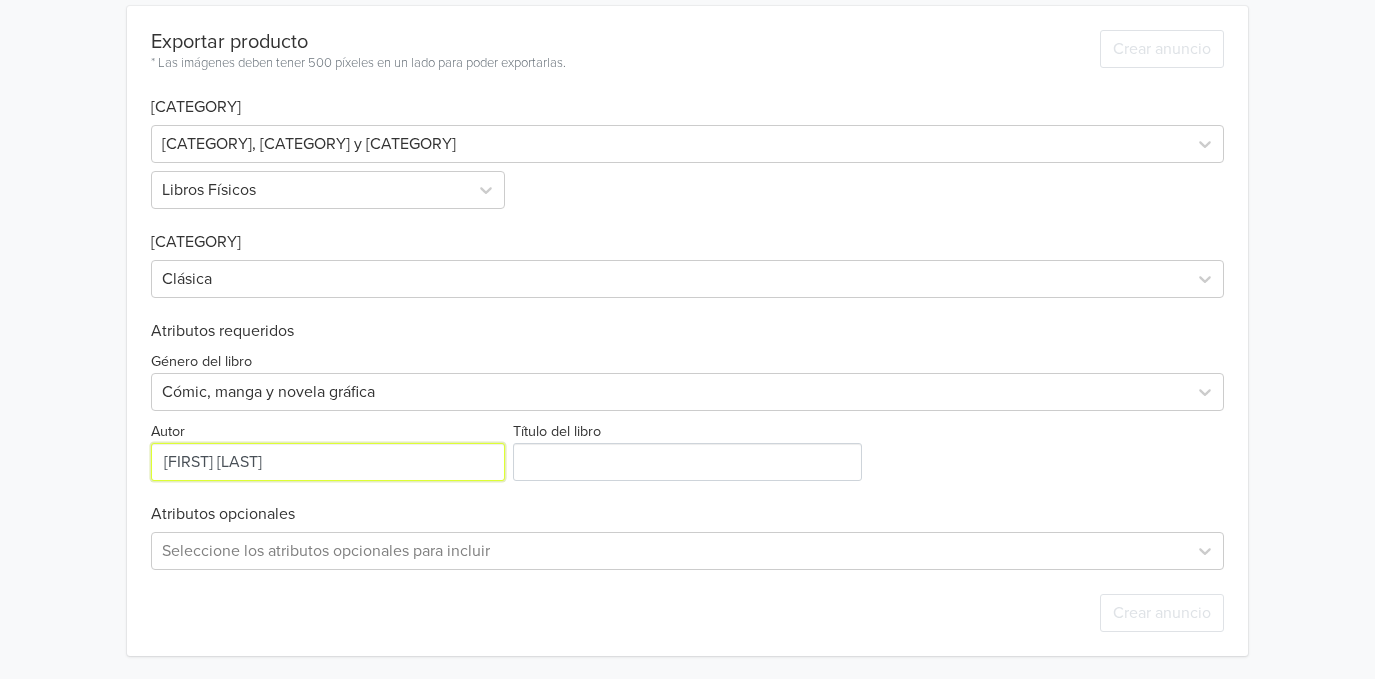 type on "[FIRST] [LAST]" 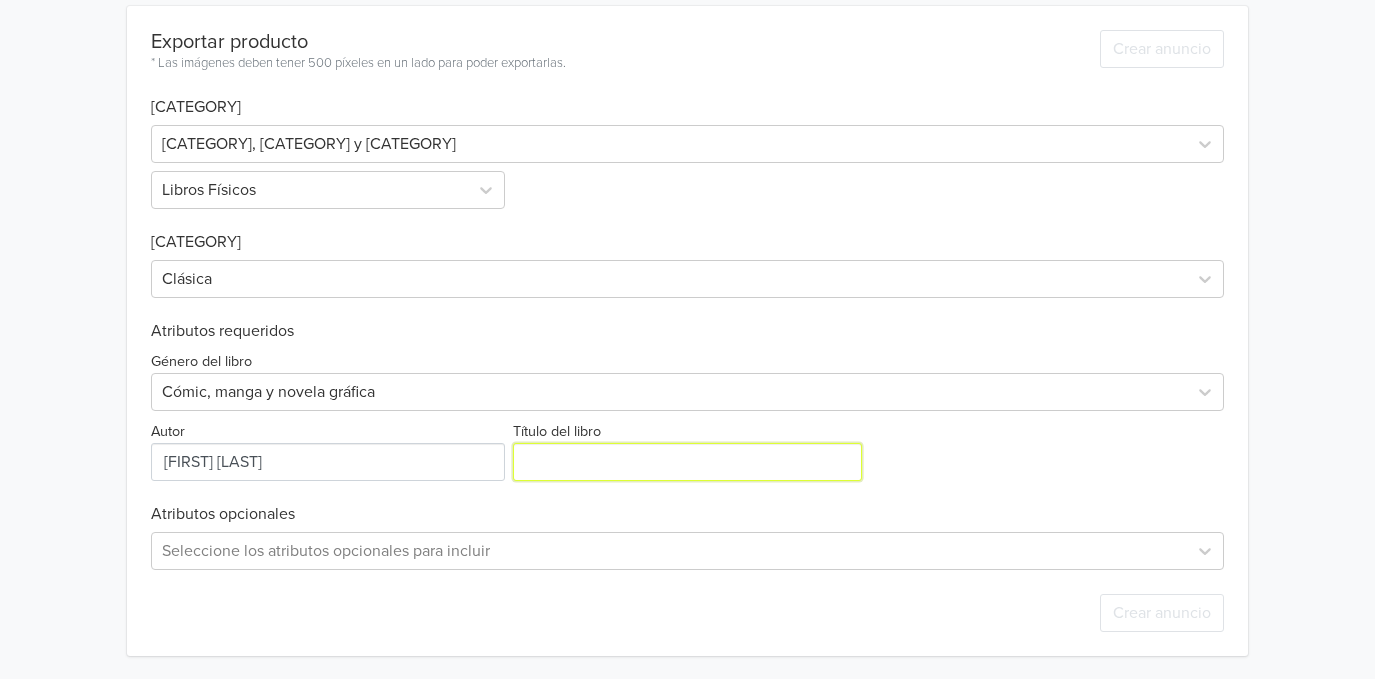 click on "Título del libro" at bounding box center (688, 462) 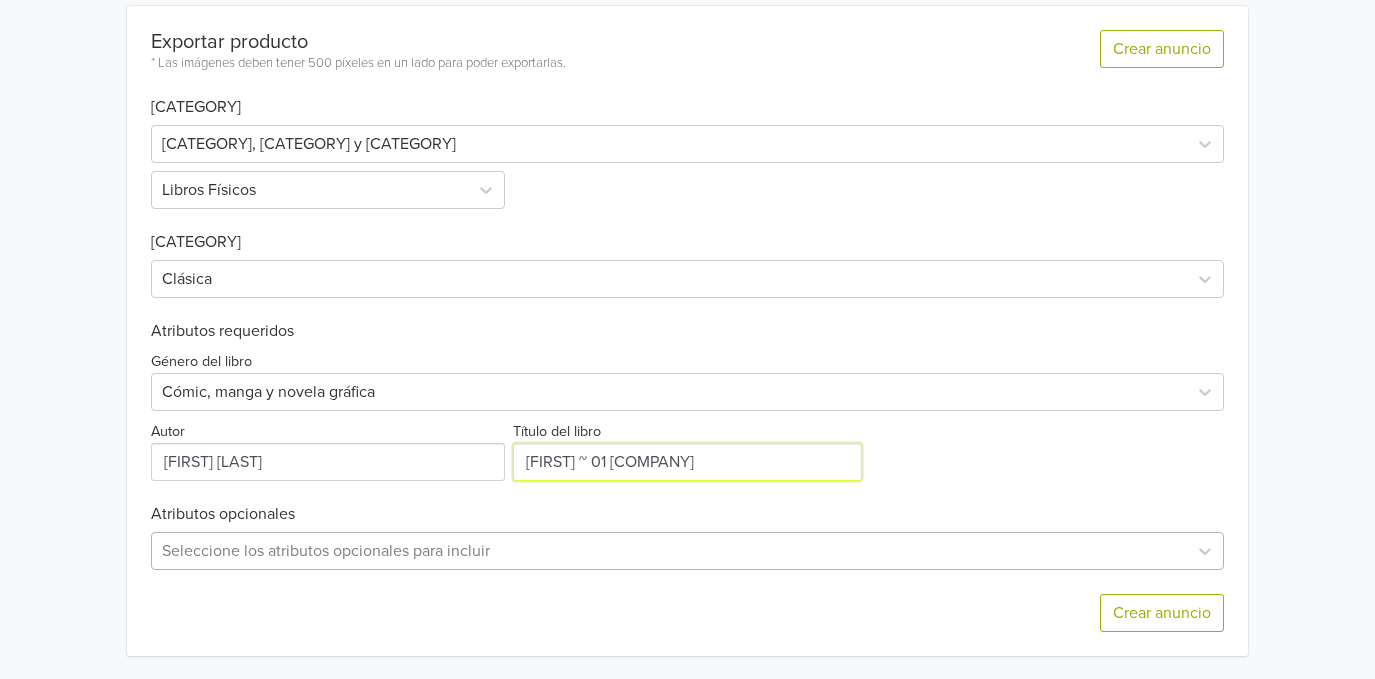 type on "Tomie ~ 01" 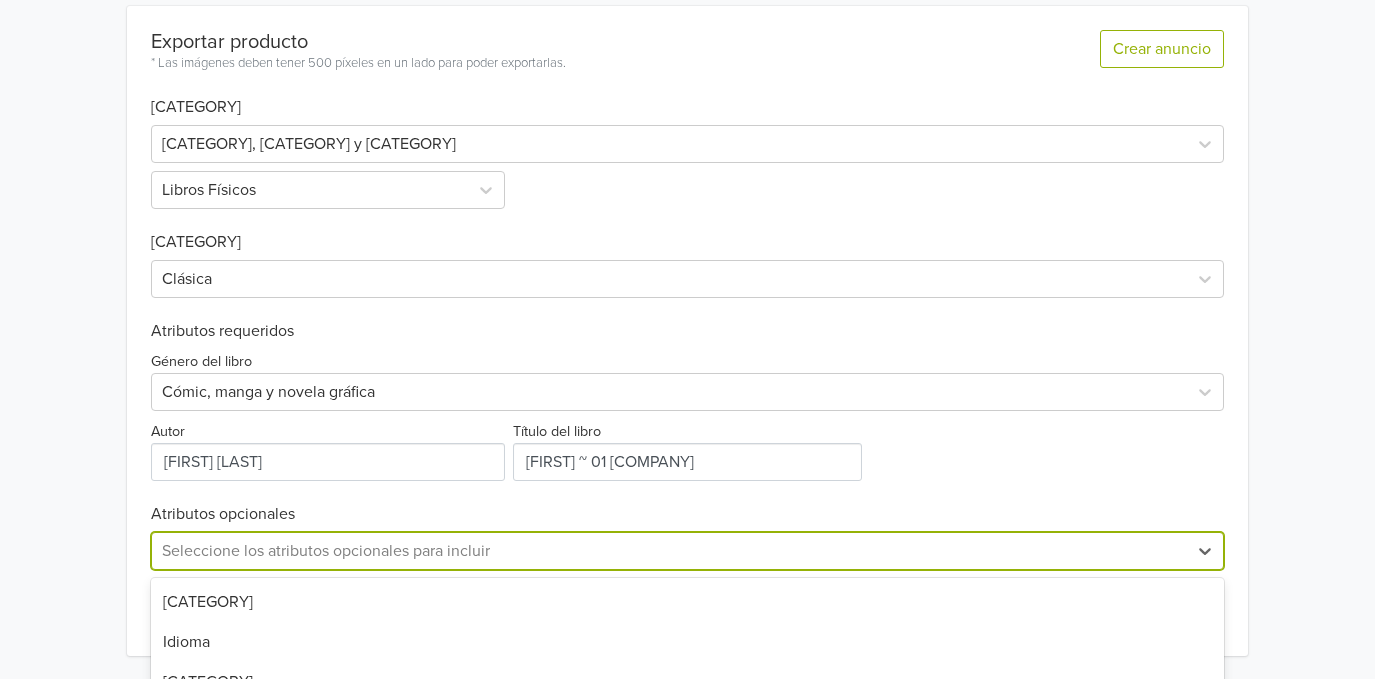 click on "34 results available. Use Up and Down to choose options, press Enter to select the currently focused option, press Escape to exit the menu, press Tab to select the option and exit the menu. Seleccione los atributos opcionales para incluir Cantidad de libros por set Idioma Subtítulo del libro Serie Editorial del libro Edición del libro Tapa del libro Volumen del libro Con índice Año de publicación Cantidad de páginas Altura Ancho Peso Material de la tapa del libro Con páginas para colorear Con realidad aumentada Coautores Traductores Subgéneros del libro Tipo de narración Versión del libro Tamaño del libro Colección del libro Edad mínima recomendada Ilustradores Lugar de publicación Código IBIC IBIC MPN Marca Modelo Fuente del producto Escrito en imprenta mayúscula" at bounding box center (687, 551) 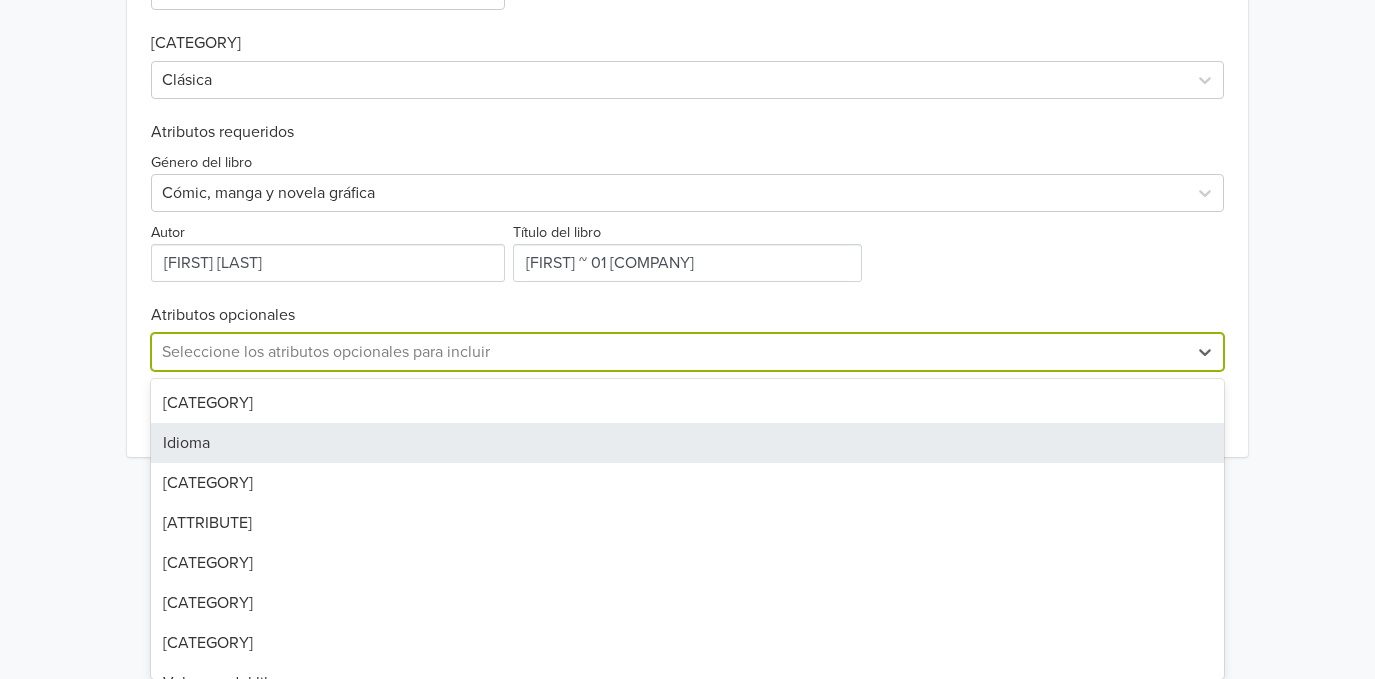 click on "Idioma" at bounding box center (687, 443) 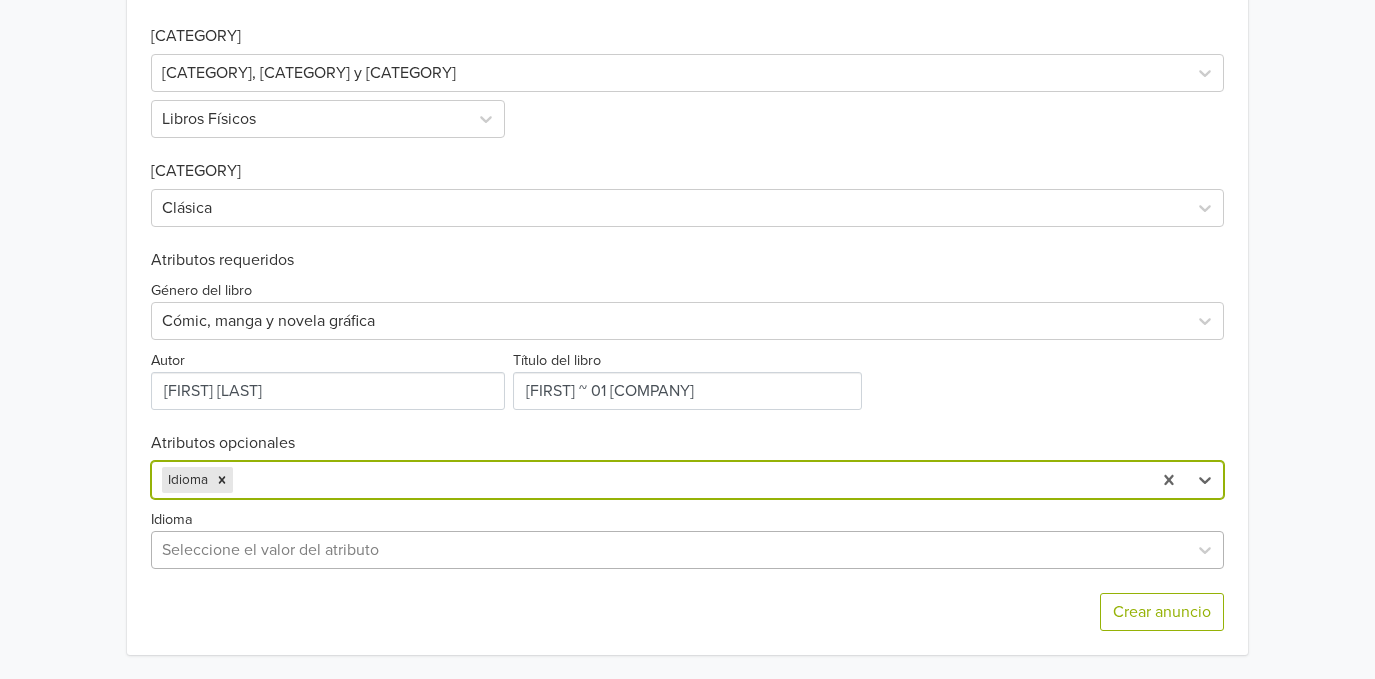 click on "Seleccione el valor del atributo" at bounding box center [687, 550] 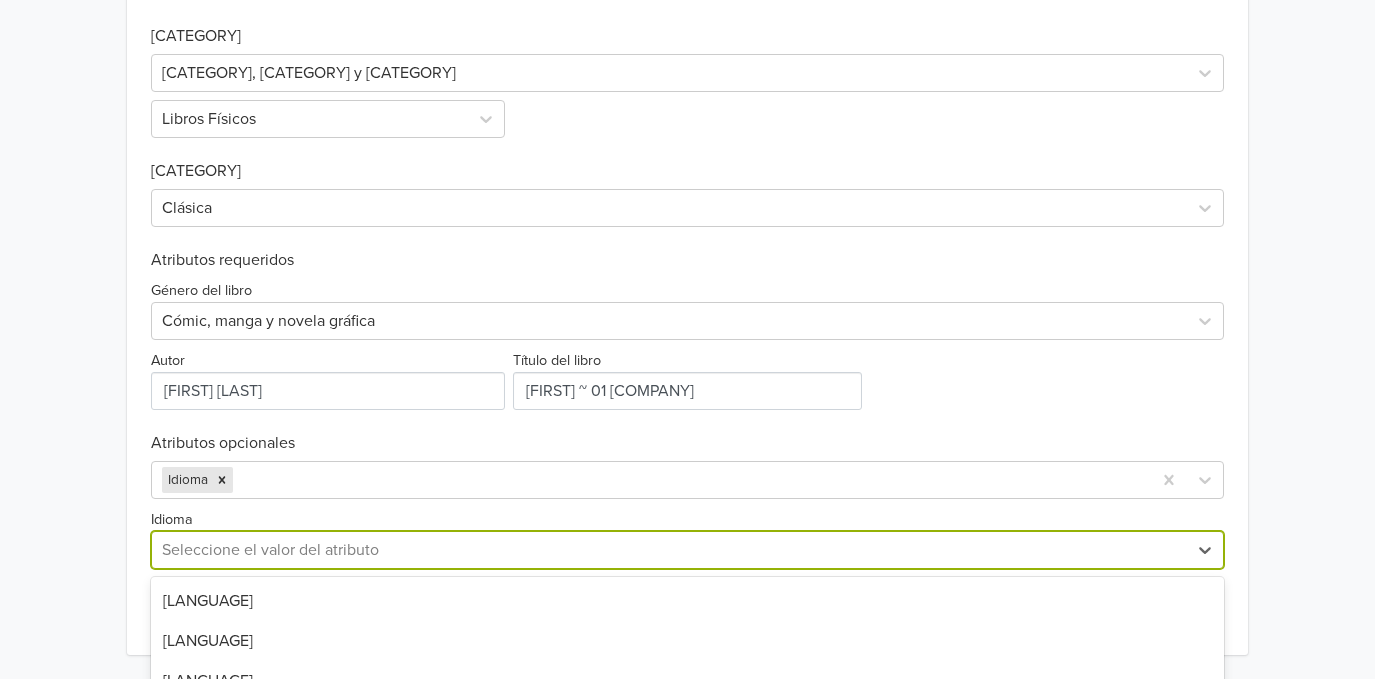 scroll, scrollTop: 830, scrollLeft: 0, axis: vertical 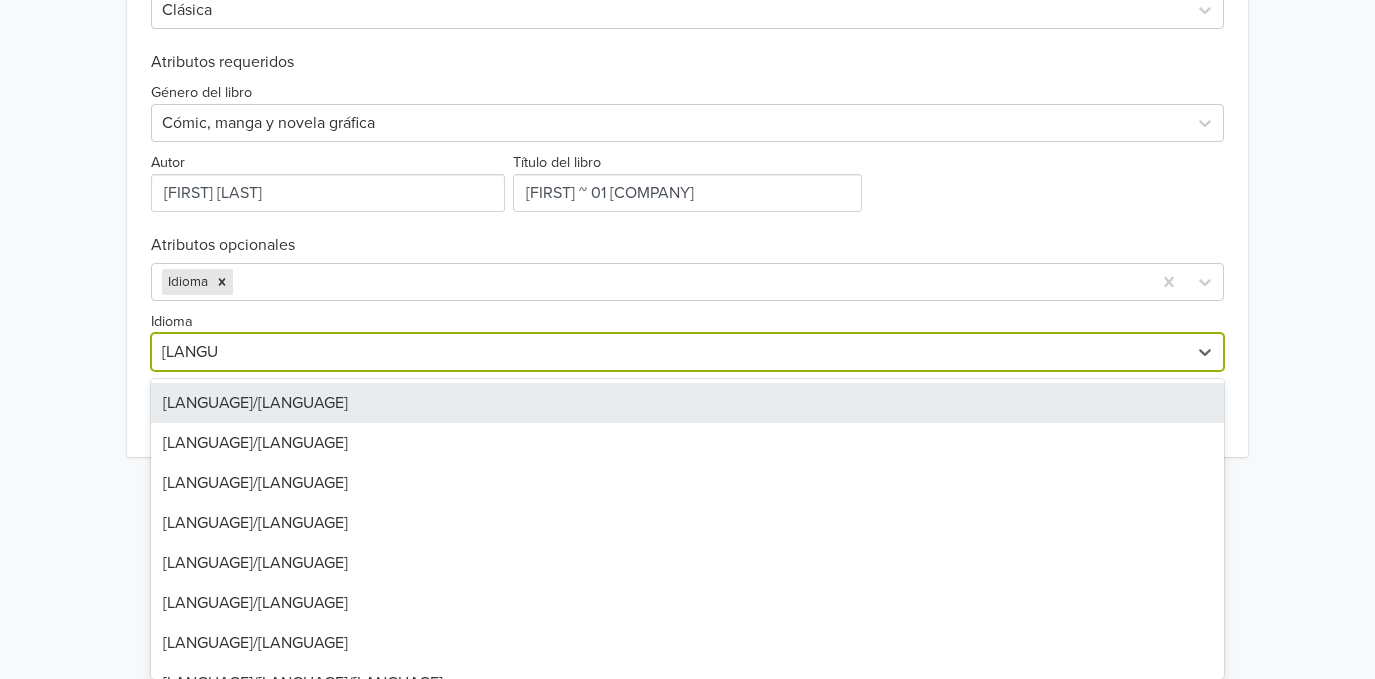 type on "Español" 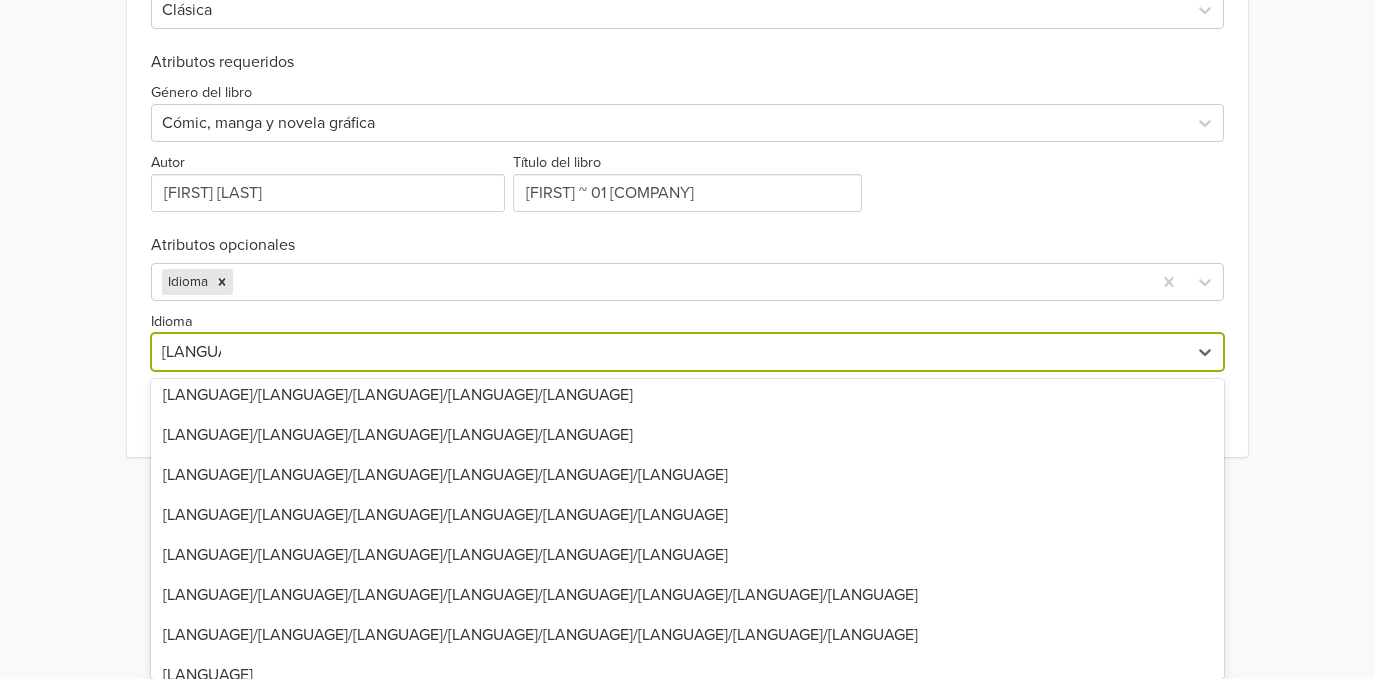 scroll, scrollTop: 1147, scrollLeft: 0, axis: vertical 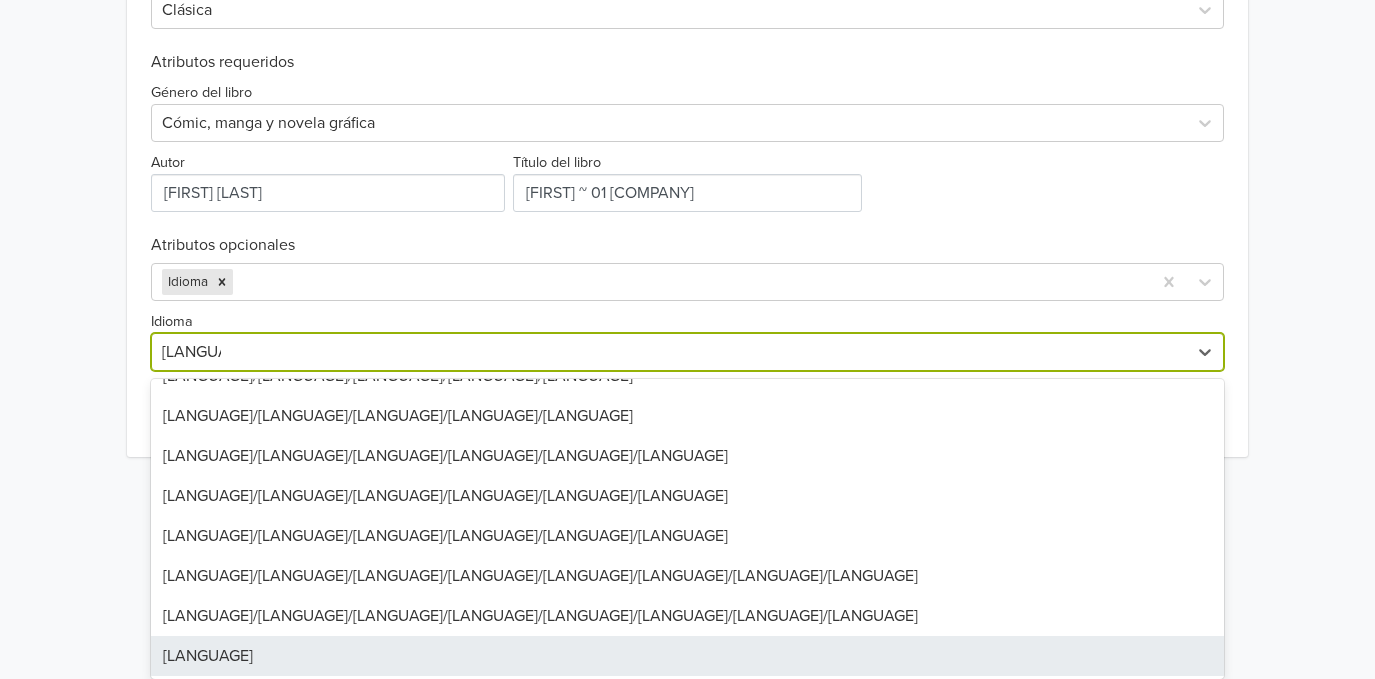 click on "Español" at bounding box center (687, 656) 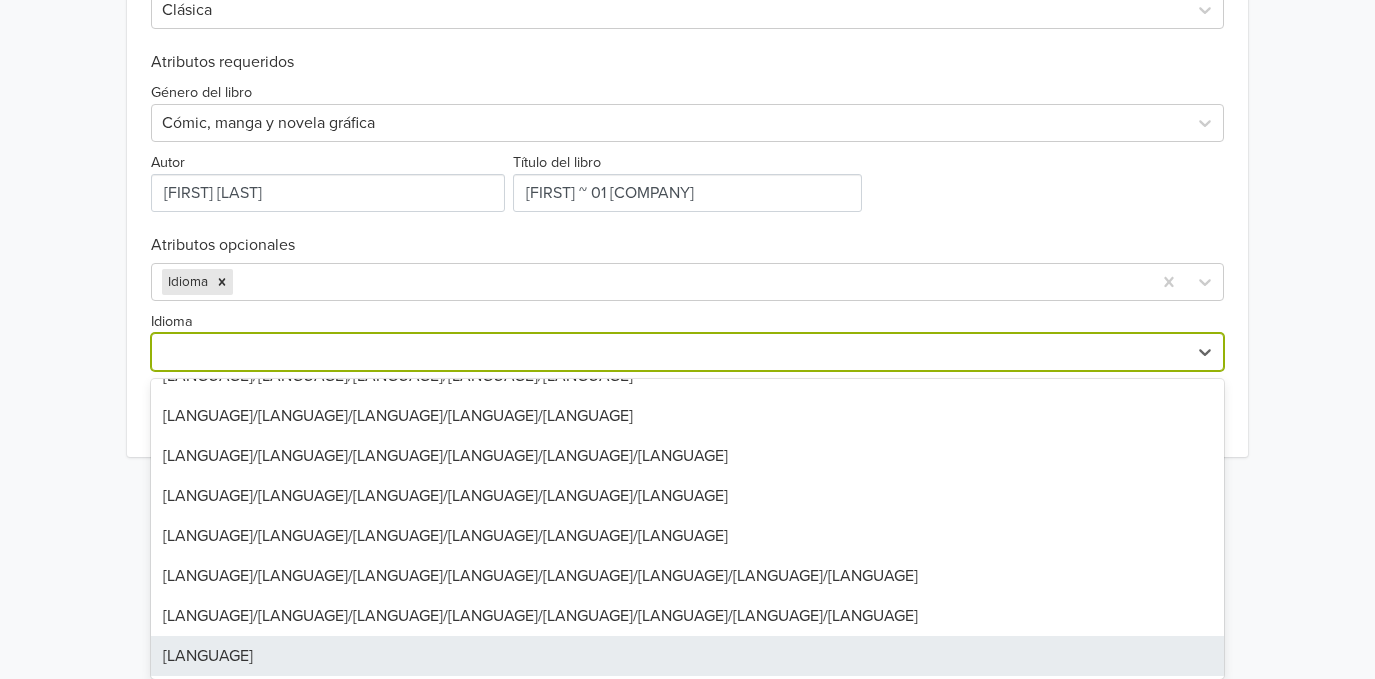 scroll, scrollTop: 632, scrollLeft: 0, axis: vertical 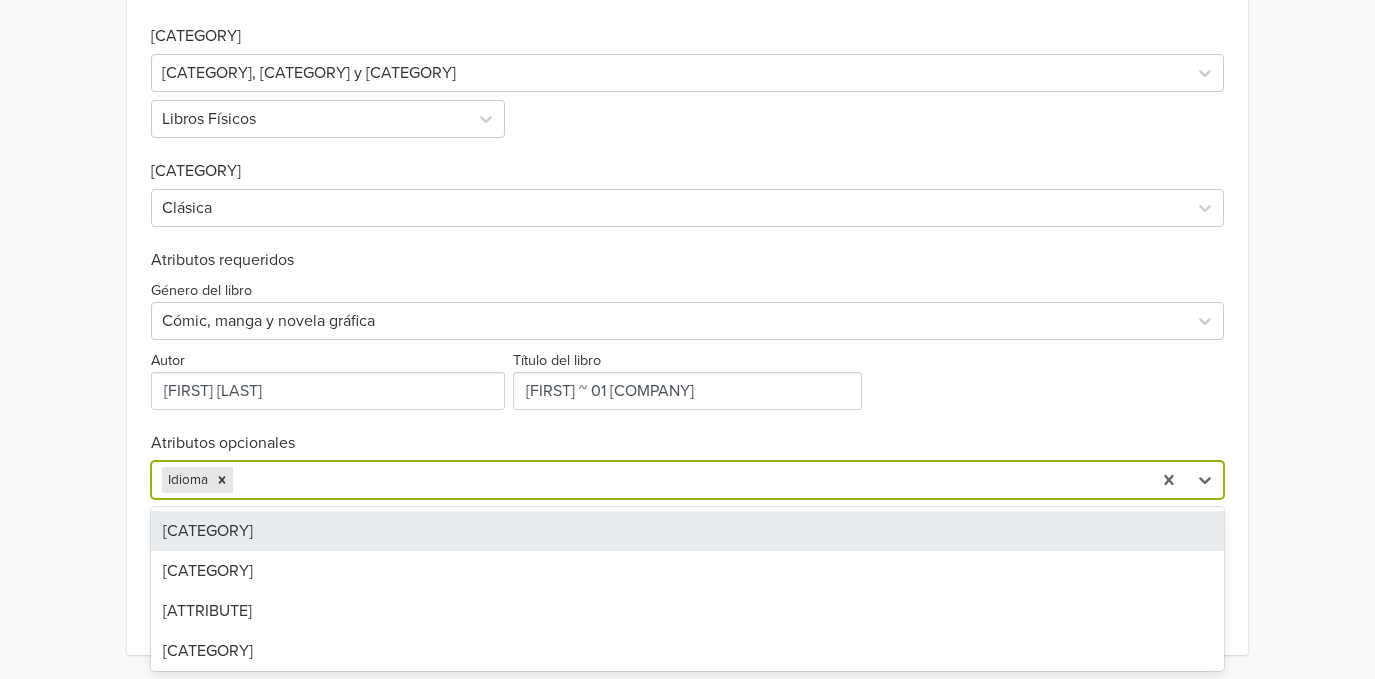 click at bounding box center [689, 480] 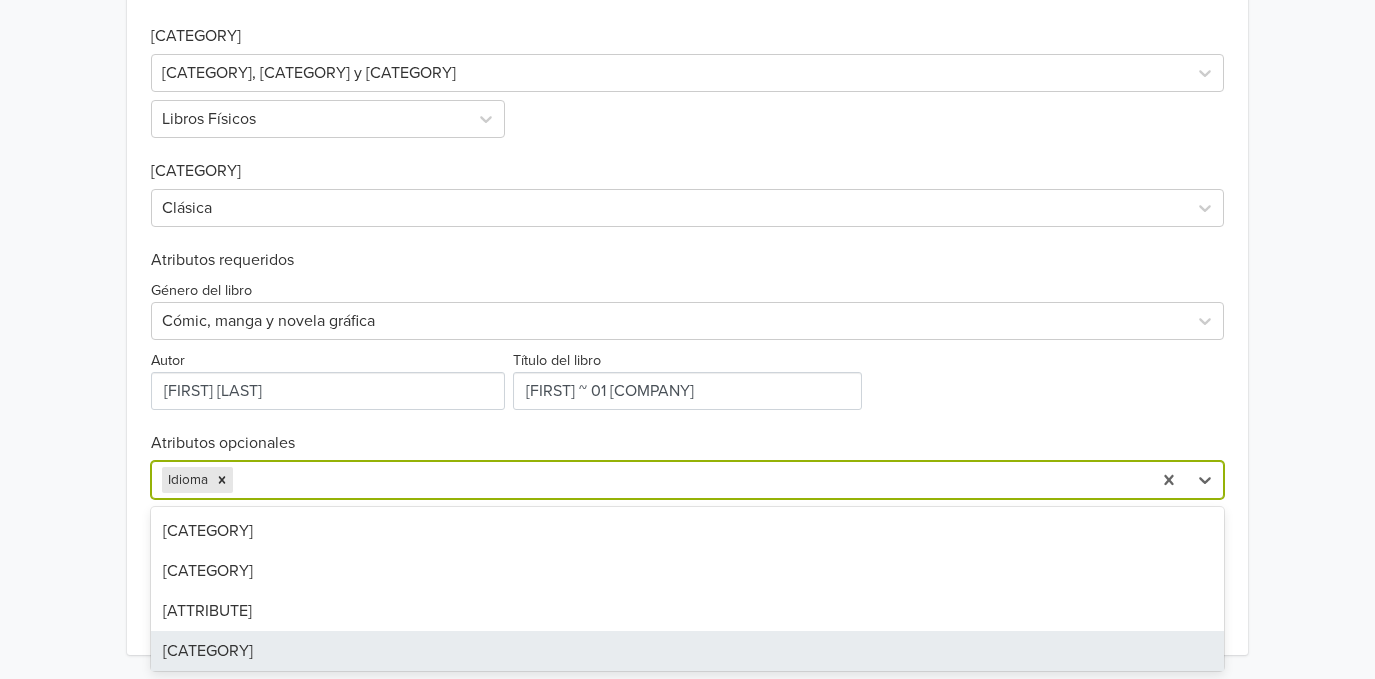click on "Editorial del libro" at bounding box center [687, 651] 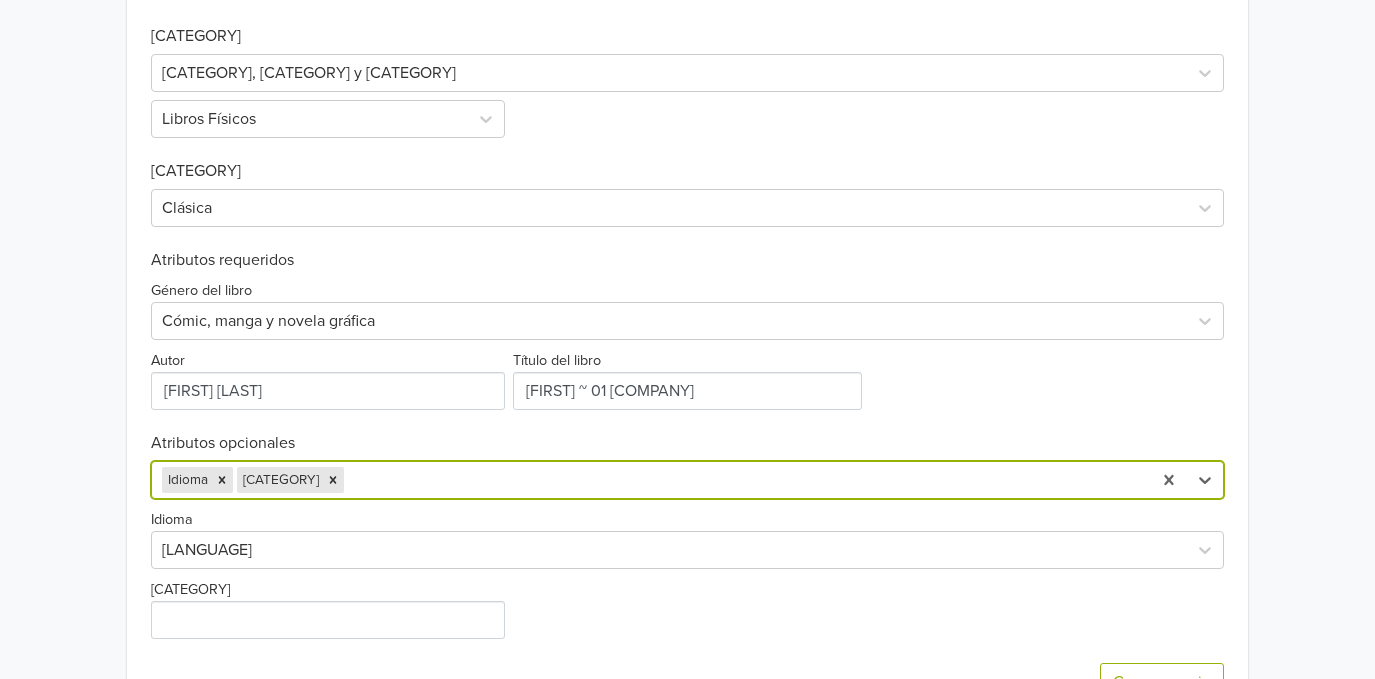 scroll, scrollTop: 656, scrollLeft: 0, axis: vertical 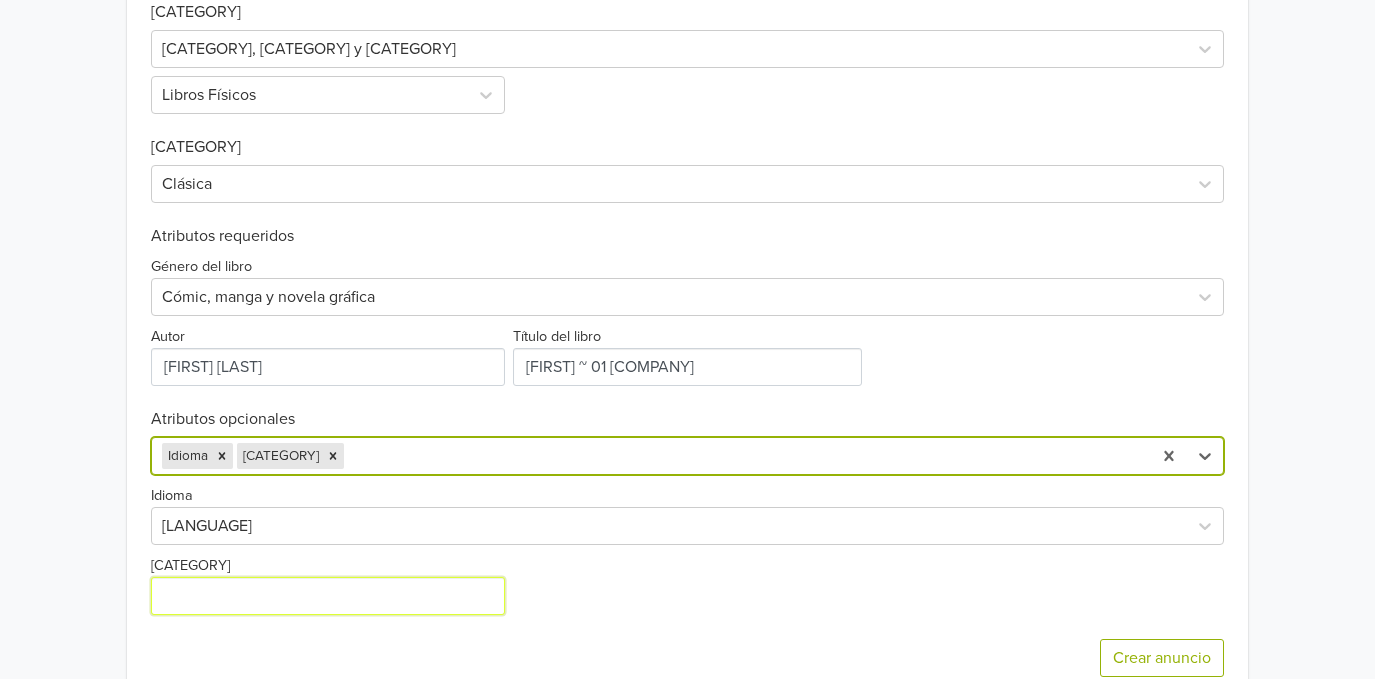 drag, startPoint x: 306, startPoint y: 607, endPoint x: 320, endPoint y: 576, distance: 34.0147 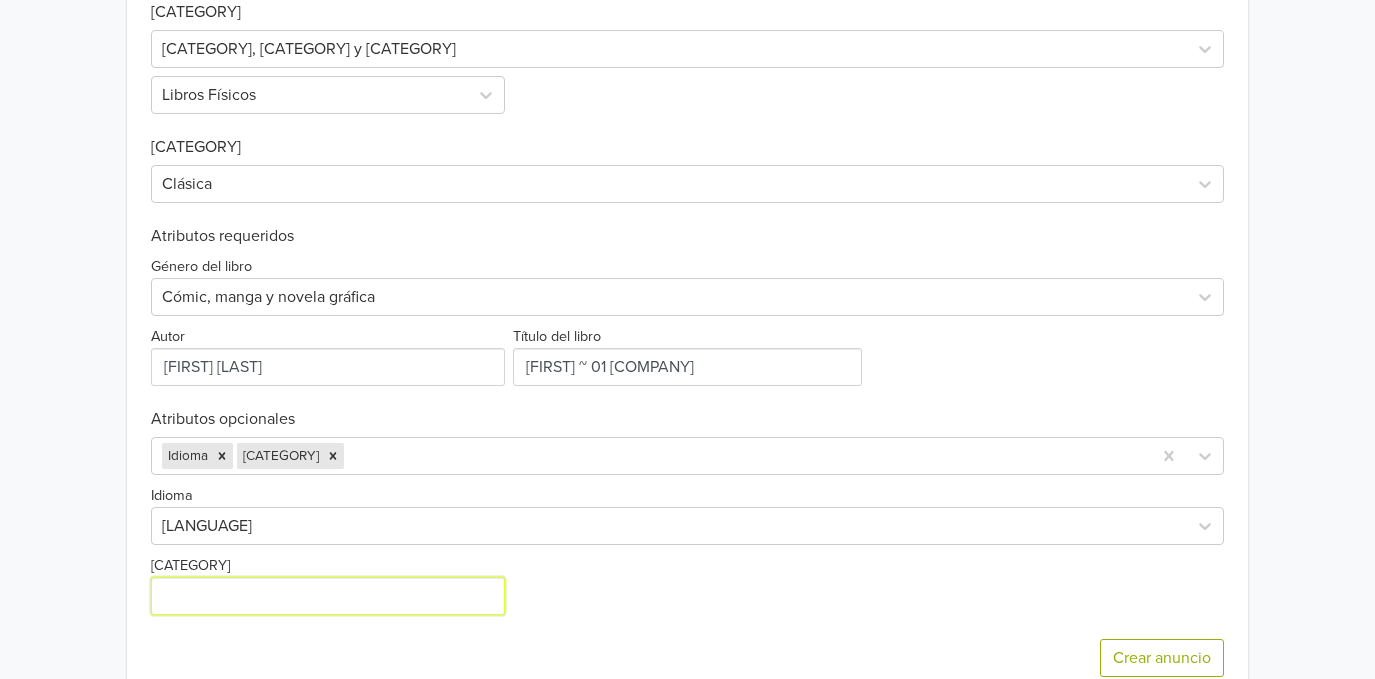 type on "Ivrea [COUNTRY_CODE]" 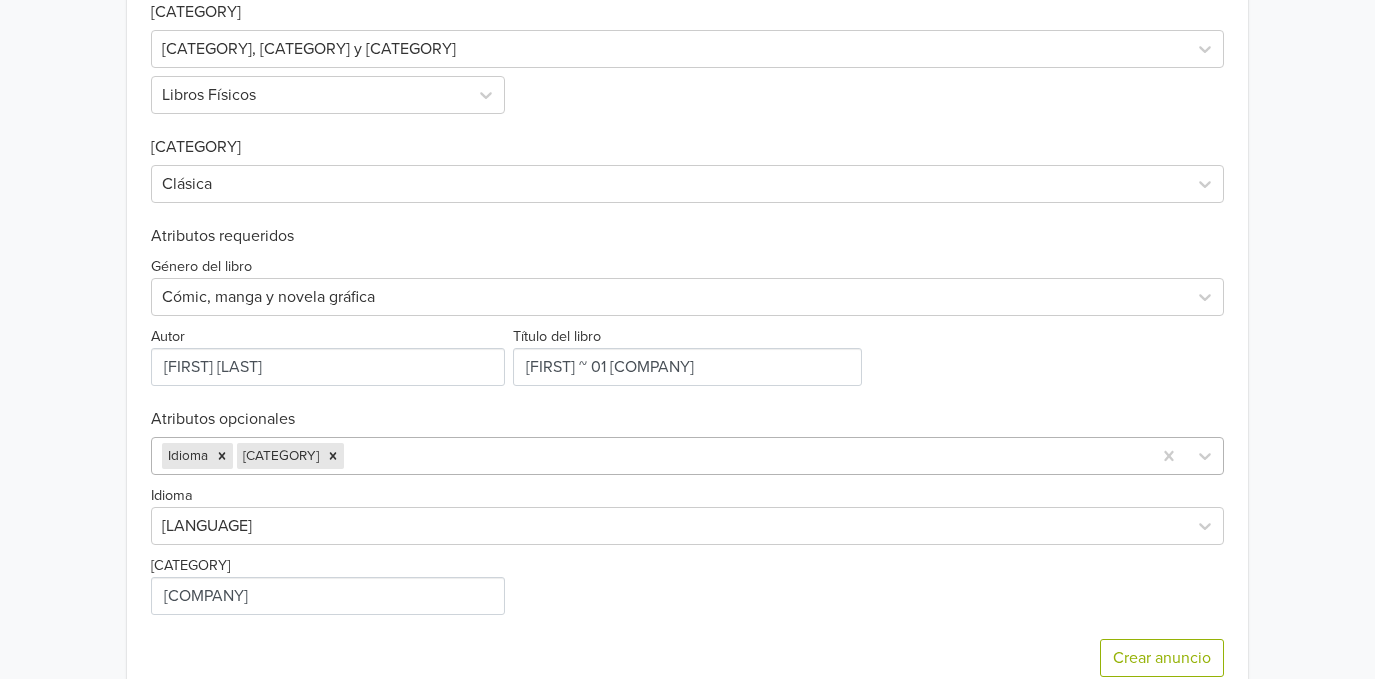 click on "Idioma Editorial del libro" at bounding box center (687, 456) 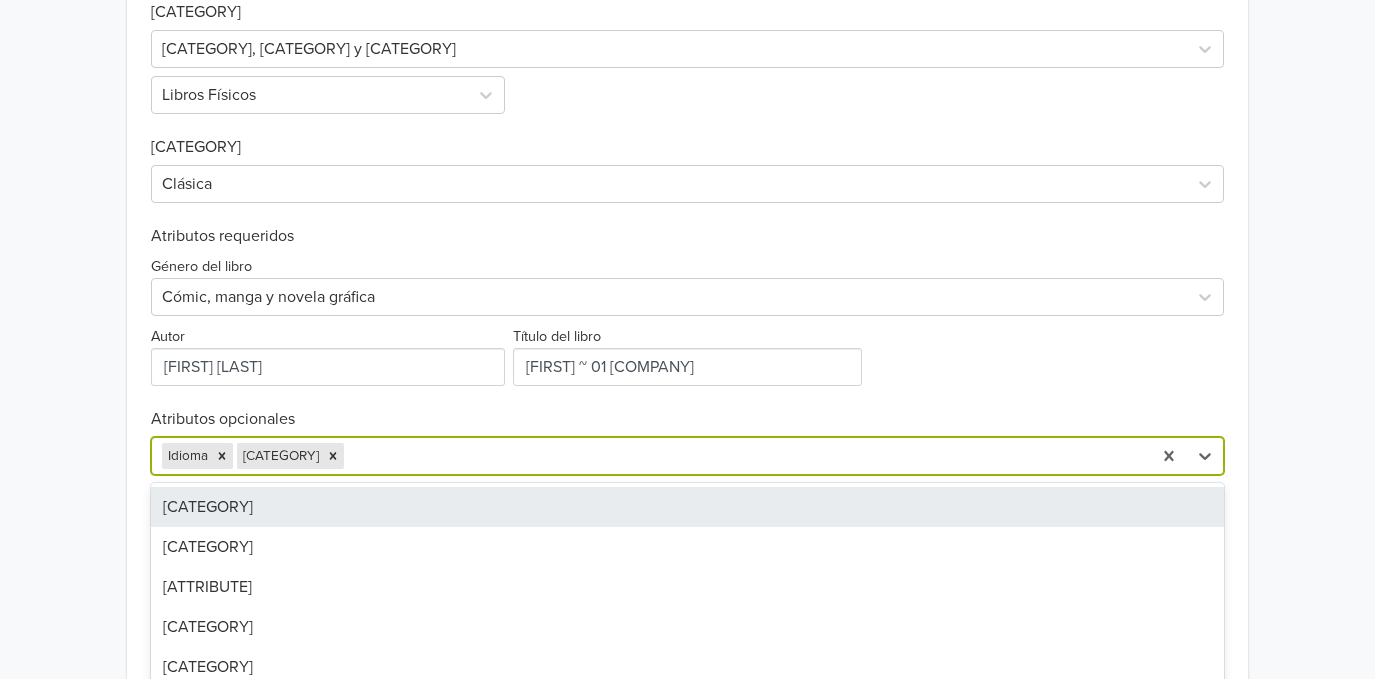scroll, scrollTop: 702, scrollLeft: 0, axis: vertical 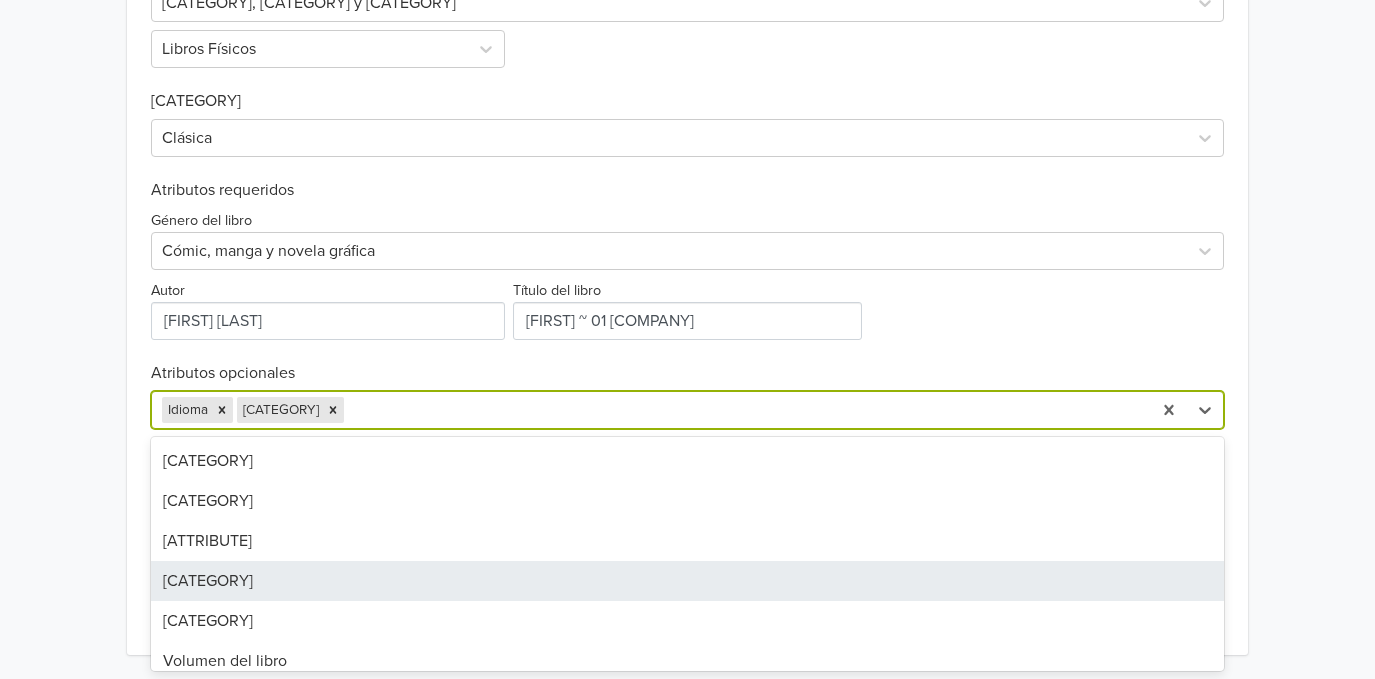 click on "Edición del libro" at bounding box center (687, 581) 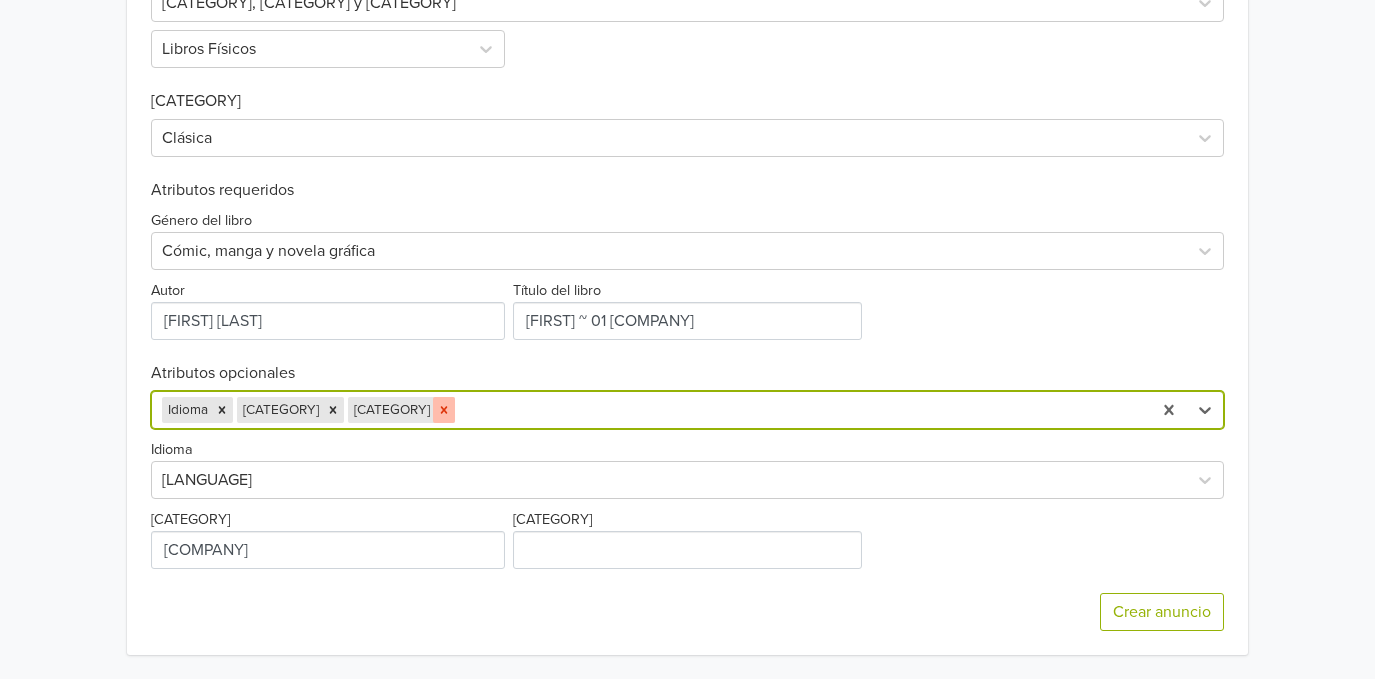 click 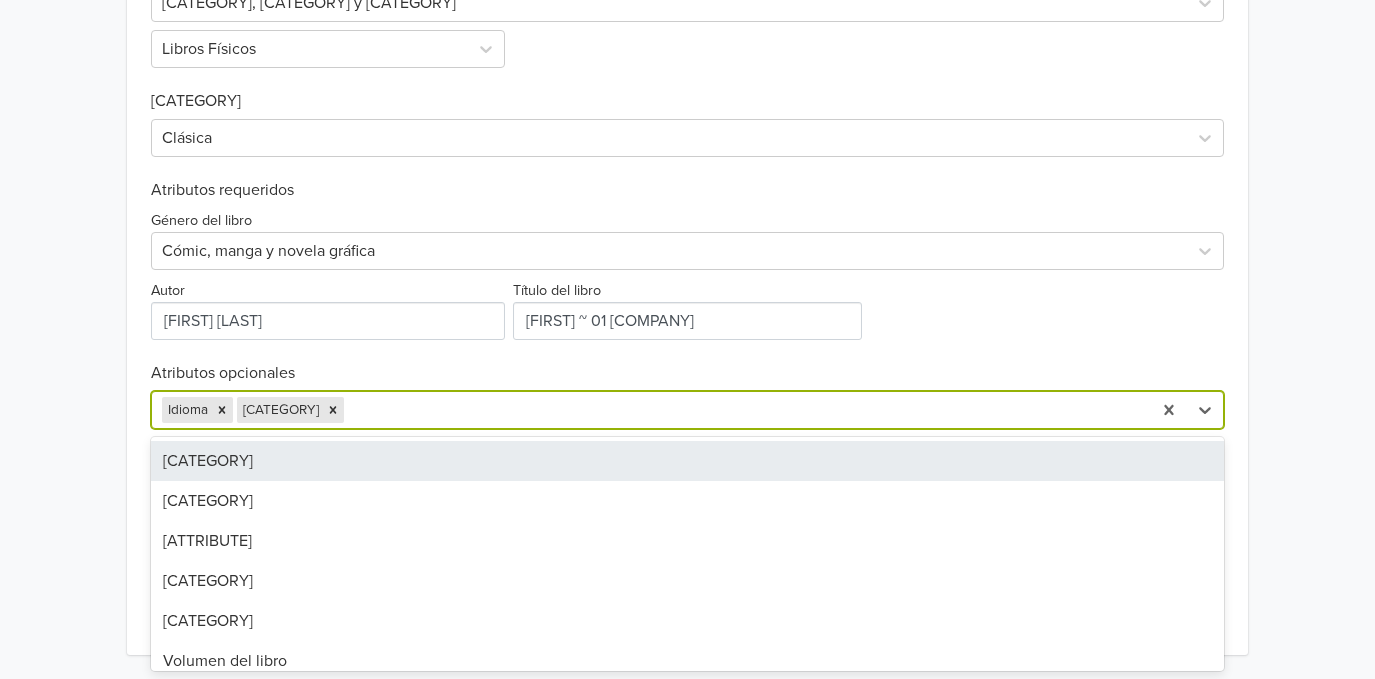click at bounding box center (744, 410) 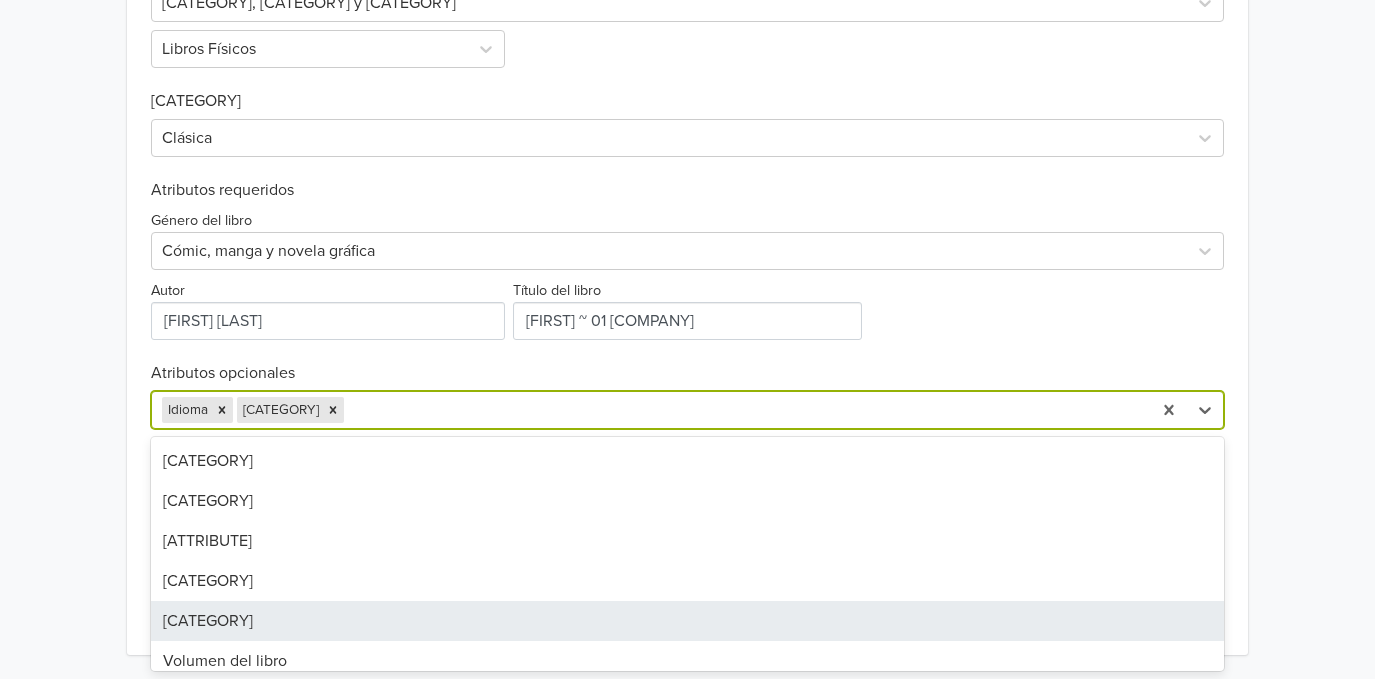 click on "Tapa del libro" at bounding box center [687, 621] 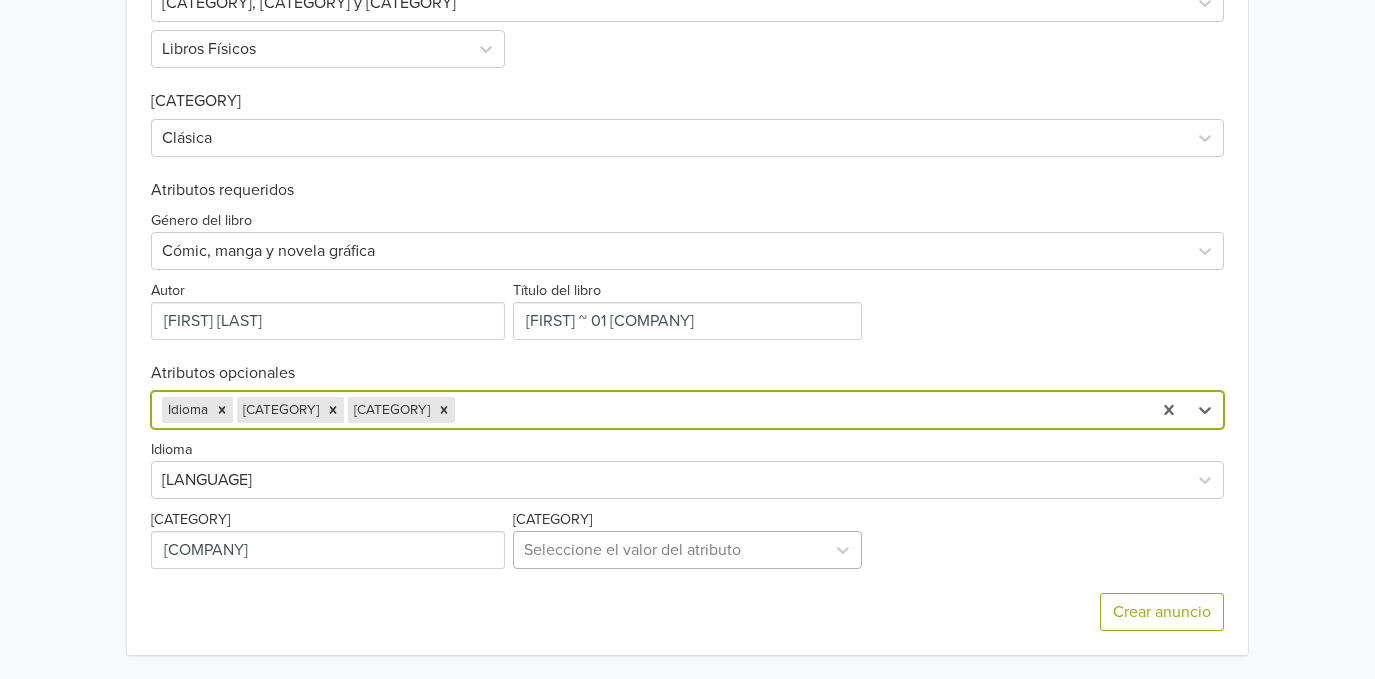 click at bounding box center (670, 550) 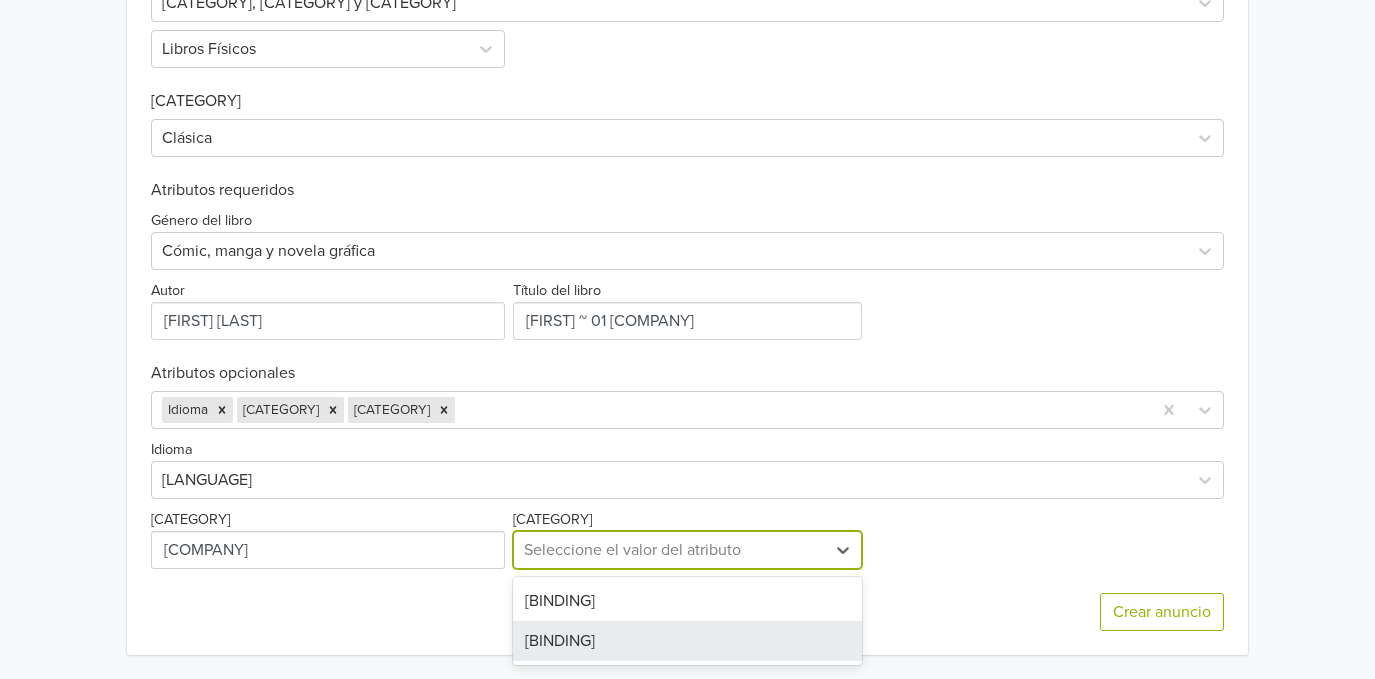 drag, startPoint x: 568, startPoint y: 642, endPoint x: 566, endPoint y: 603, distance: 39.051247 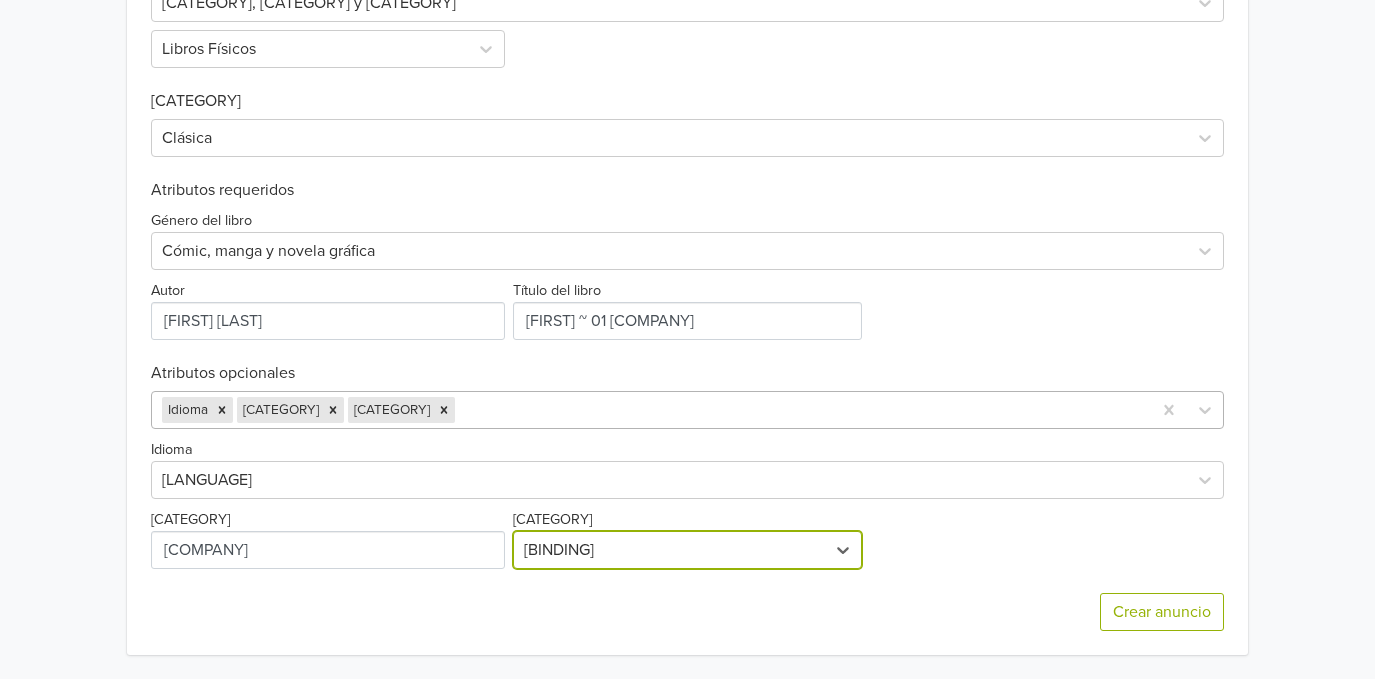 click at bounding box center (800, 410) 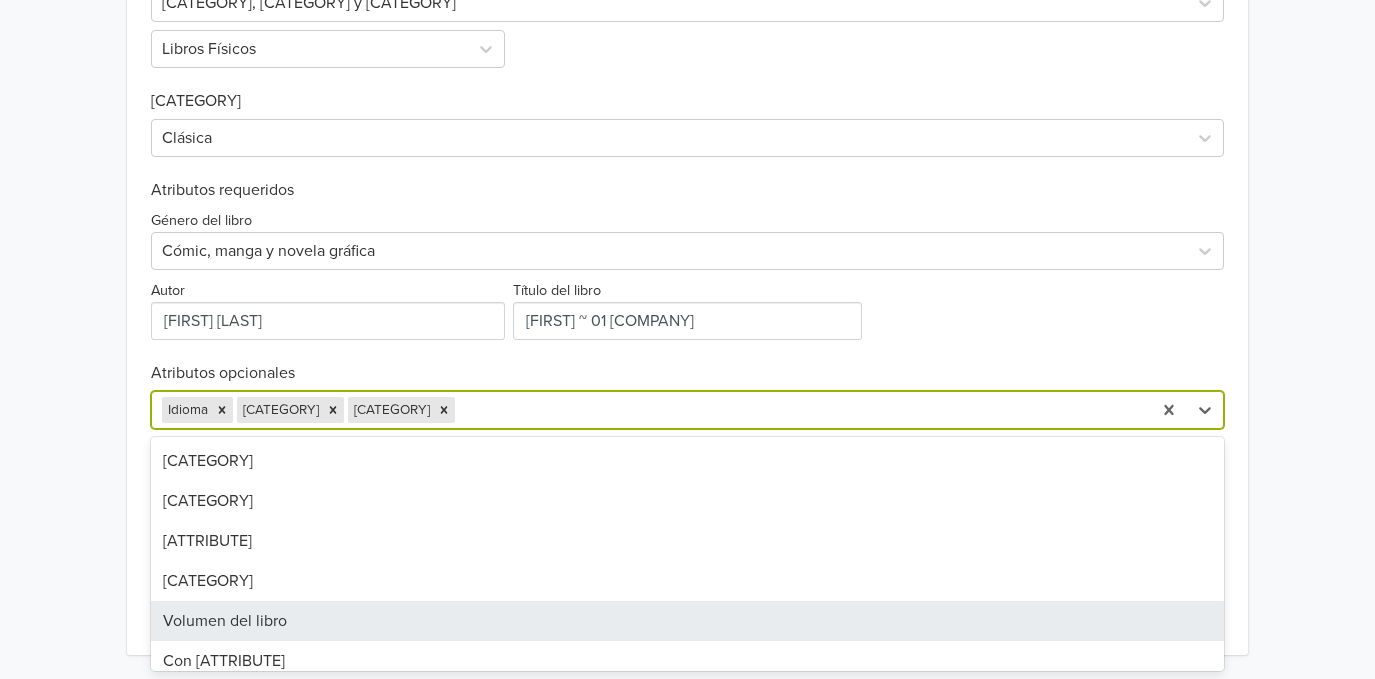 click on "Volumen del libro" at bounding box center [687, 621] 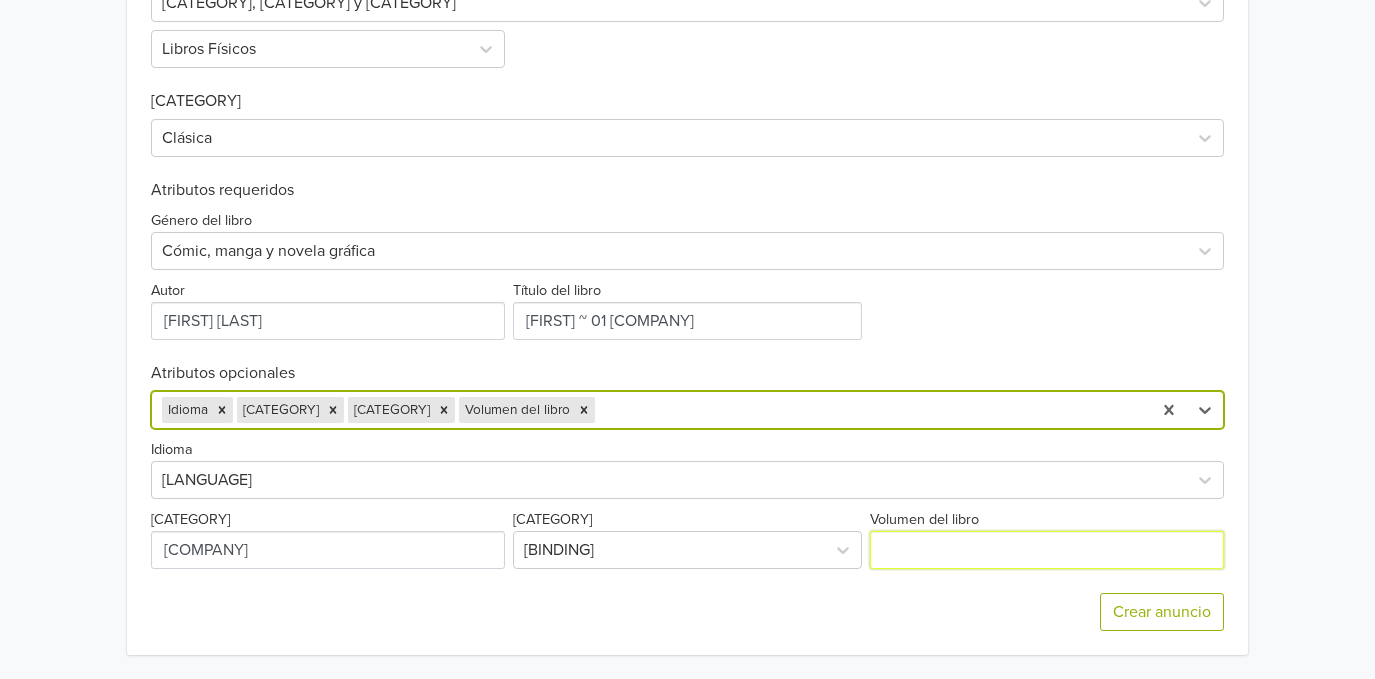 click on "Volumen del libro" at bounding box center (1047, 550) 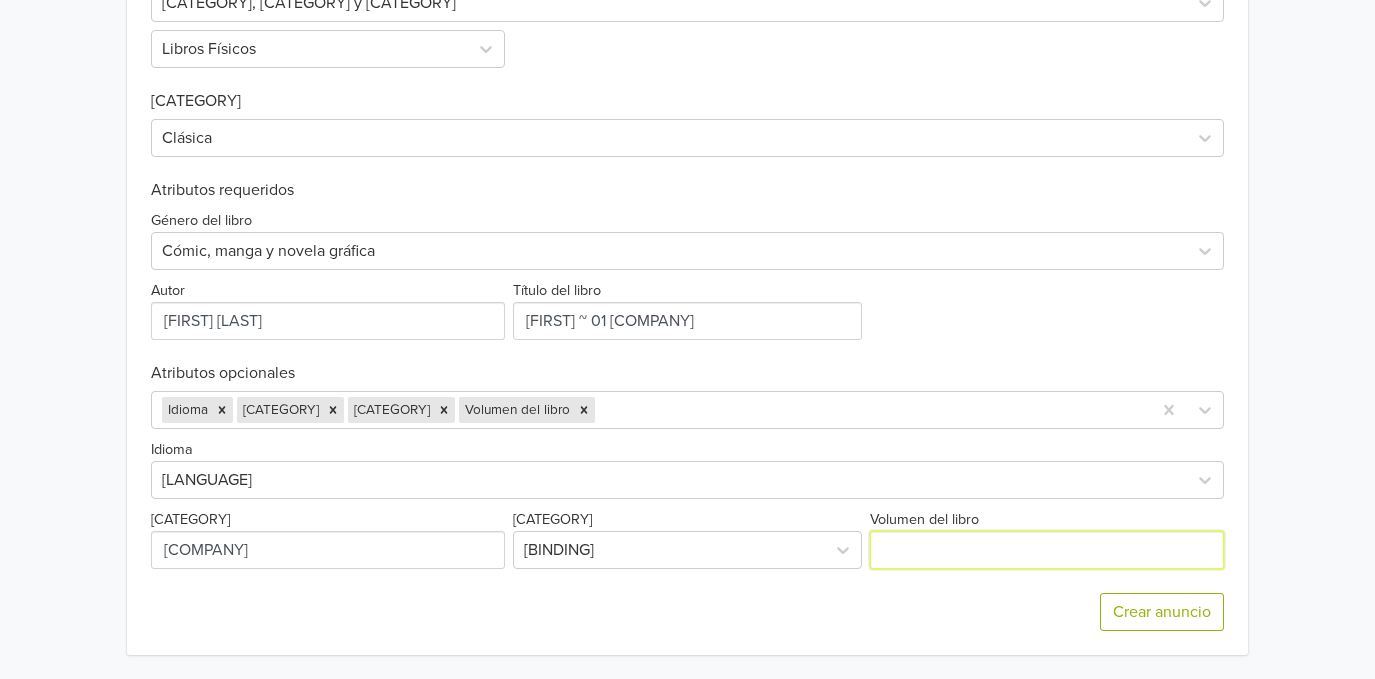 type on "Tomo 01" 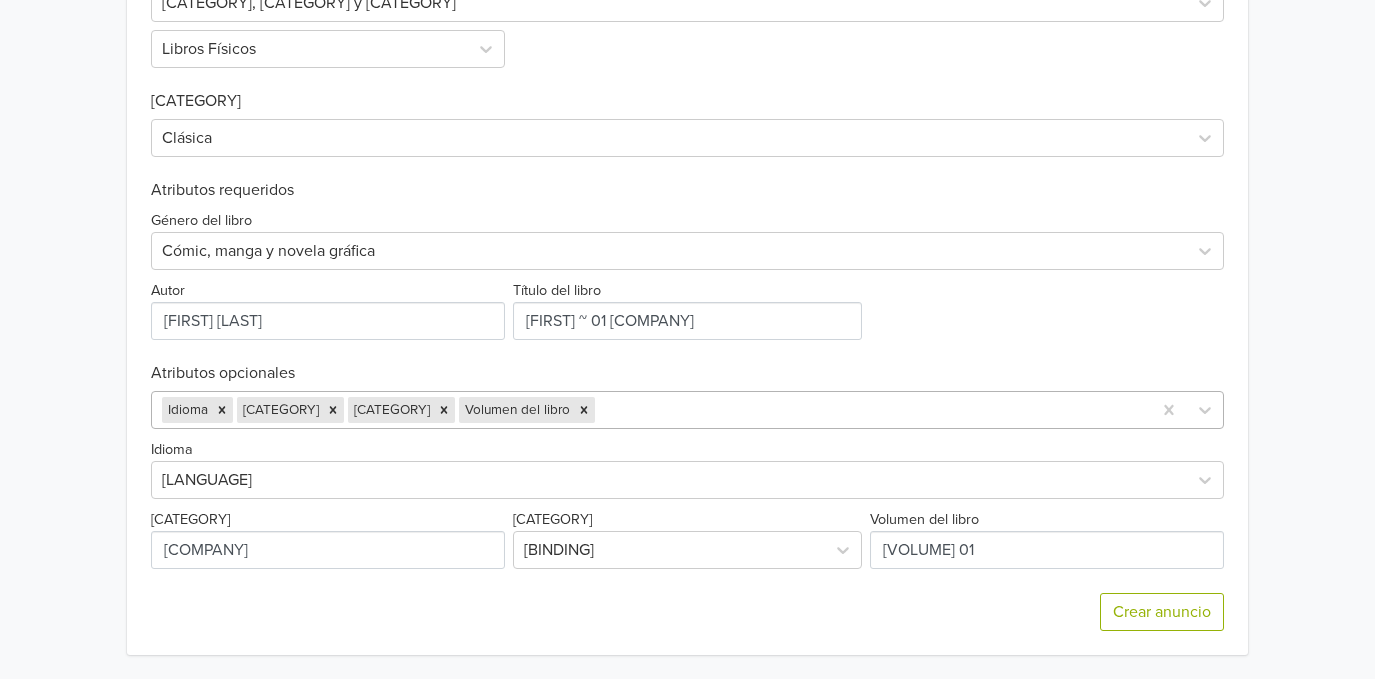 click at bounding box center (870, 410) 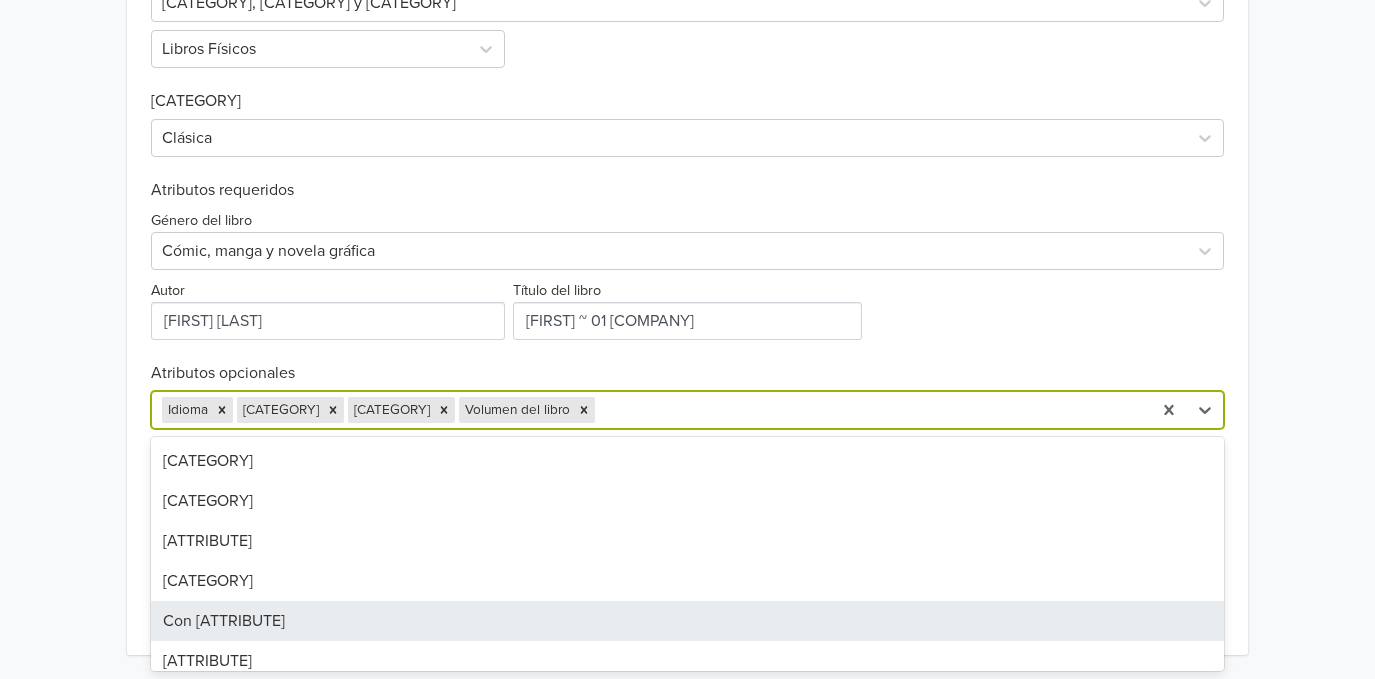 scroll, scrollTop: 133, scrollLeft: 0, axis: vertical 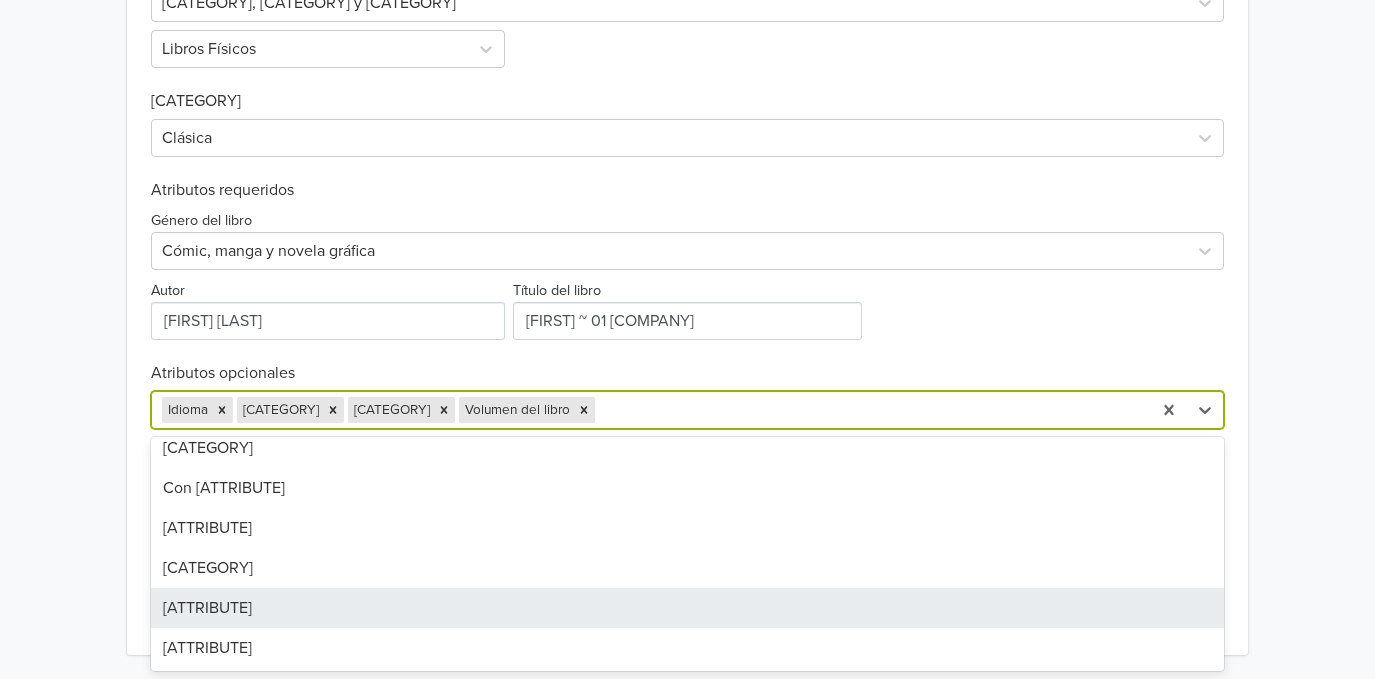click on "Altura" at bounding box center (687, 608) 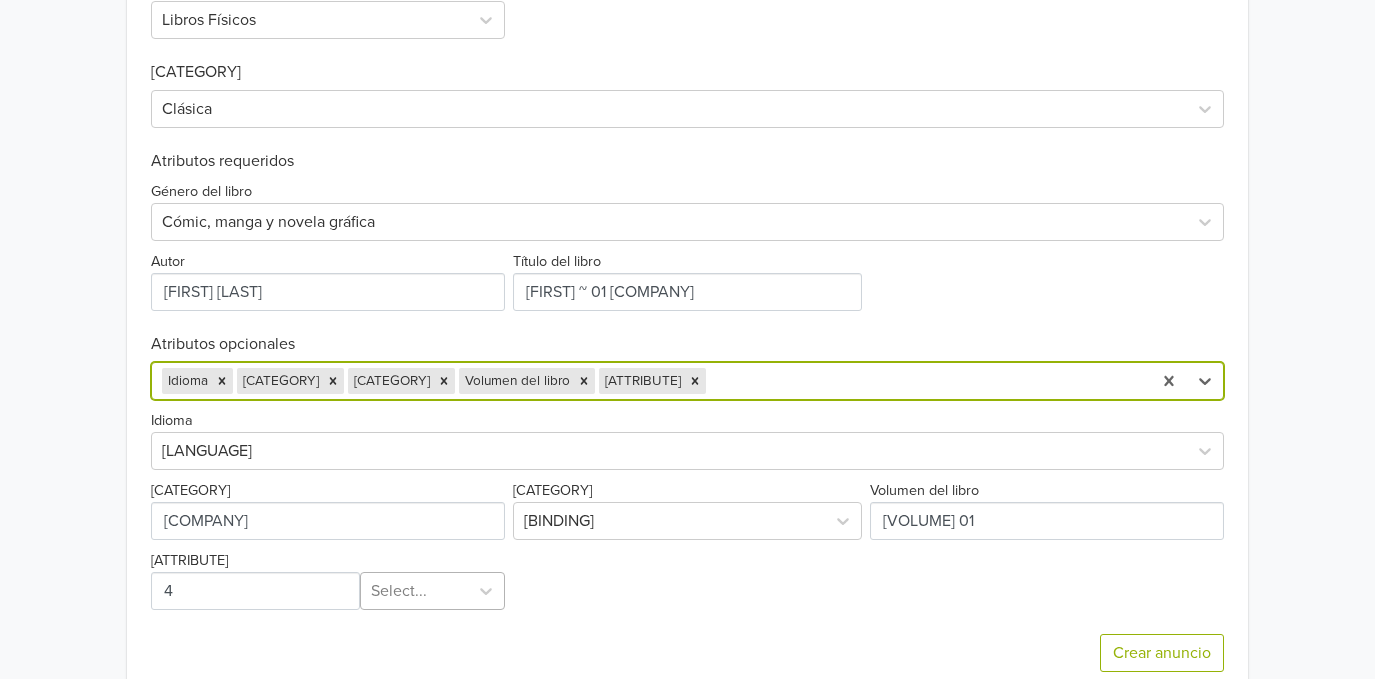 click on "Select..." at bounding box center (432, 591) 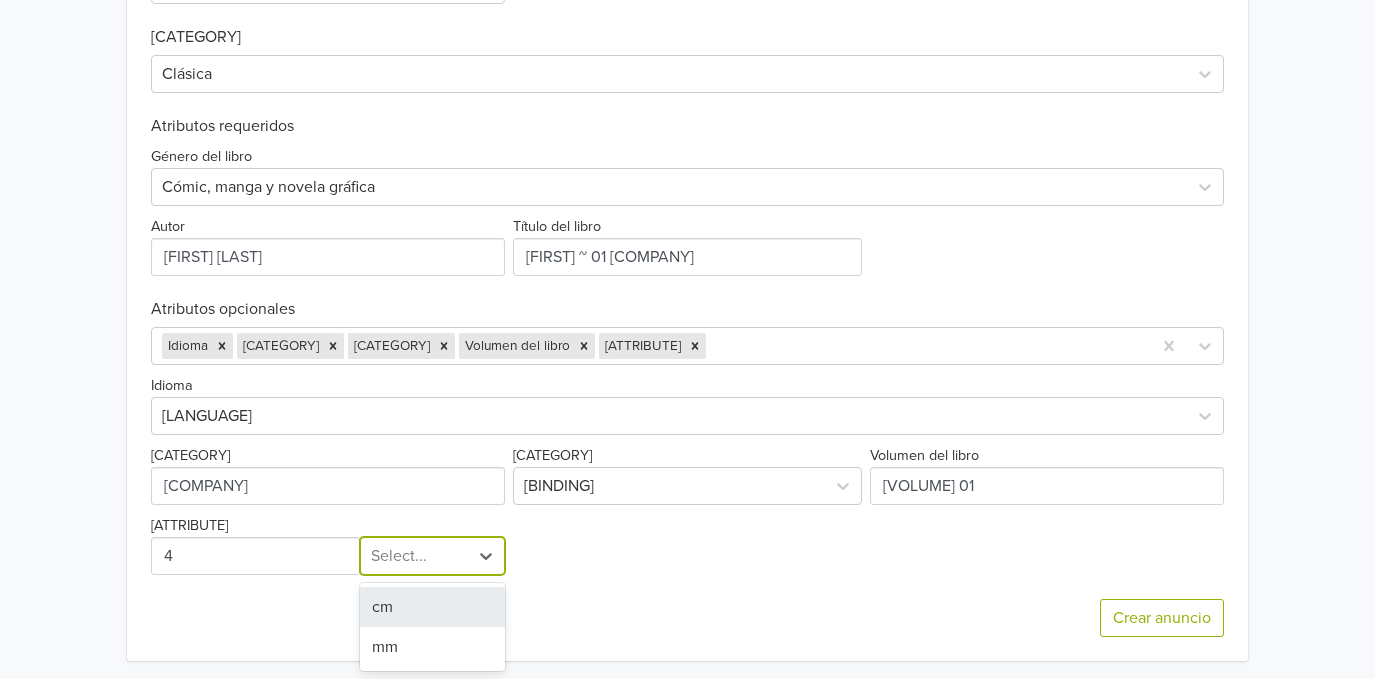 drag, startPoint x: 421, startPoint y: 618, endPoint x: 508, endPoint y: 553, distance: 108.60018 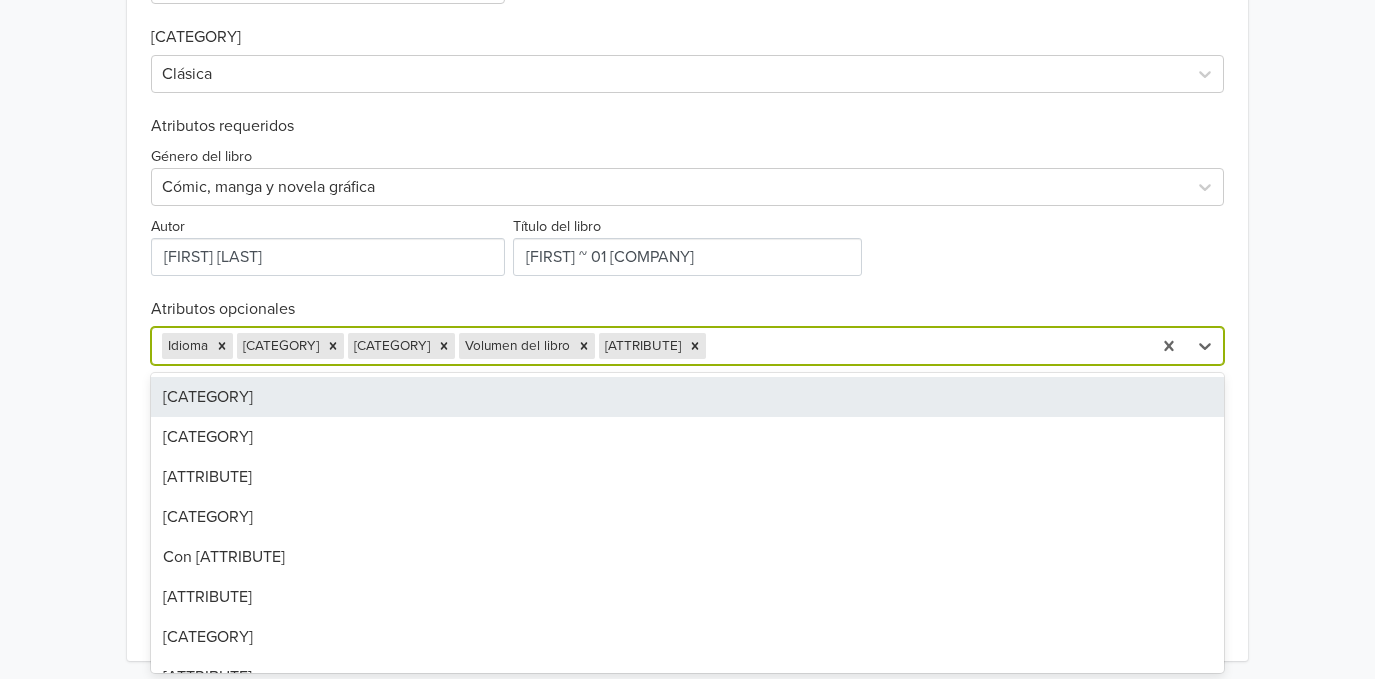 click at bounding box center (925, 346) 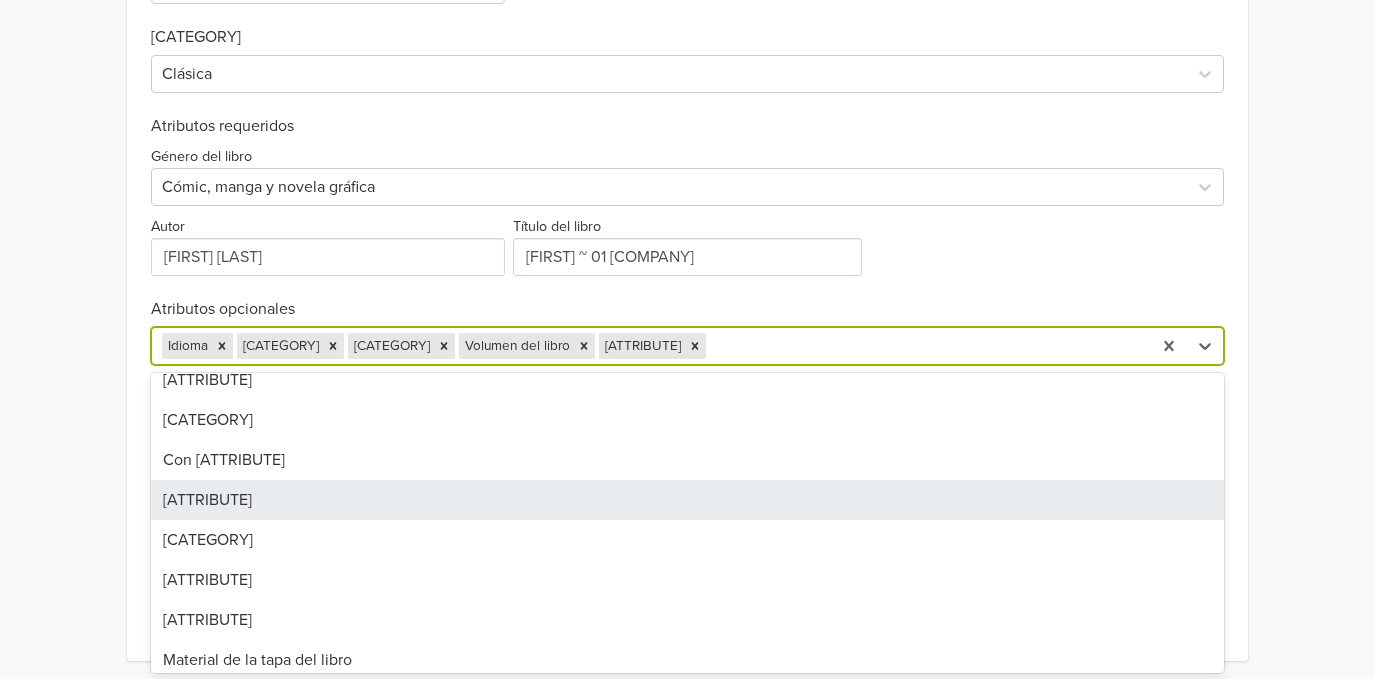 scroll, scrollTop: 133, scrollLeft: 0, axis: vertical 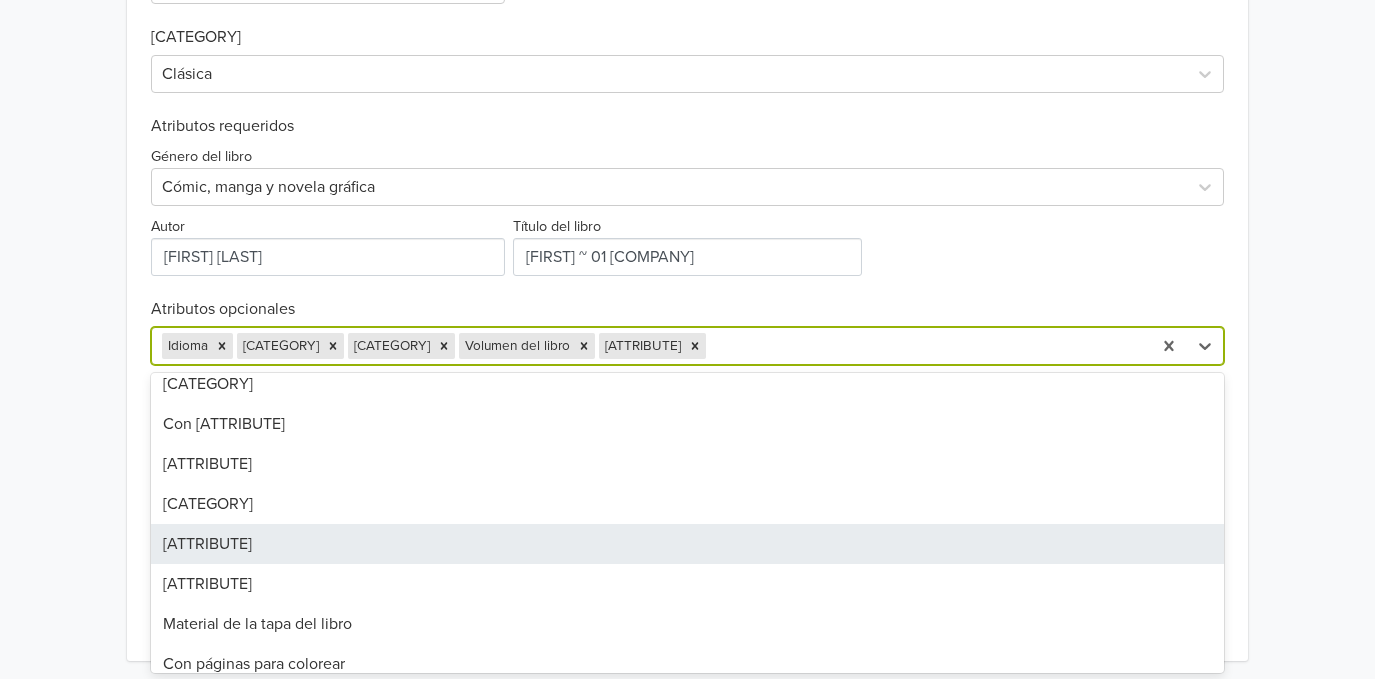 click on "Ancho" at bounding box center [687, 544] 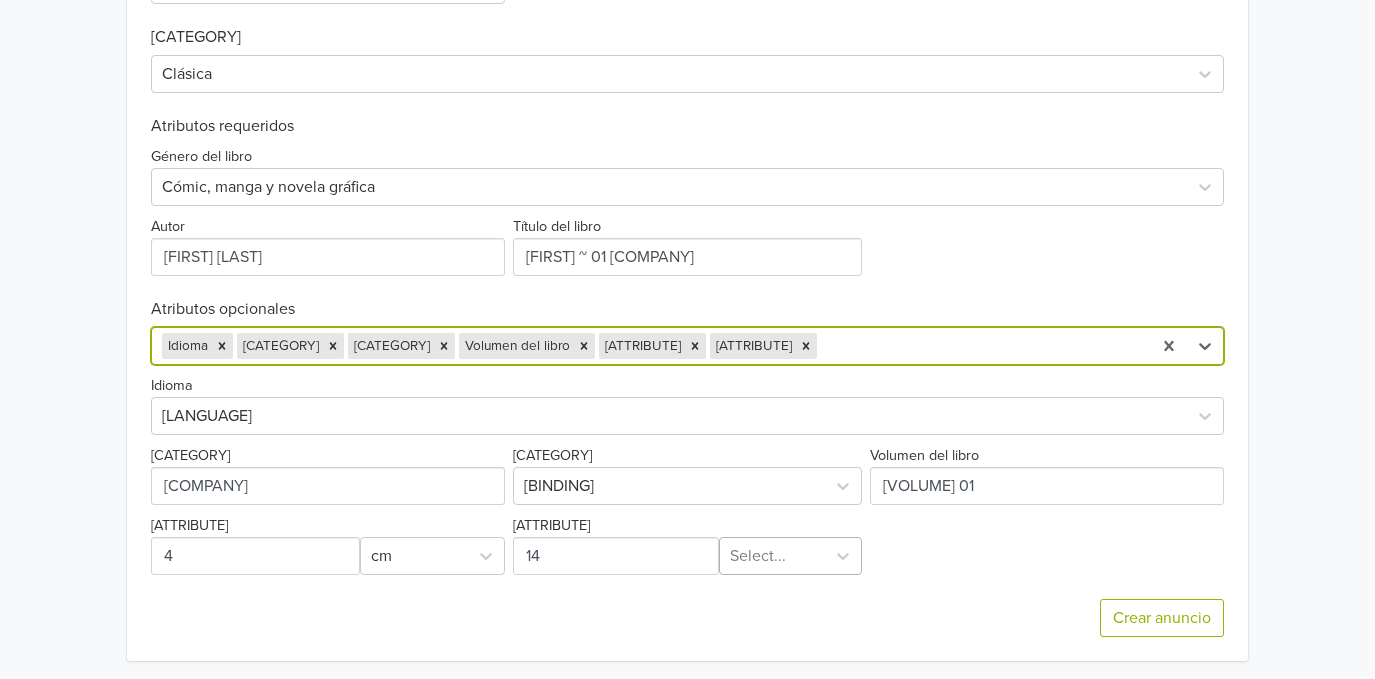 click at bounding box center [772, 556] 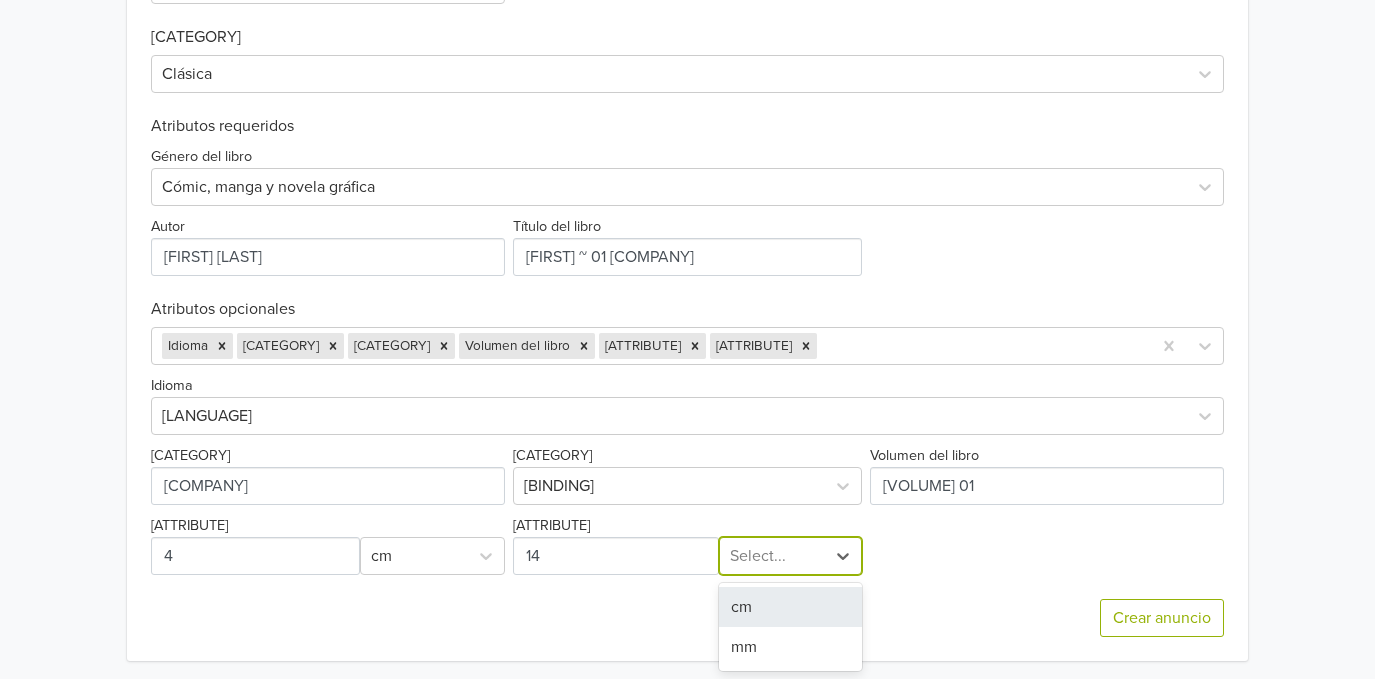 click on "cm" at bounding box center [790, 607] 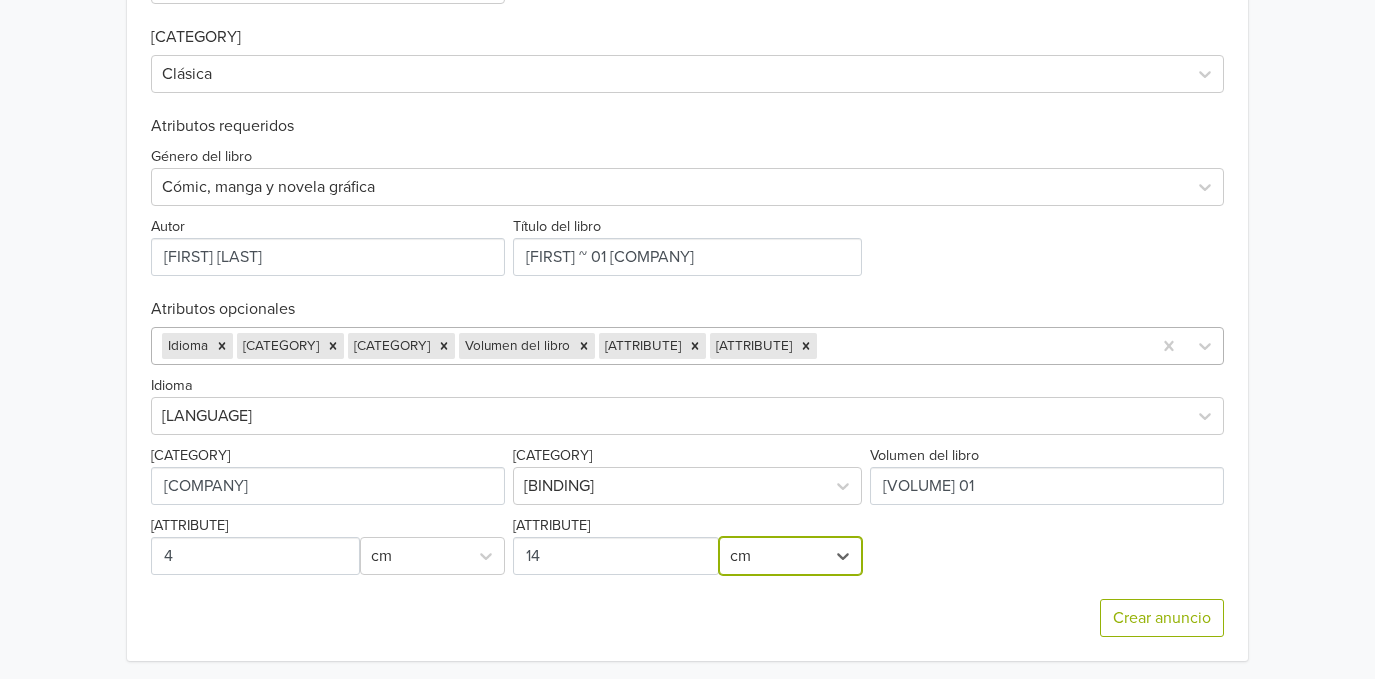 click at bounding box center (981, 346) 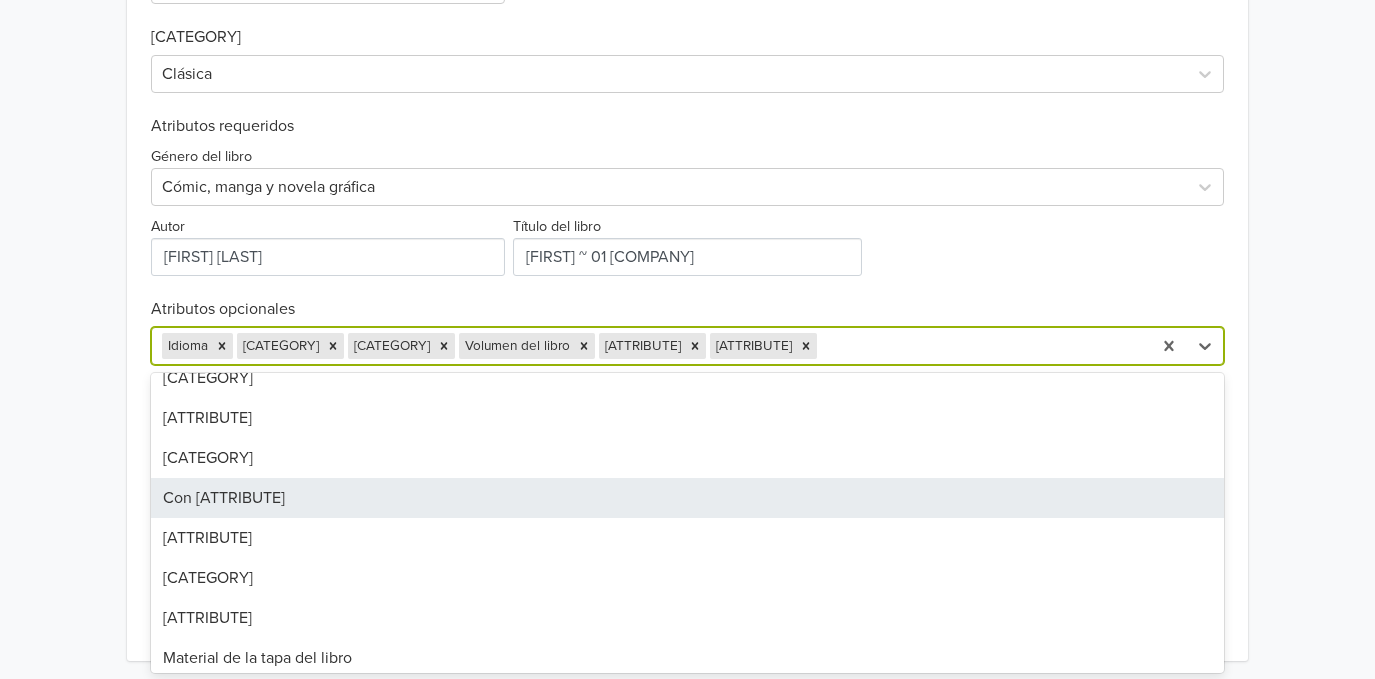 scroll, scrollTop: 133, scrollLeft: 0, axis: vertical 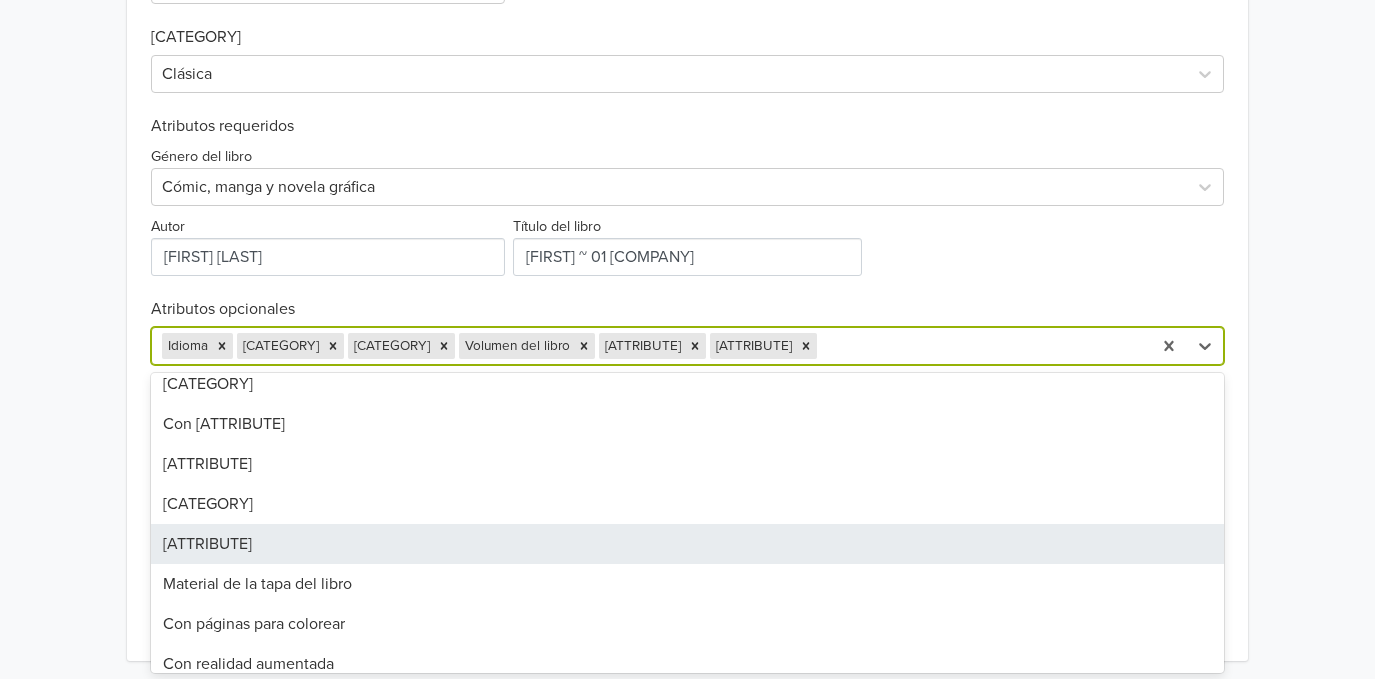 click on "Peso" at bounding box center [687, 544] 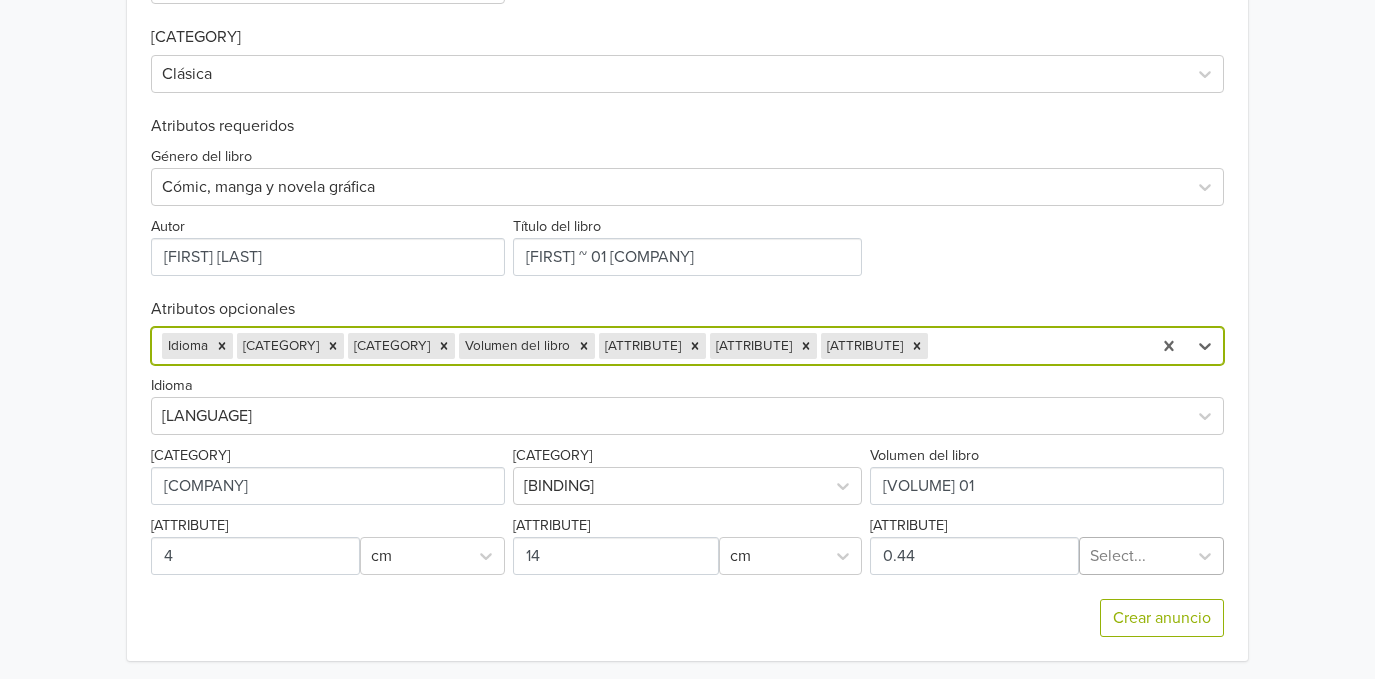 click at bounding box center [1133, 556] 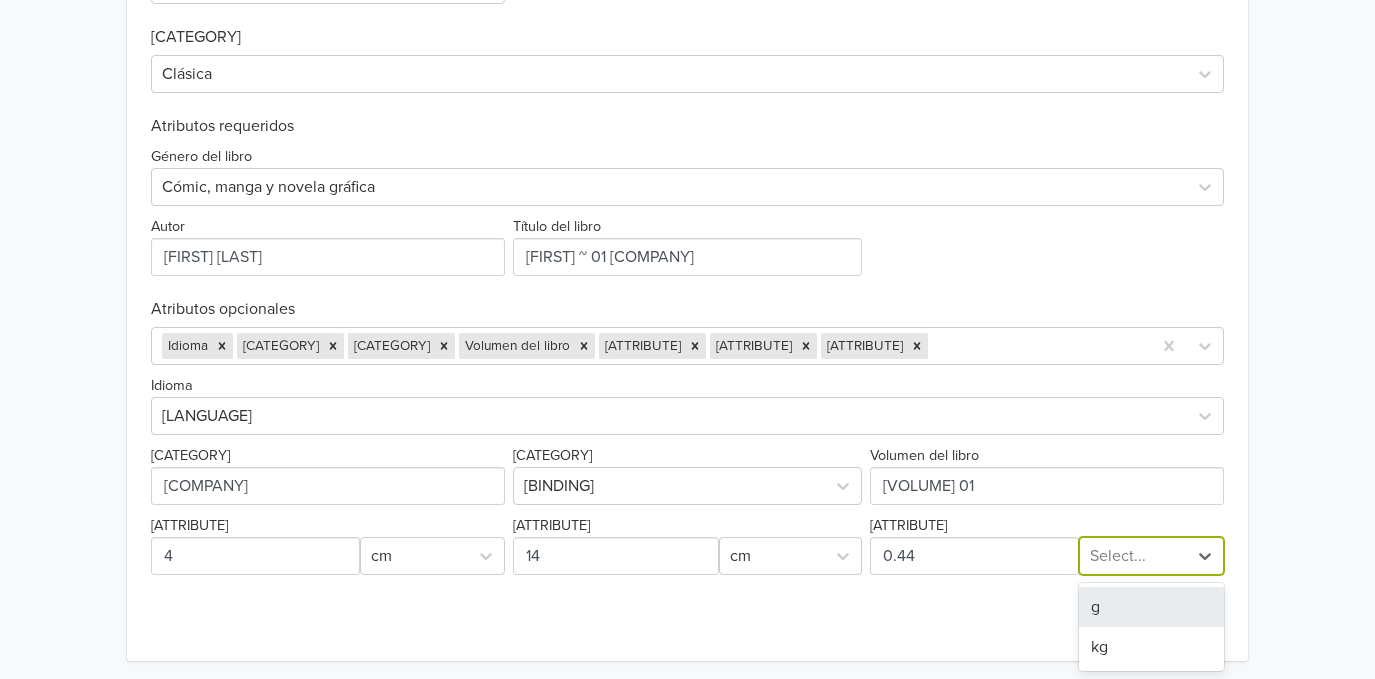 click on "g" at bounding box center (1151, 607) 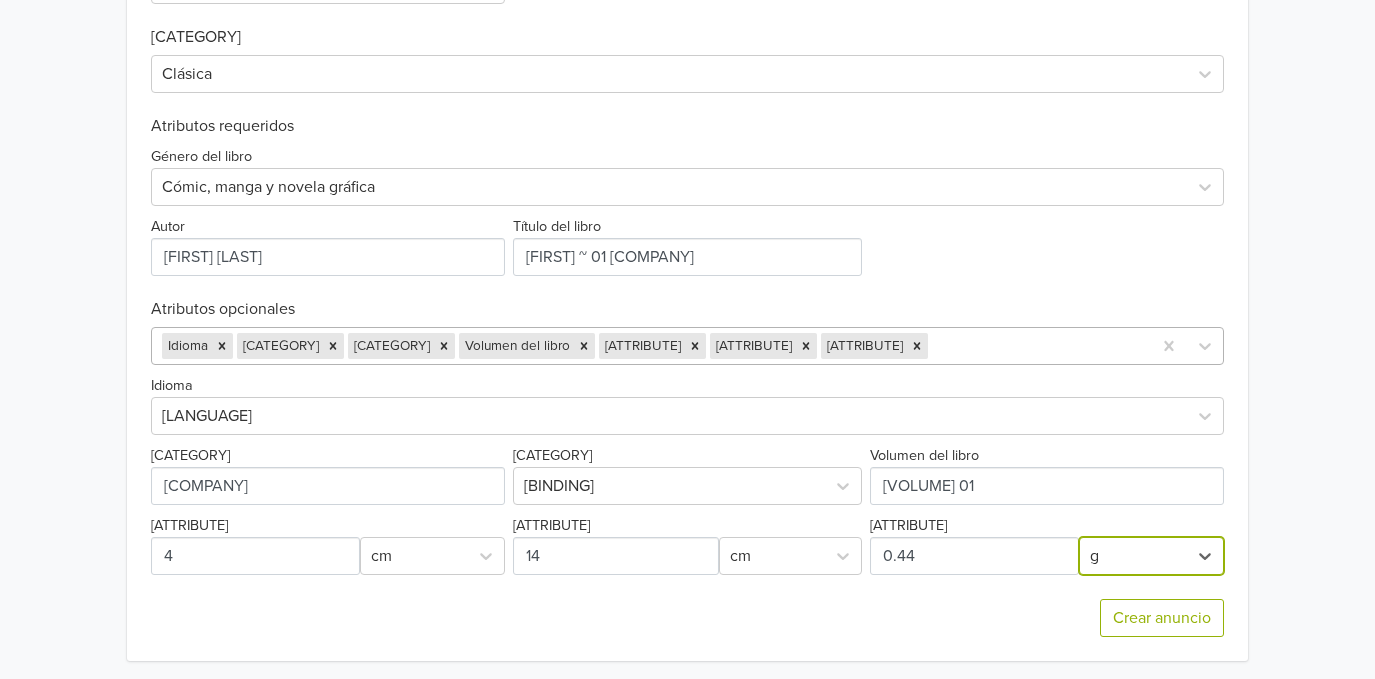 click at bounding box center (1036, 346) 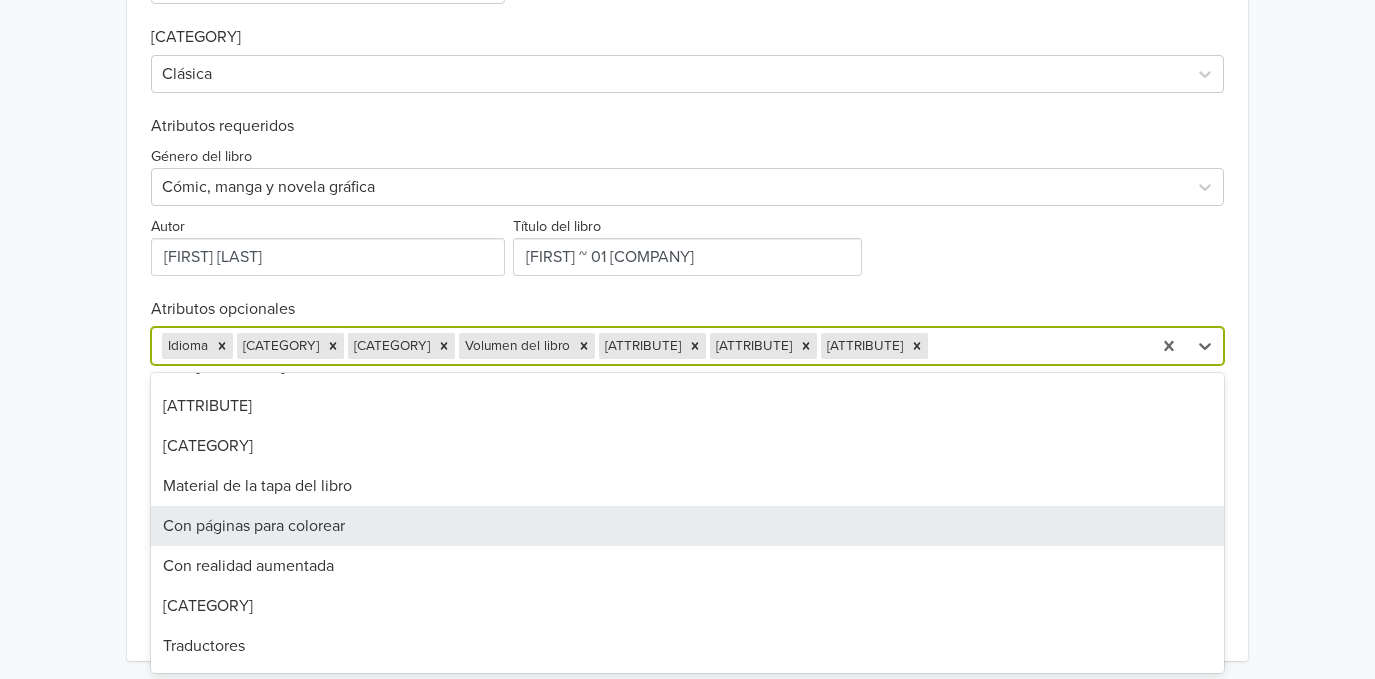 scroll, scrollTop: 266, scrollLeft: 0, axis: vertical 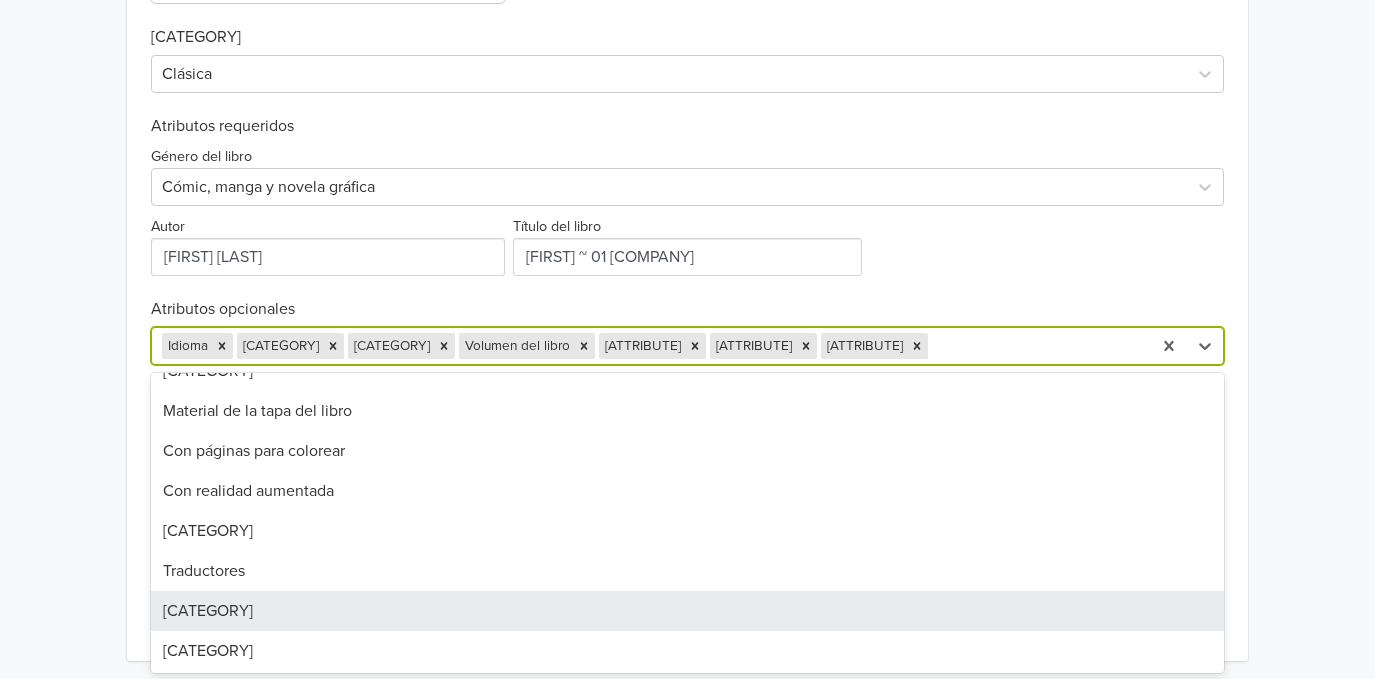 click on "Subgéneros del libro" at bounding box center [687, 611] 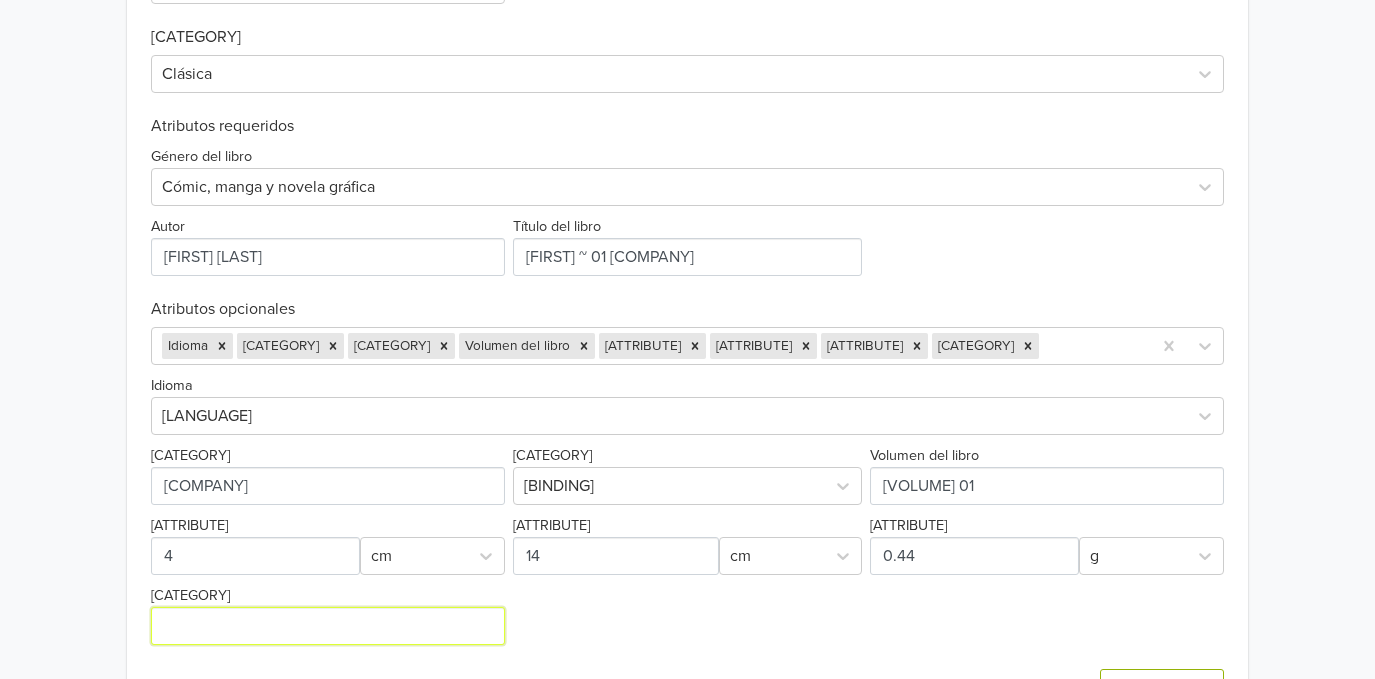 click on "Subgéneros del libro" at bounding box center [328, 626] 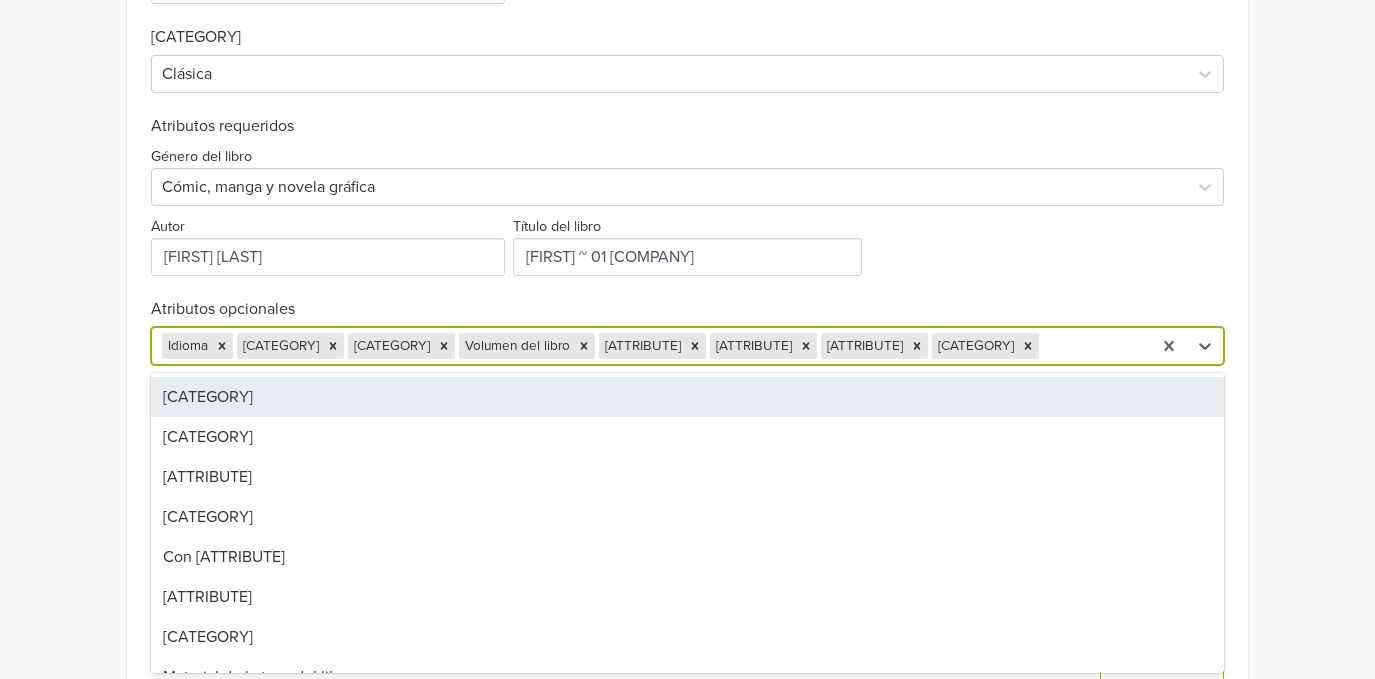 click at bounding box center (1092, 346) 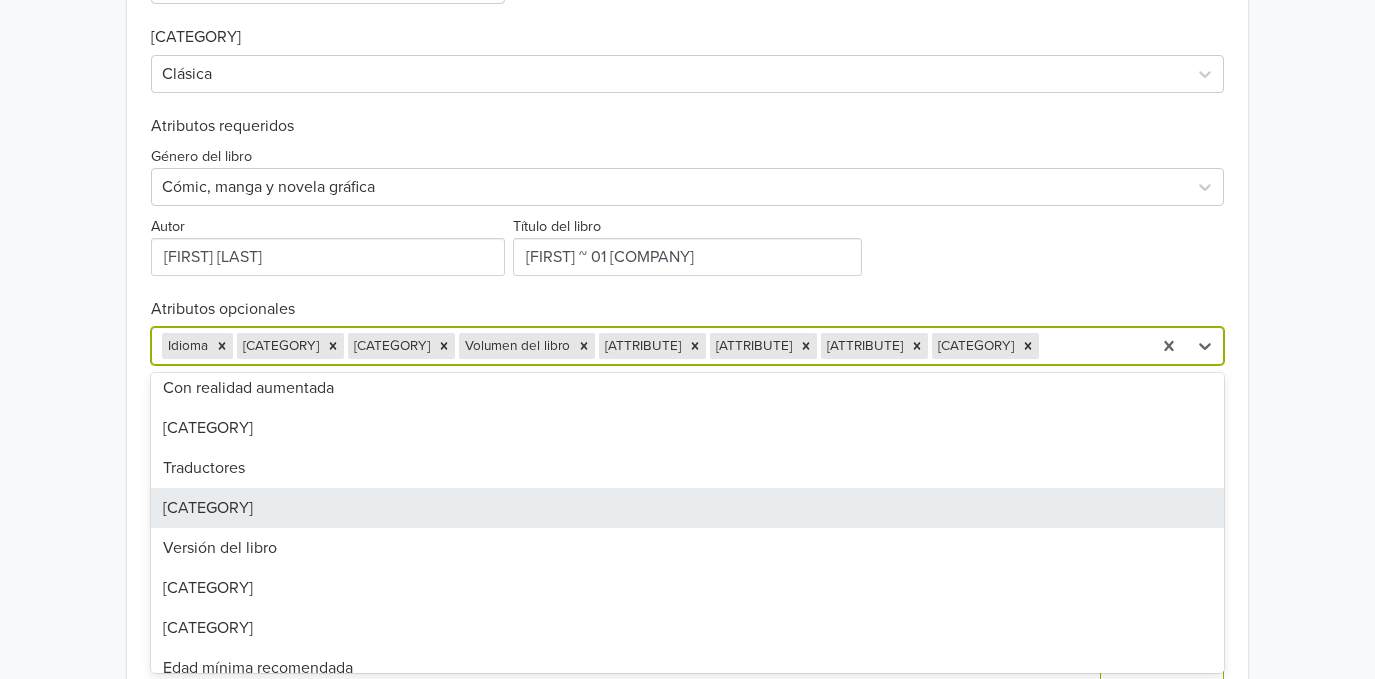 scroll, scrollTop: 400, scrollLeft: 0, axis: vertical 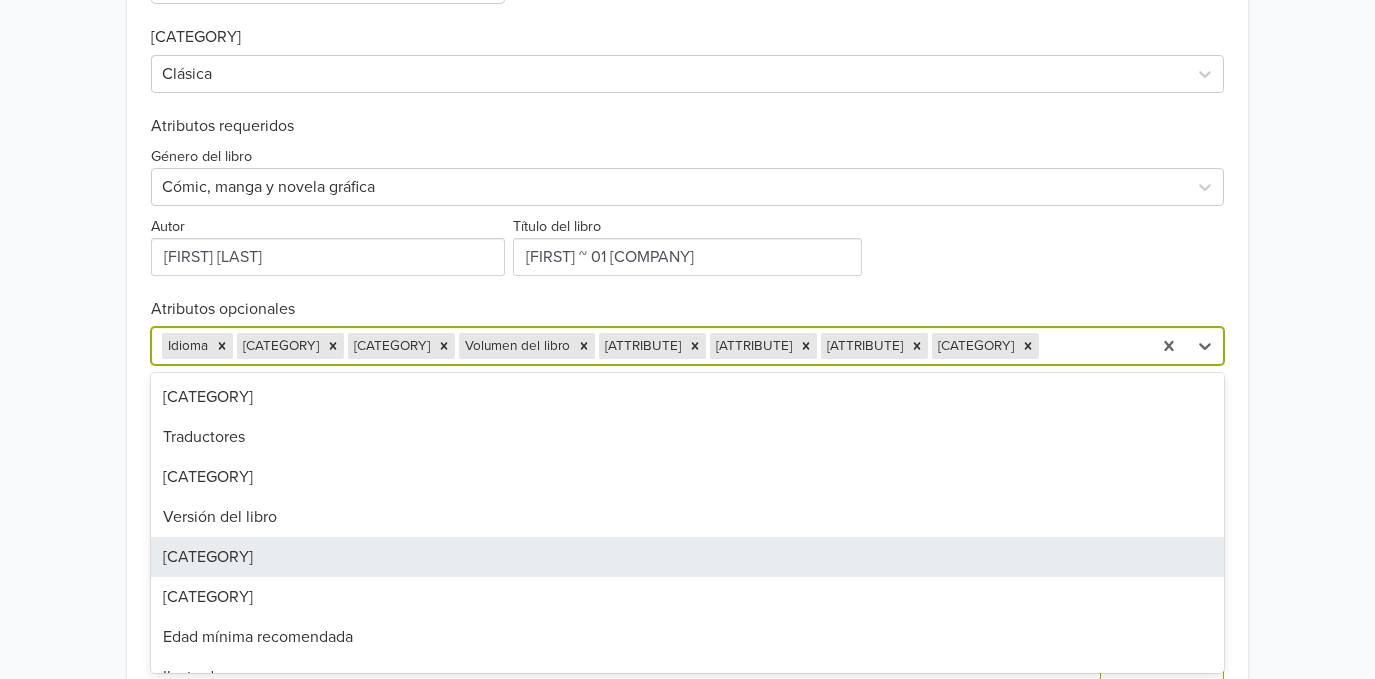 click on "Tamaño del libro" at bounding box center (687, 557) 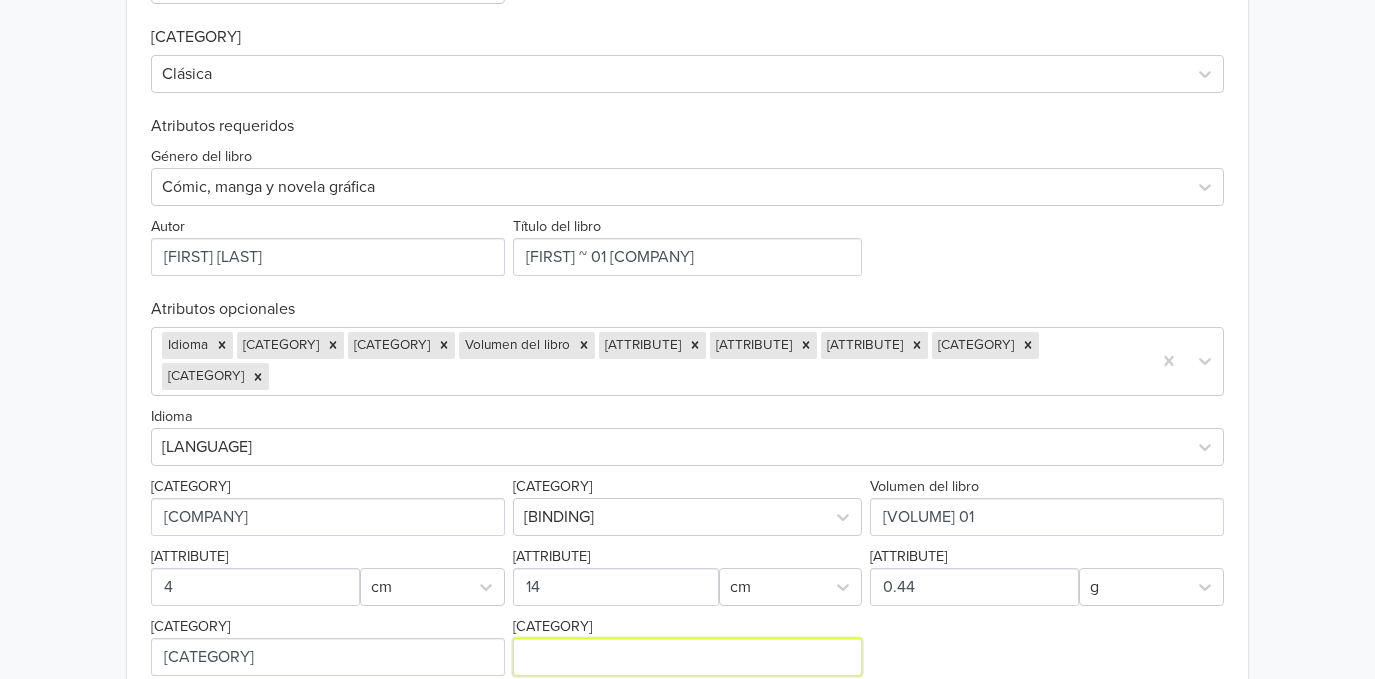 click on "Tamaño del libro" at bounding box center [688, 657] 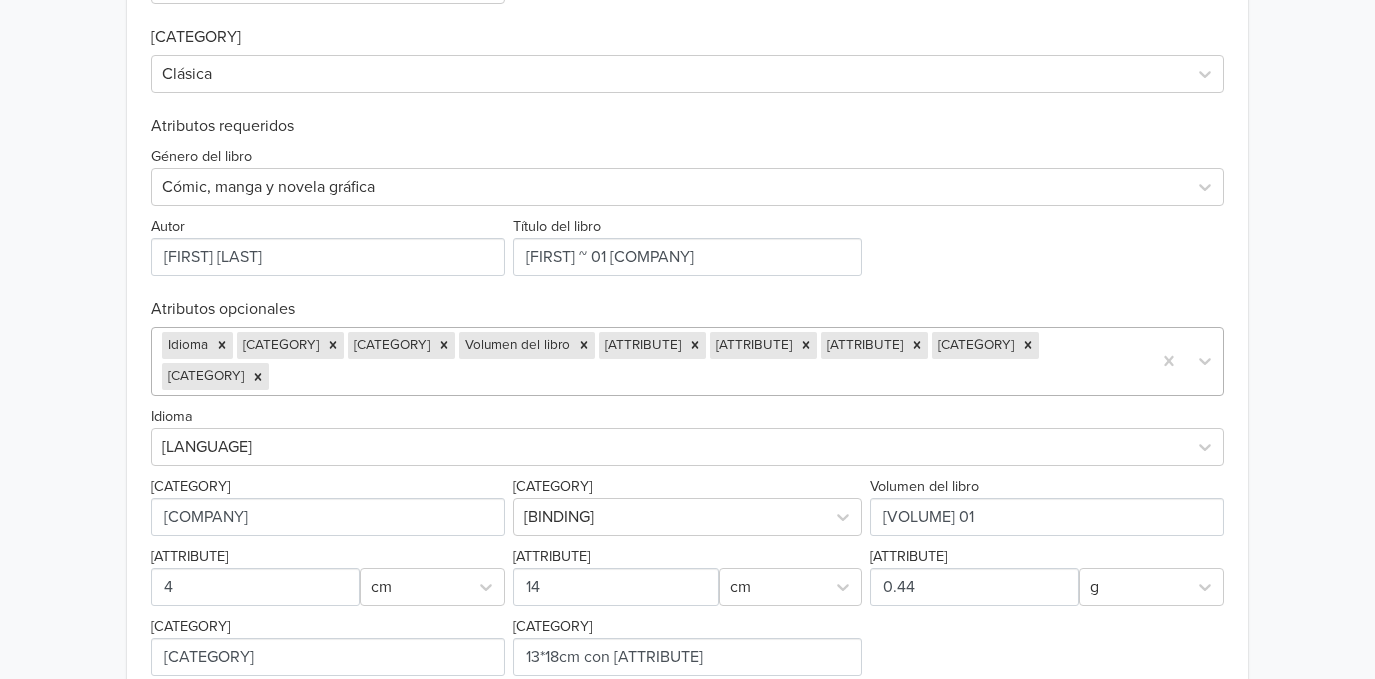 click at bounding box center (275, 377) 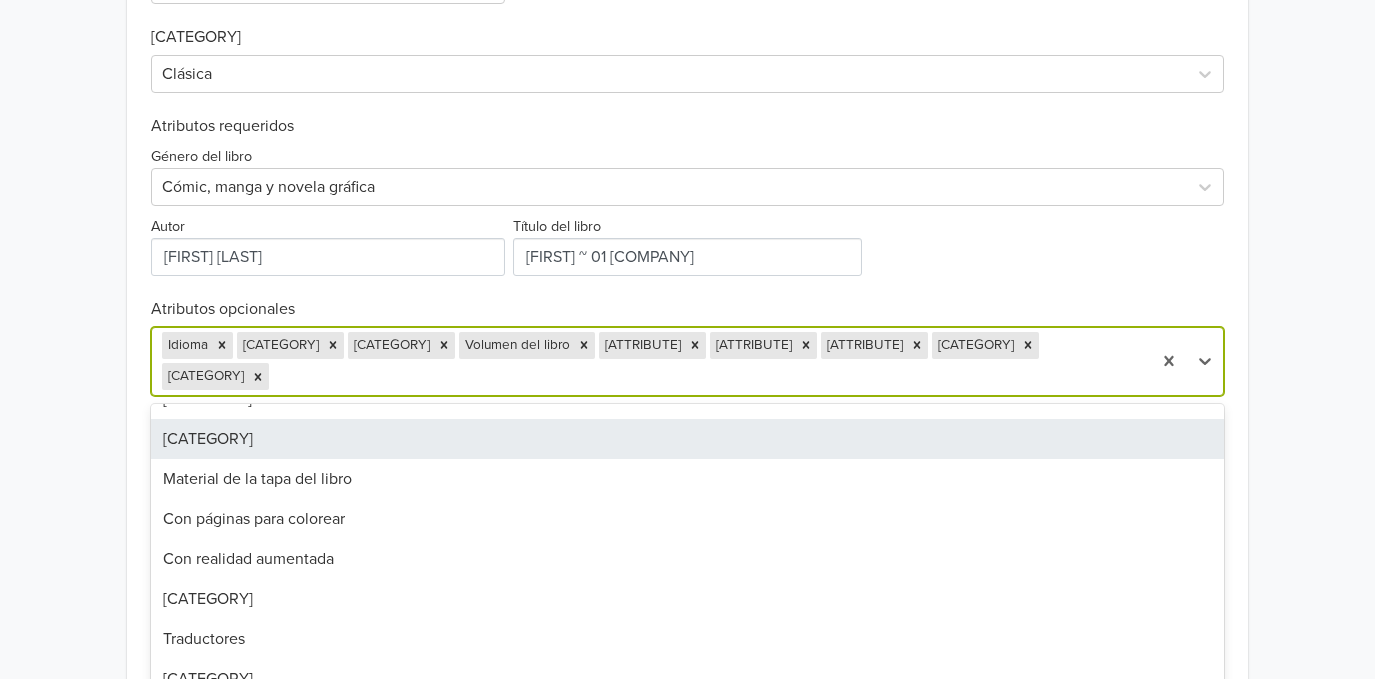 scroll, scrollTop: 266, scrollLeft: 0, axis: vertical 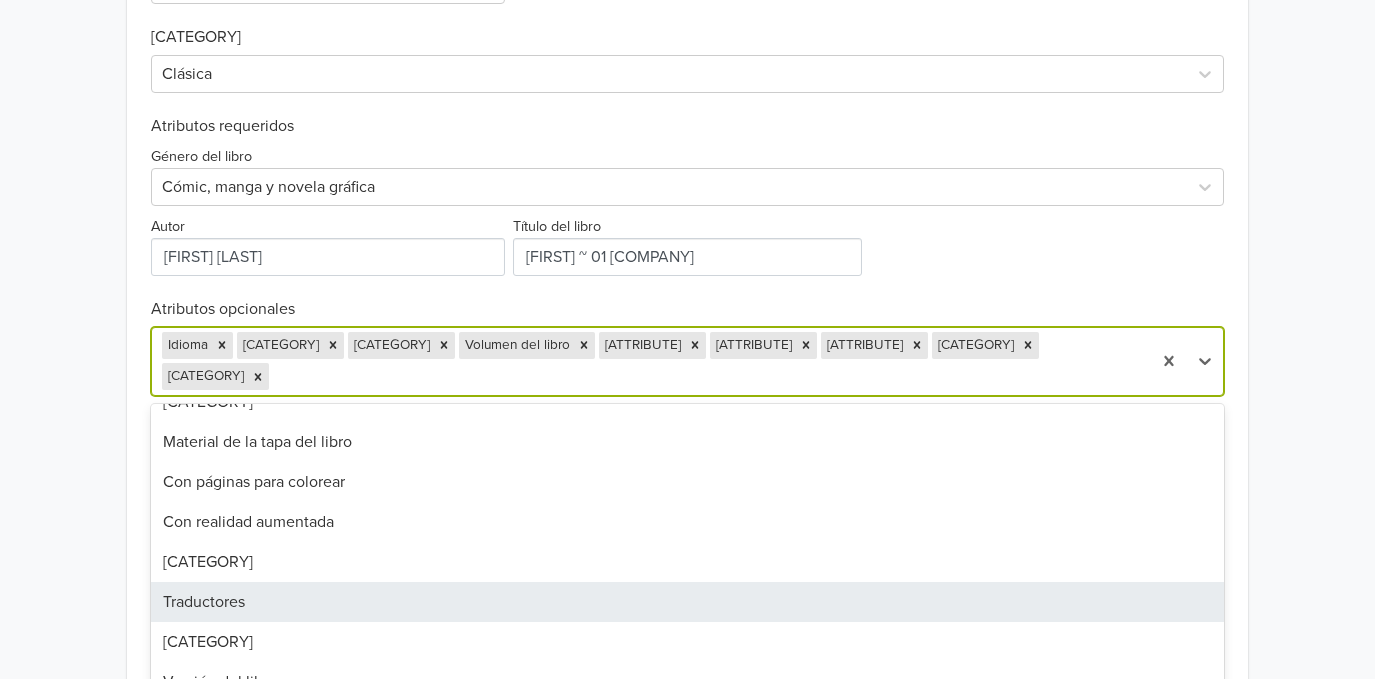 click on "Traductores" at bounding box center [687, 602] 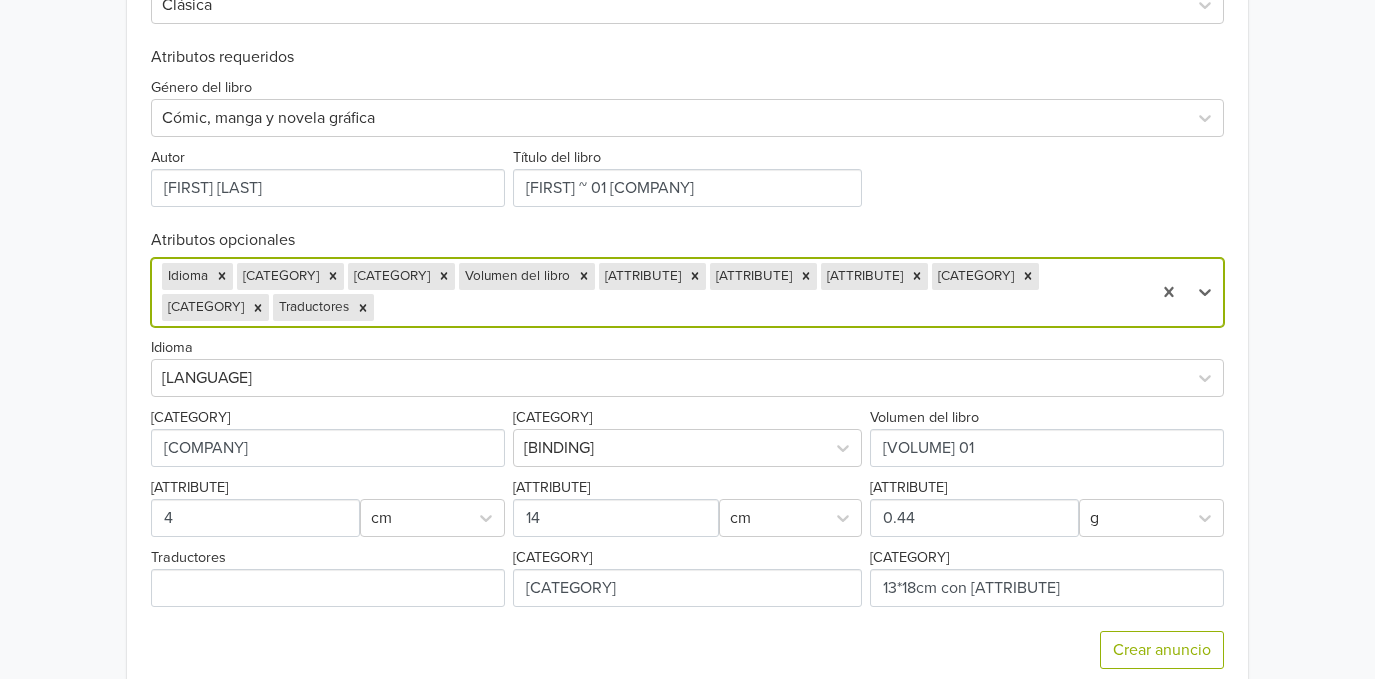 scroll, scrollTop: 872, scrollLeft: 0, axis: vertical 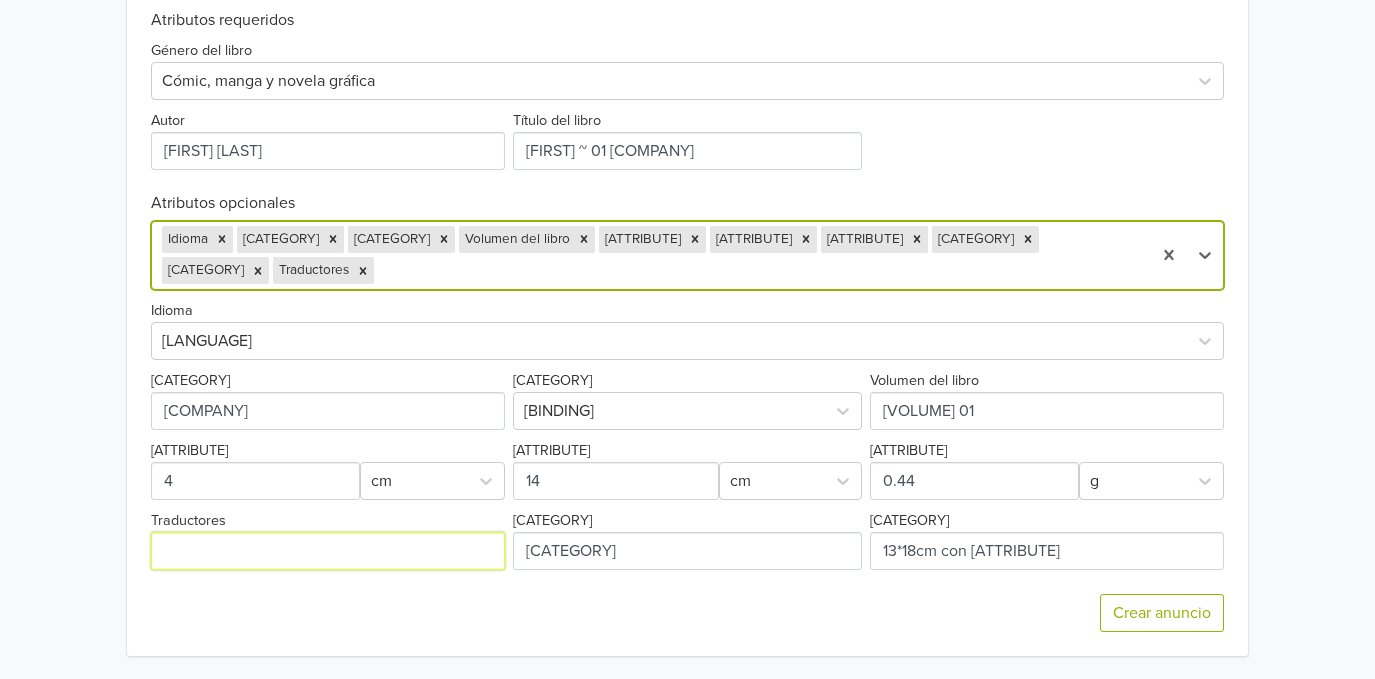 click on "Traductores" at bounding box center [328, 551] 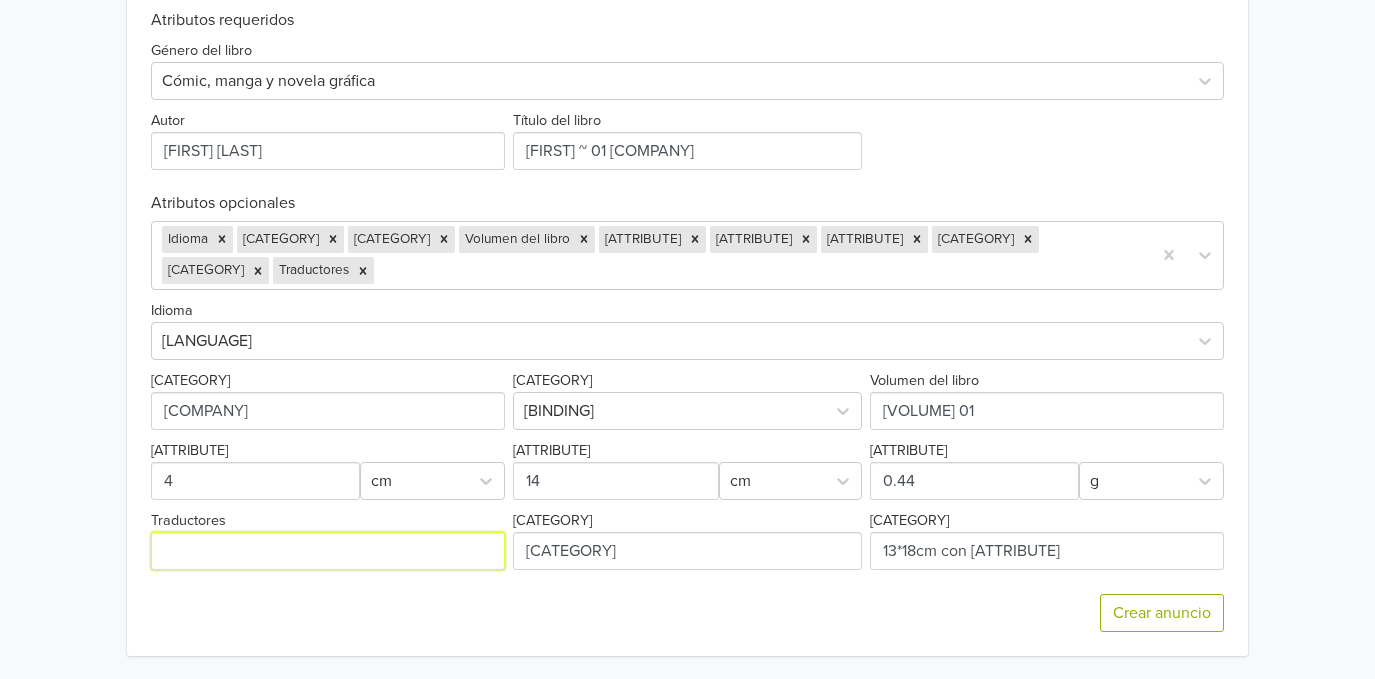 type on "Pablo  Tschopp" 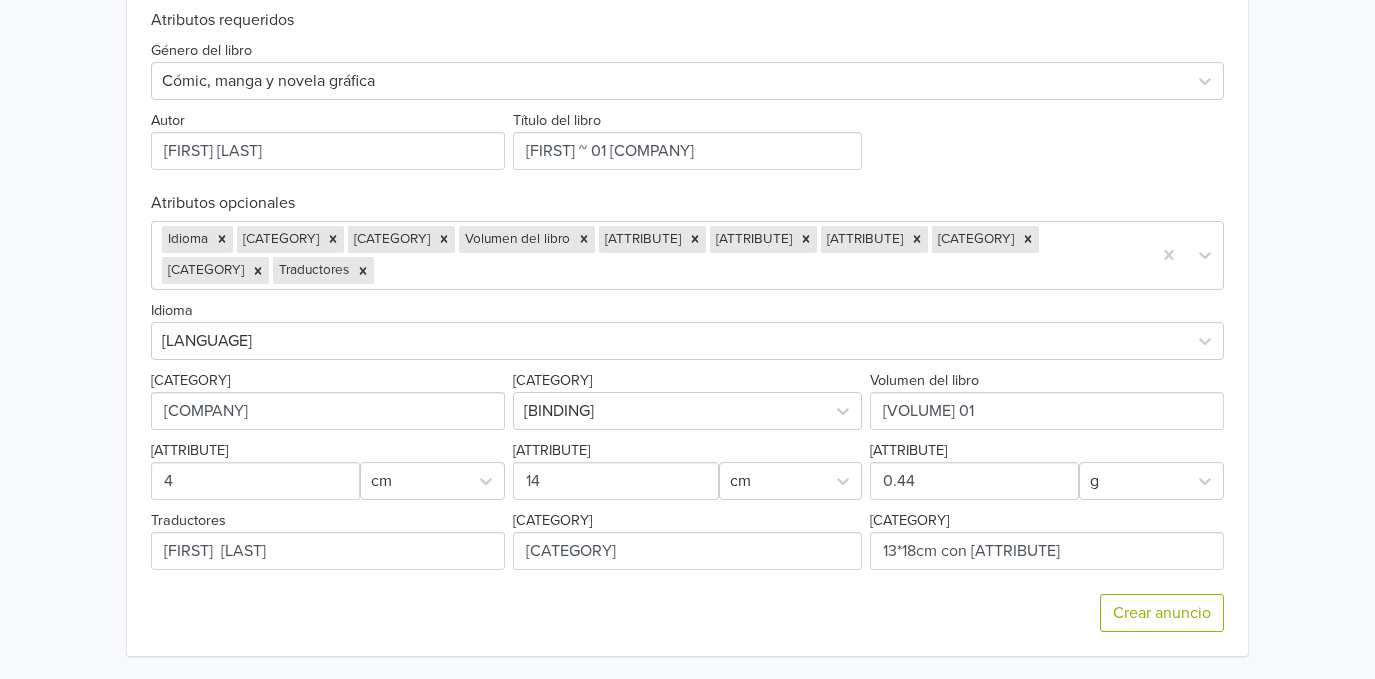 click on "Crear anuncio" at bounding box center [687, 613] 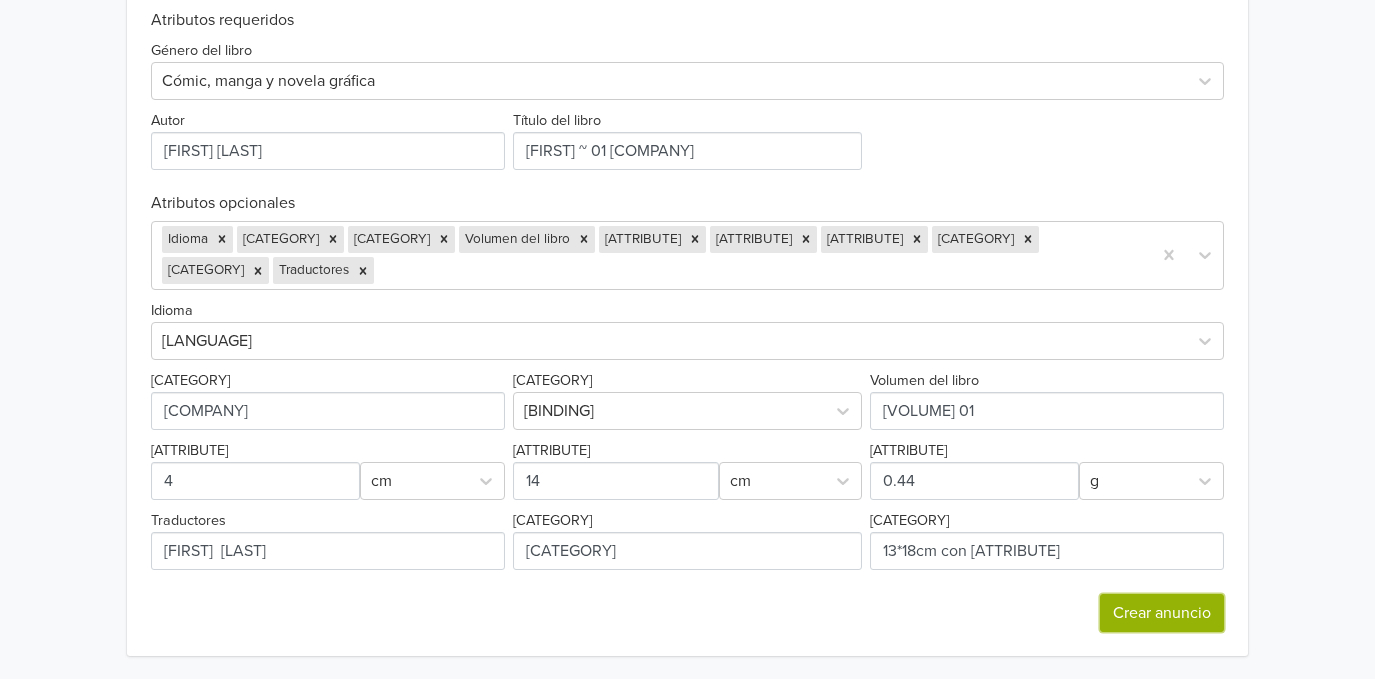 click on "Crear anuncio" at bounding box center [1162, 613] 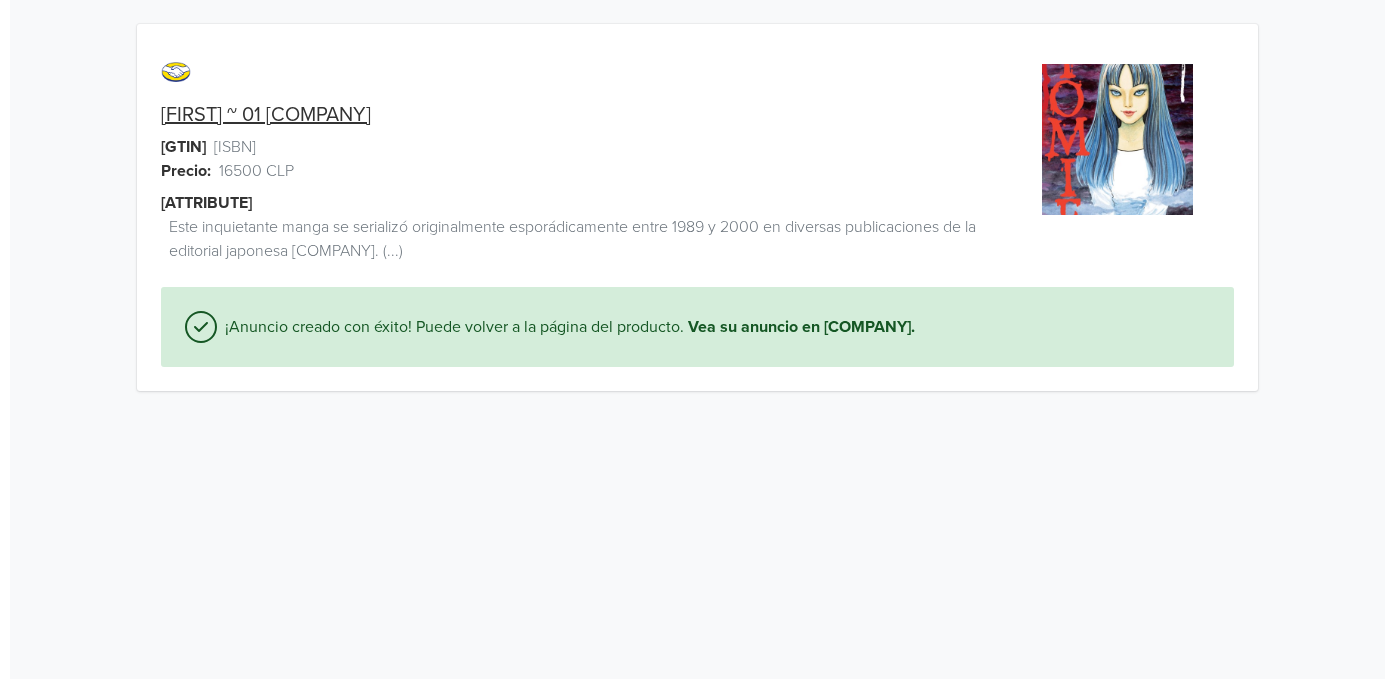 scroll, scrollTop: 0, scrollLeft: 0, axis: both 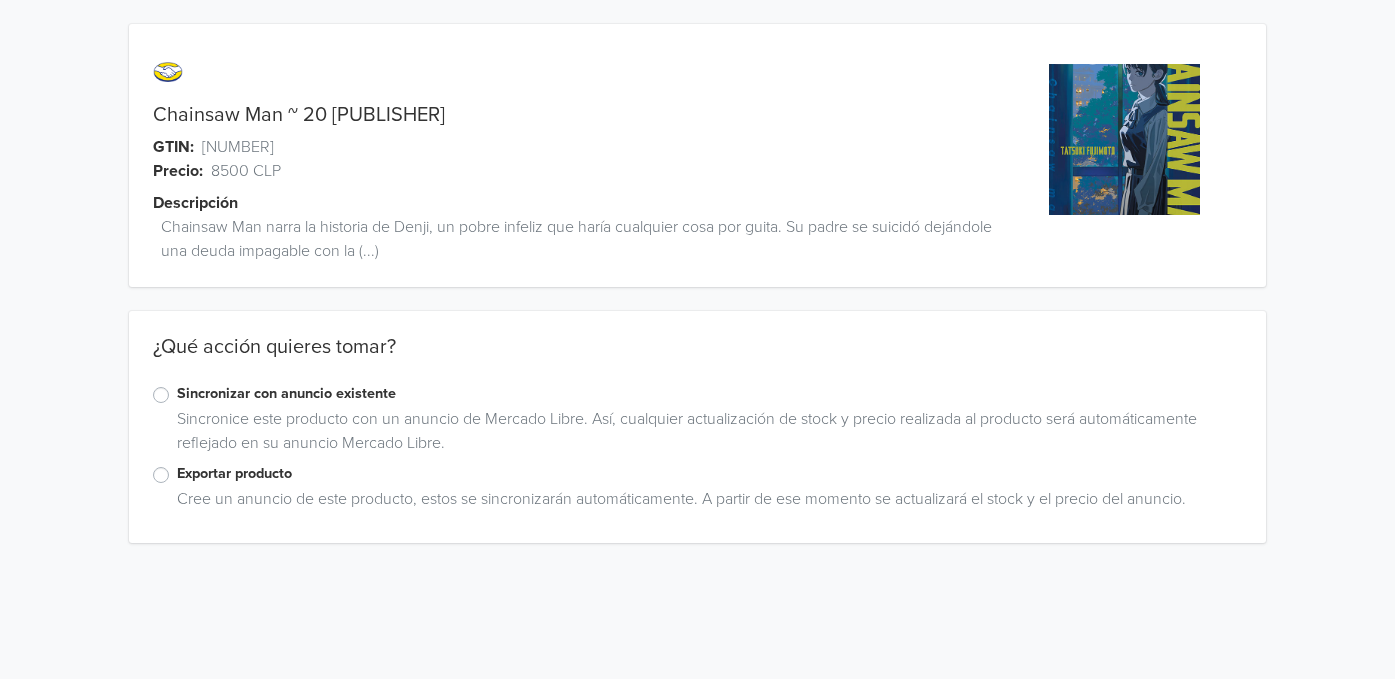 click on "Exportar producto" at bounding box center [710, 474] 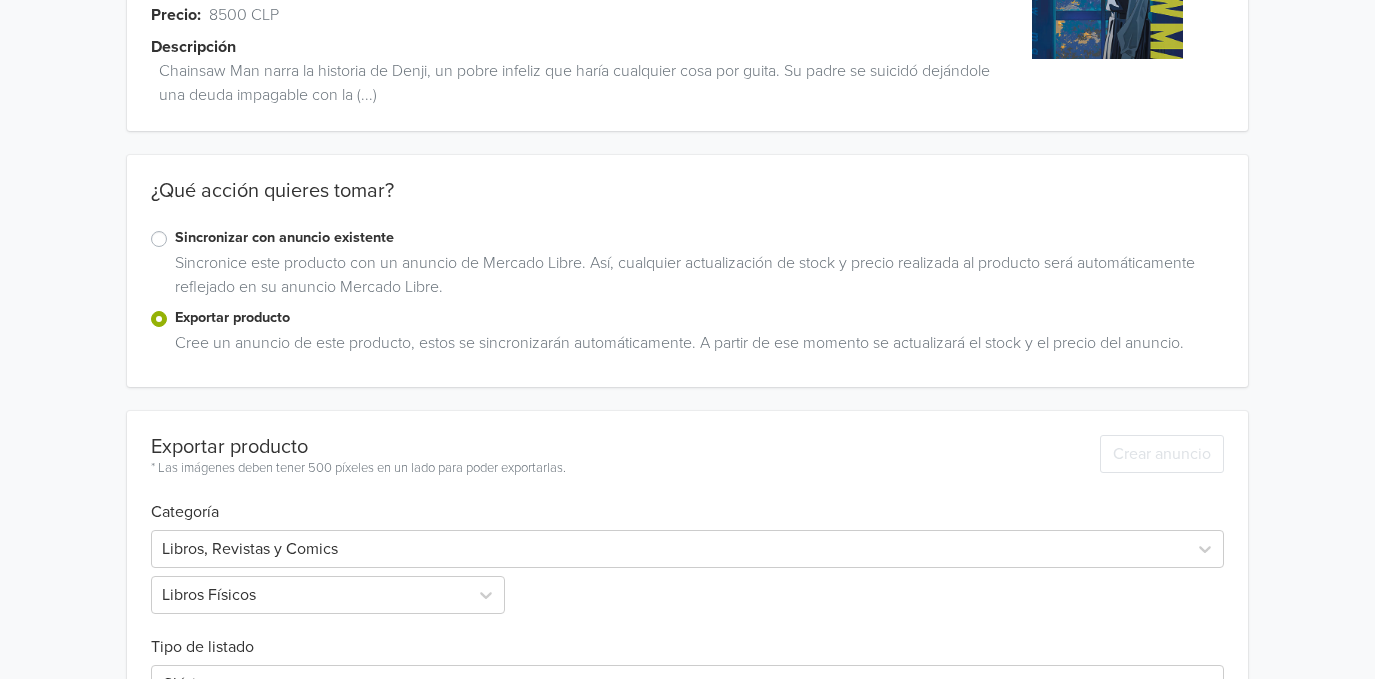 scroll, scrollTop: 289, scrollLeft: 0, axis: vertical 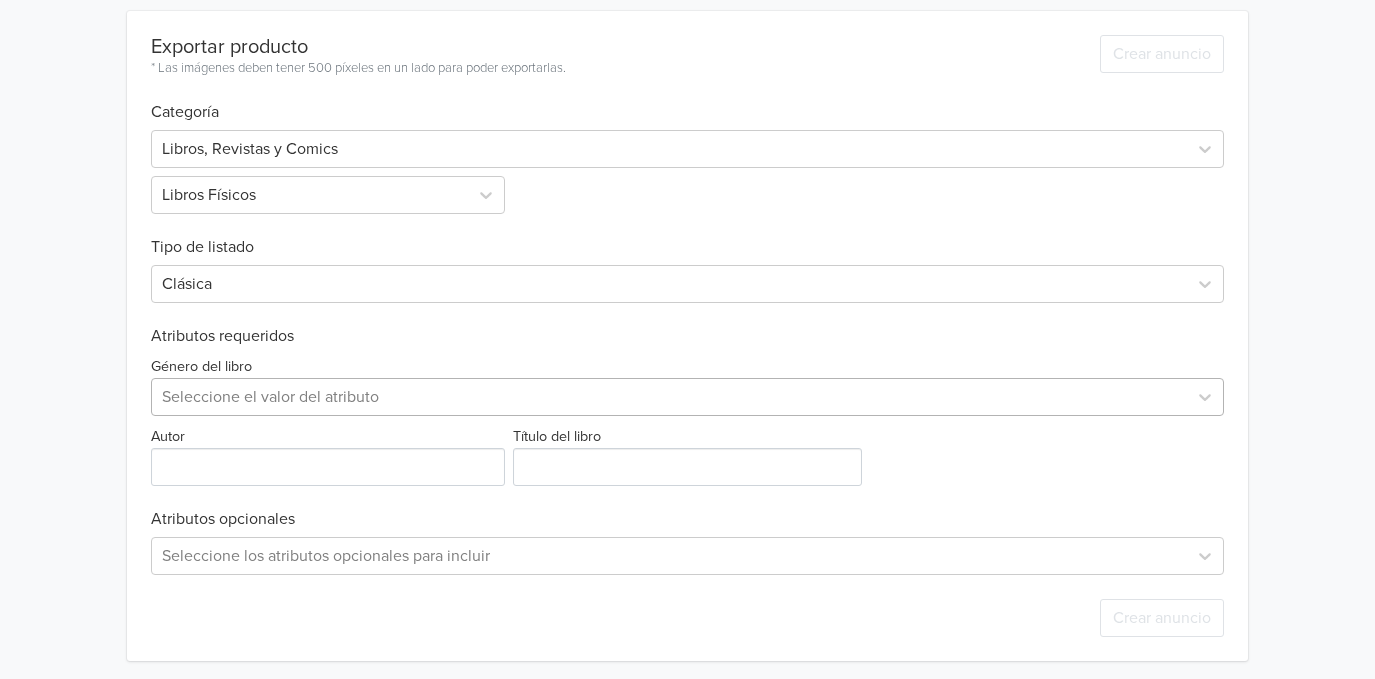 click at bounding box center [669, 397] 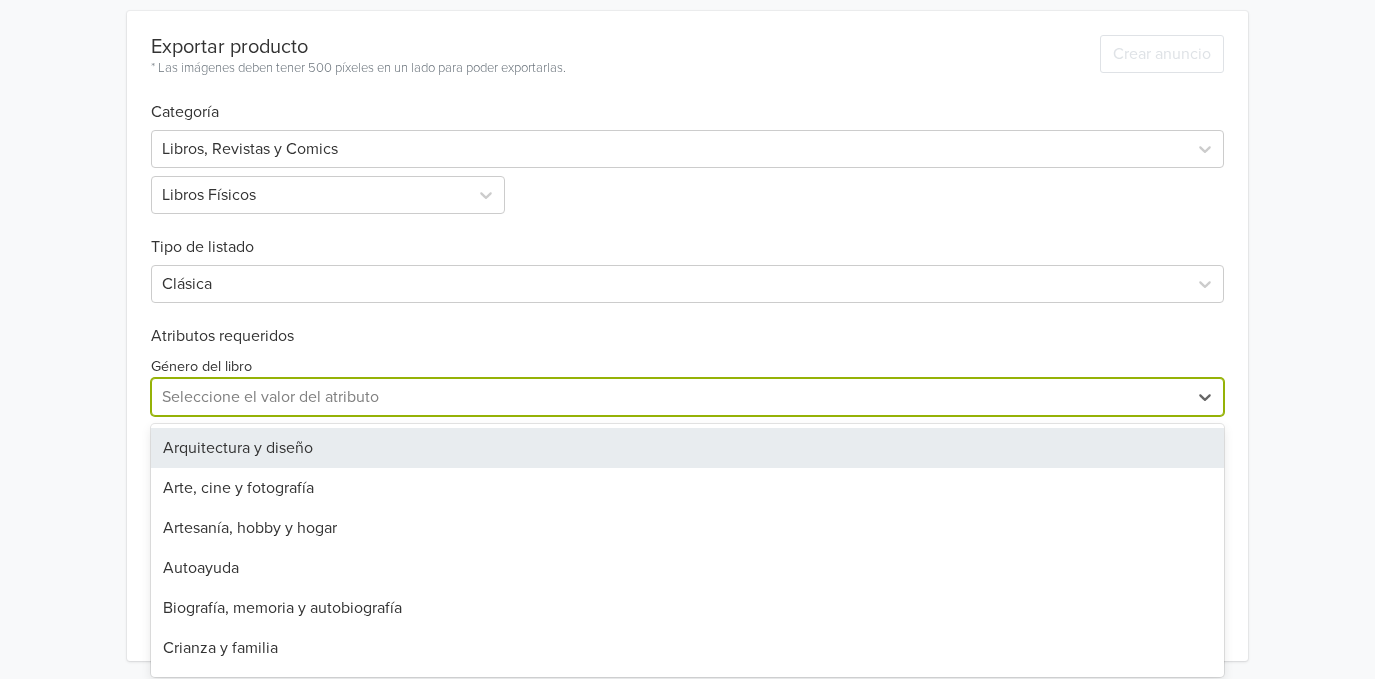 scroll, scrollTop: 561, scrollLeft: 0, axis: vertical 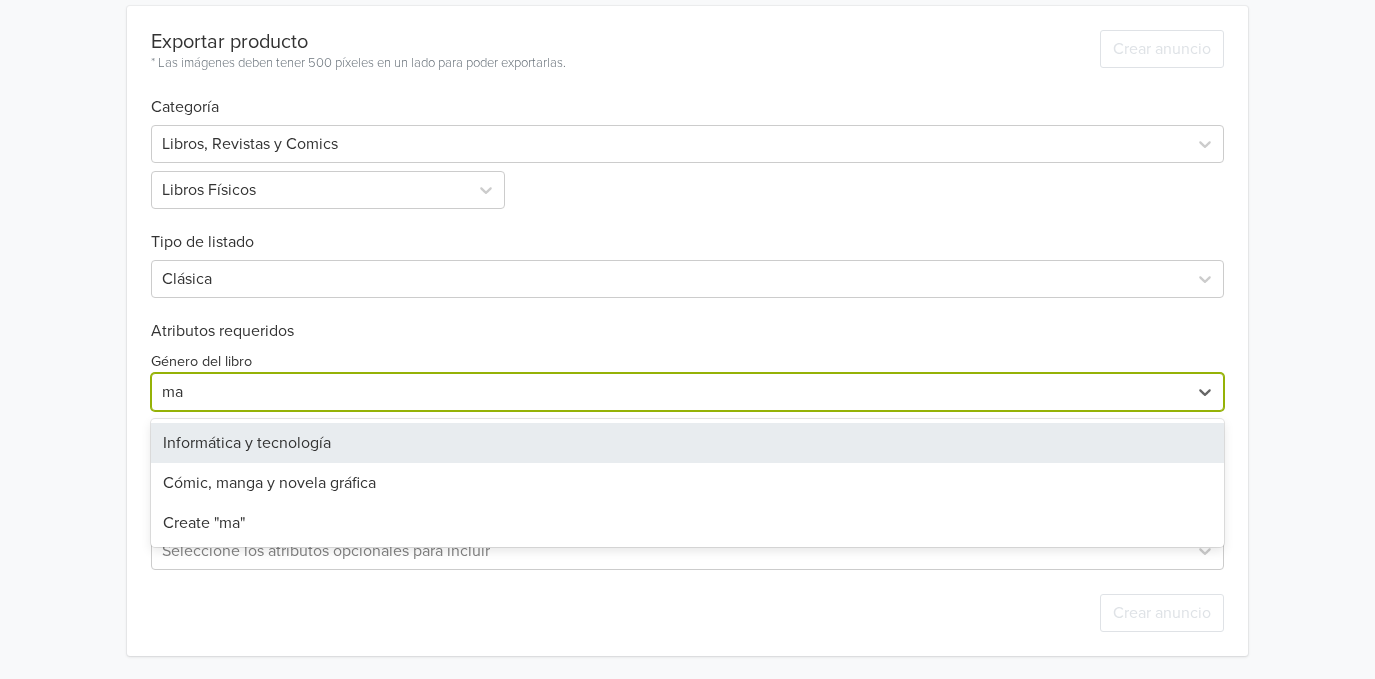 type on "man" 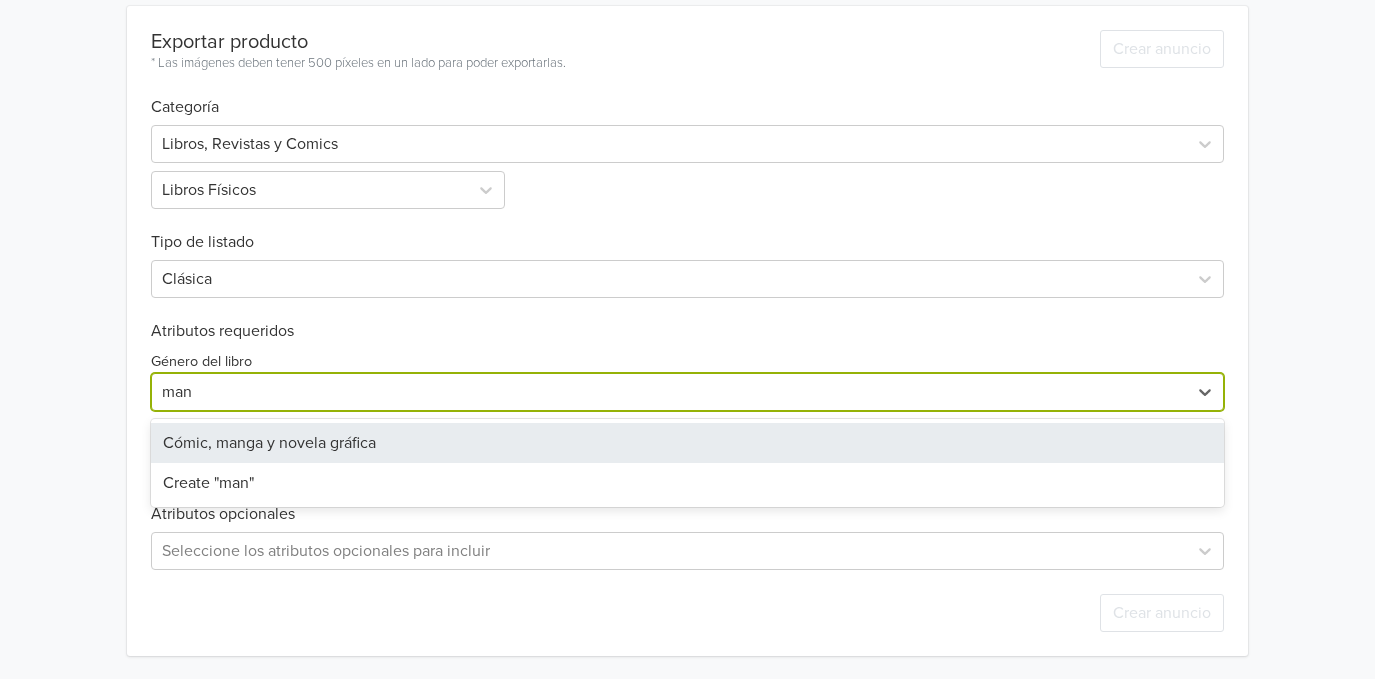click on "Cómic, manga y novela gráfica" at bounding box center (687, 443) 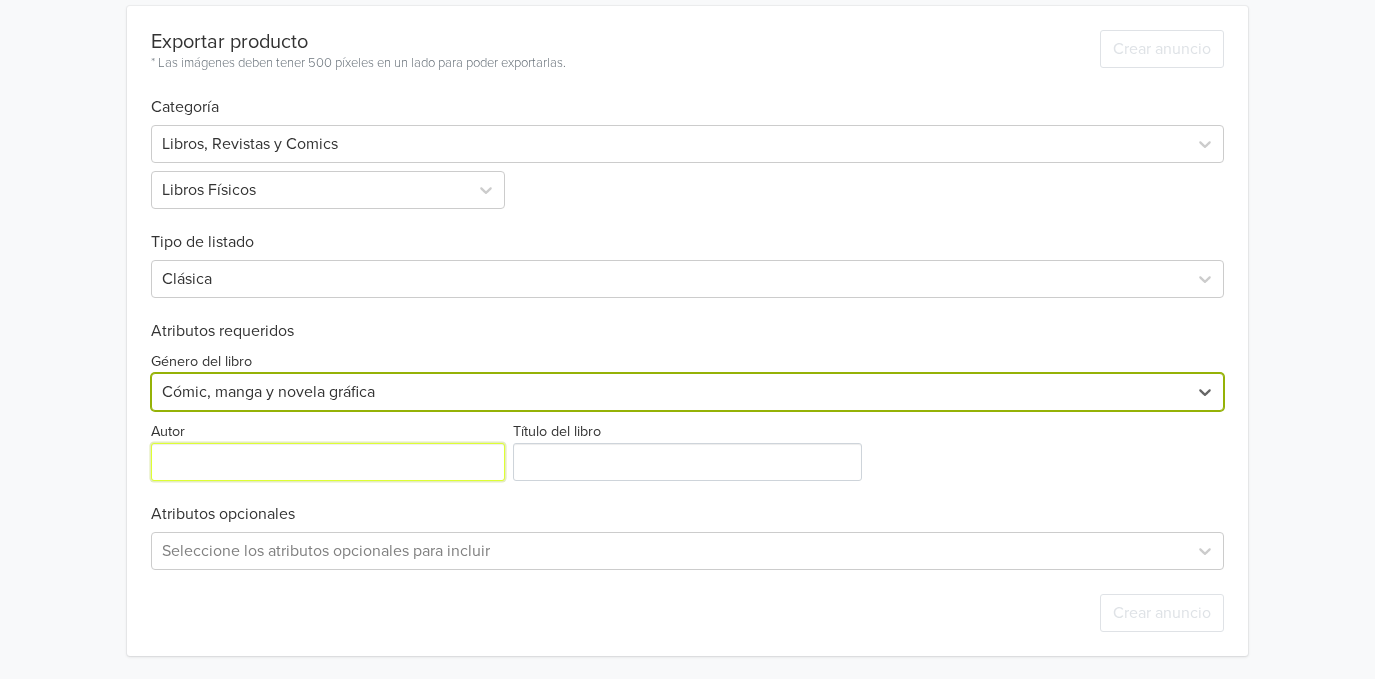 click on "Autor" at bounding box center [328, 462] 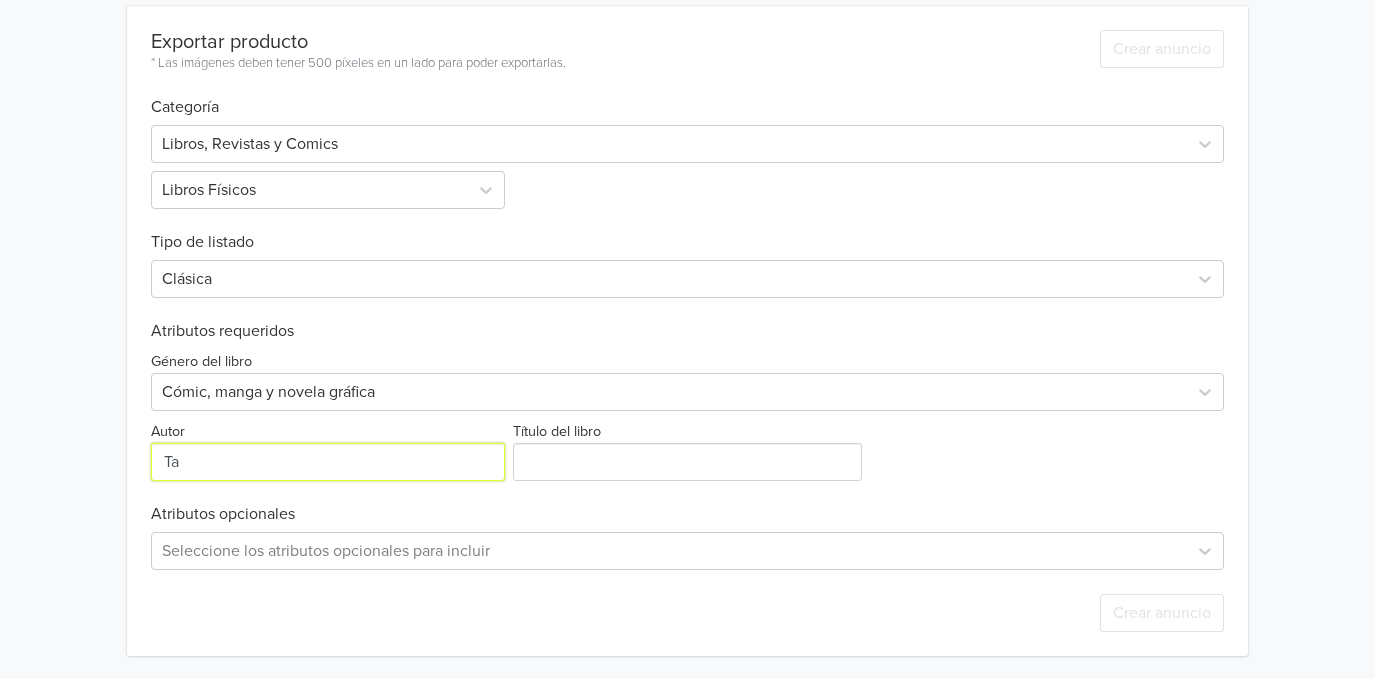 type on "Tatsuki Fujimoto" 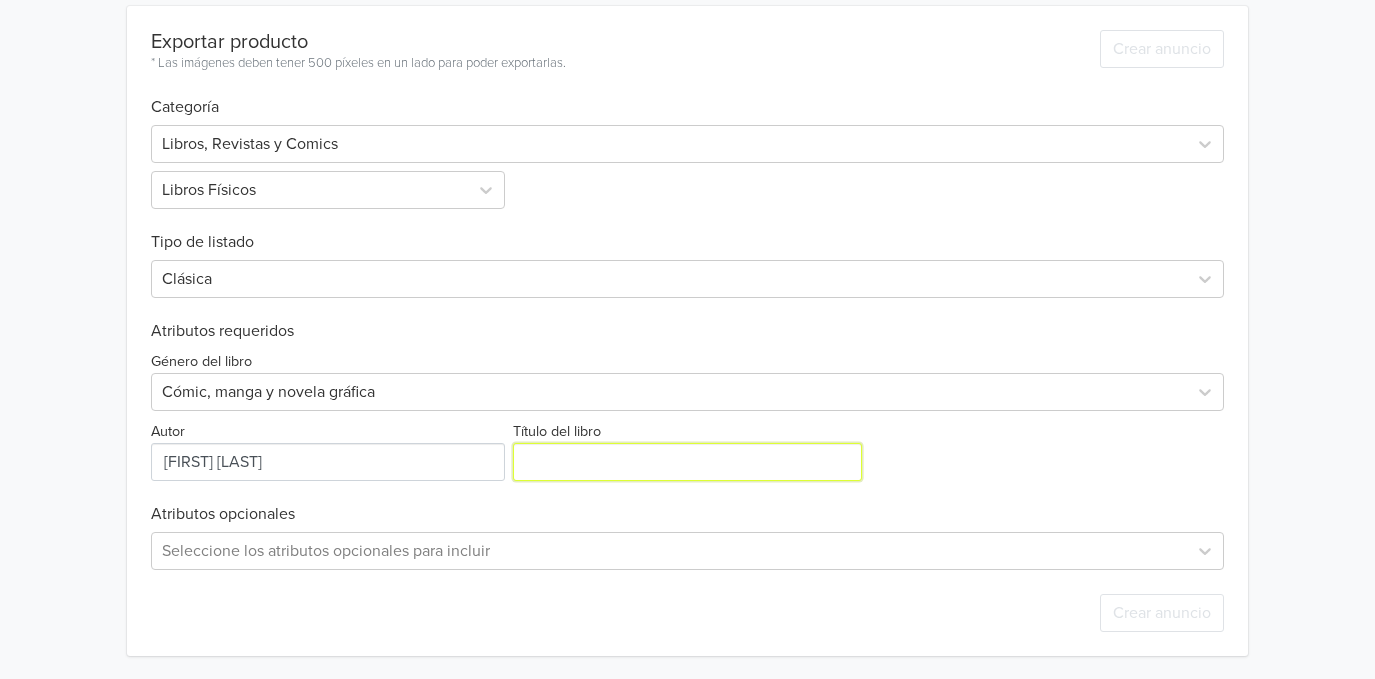 click on "Título del libro" at bounding box center [688, 462] 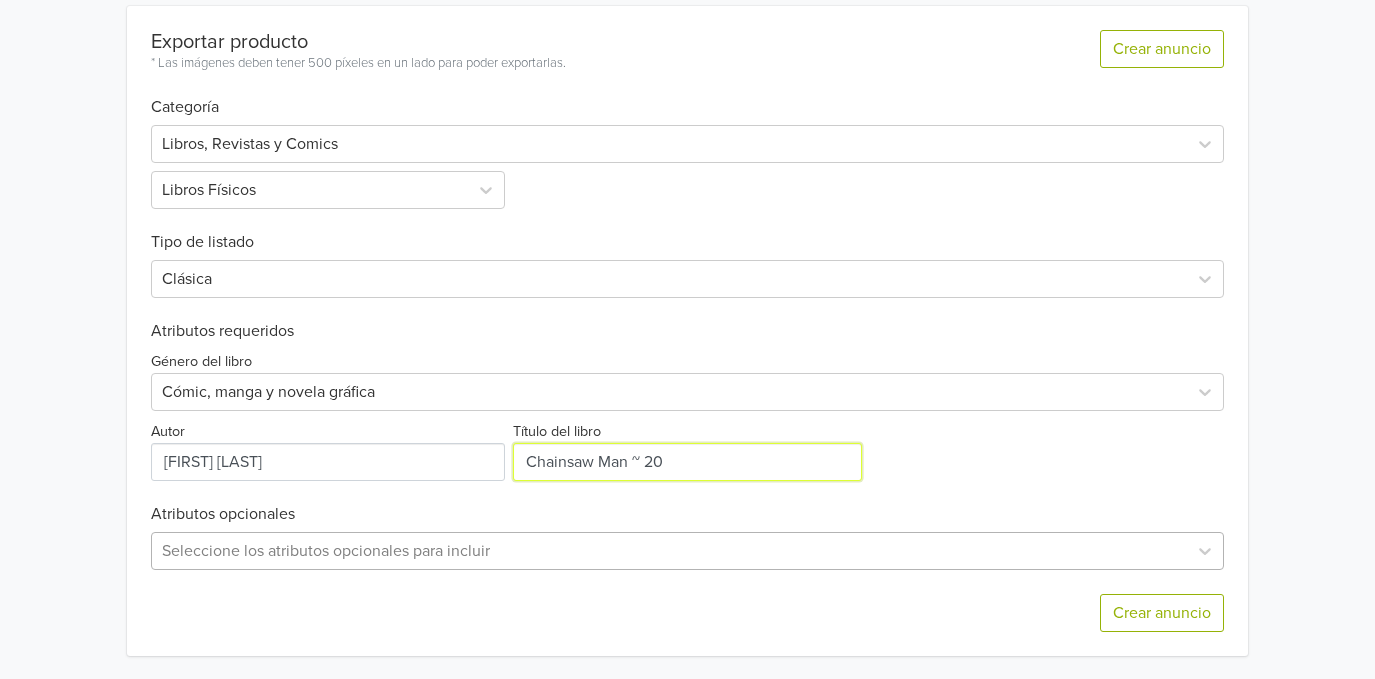 type on "Chainsaw Man ~ 20" 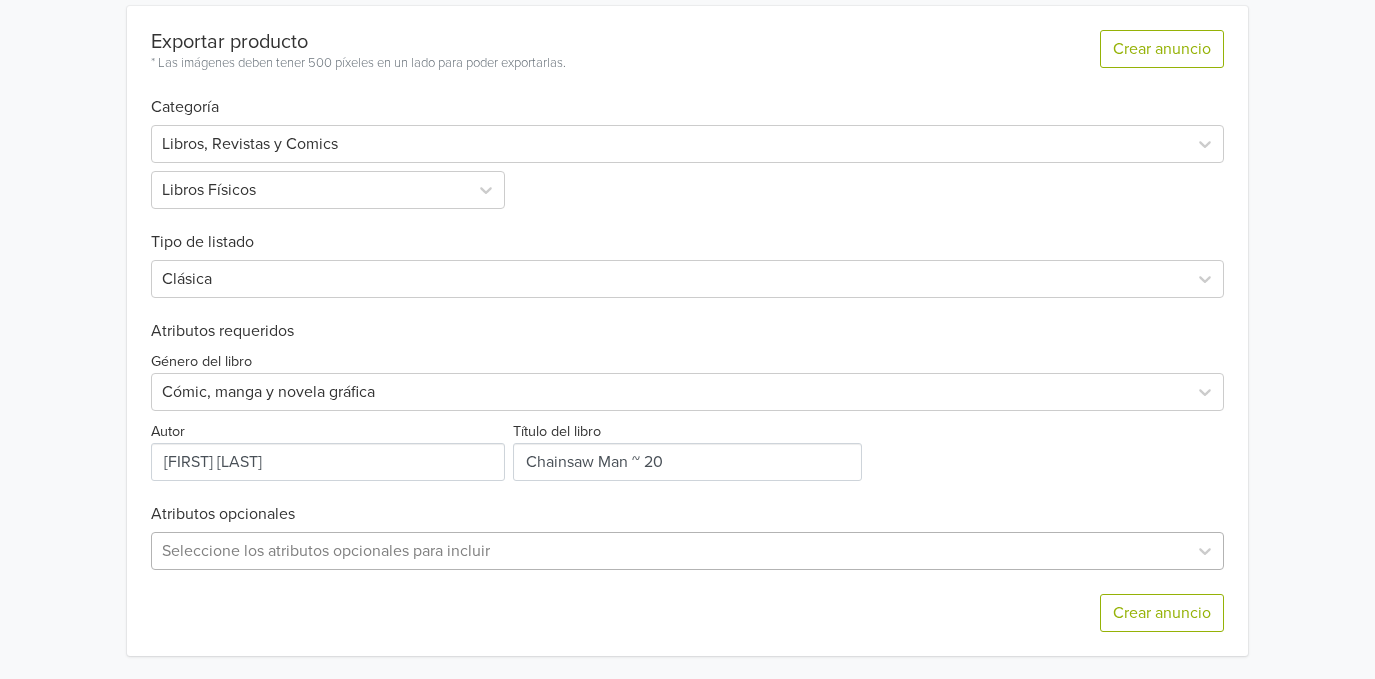 click on "Seleccione los atributos opcionales para incluir" at bounding box center (687, 551) 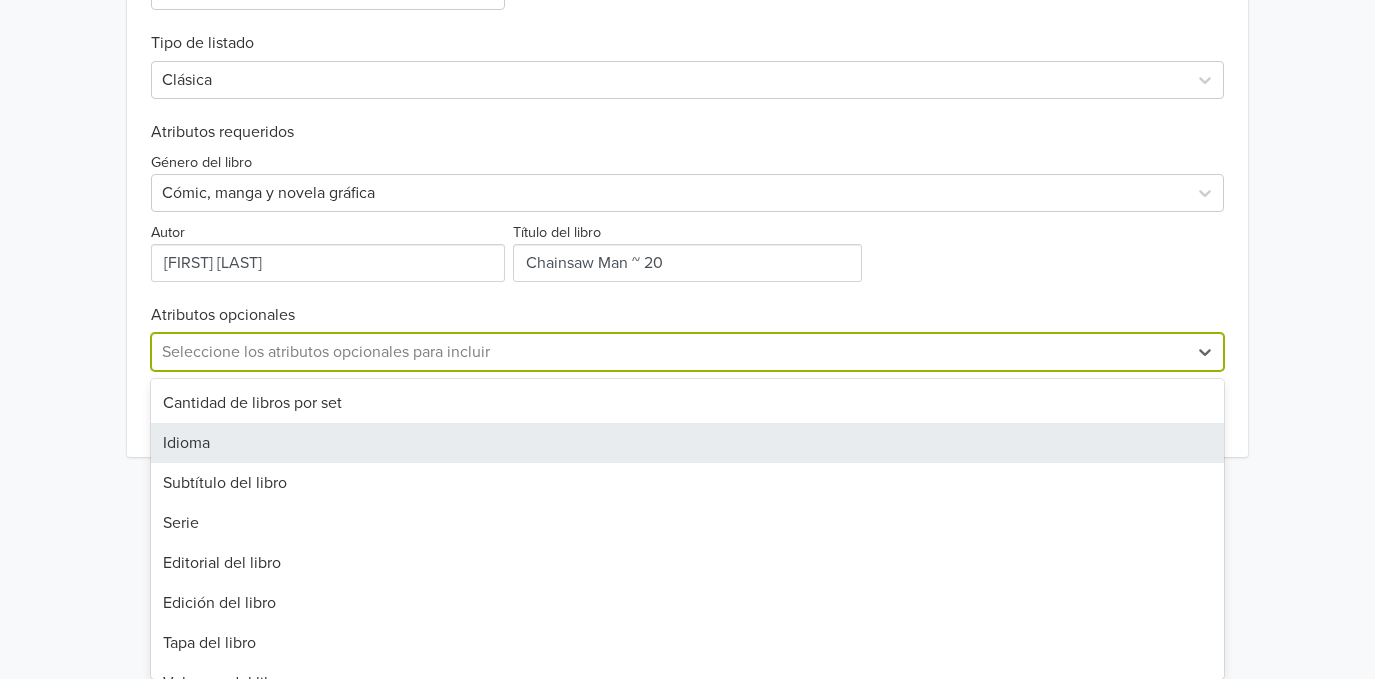 click on "Idioma" at bounding box center (687, 443) 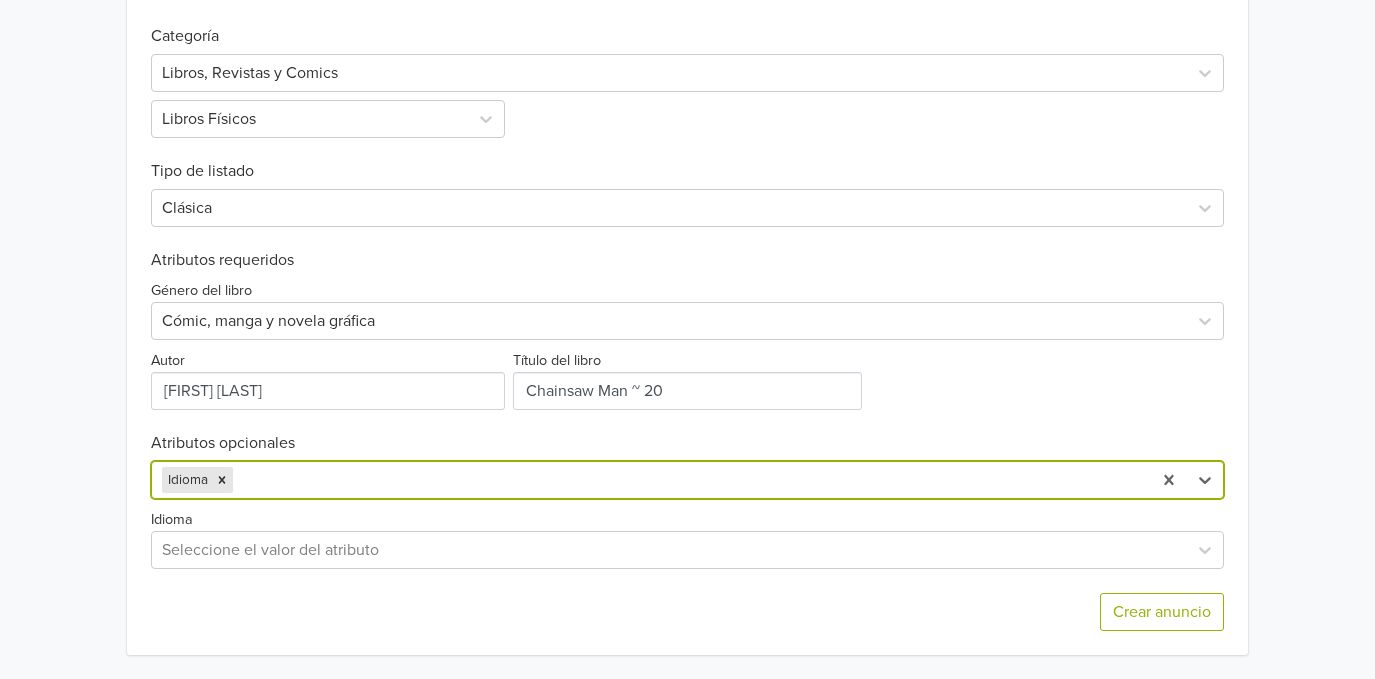 scroll, scrollTop: 632, scrollLeft: 0, axis: vertical 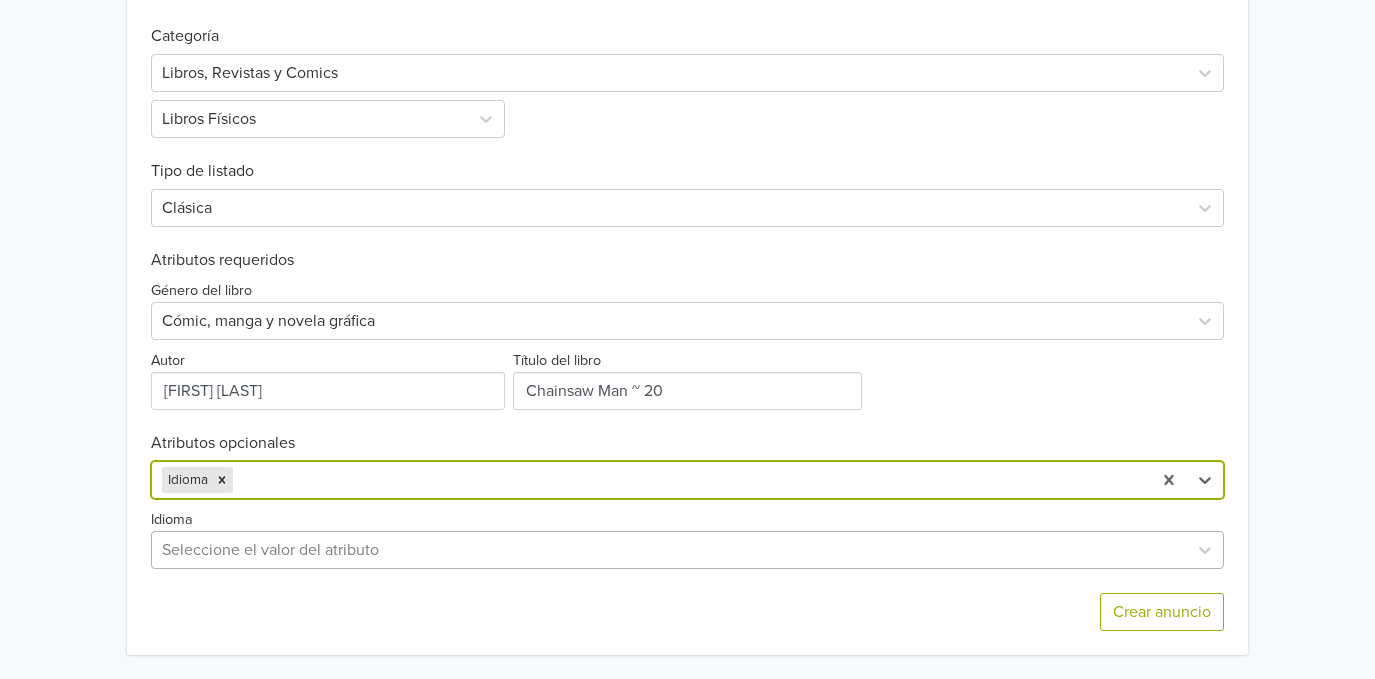 click on "Seleccione el valor del atributo" at bounding box center (687, 550) 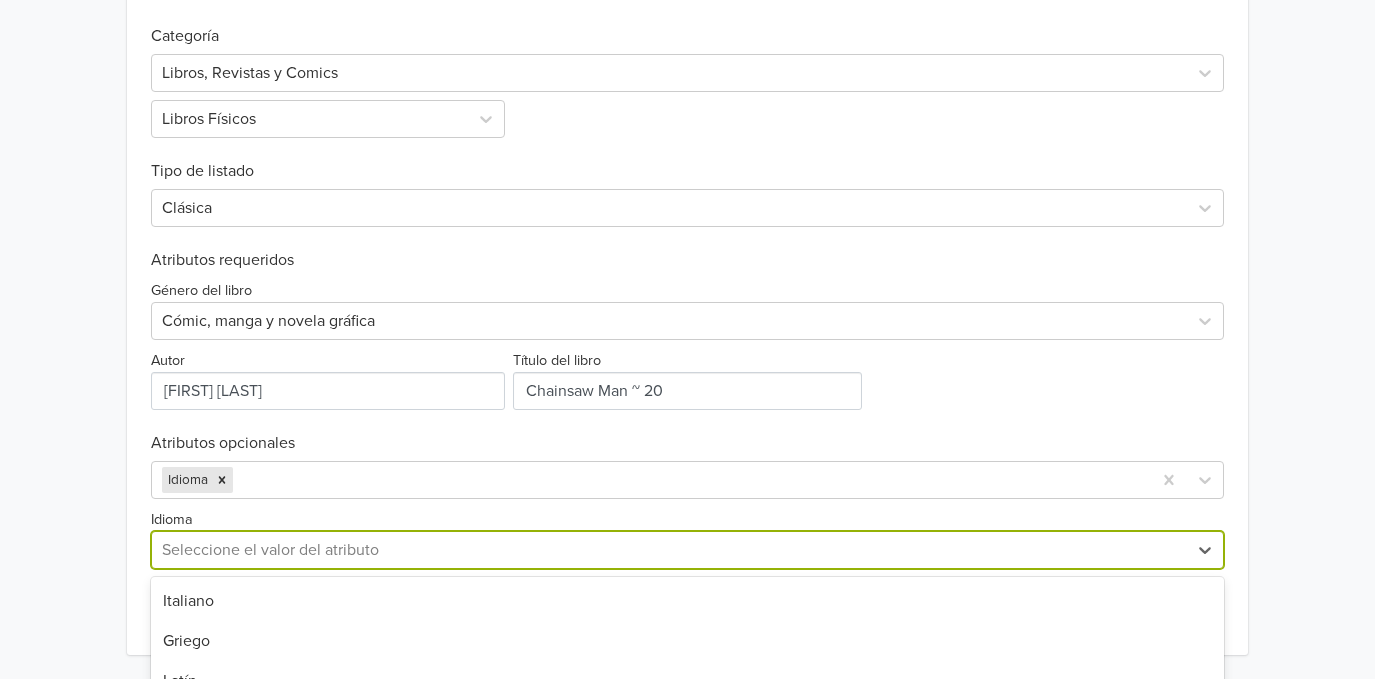 scroll, scrollTop: 830, scrollLeft: 0, axis: vertical 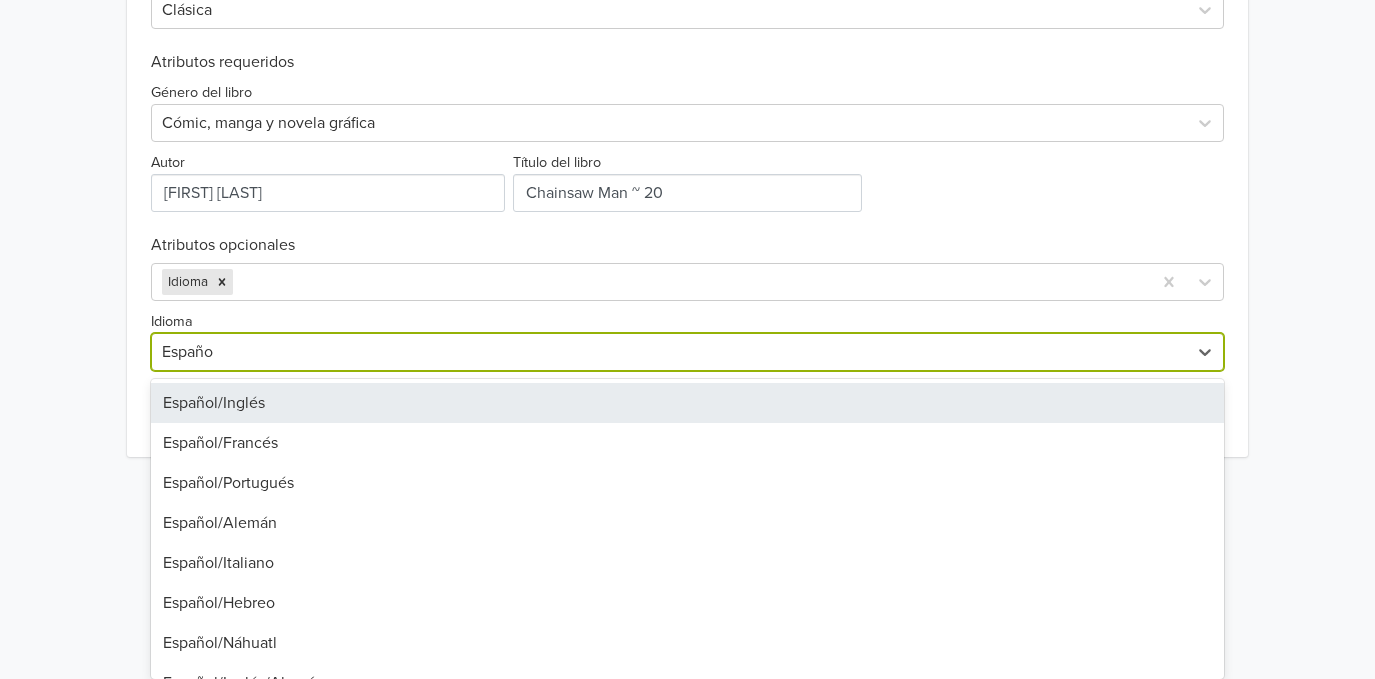 type on "Español" 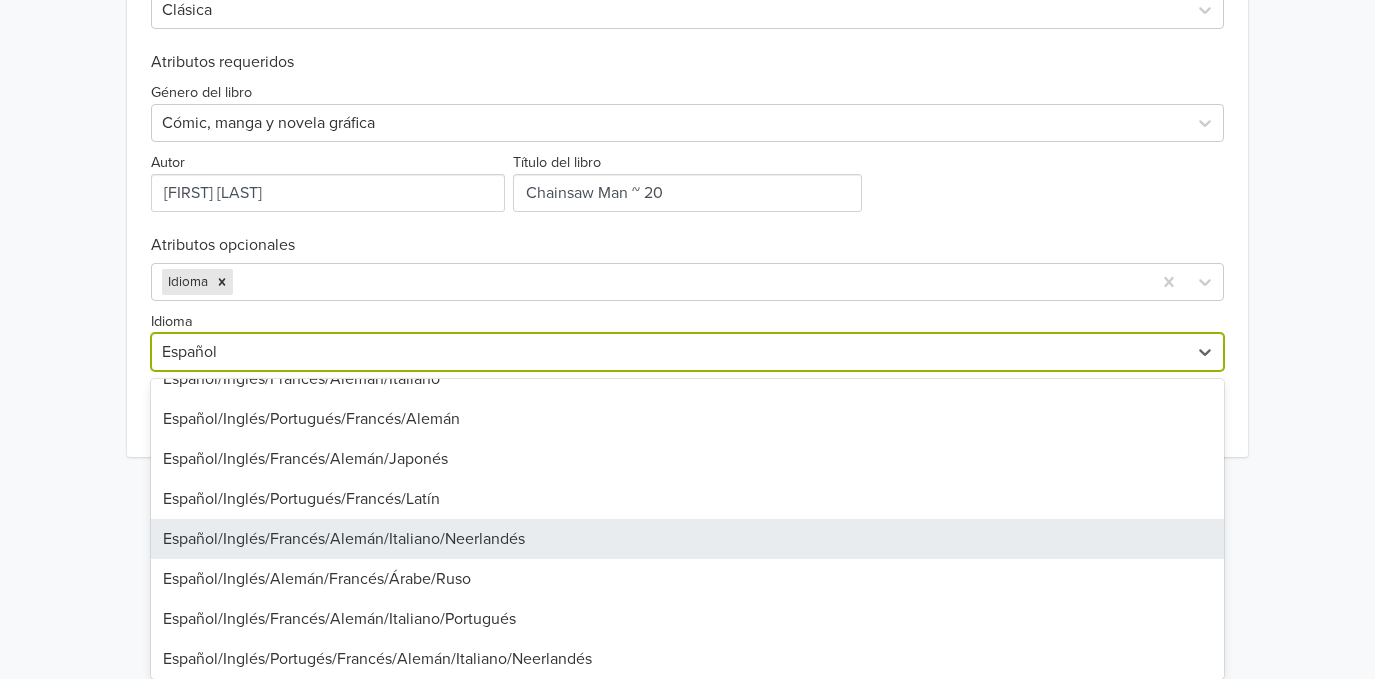 scroll, scrollTop: 1147, scrollLeft: 0, axis: vertical 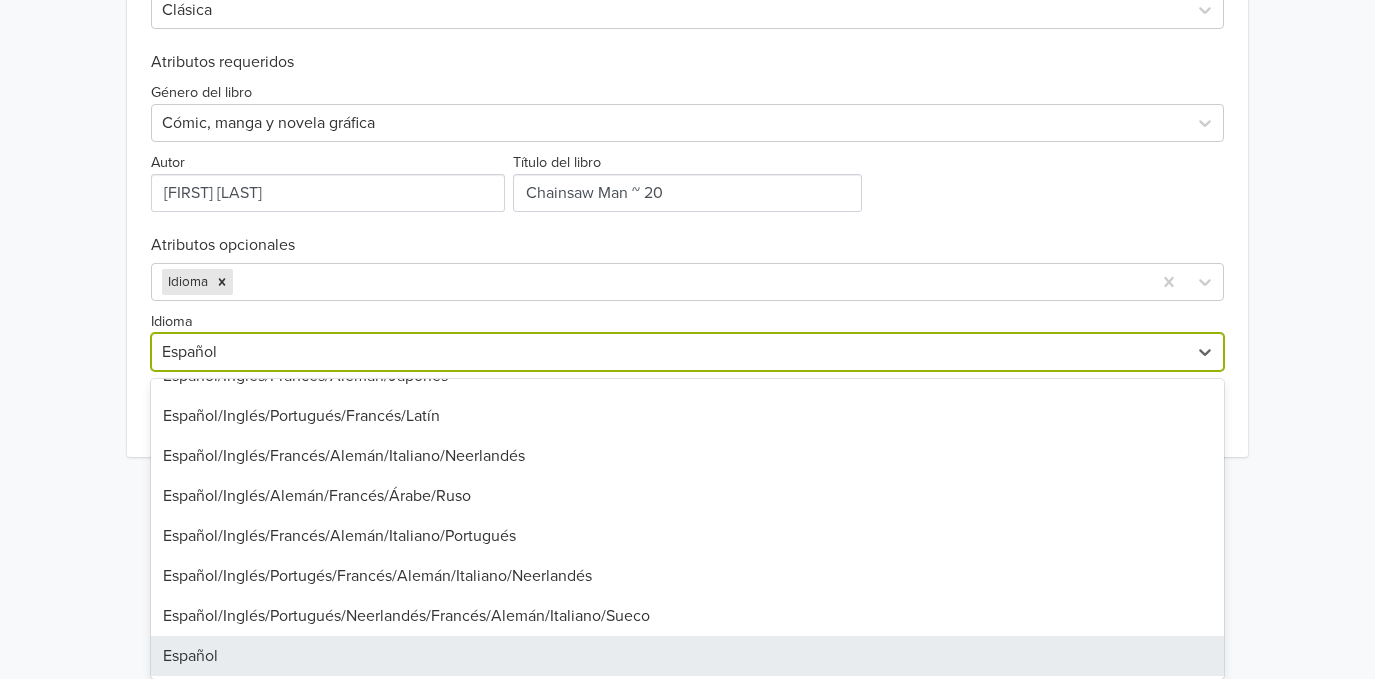 click on "Español" at bounding box center (687, 656) 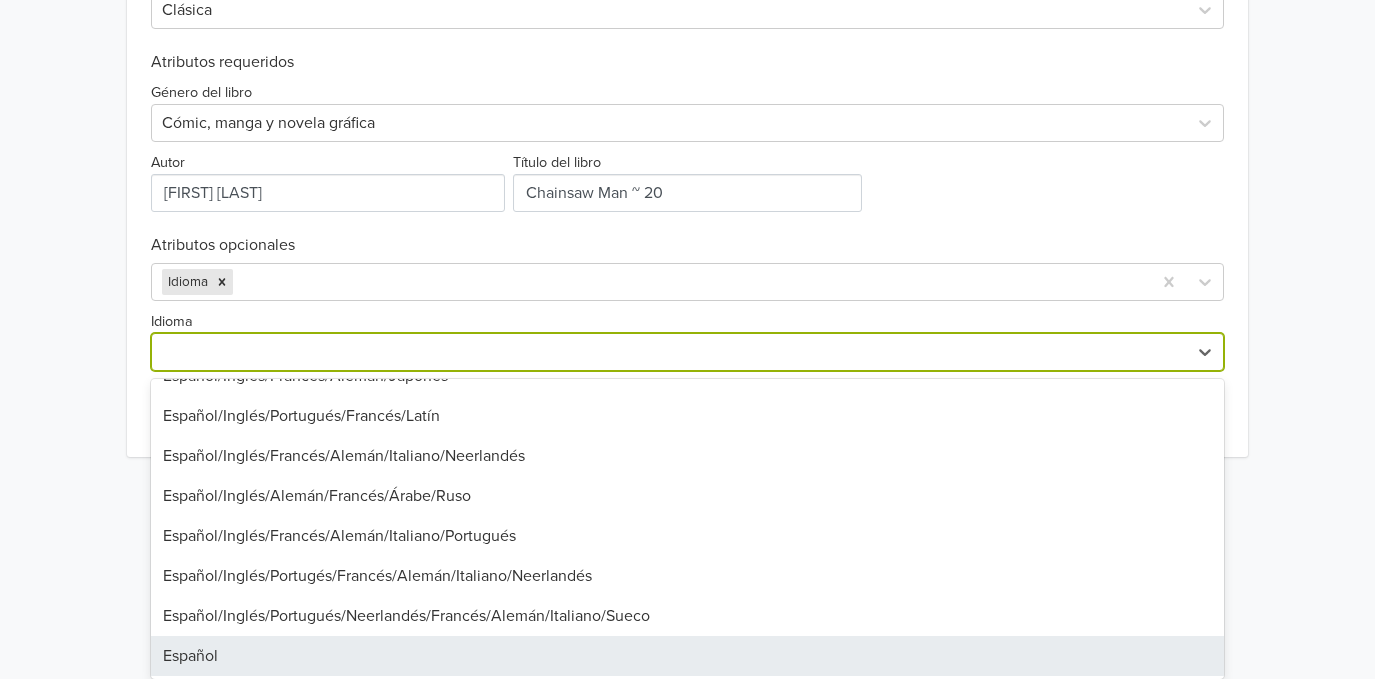 scroll, scrollTop: 632, scrollLeft: 0, axis: vertical 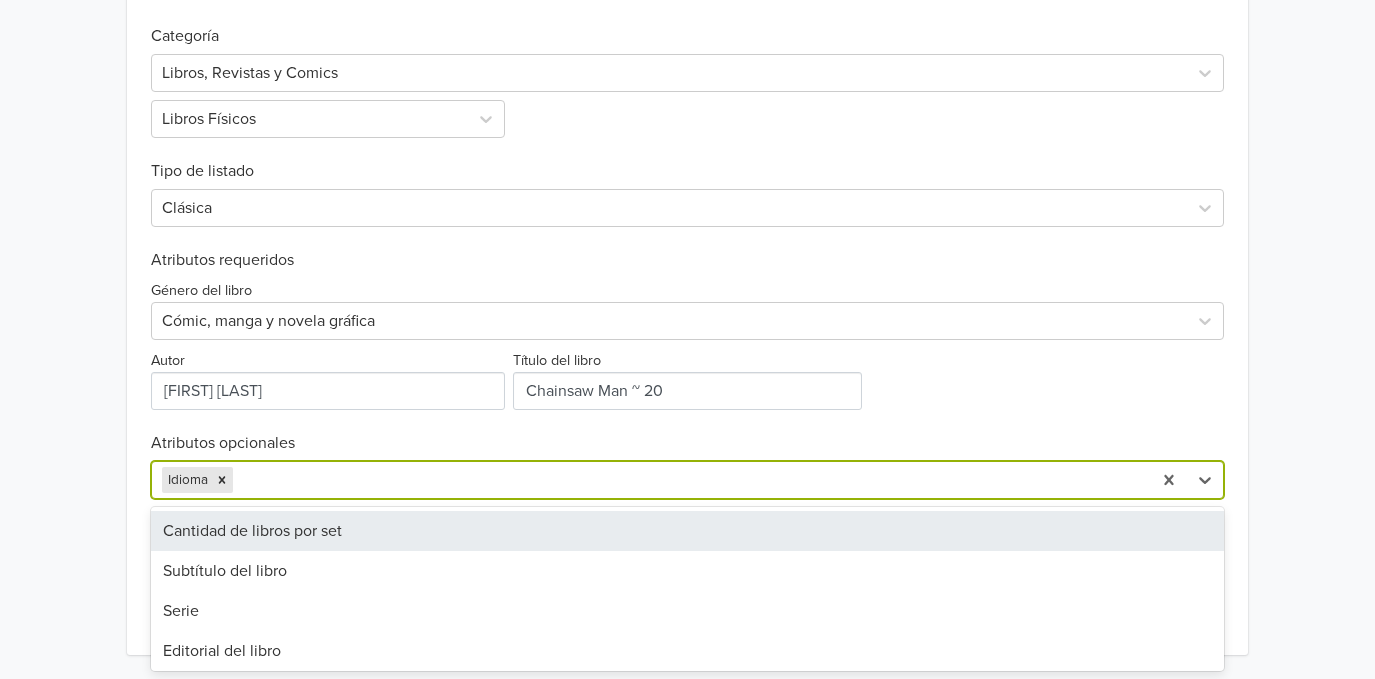 click at bounding box center (689, 480) 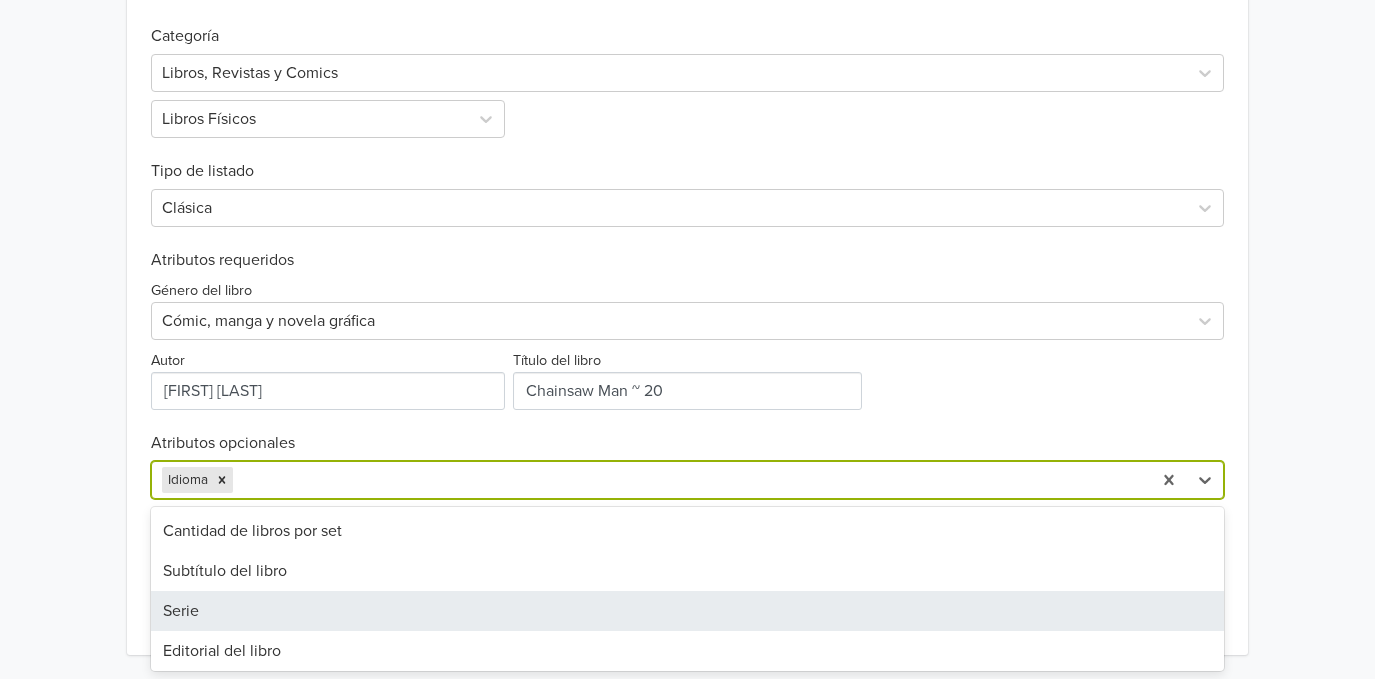 scroll, scrollTop: 133, scrollLeft: 0, axis: vertical 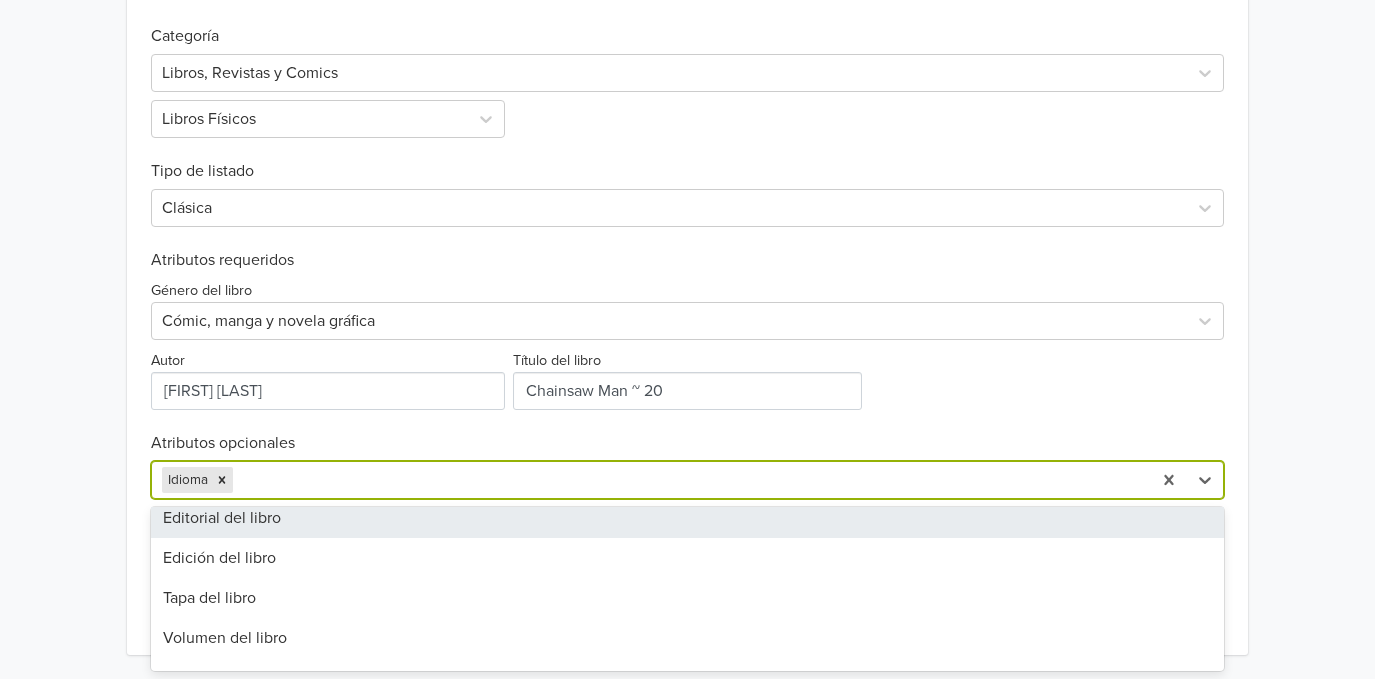click on "Editorial del libro" at bounding box center [687, 518] 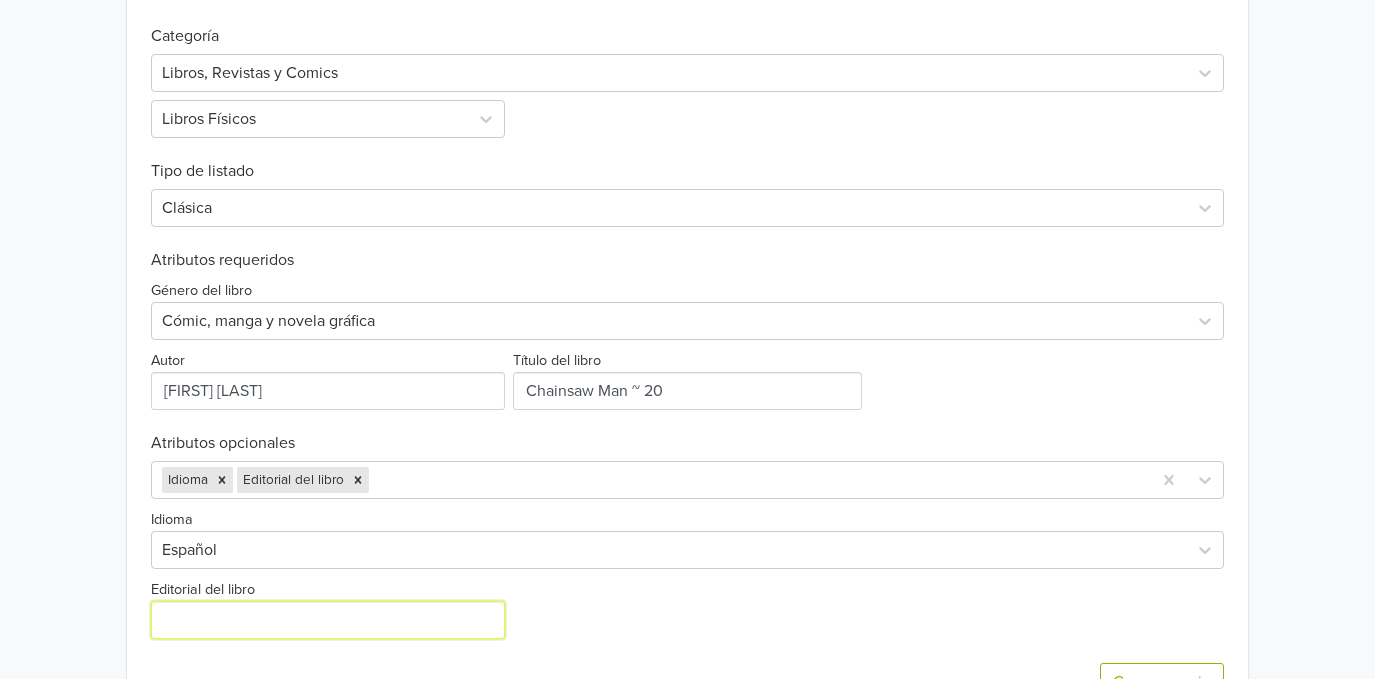 click on "Editorial del libro" at bounding box center [328, 620] 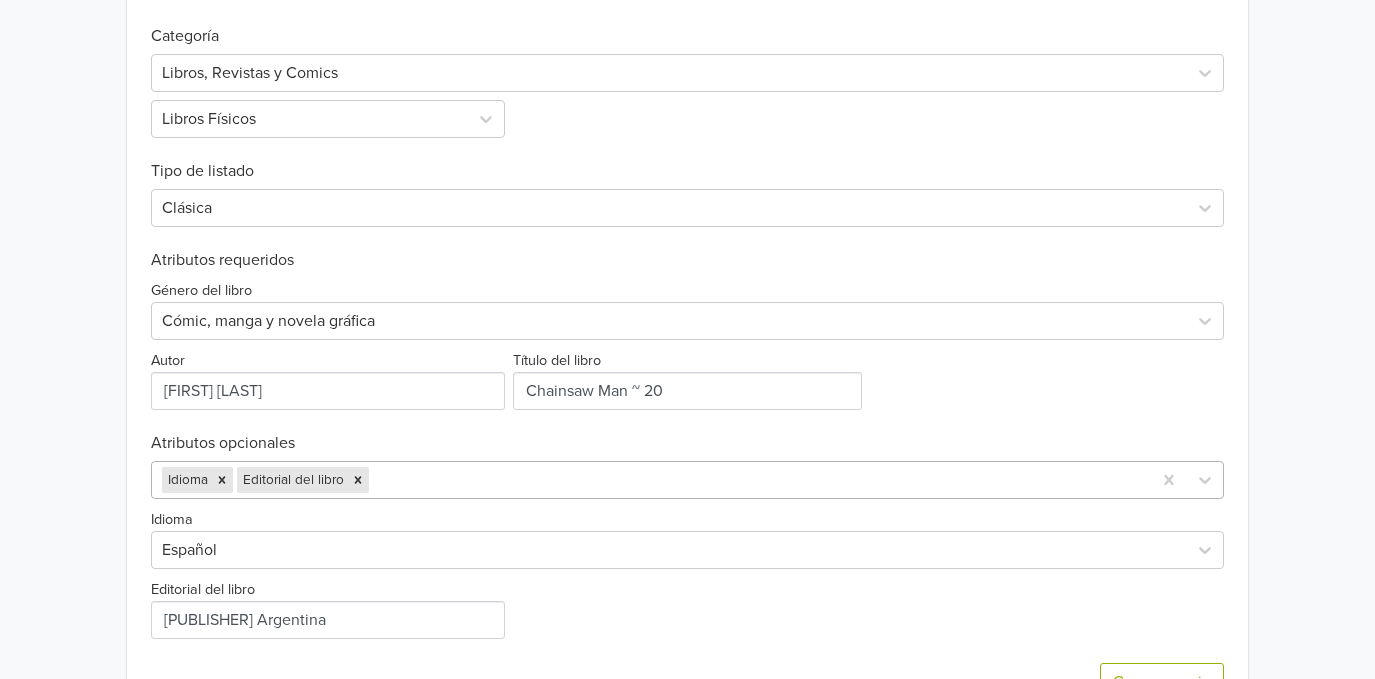 click on "Idioma Editorial del libro" at bounding box center (687, 480) 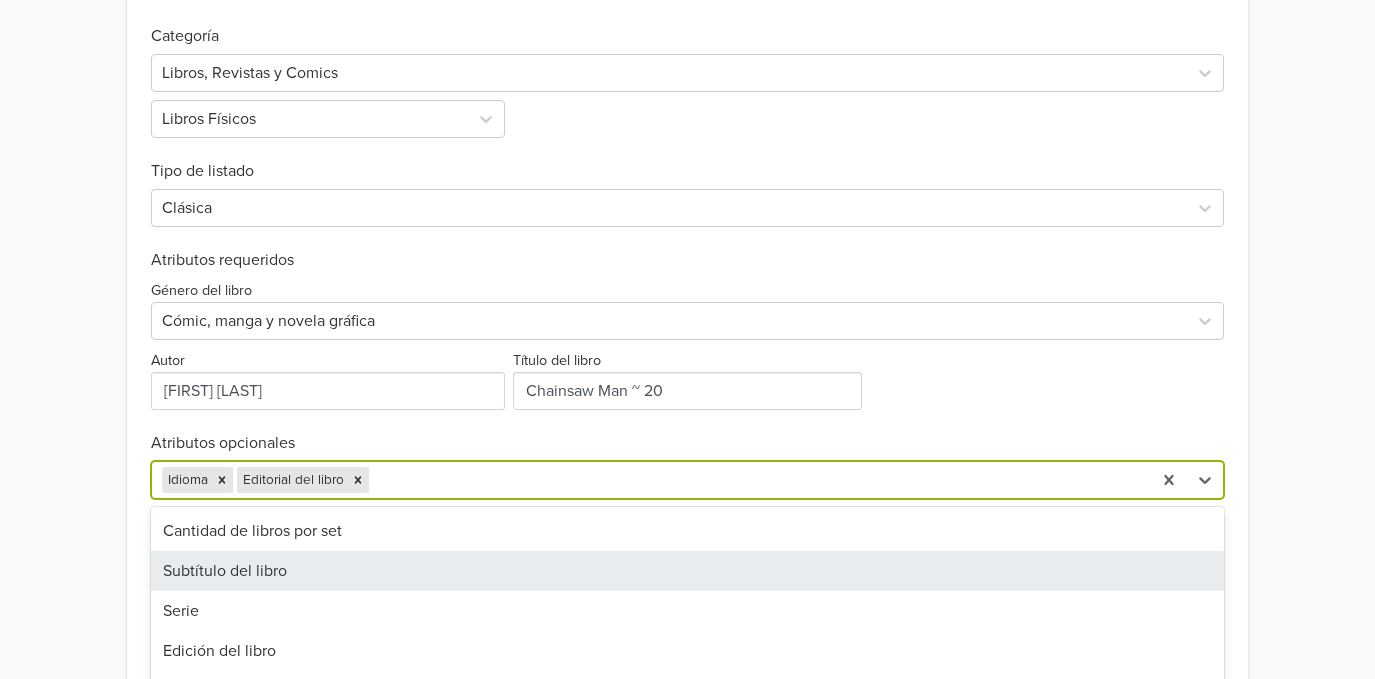 scroll, scrollTop: 702, scrollLeft: 0, axis: vertical 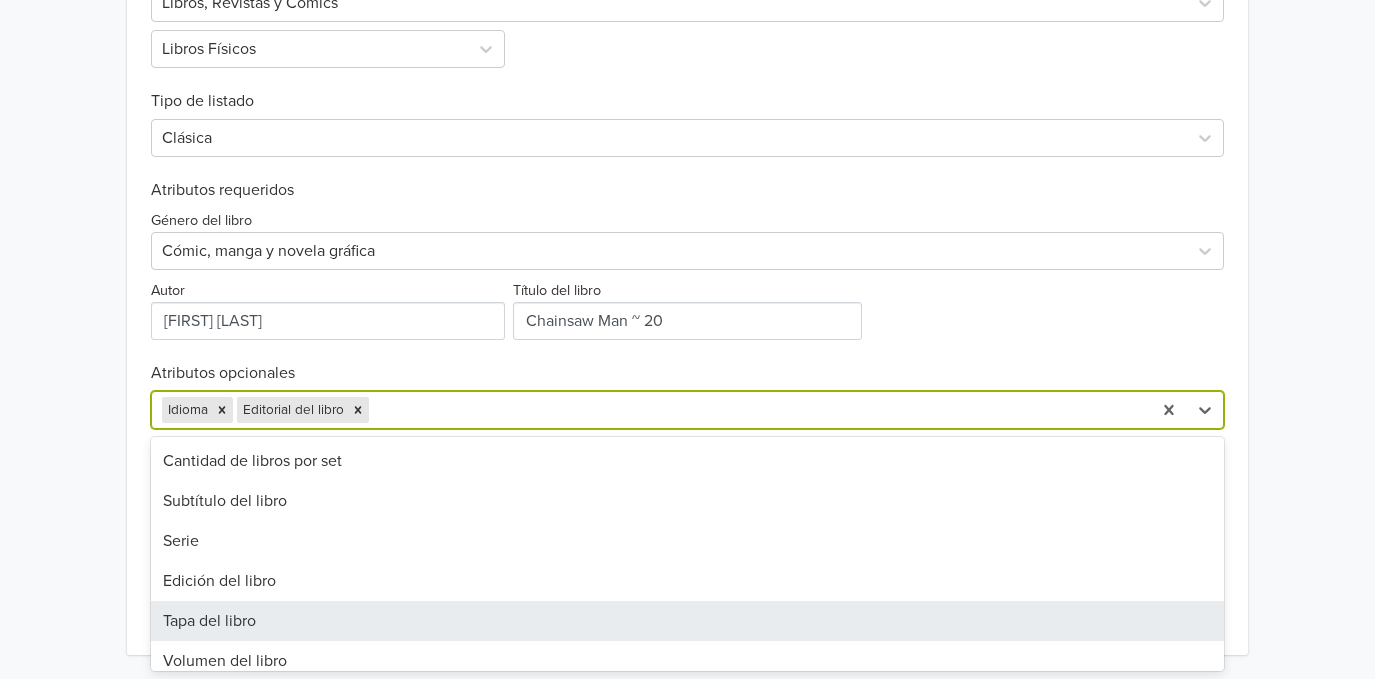 click on "Tapa del libro" at bounding box center [687, 621] 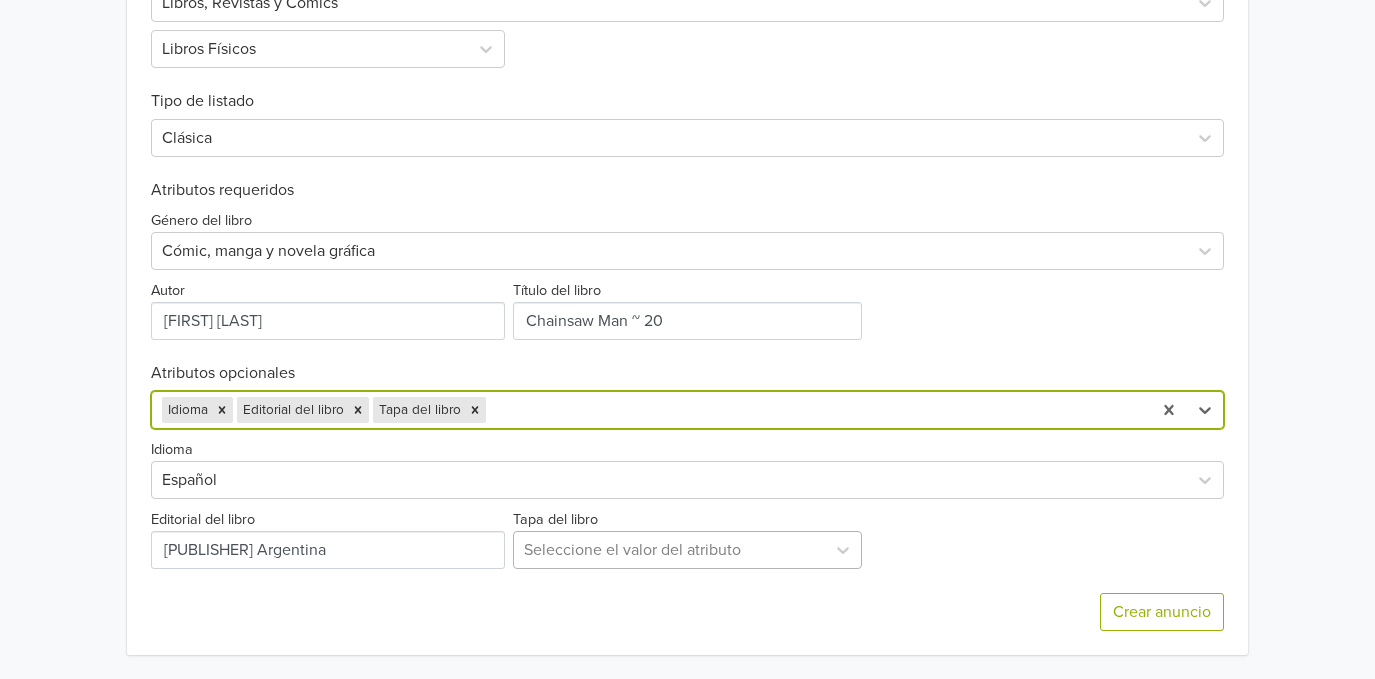 click at bounding box center (670, 550) 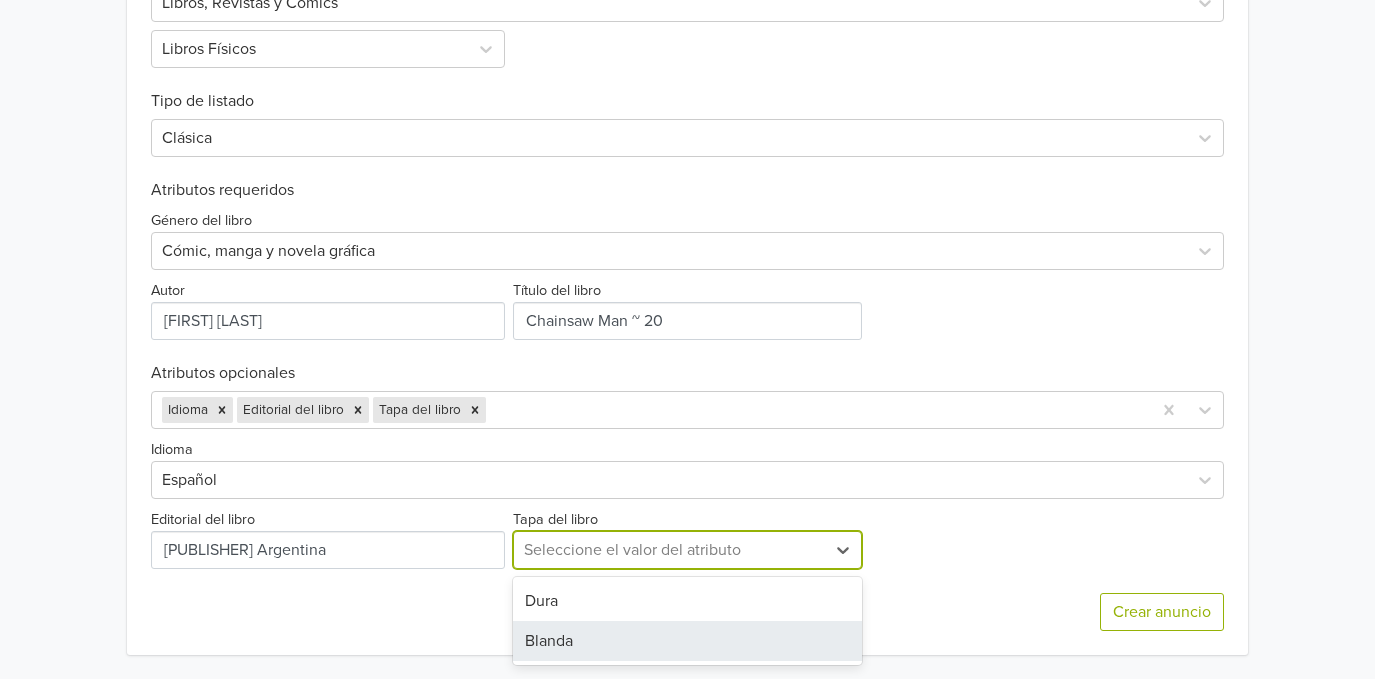 click on "Blanda" at bounding box center [688, 641] 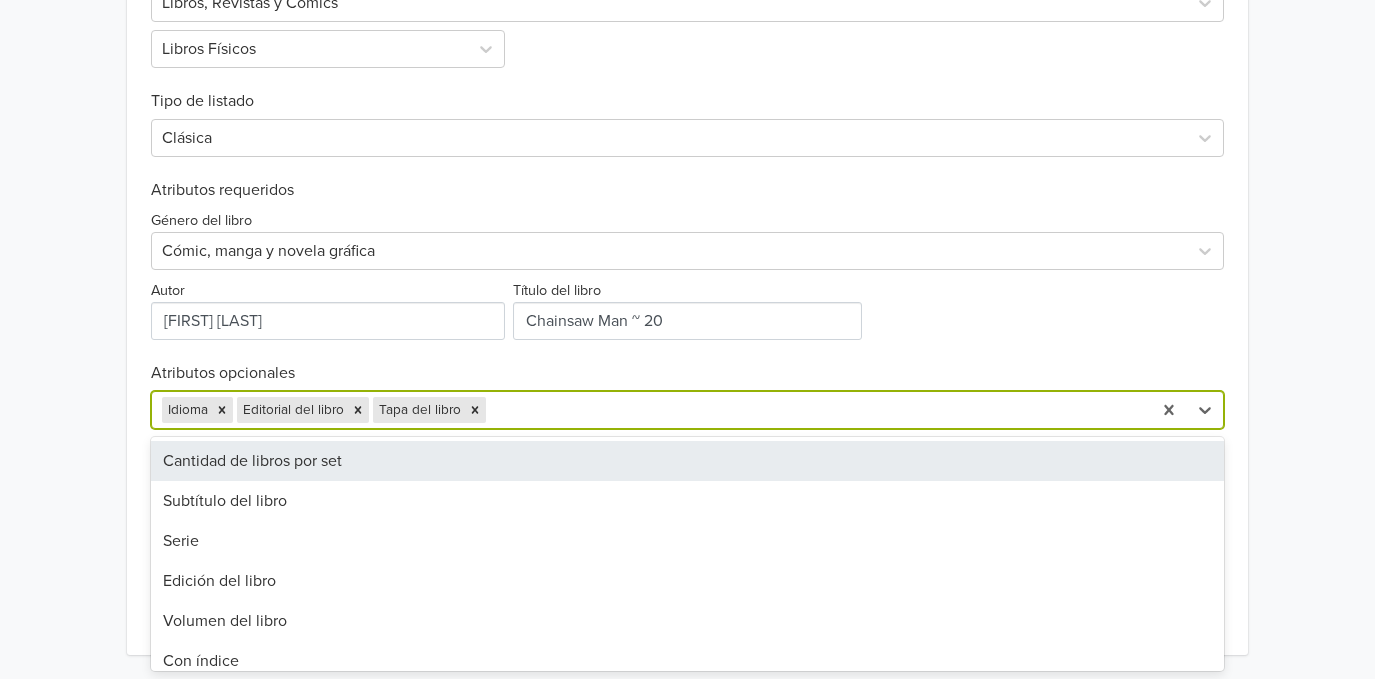 click at bounding box center (815, 410) 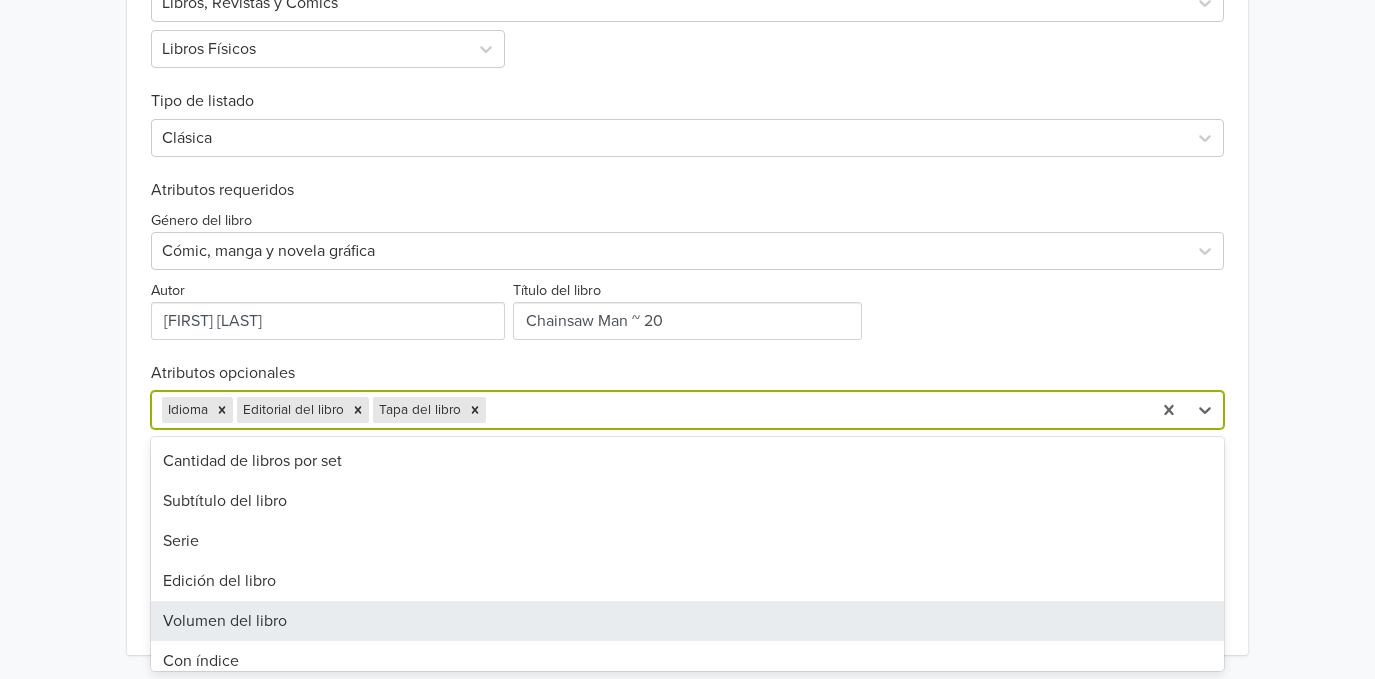 click on "Volumen del libro" at bounding box center (687, 621) 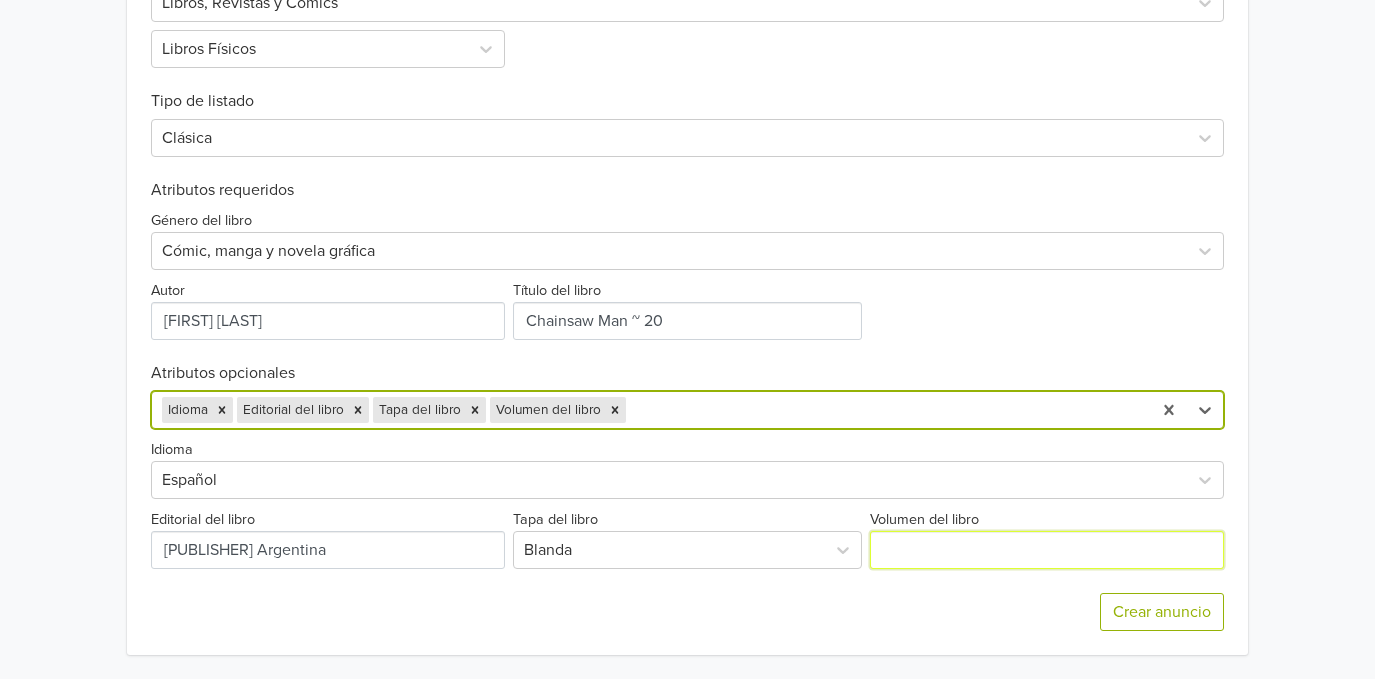 click on "Volumen del libro" at bounding box center (1047, 550) 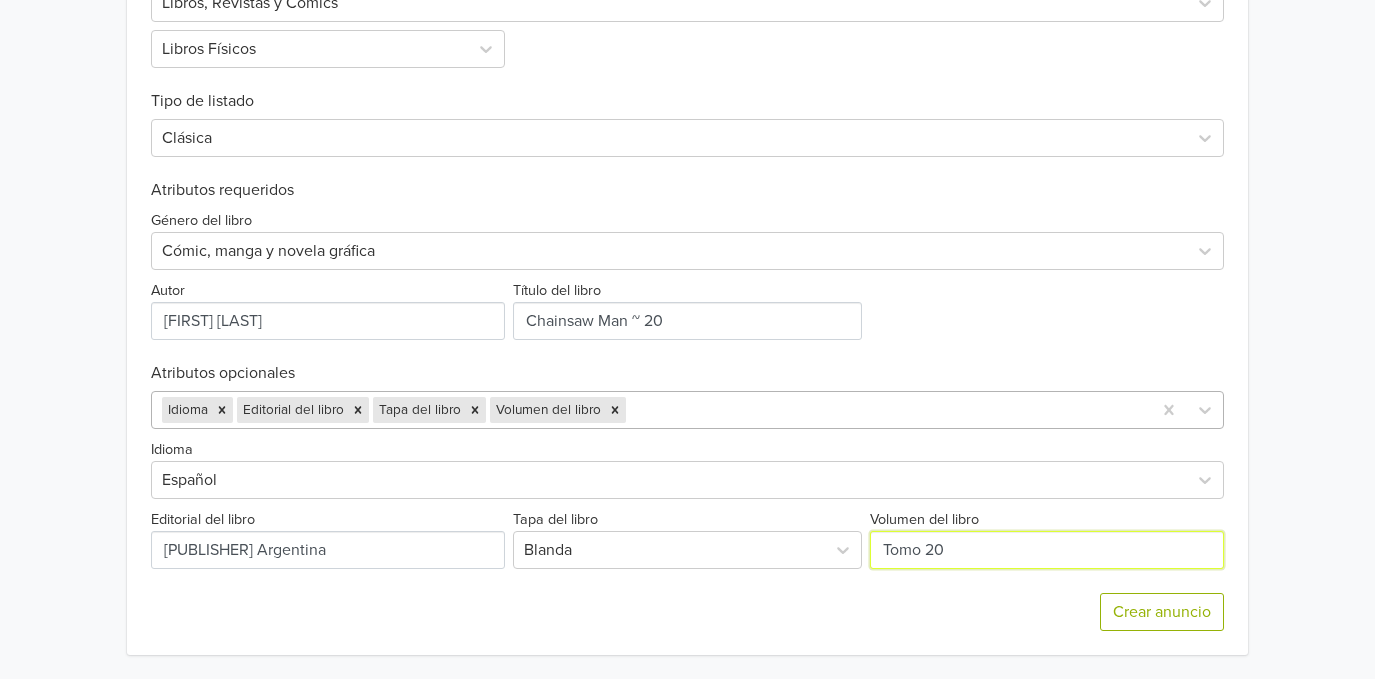 type on "Tomo 20" 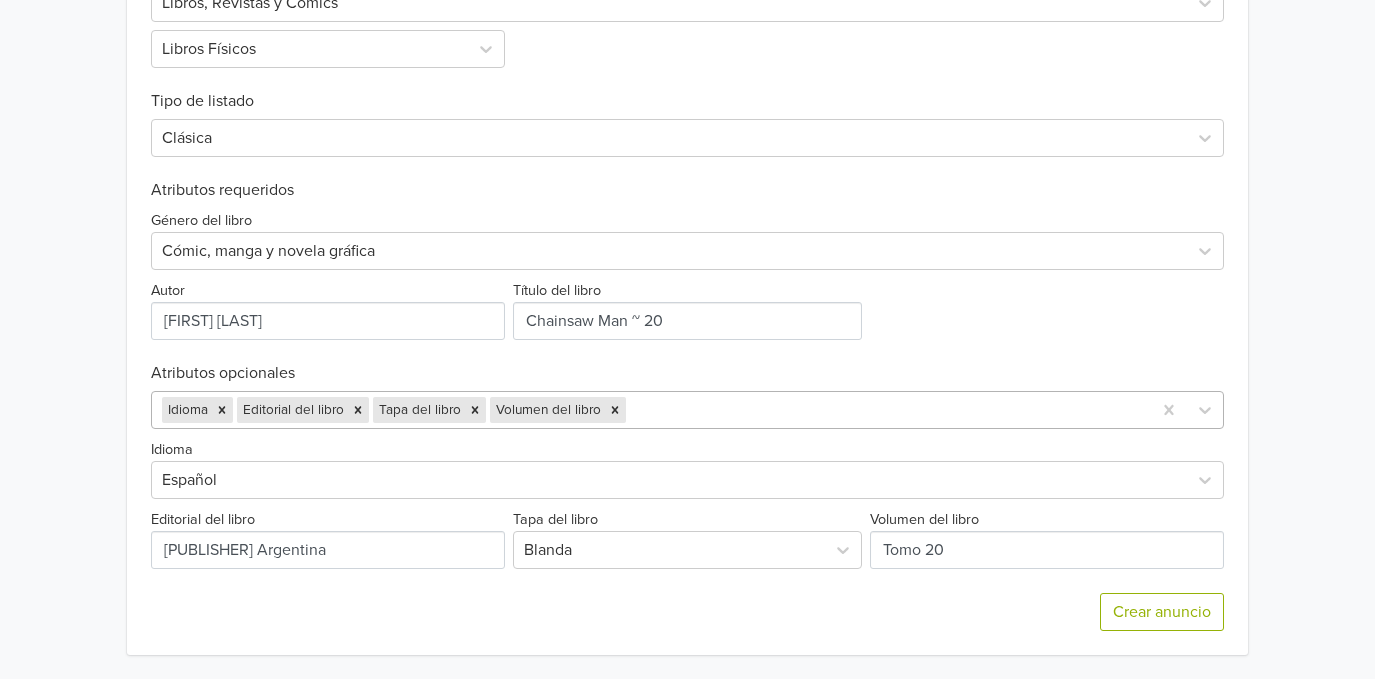 click at bounding box center [885, 410] 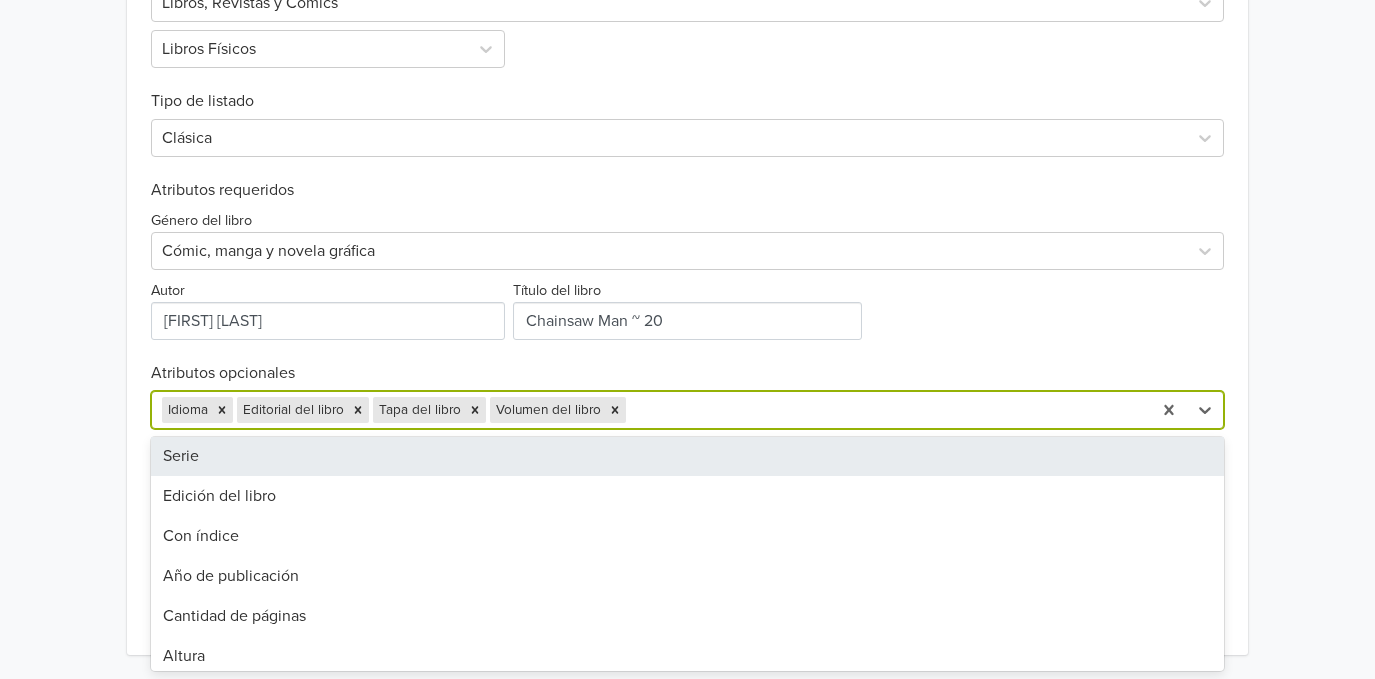 scroll, scrollTop: 133, scrollLeft: 0, axis: vertical 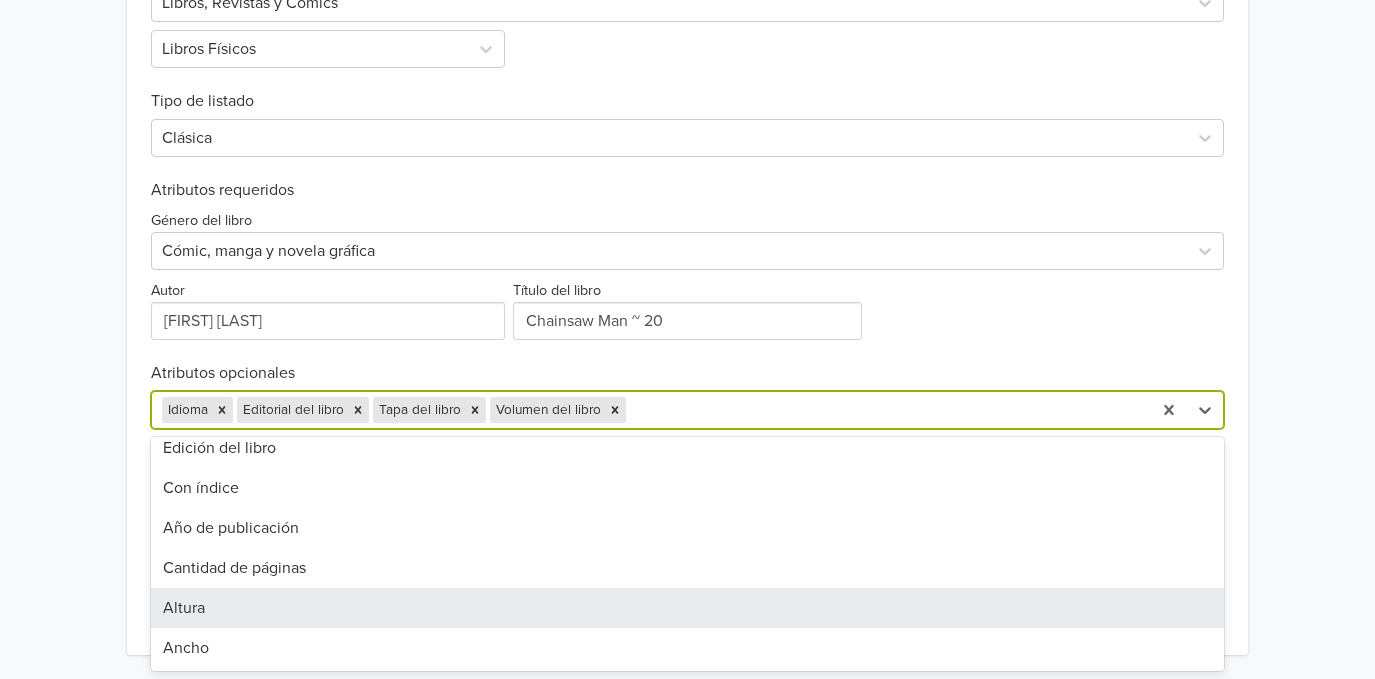 click on "Altura" at bounding box center [687, 608] 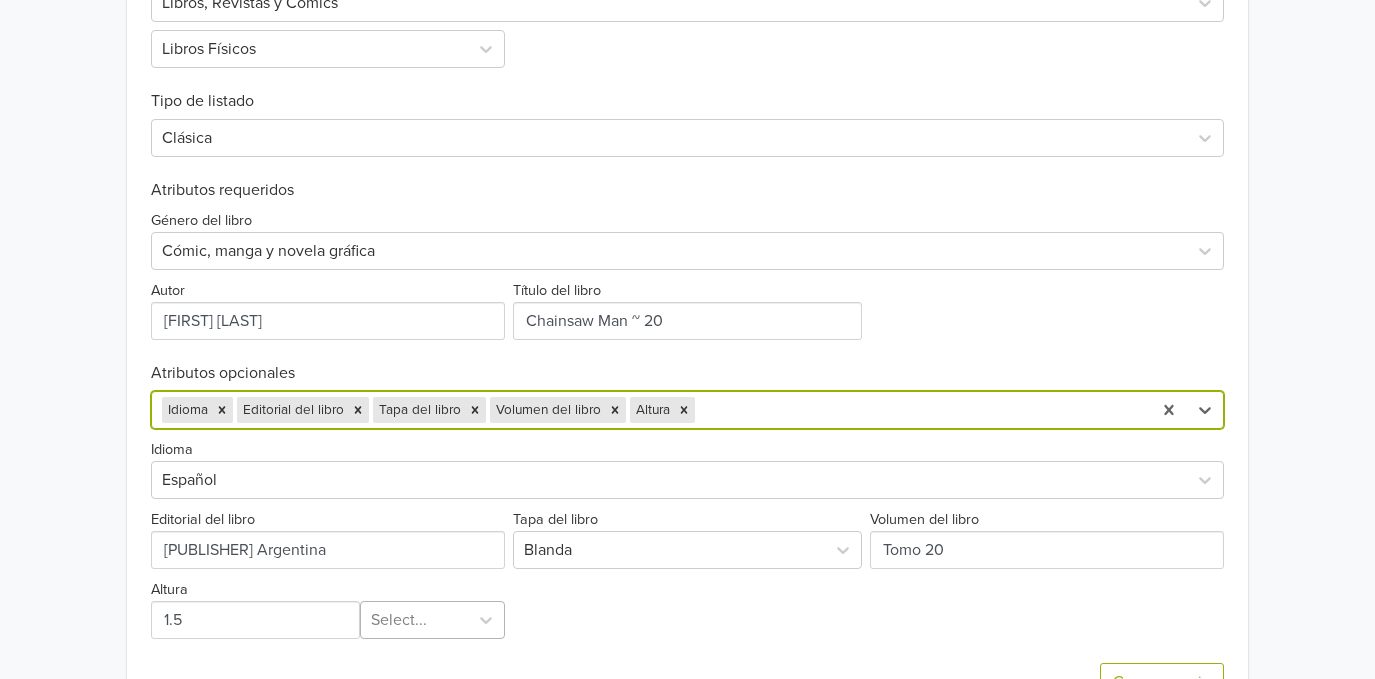 click on "Select..." at bounding box center [432, 620] 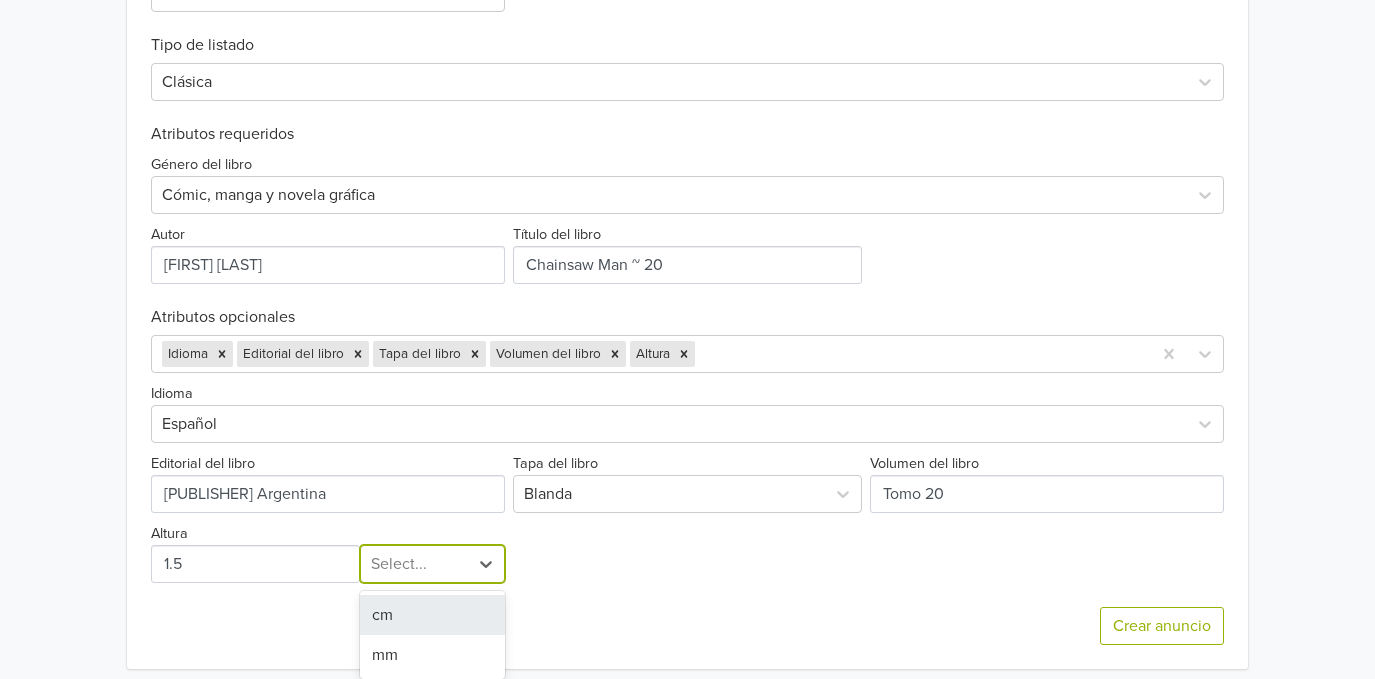 scroll, scrollTop: 766, scrollLeft: 0, axis: vertical 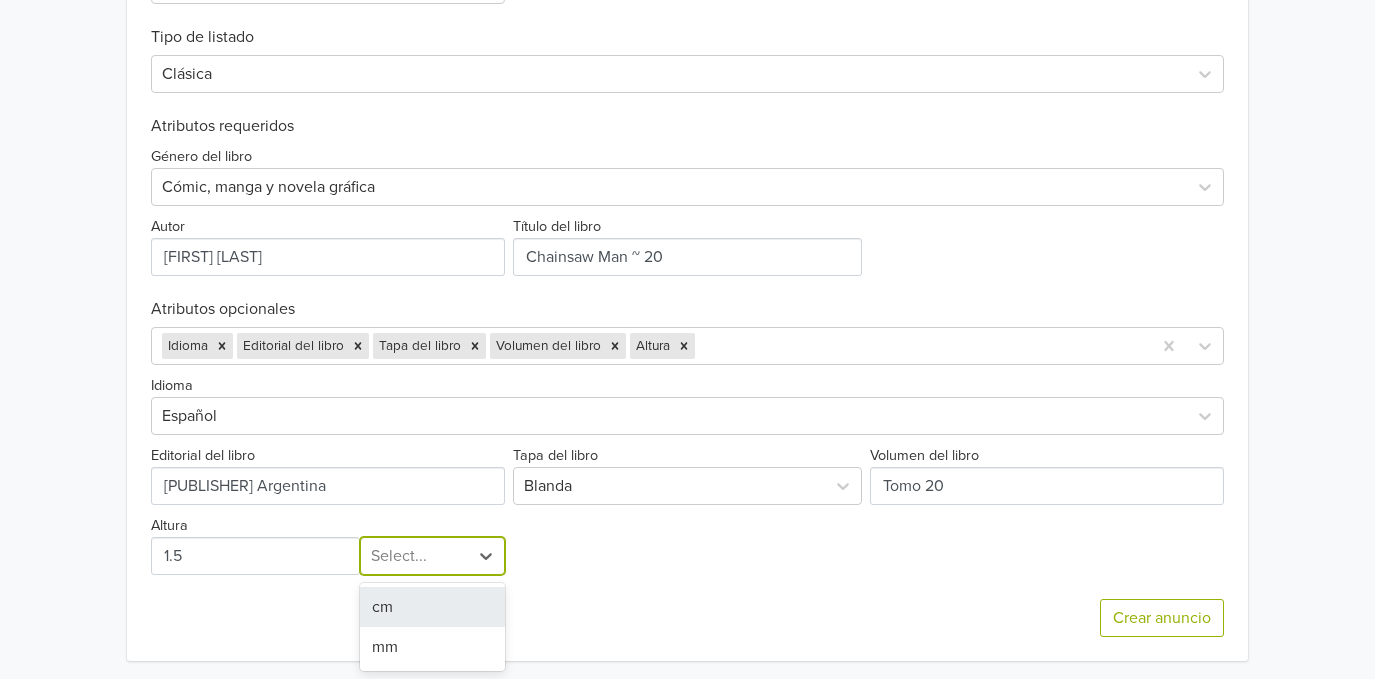 click on "cm" at bounding box center [432, 607] 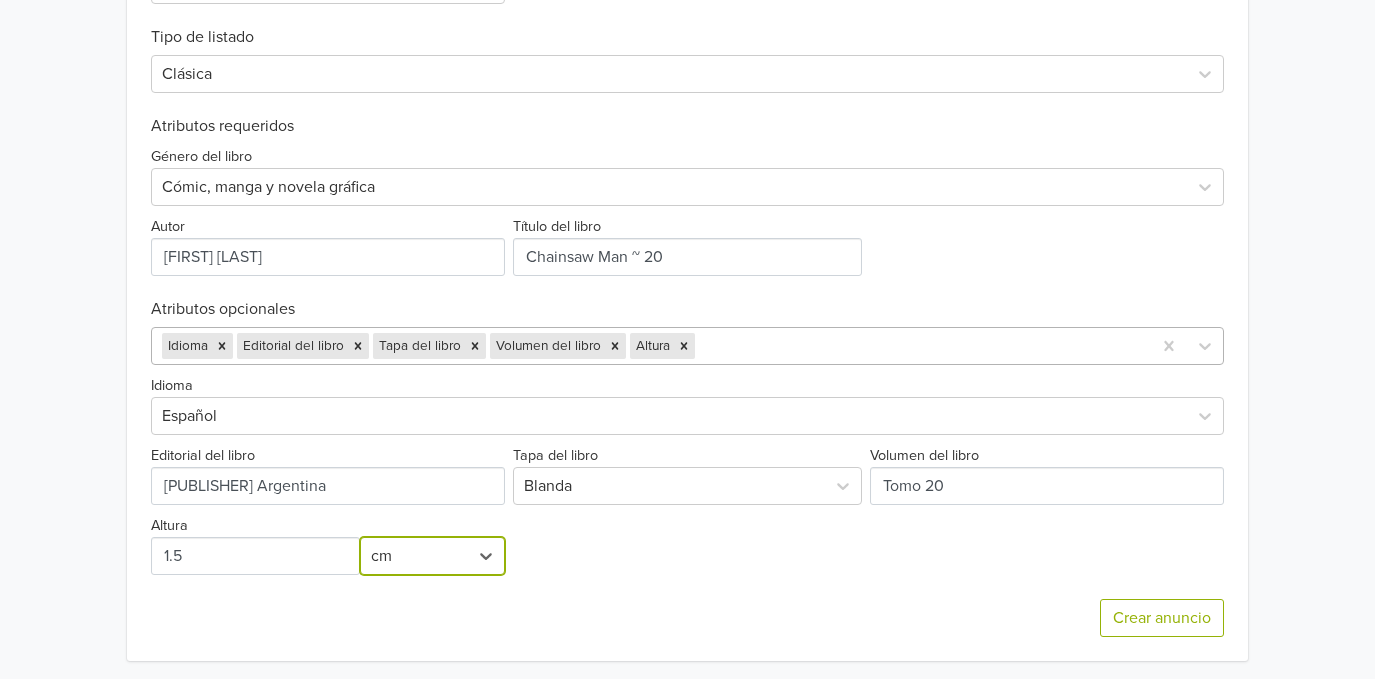 click at bounding box center [920, 346] 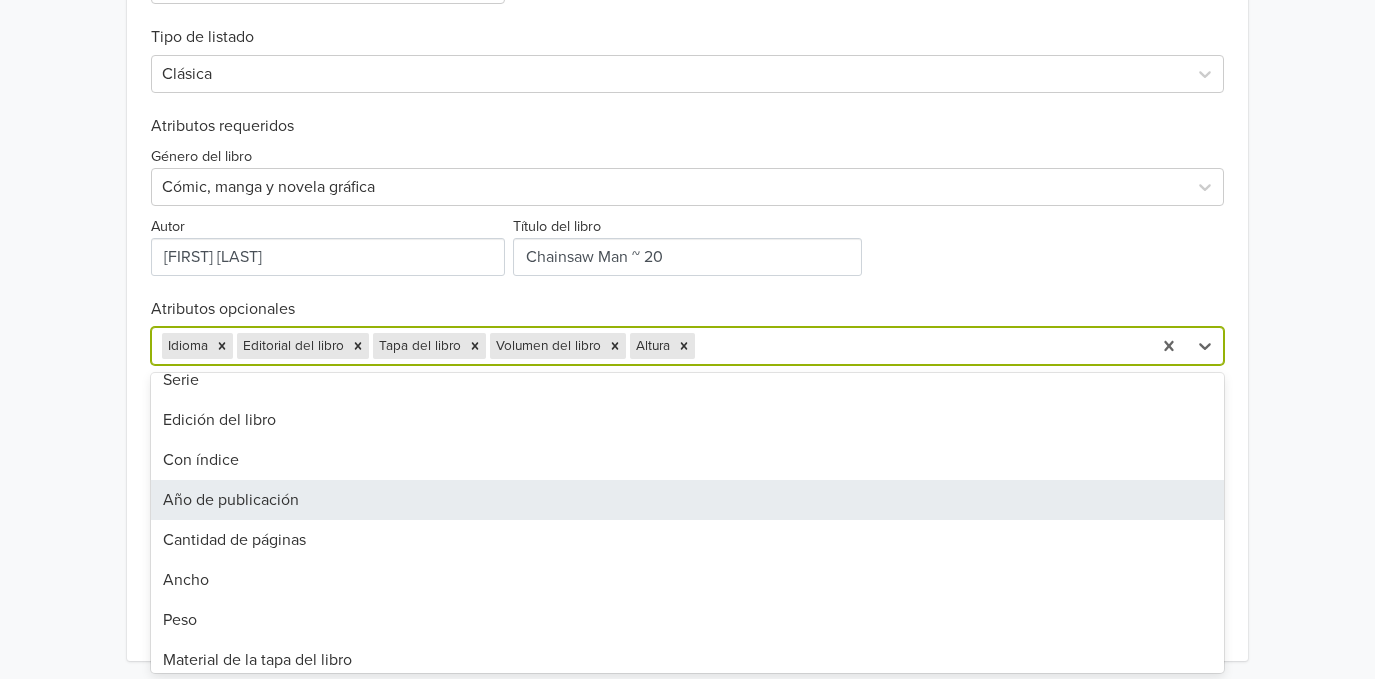 scroll, scrollTop: 133, scrollLeft: 0, axis: vertical 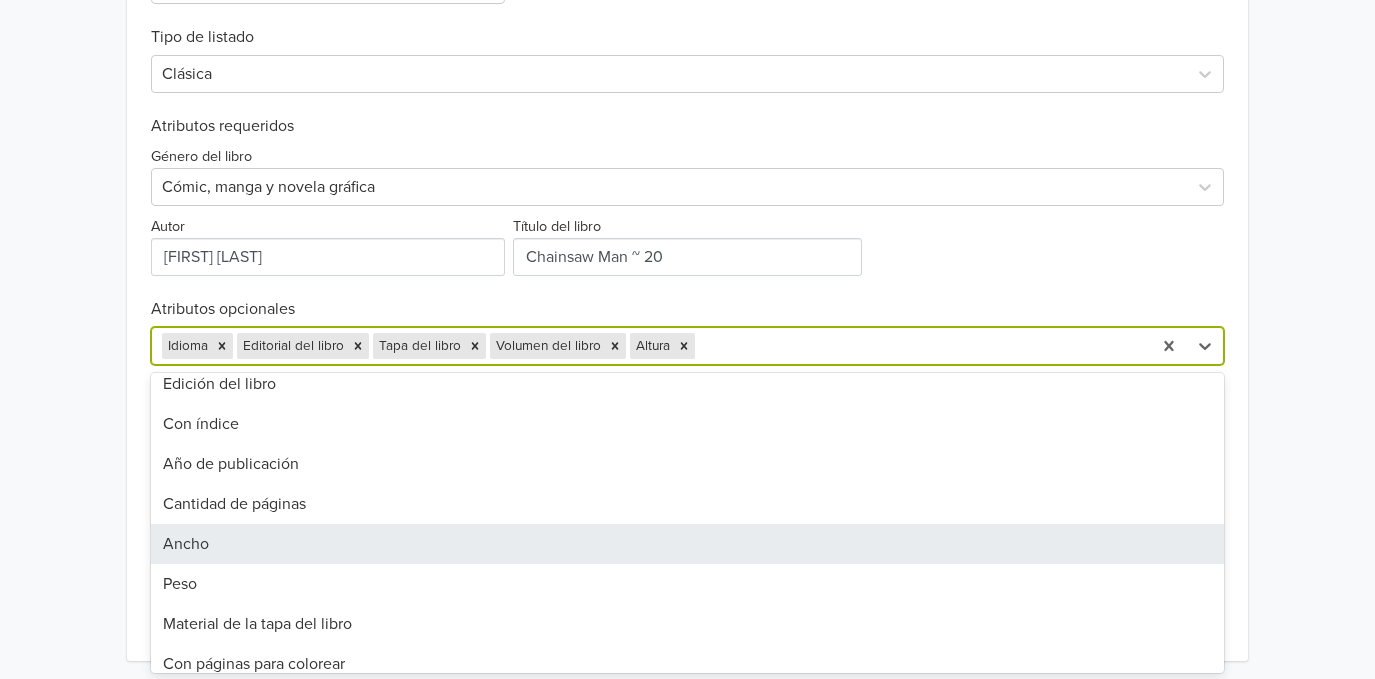 click on "Ancho" at bounding box center [687, 544] 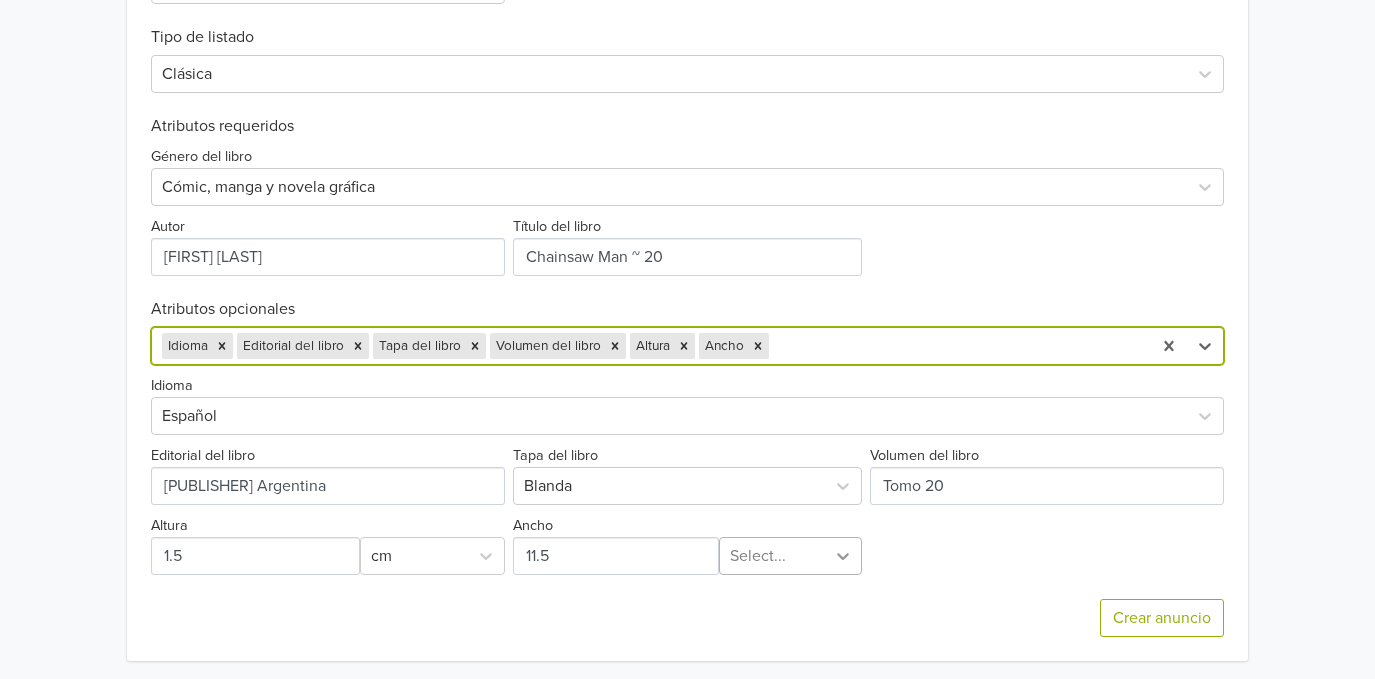 click 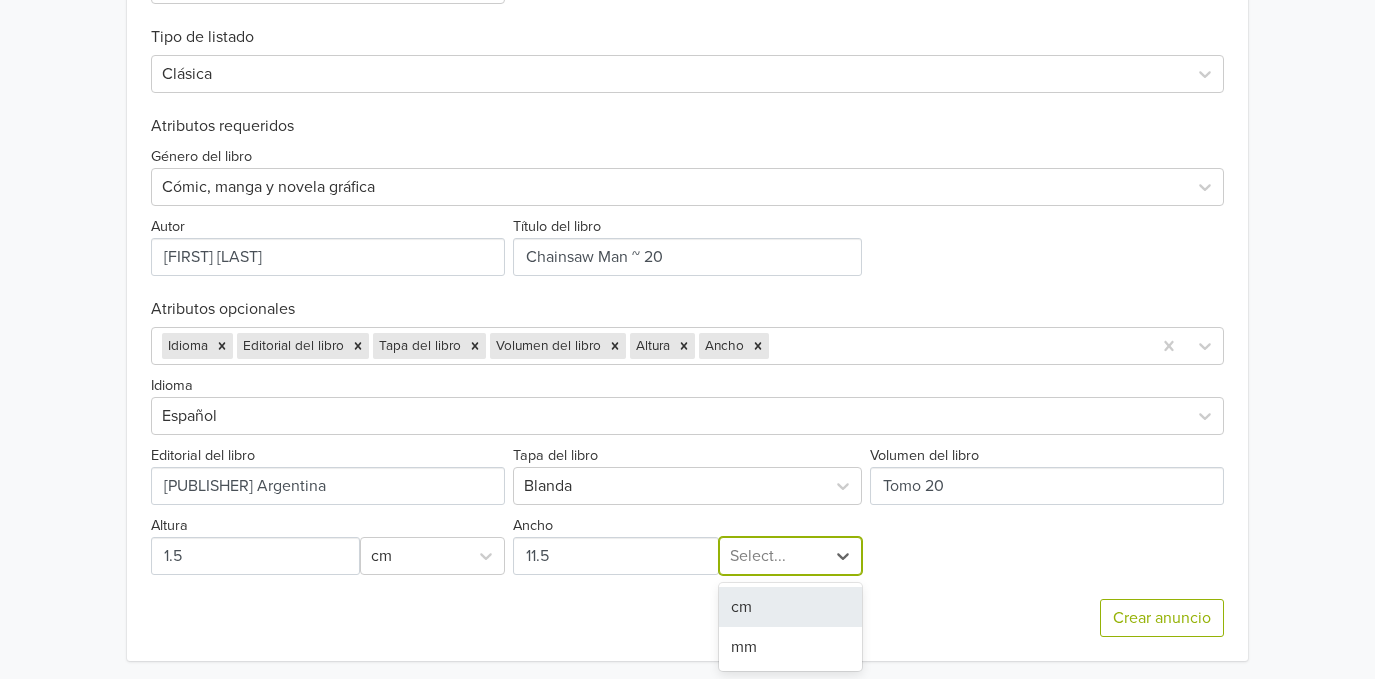 drag, startPoint x: 807, startPoint y: 605, endPoint x: 821, endPoint y: 587, distance: 22.803509 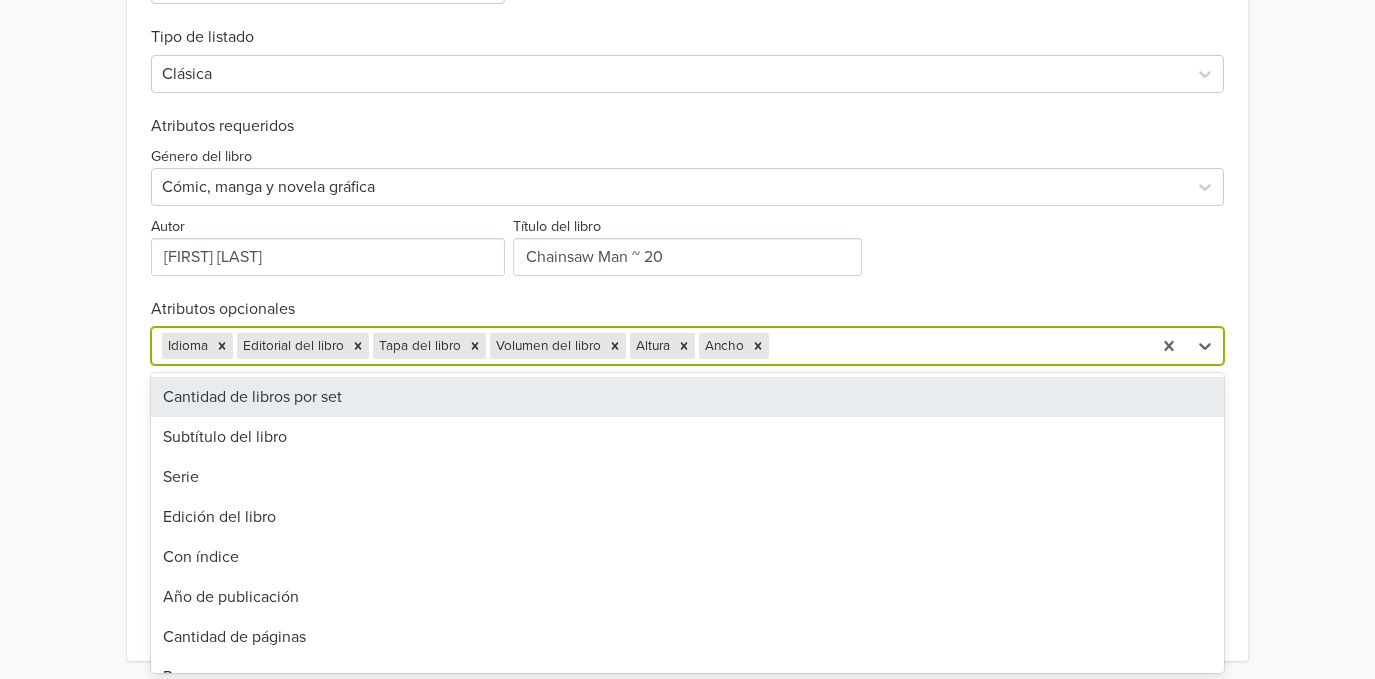 click at bounding box center [957, 346] 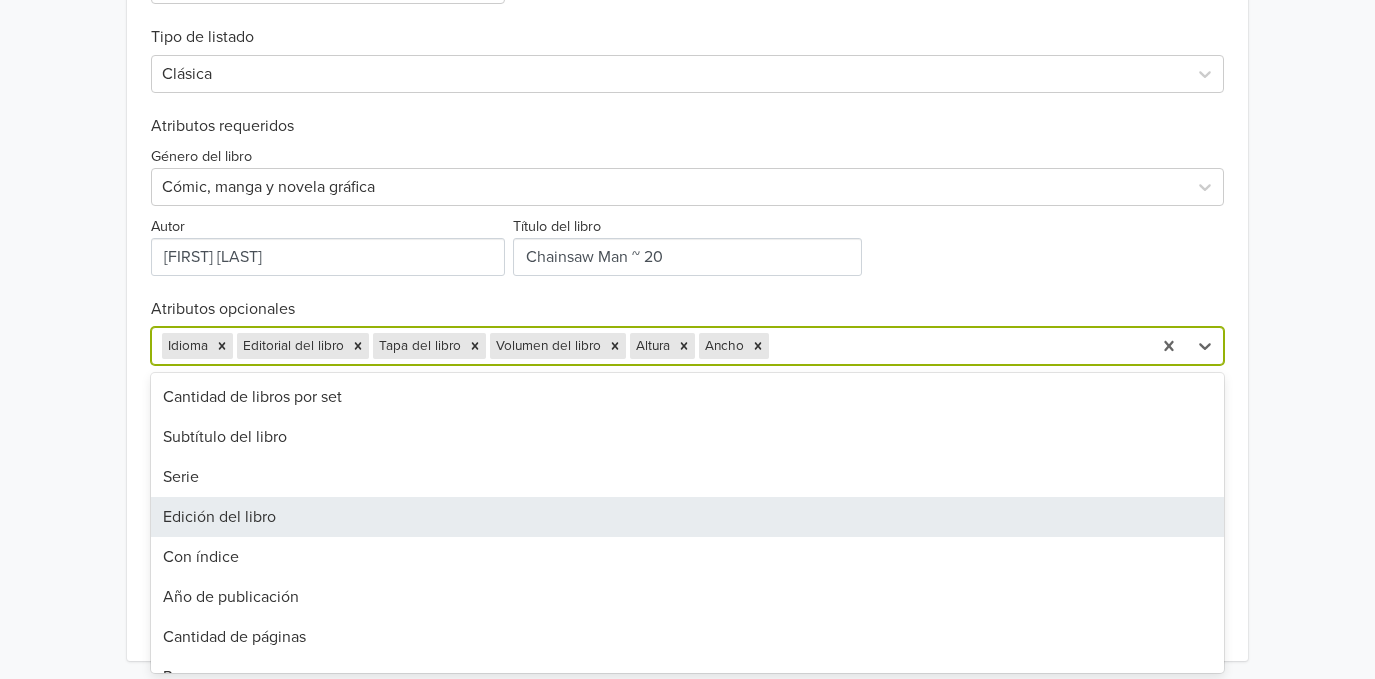 scroll, scrollTop: 133, scrollLeft: 0, axis: vertical 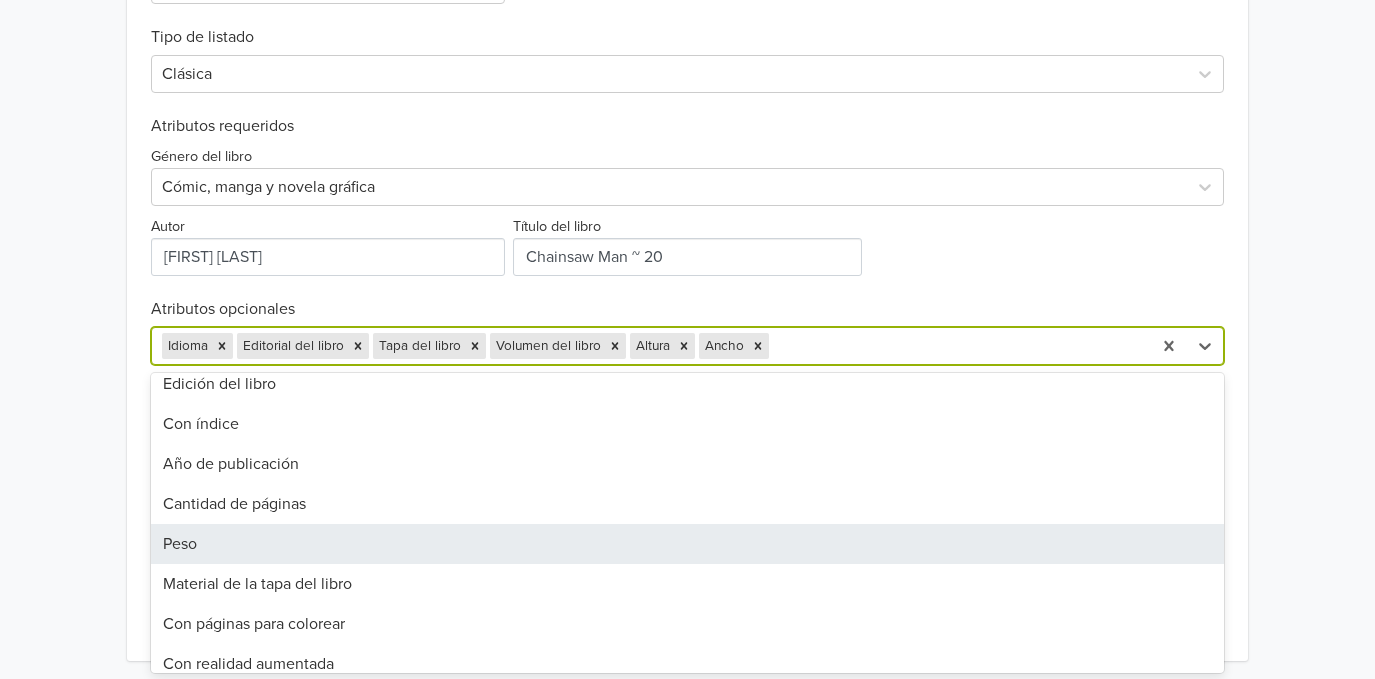 click on "[ATTRIBUTE]" at bounding box center (687, 544) 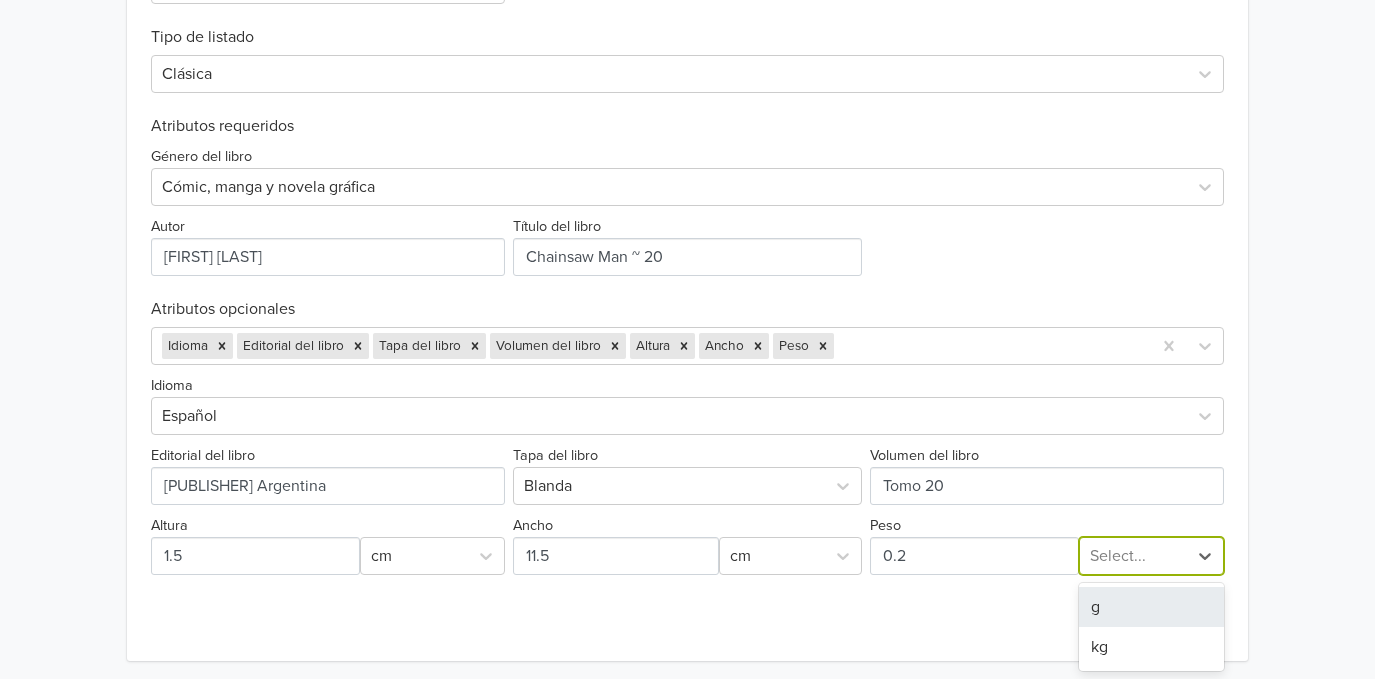 click at bounding box center (1133, 556) 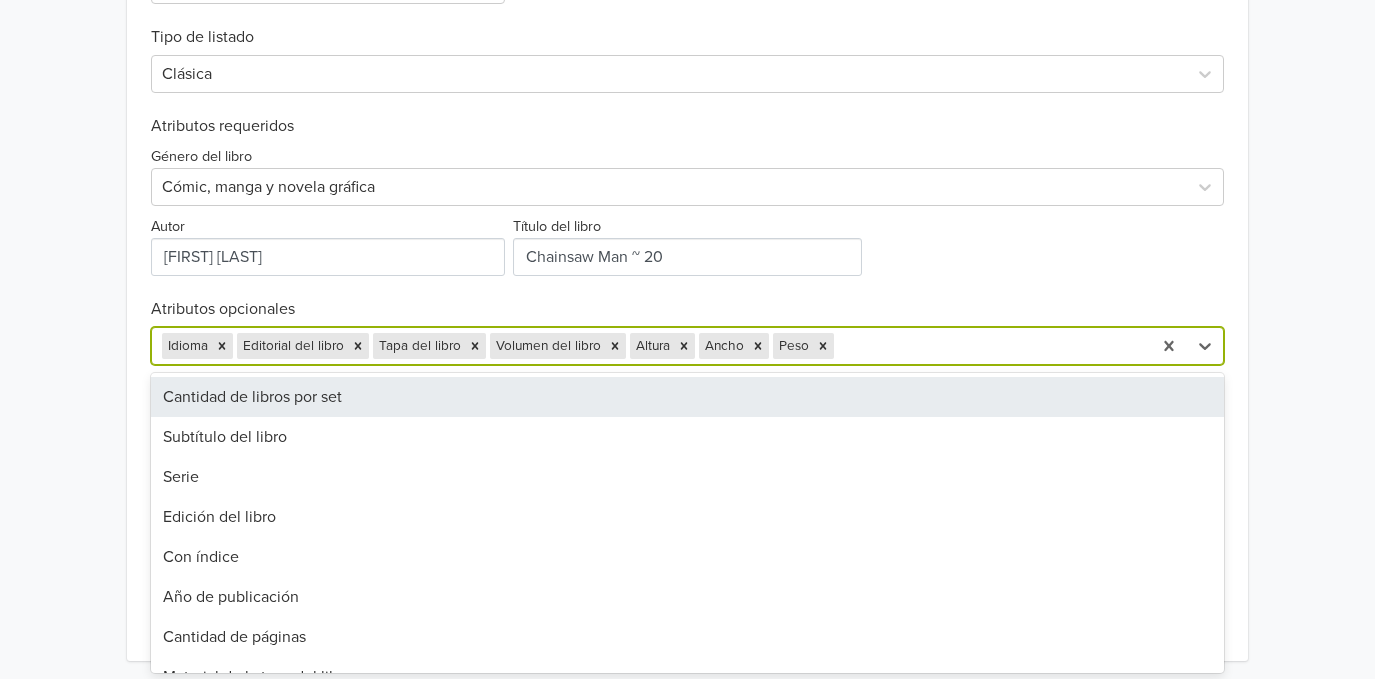 drag, startPoint x: 890, startPoint y: 353, endPoint x: 806, endPoint y: 444, distance: 123.84264 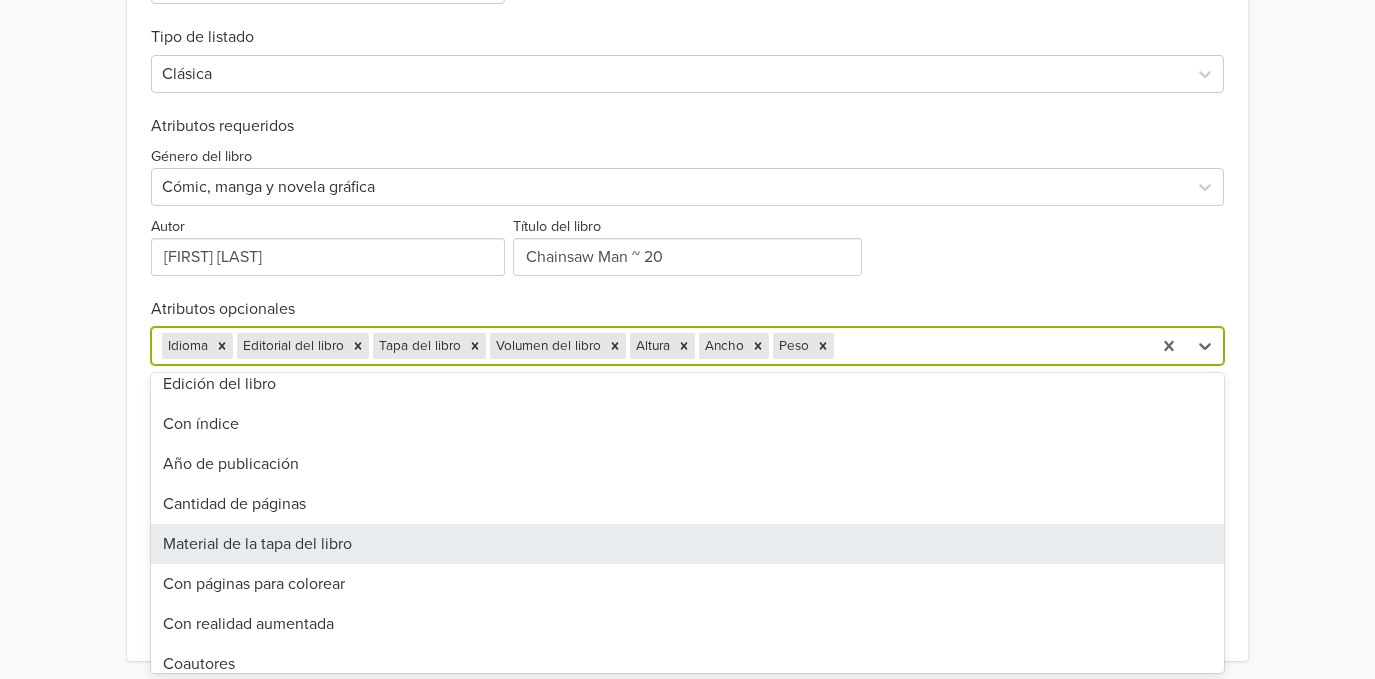 scroll, scrollTop: 266, scrollLeft: 0, axis: vertical 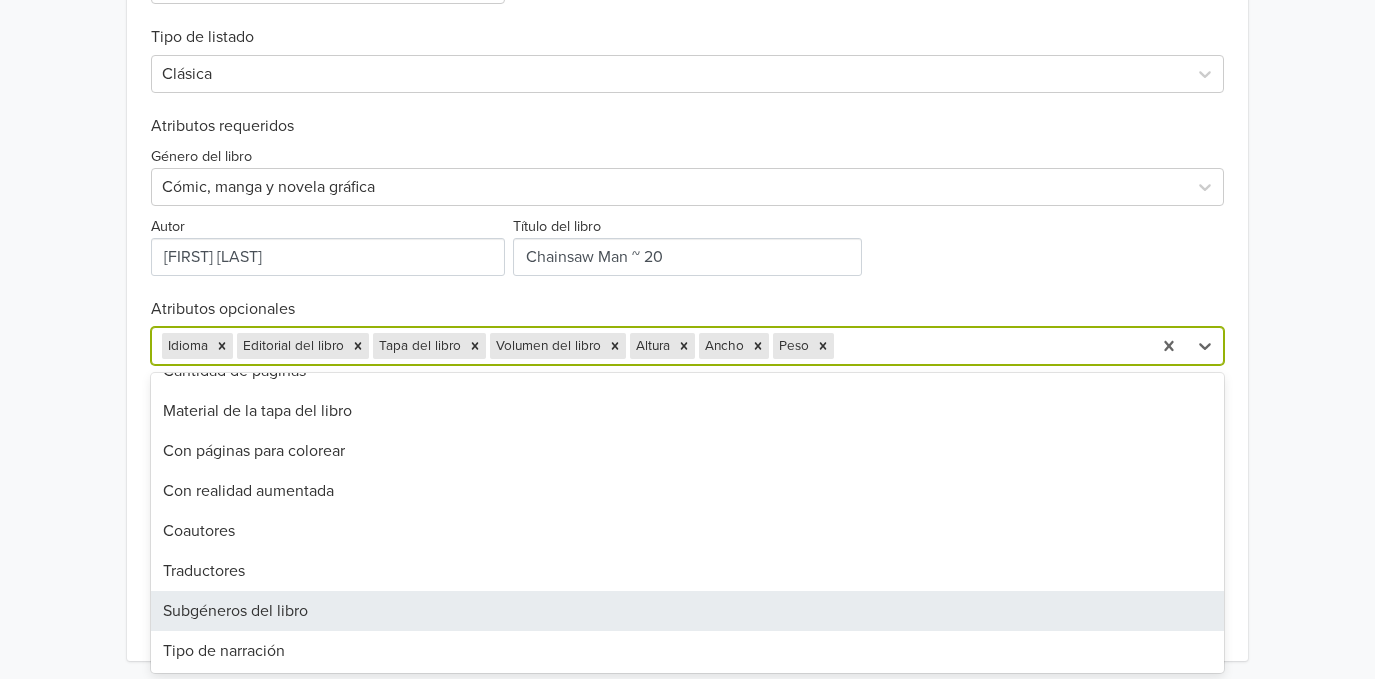 click on "[CATEGORY]" at bounding box center (687, 611) 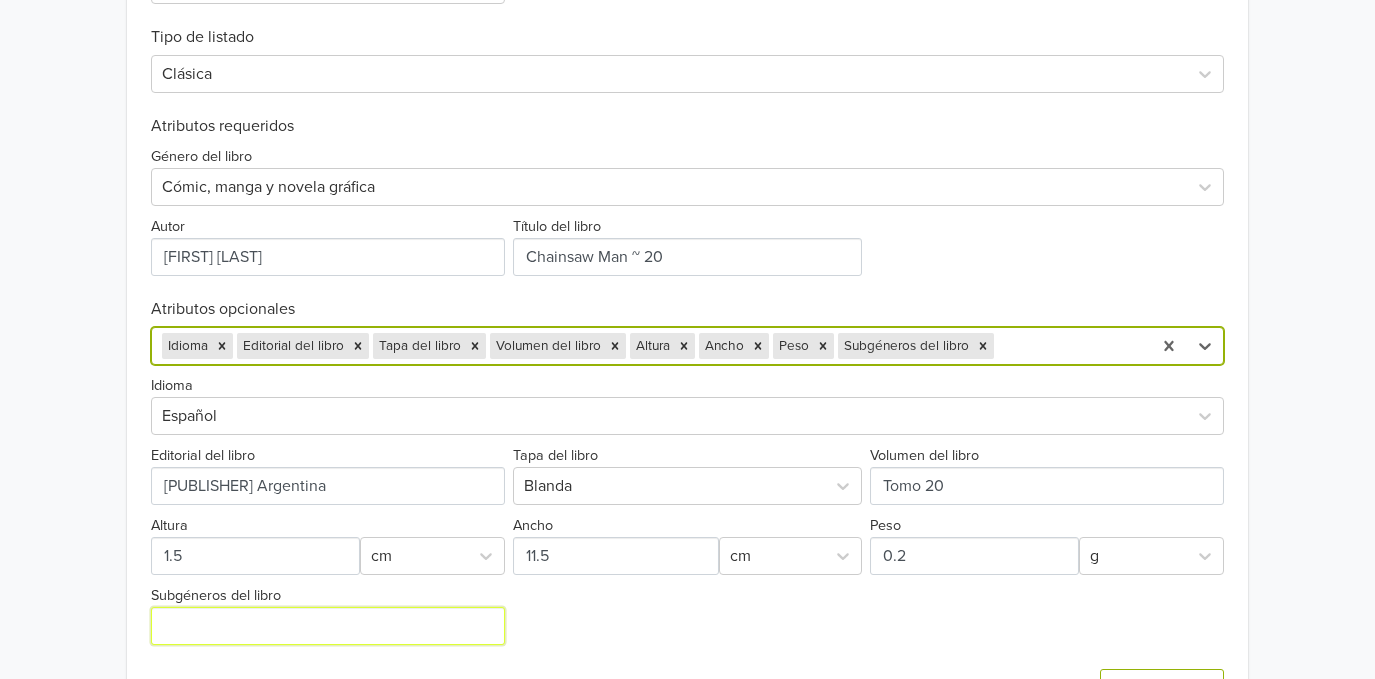 click on "[CATEGORY]" at bounding box center [328, 626] 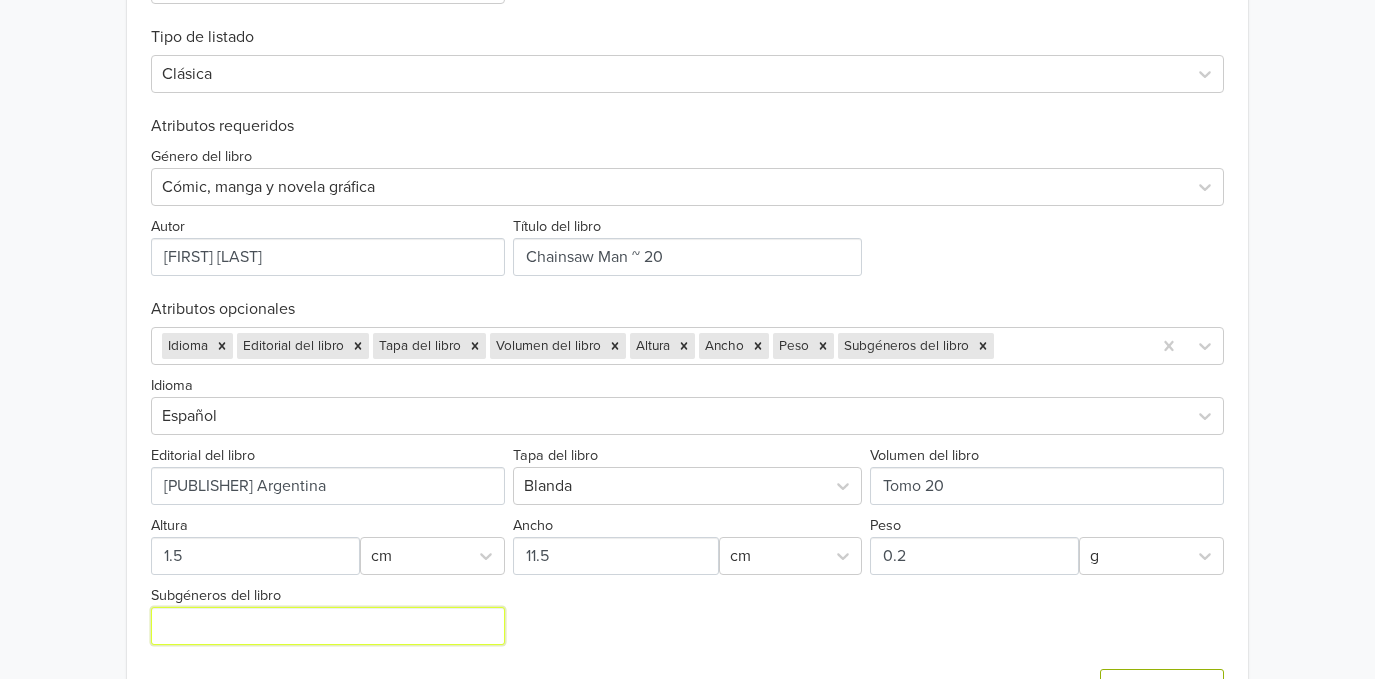 type on "Shonen" 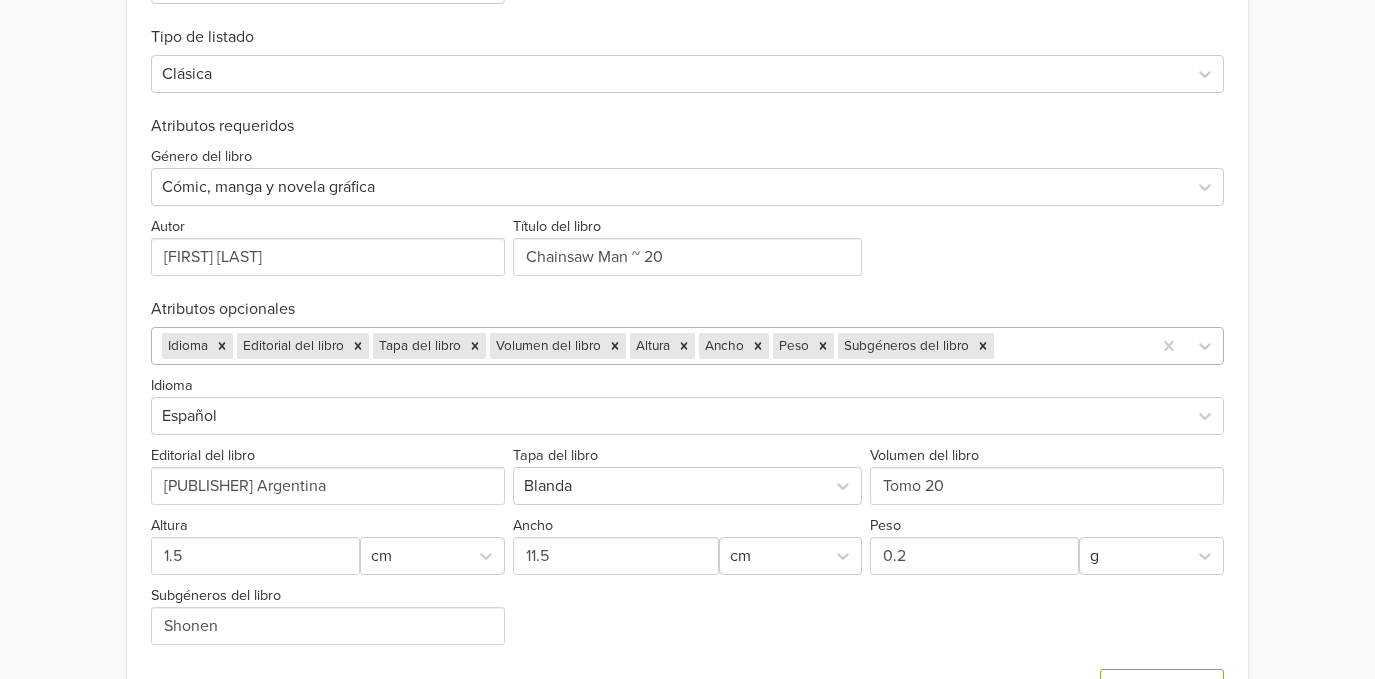 click at bounding box center [1069, 346] 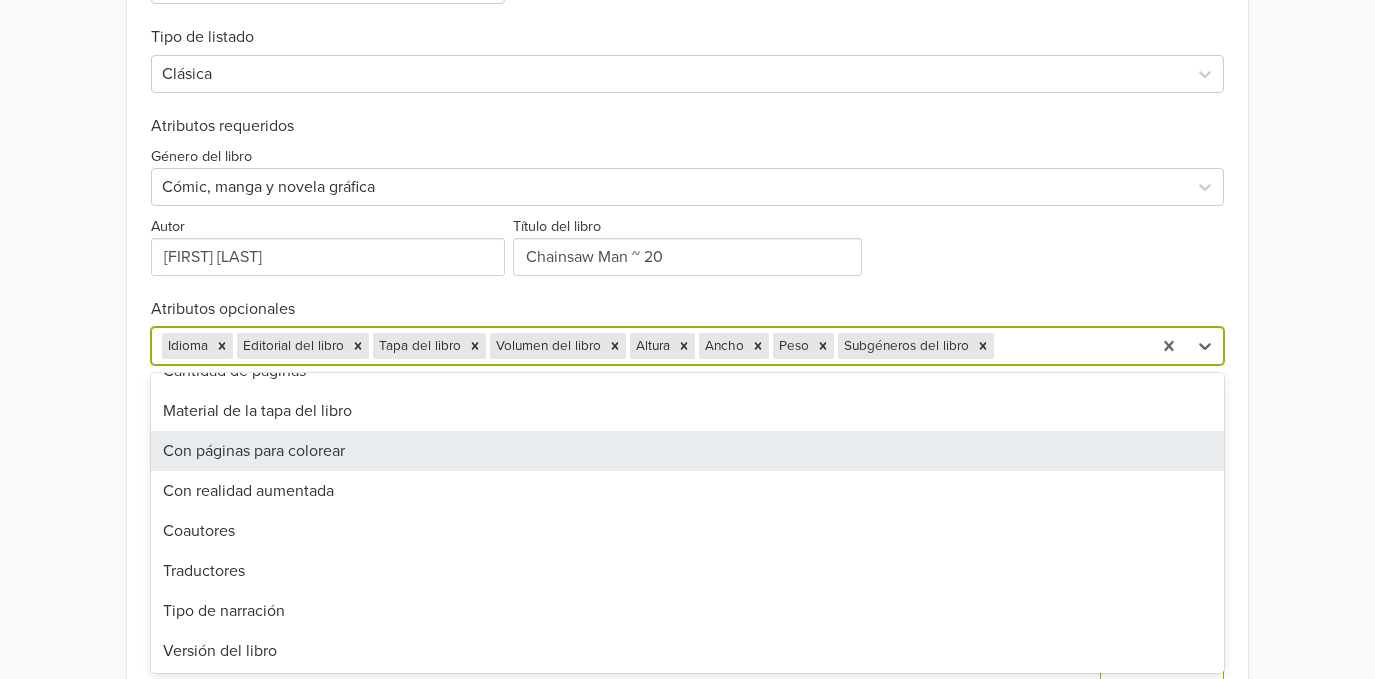 scroll, scrollTop: 400, scrollLeft: 0, axis: vertical 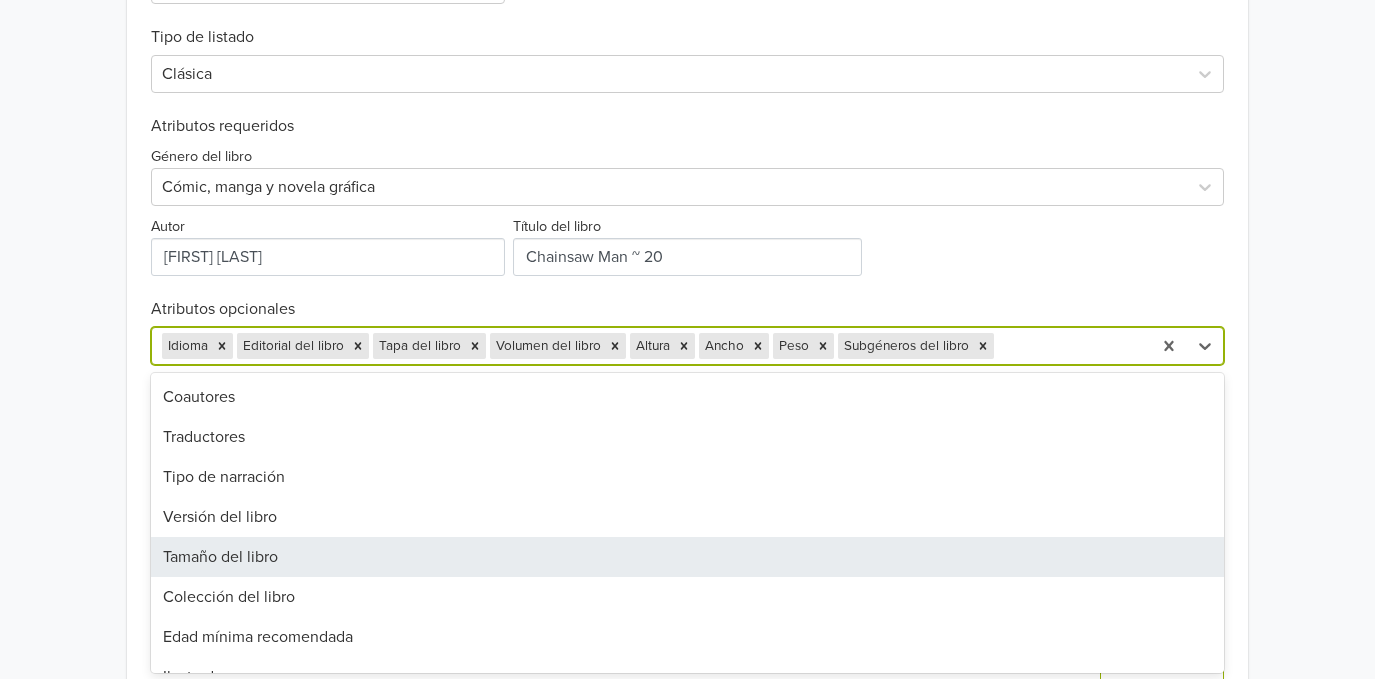 click on "[CATEGORY]" at bounding box center [687, 557] 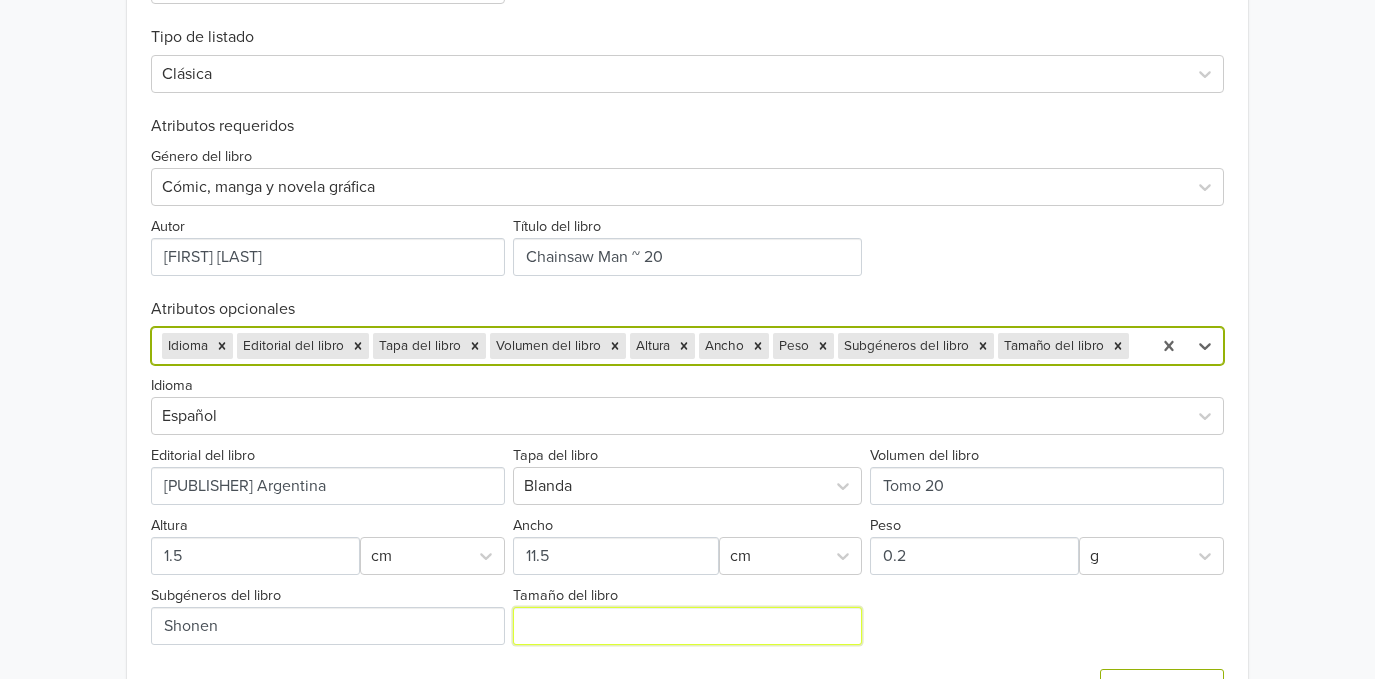 click on "Tamaño del libro" at bounding box center (688, 626) 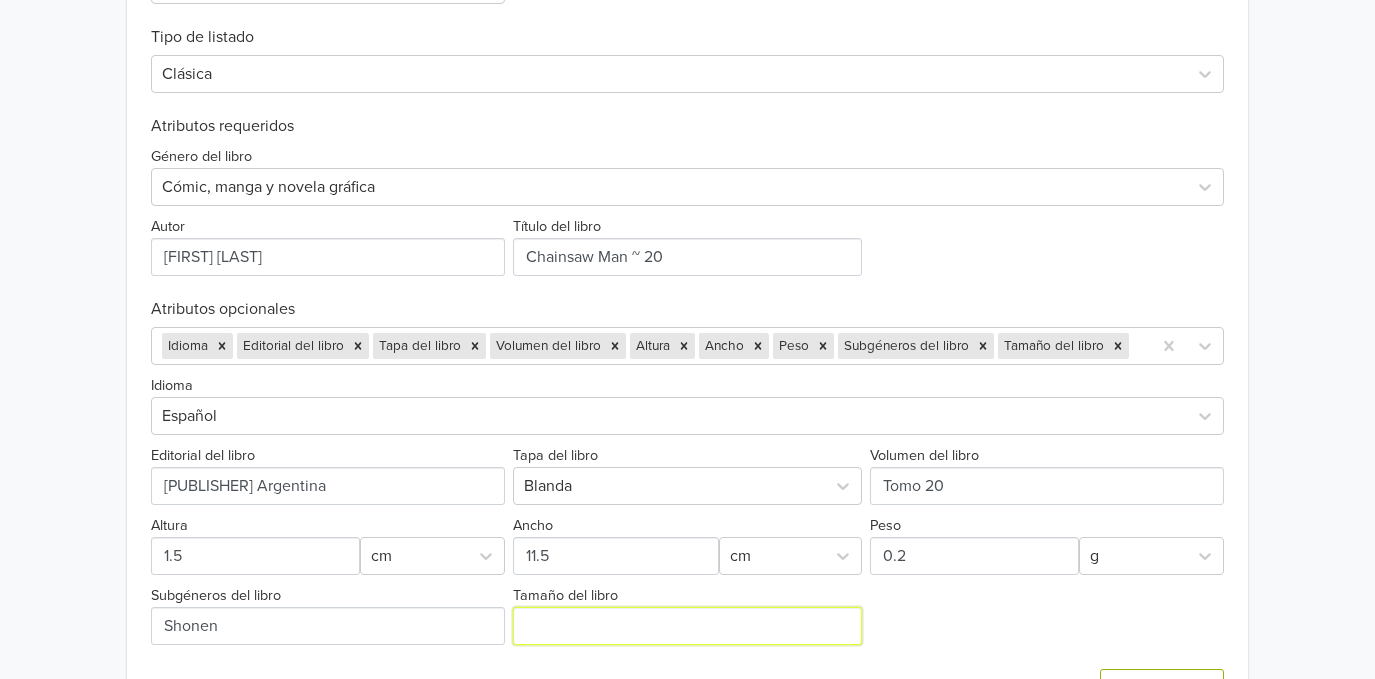 type on "Tankoubon con sobrecubierta" 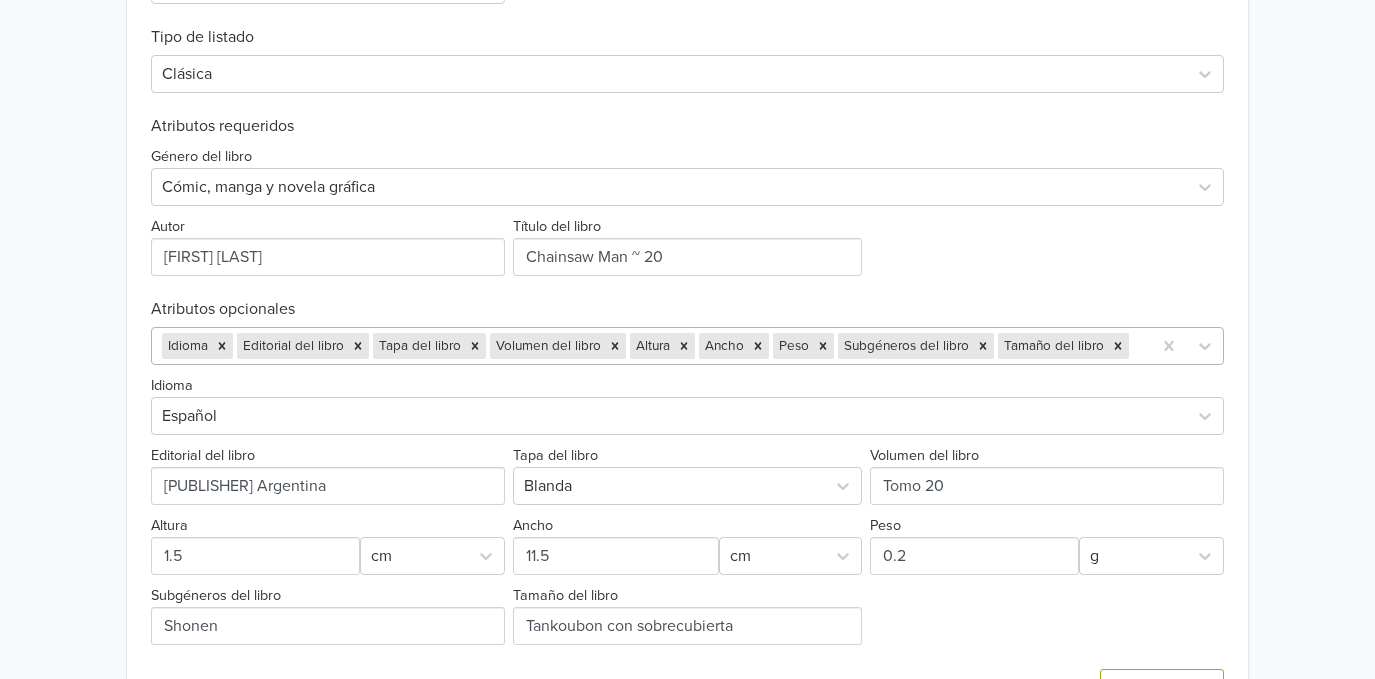 click at bounding box center (1137, 346) 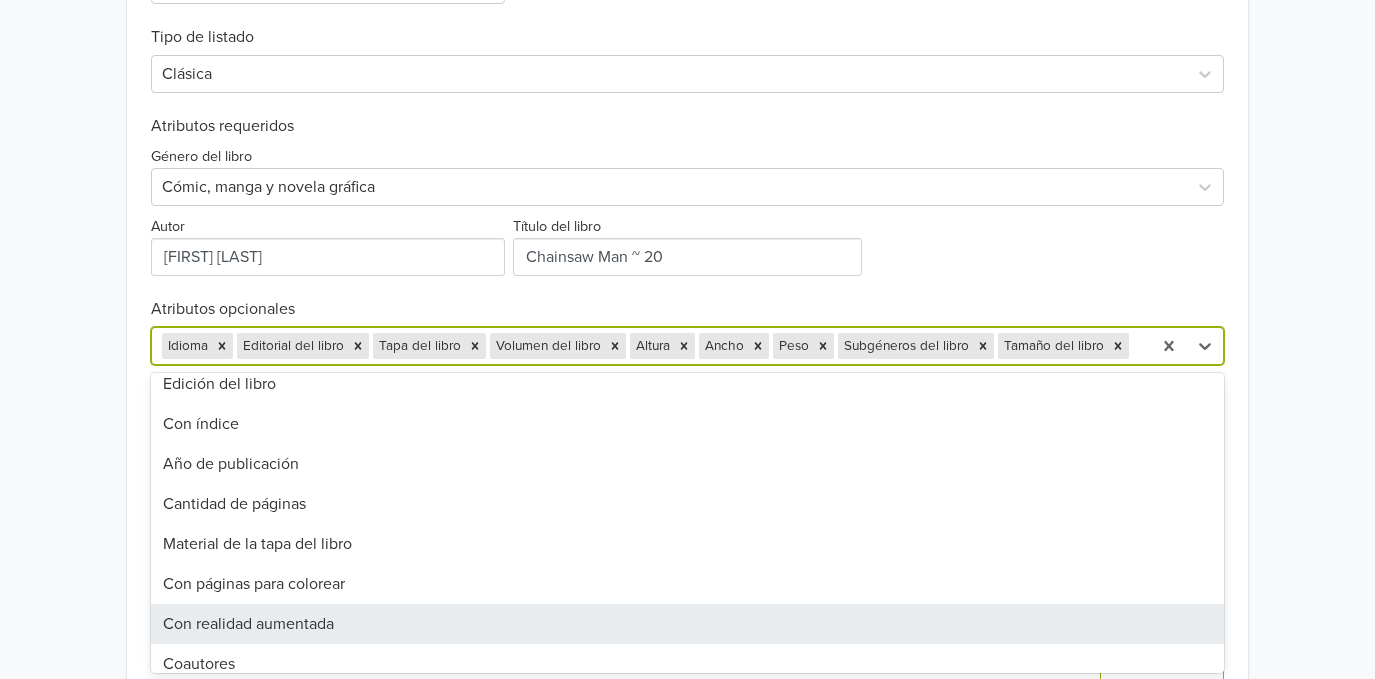 scroll, scrollTop: 266, scrollLeft: 0, axis: vertical 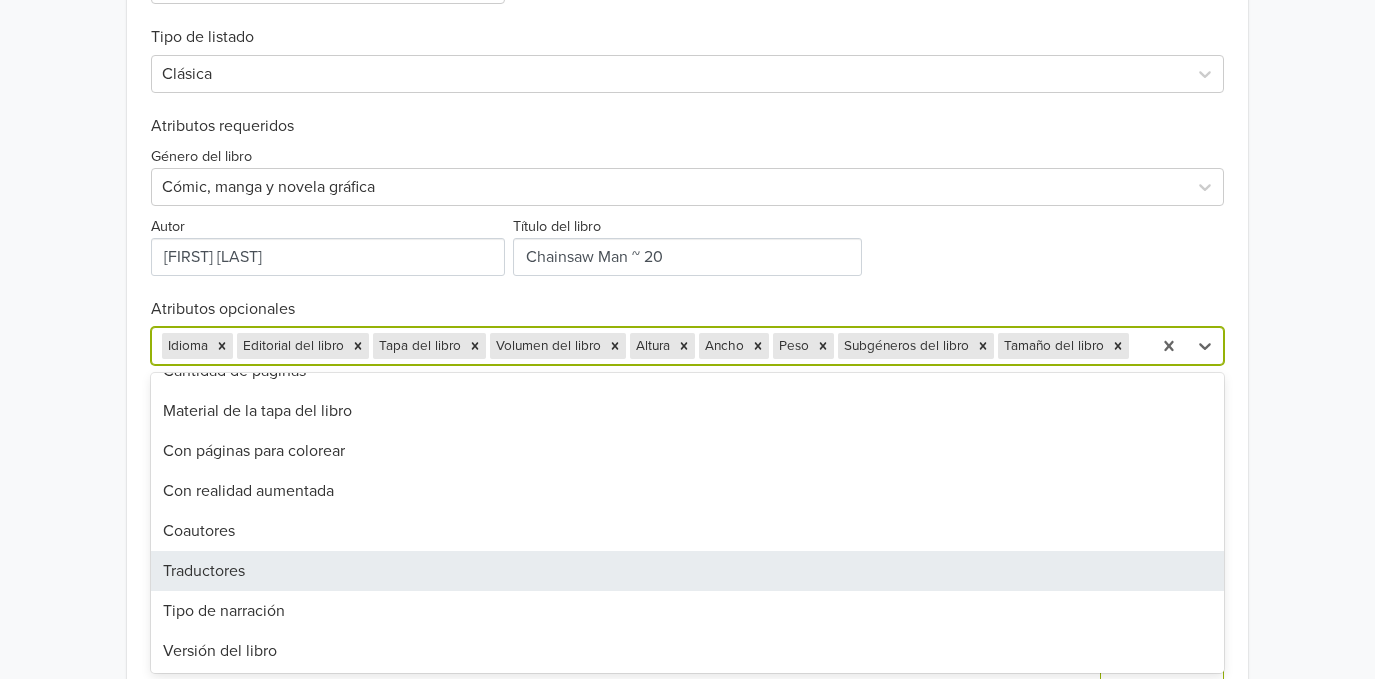 click on "Traductores" at bounding box center [687, 571] 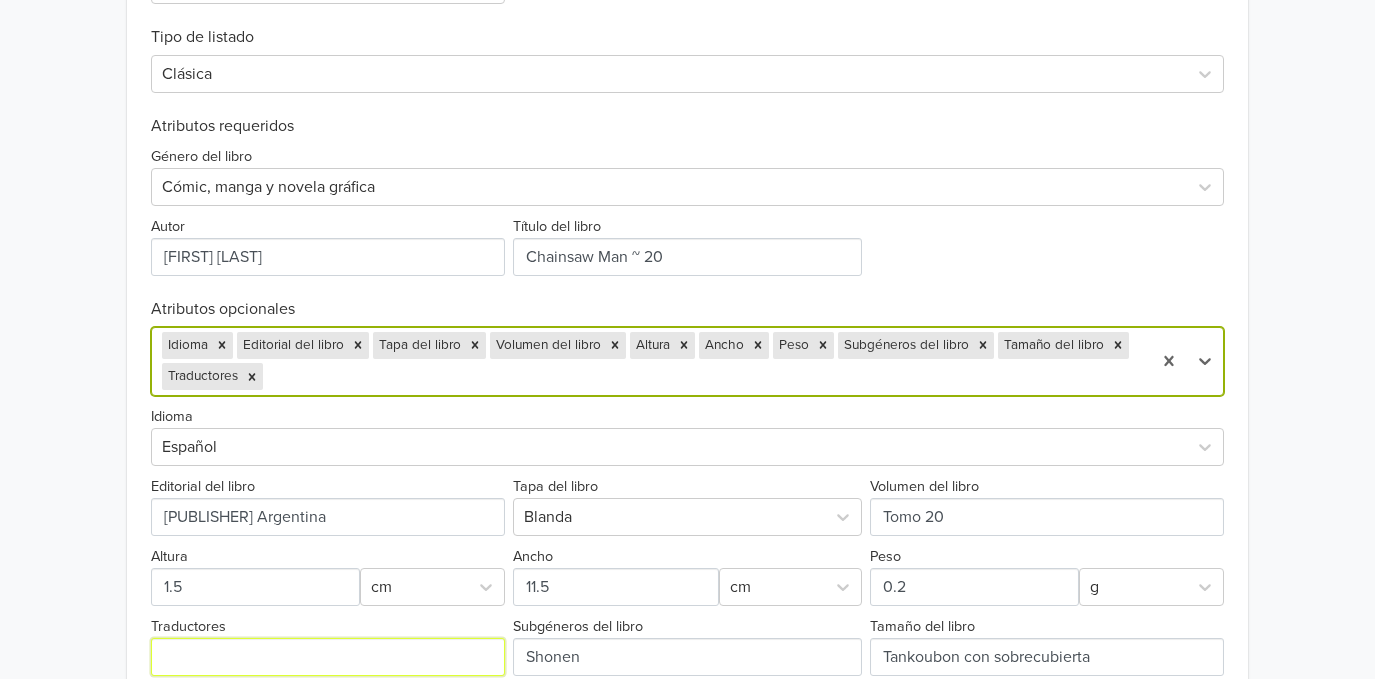 click on "Traductores" at bounding box center (328, 657) 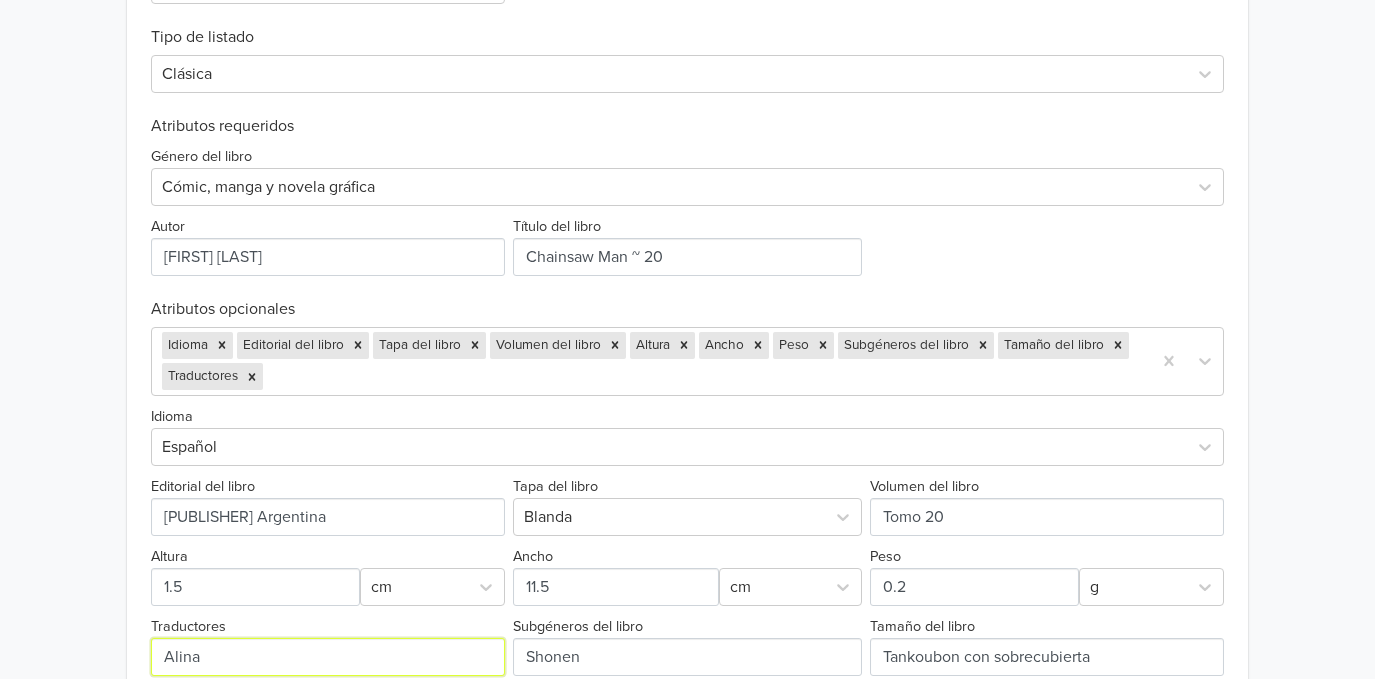 type on "Alina Pachano" 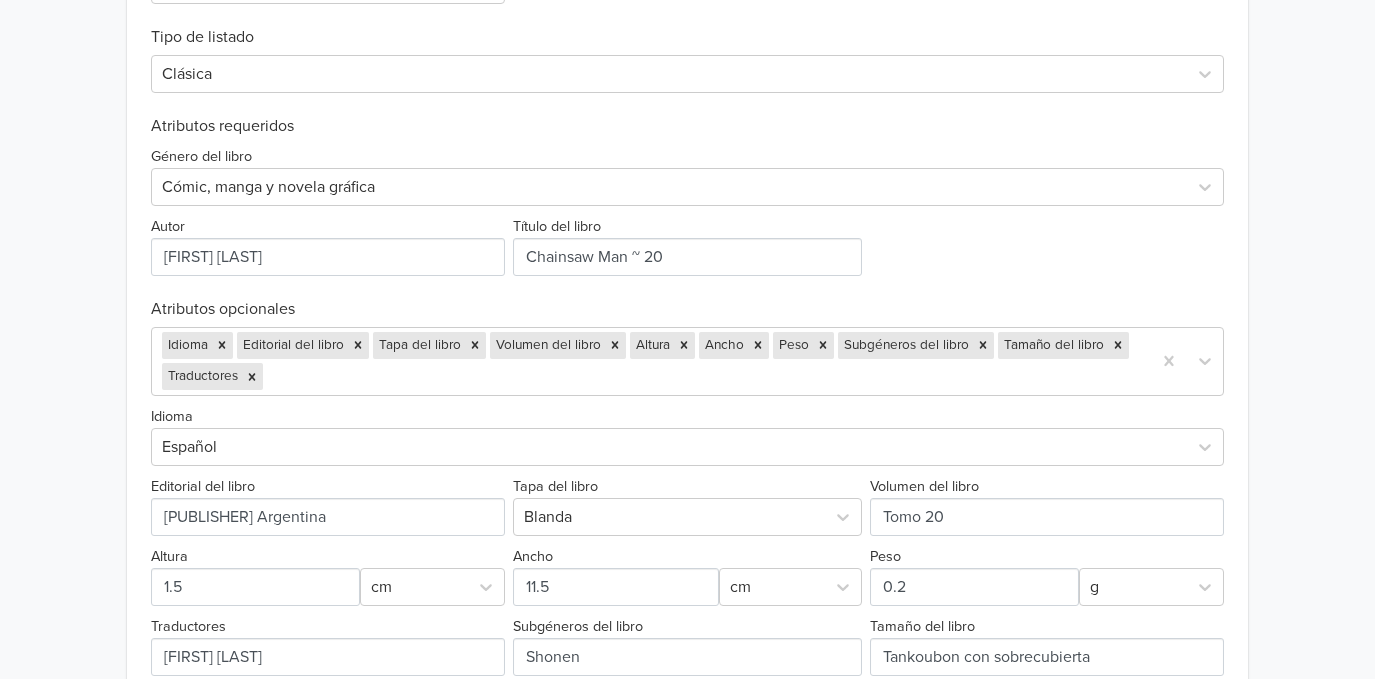 click on "Idioma Español" at bounding box center [687, 435] 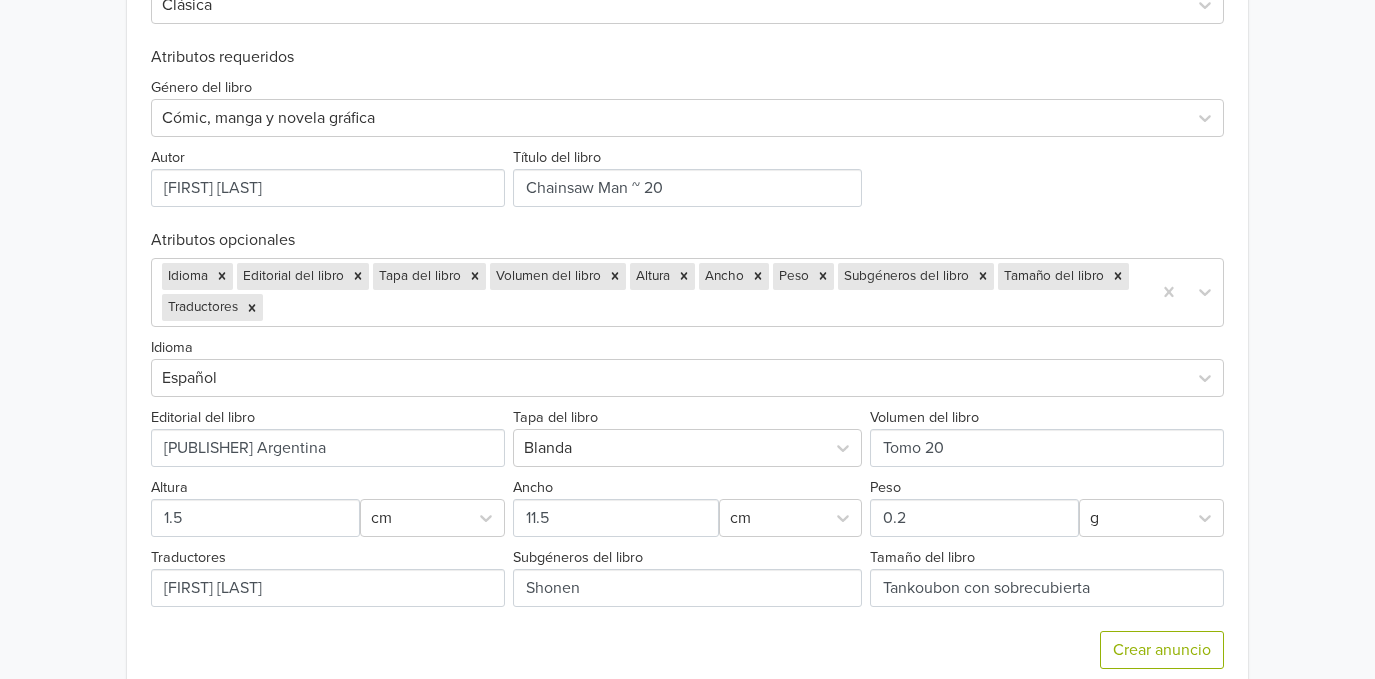 scroll, scrollTop: 872, scrollLeft: 0, axis: vertical 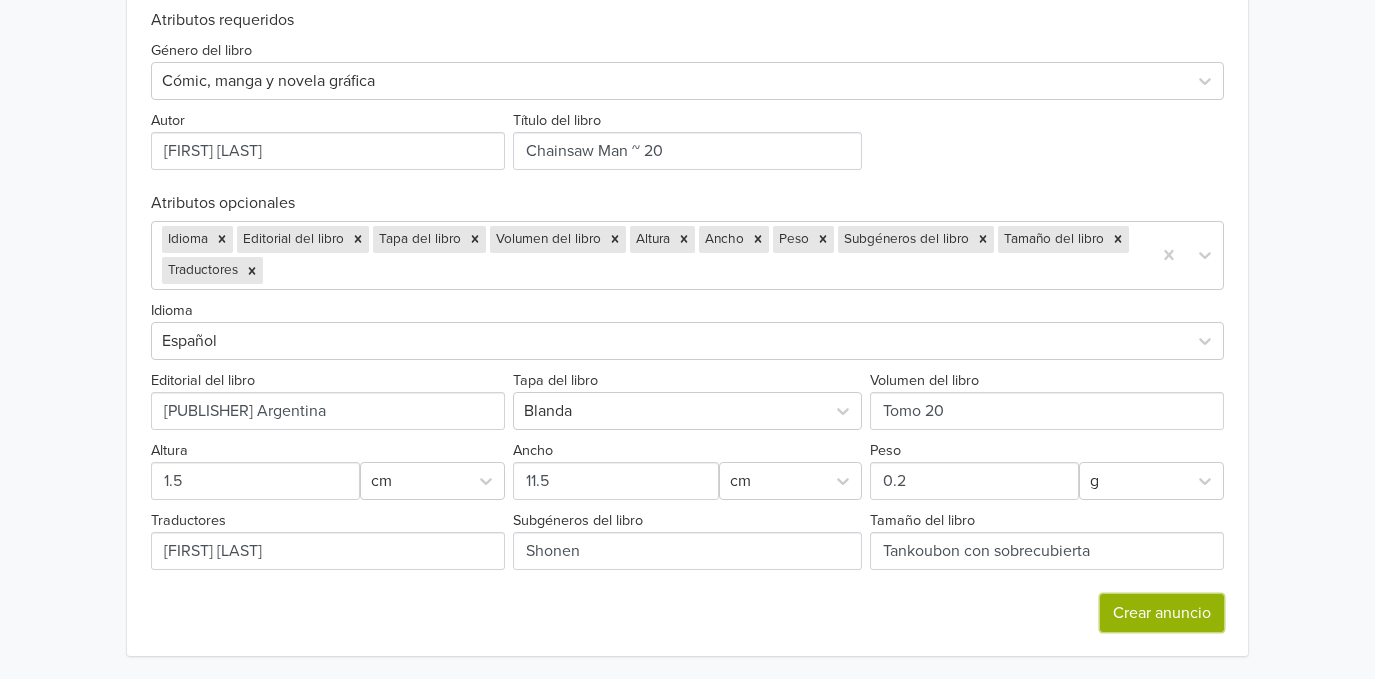 click on "Crear anuncio" at bounding box center [1162, 613] 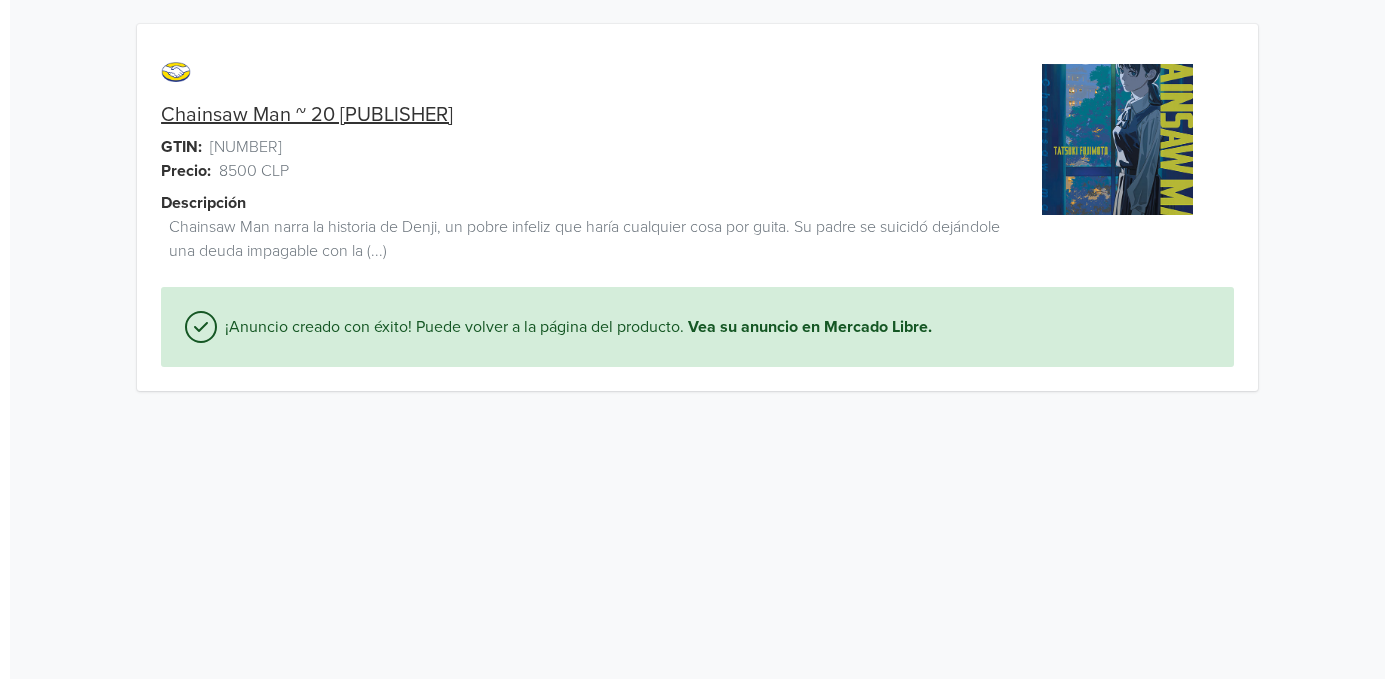 scroll, scrollTop: 0, scrollLeft: 0, axis: both 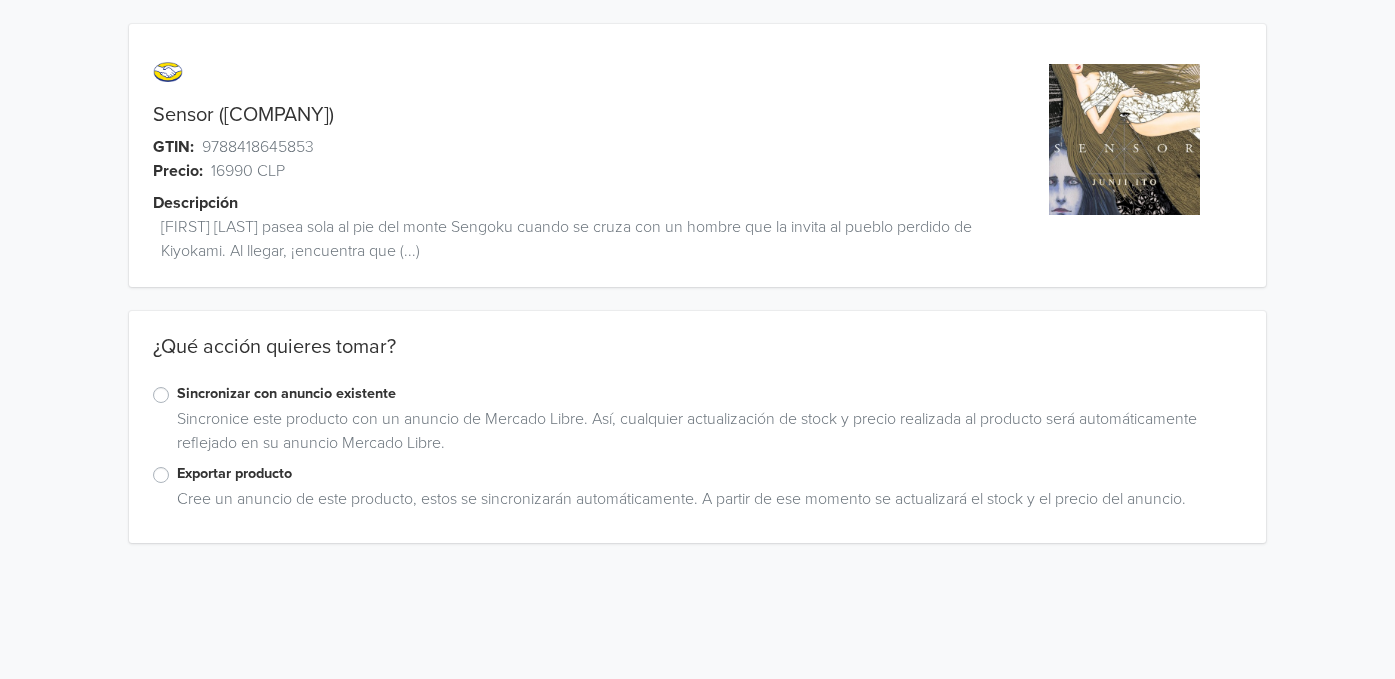 click on "Exportar producto" at bounding box center [710, 474] 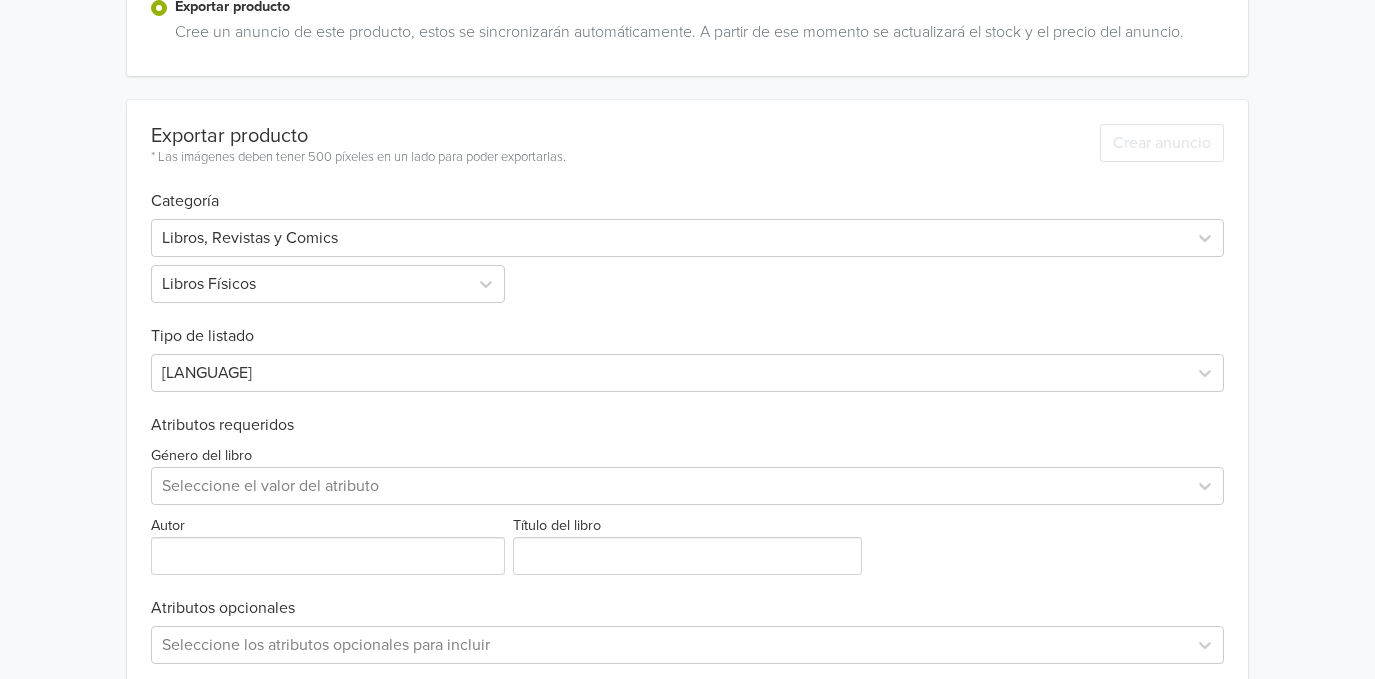 scroll, scrollTop: 561, scrollLeft: 0, axis: vertical 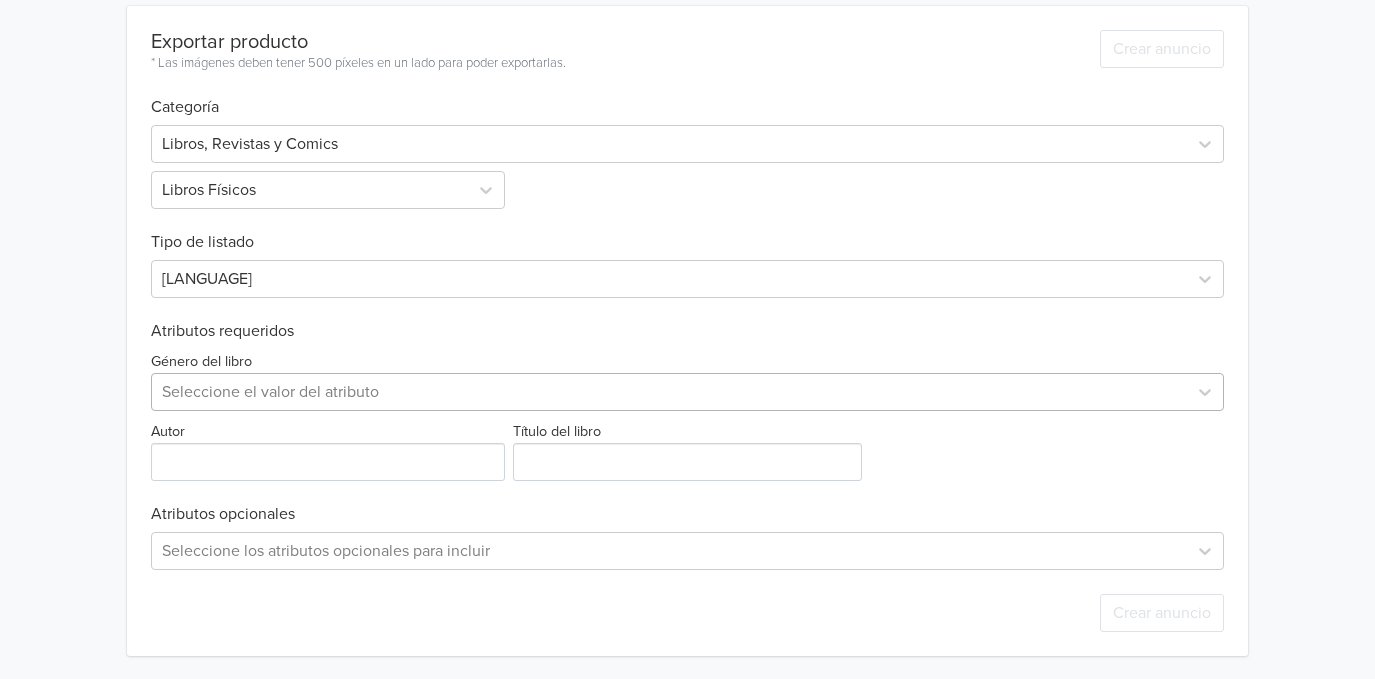 click at bounding box center [669, 392] 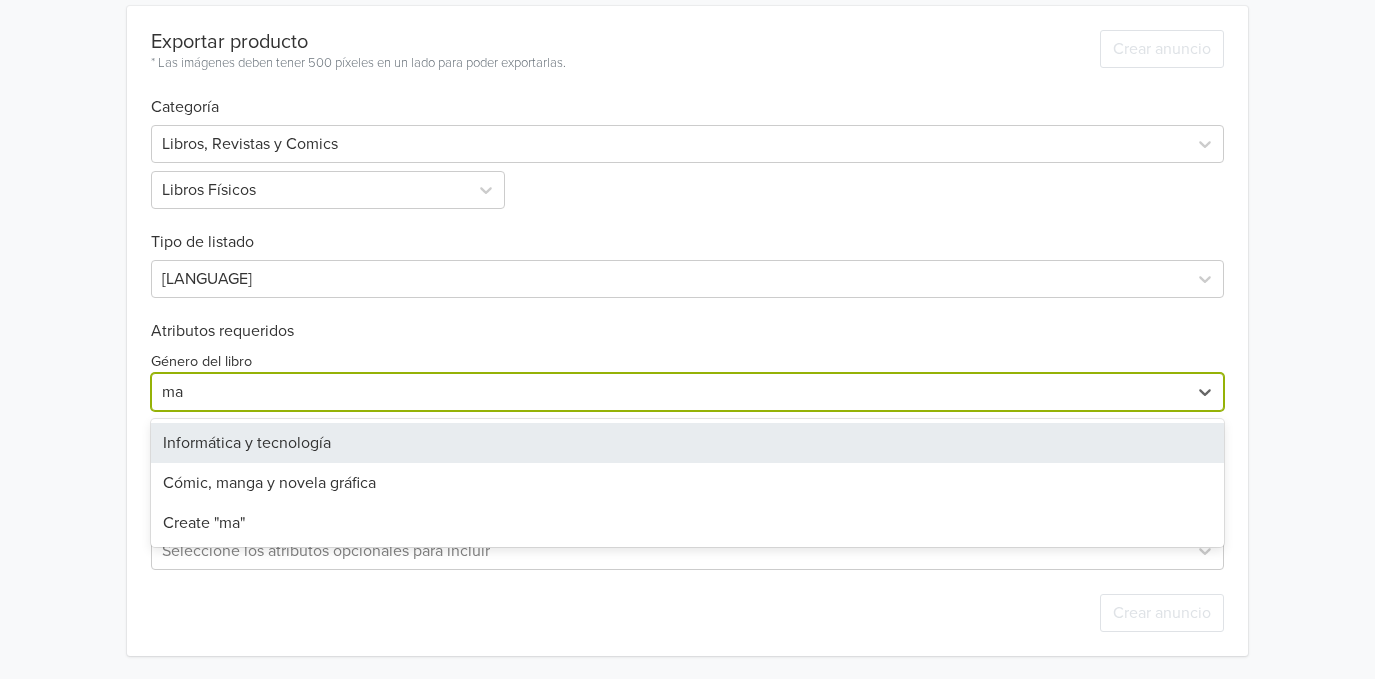 type on "man" 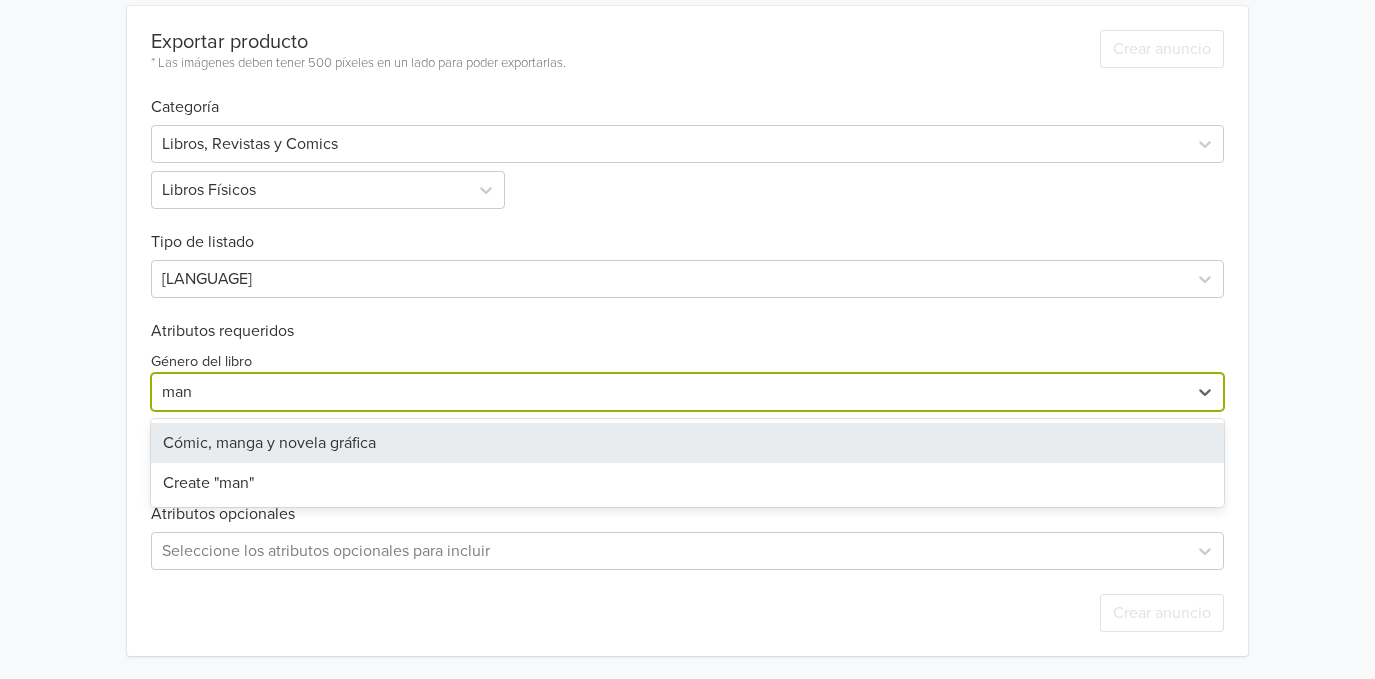 click on "Cómic, manga y novela gráfica" at bounding box center [687, 443] 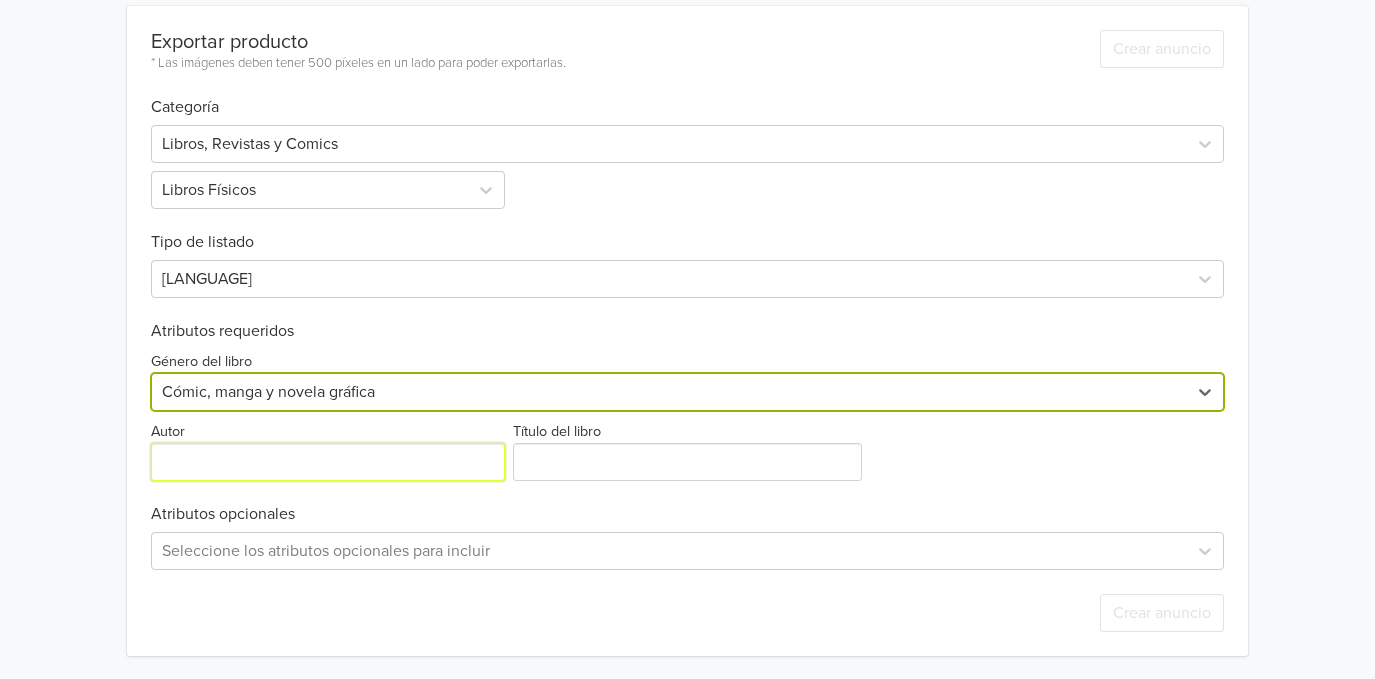 click on "Autor" at bounding box center [328, 462] 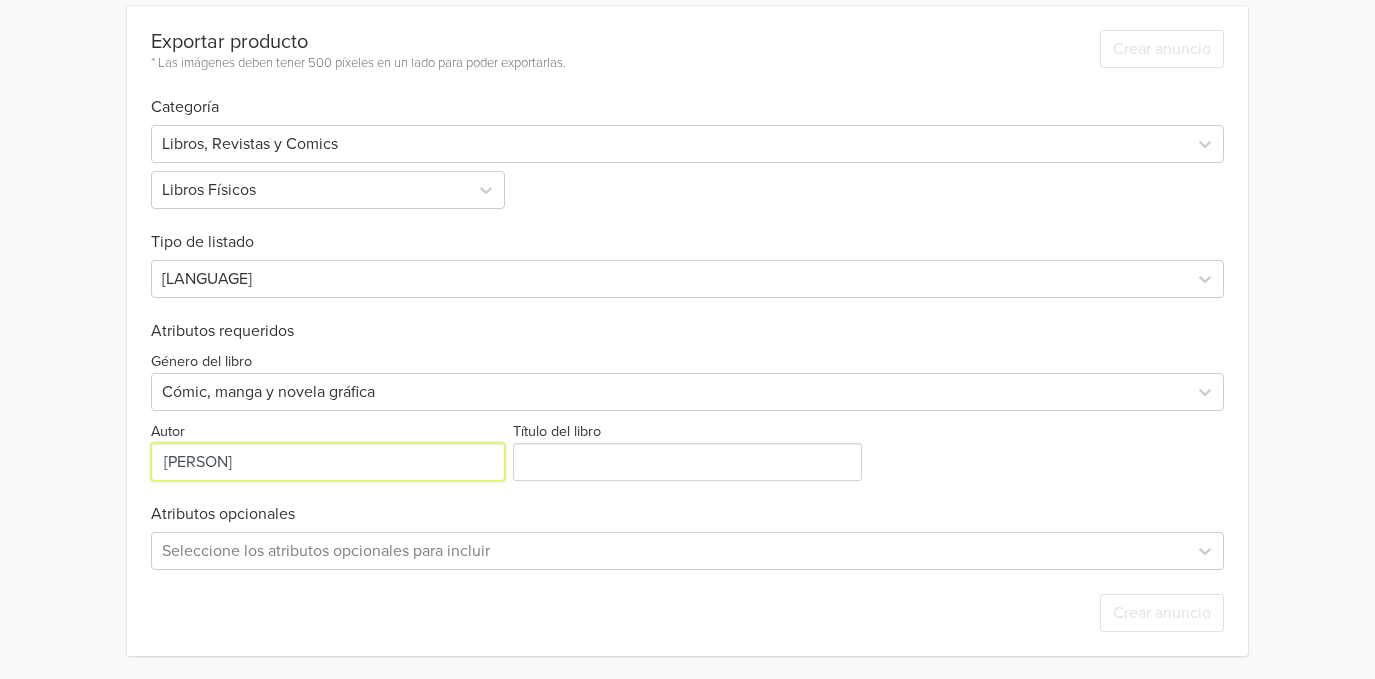 type on "Junji Ito" 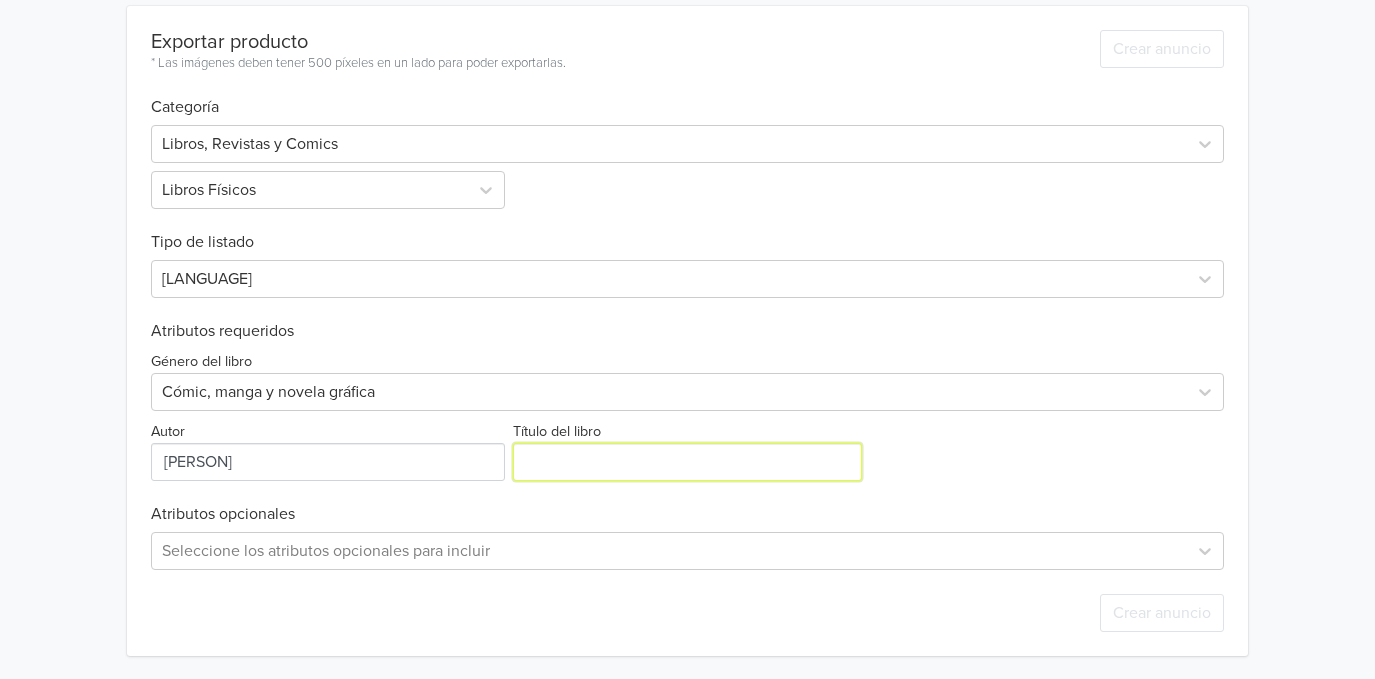 click on "Título del libro" at bounding box center (688, 462) 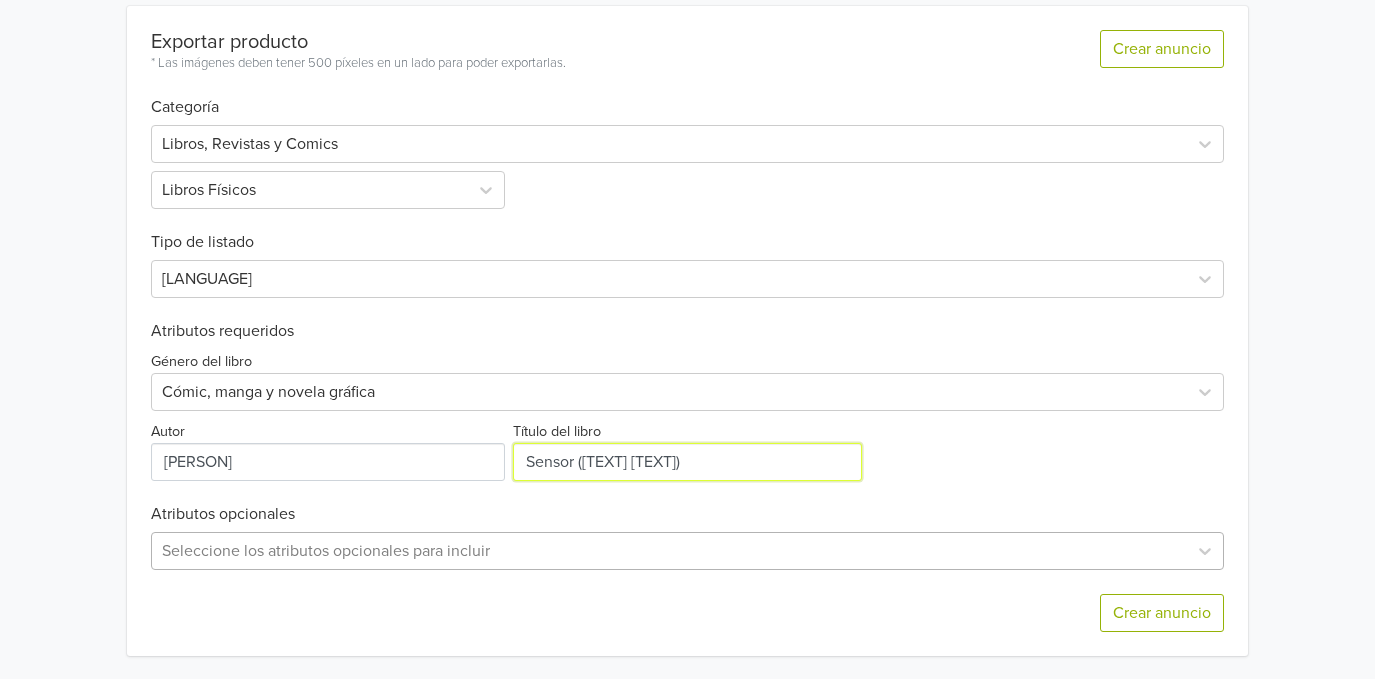 type on "Sensor (Tomo Único)" 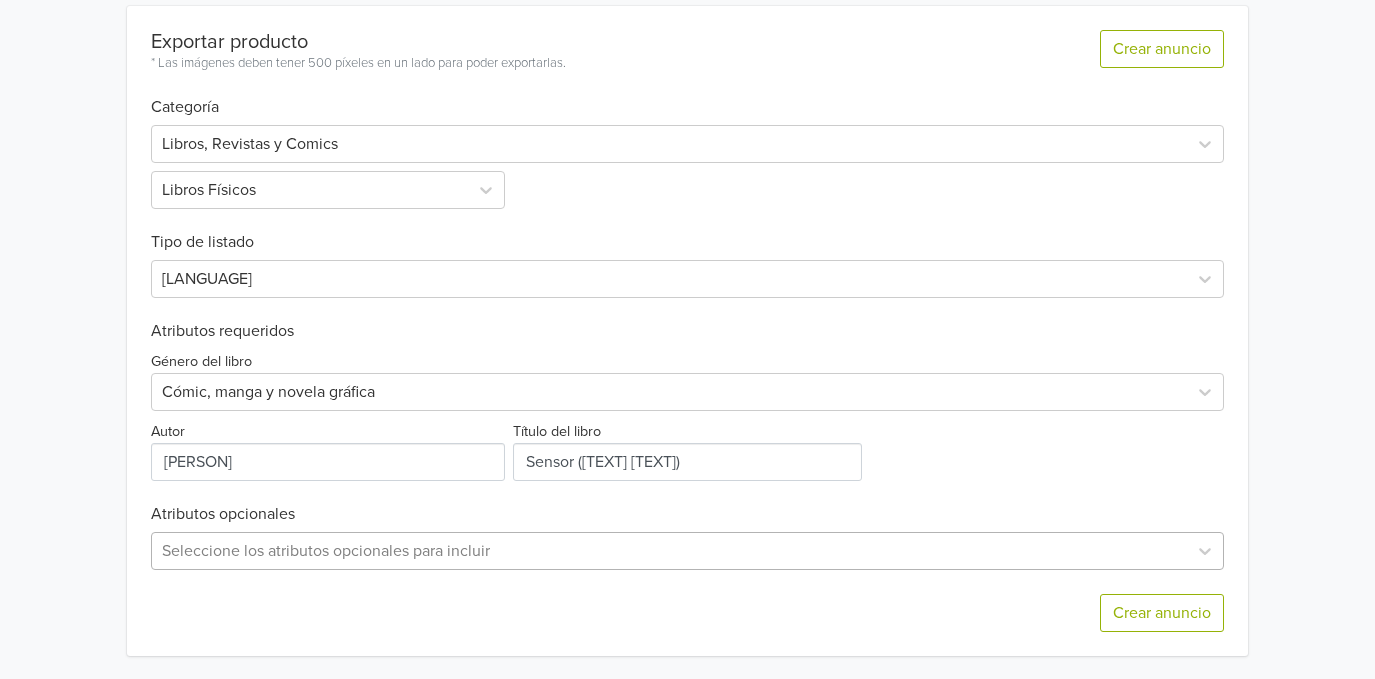 click on "Seleccione los atributos opcionales para incluir" at bounding box center (687, 551) 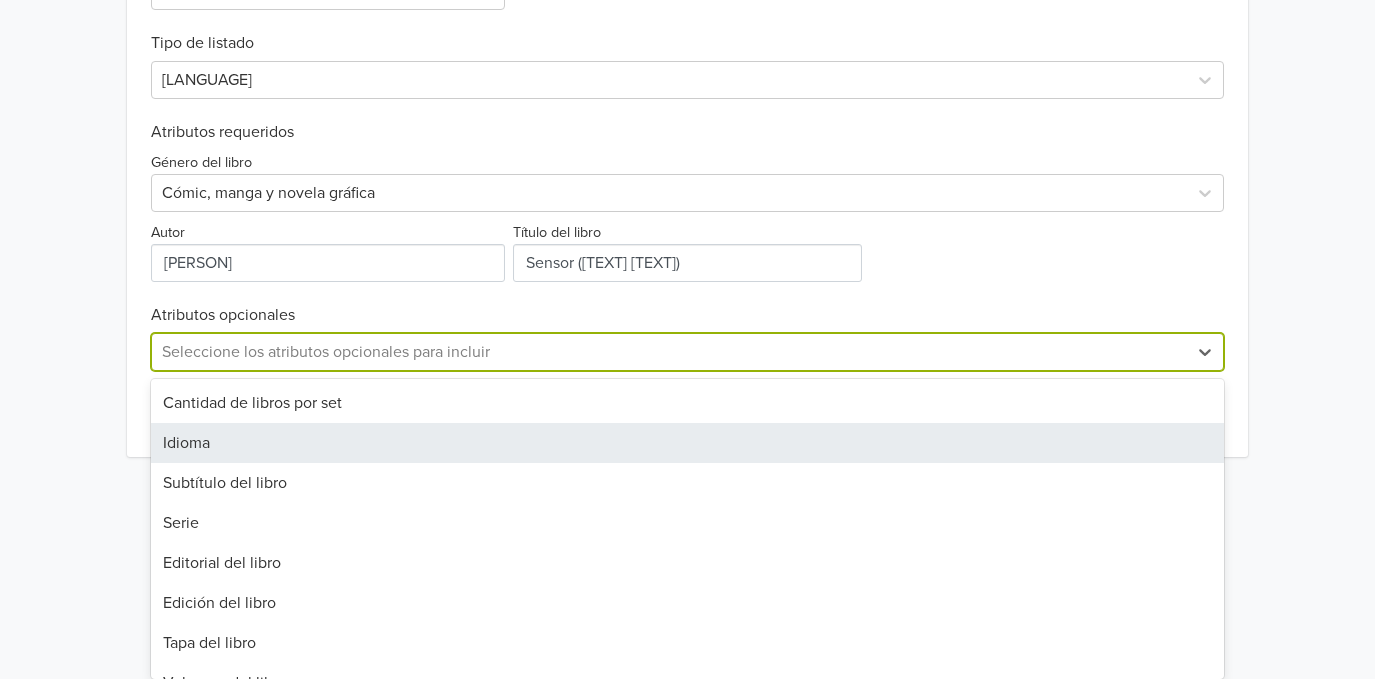 click on "Idioma" at bounding box center (687, 443) 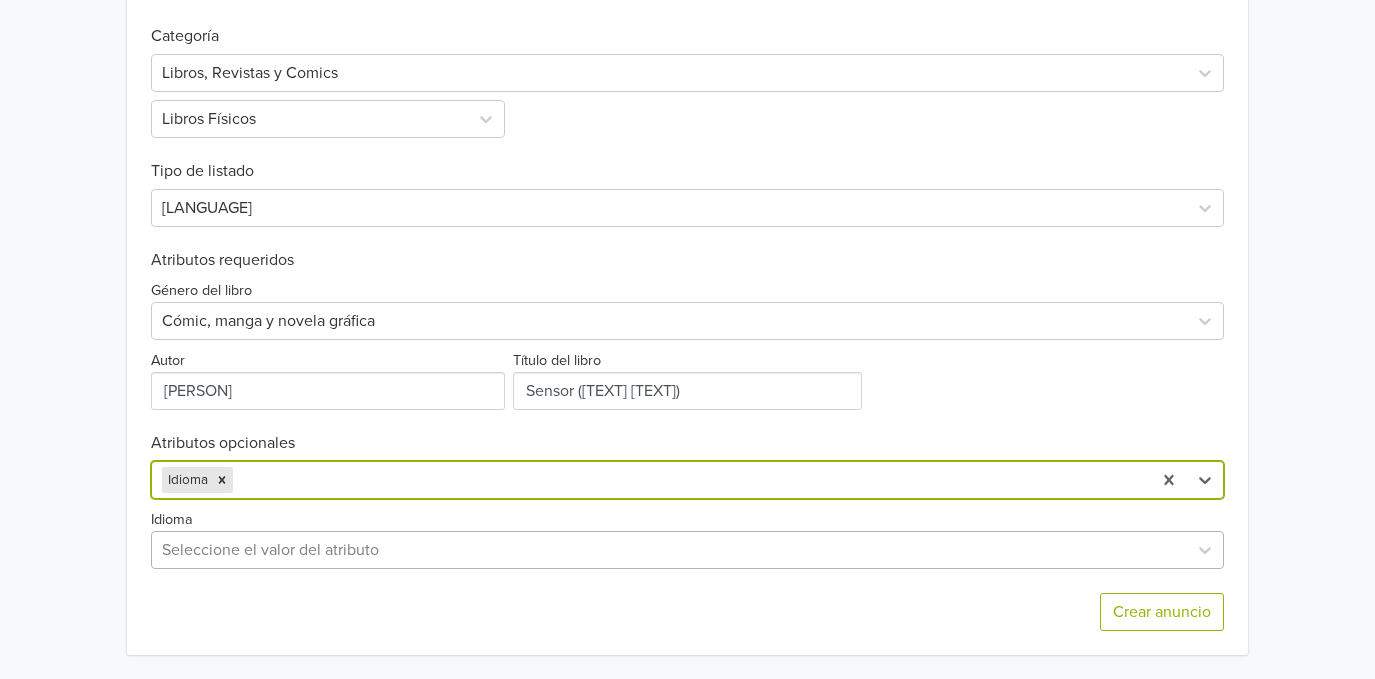 click on "Seleccione el valor del atributo" at bounding box center [687, 550] 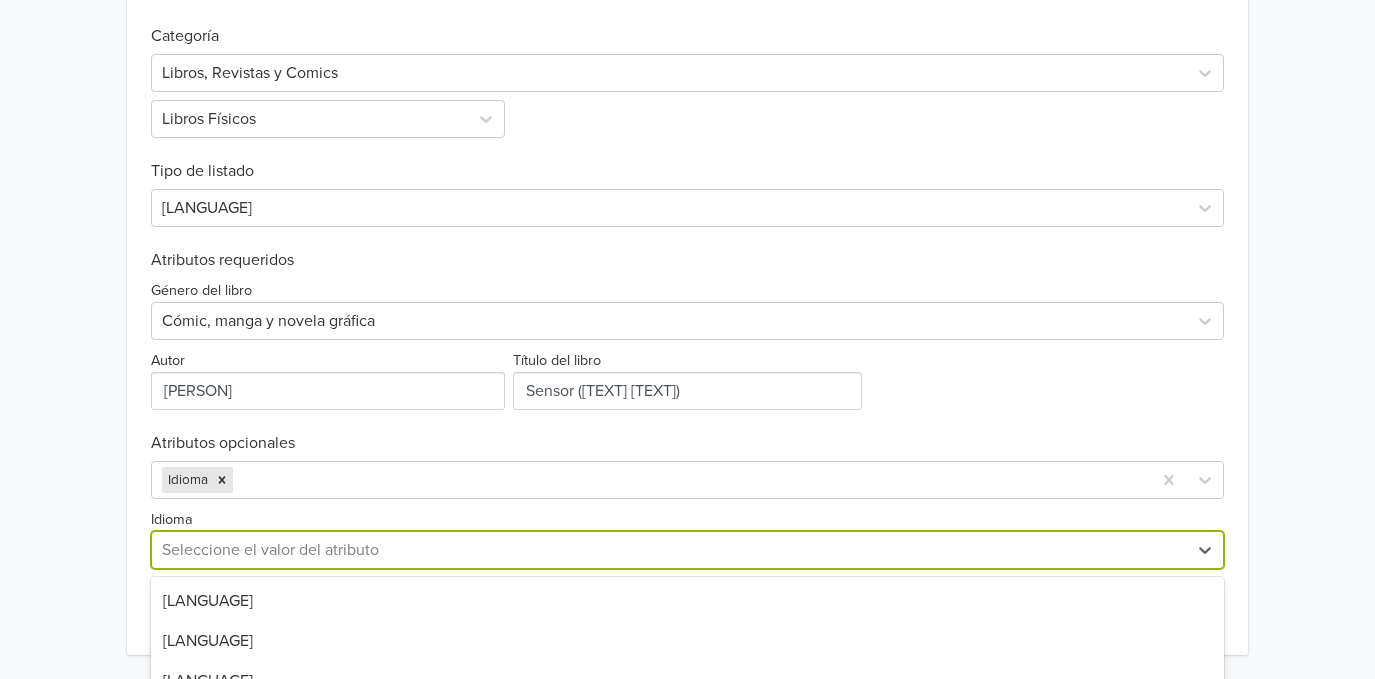scroll, scrollTop: 830, scrollLeft: 0, axis: vertical 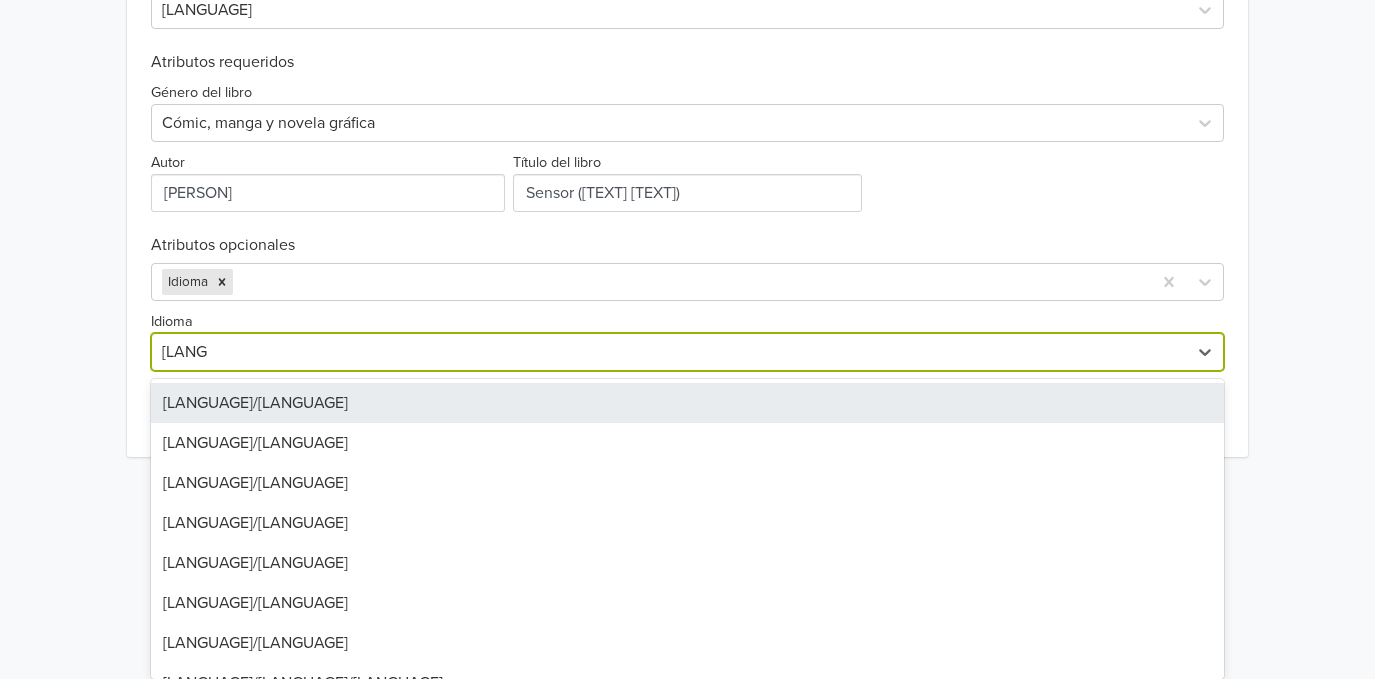 type on "Español" 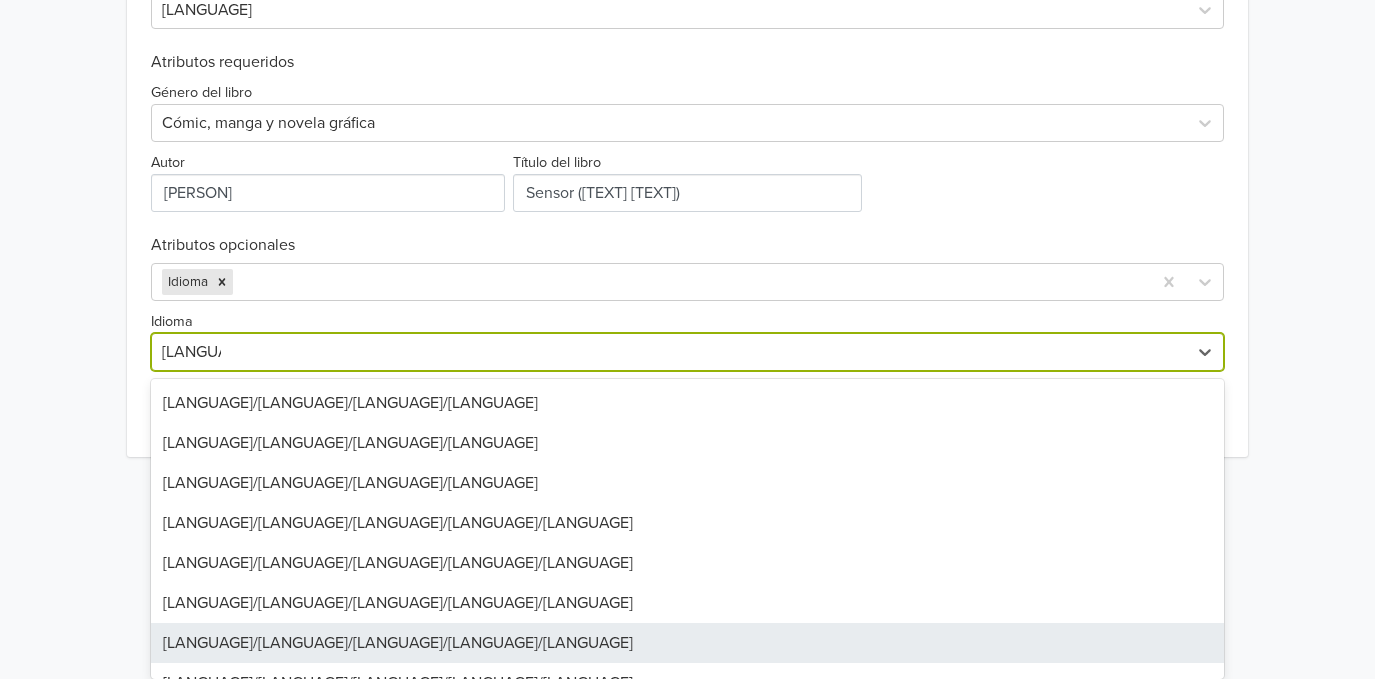 scroll, scrollTop: 1147, scrollLeft: 0, axis: vertical 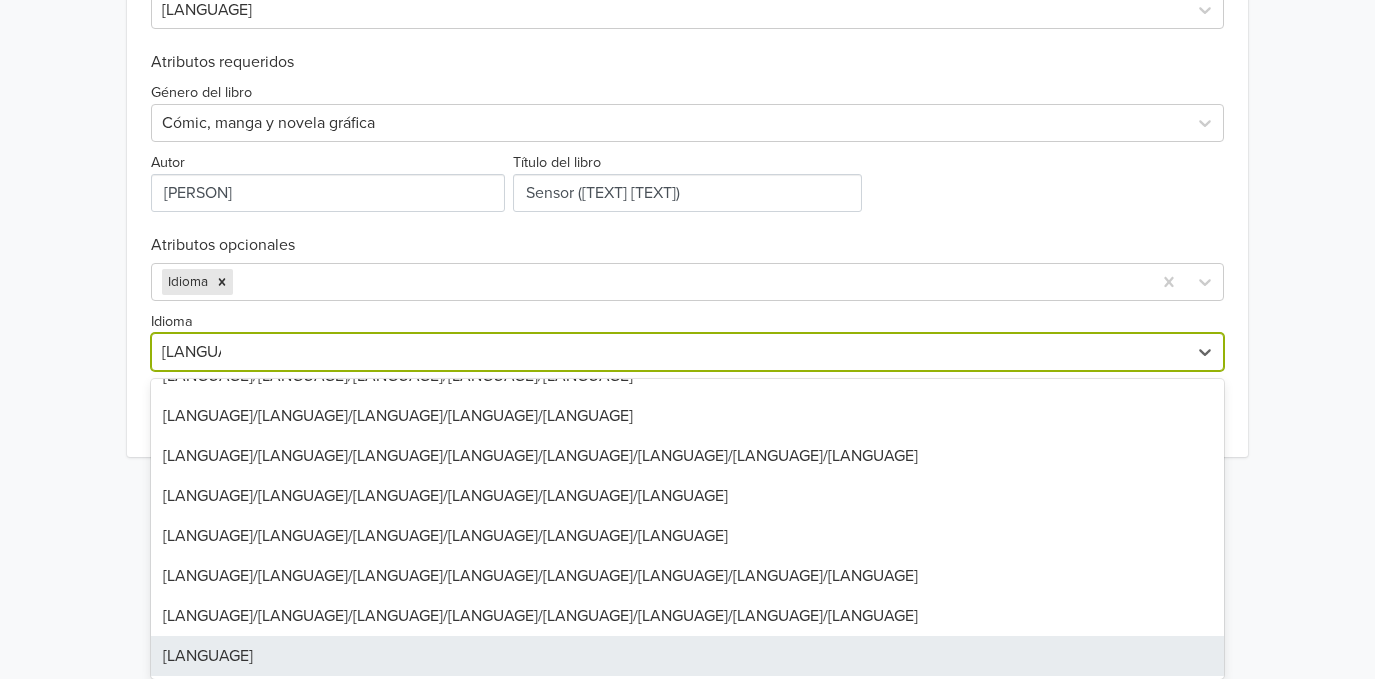 click on "Español" at bounding box center [687, 656] 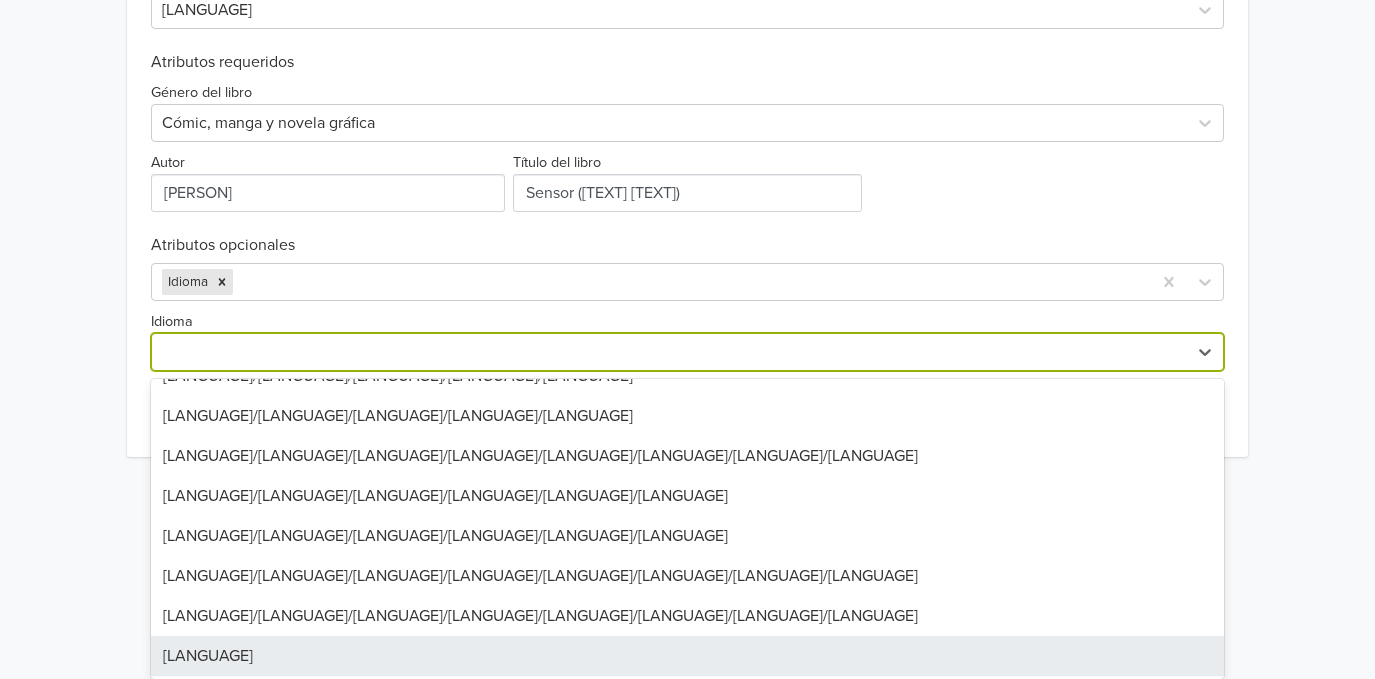 scroll, scrollTop: 632, scrollLeft: 0, axis: vertical 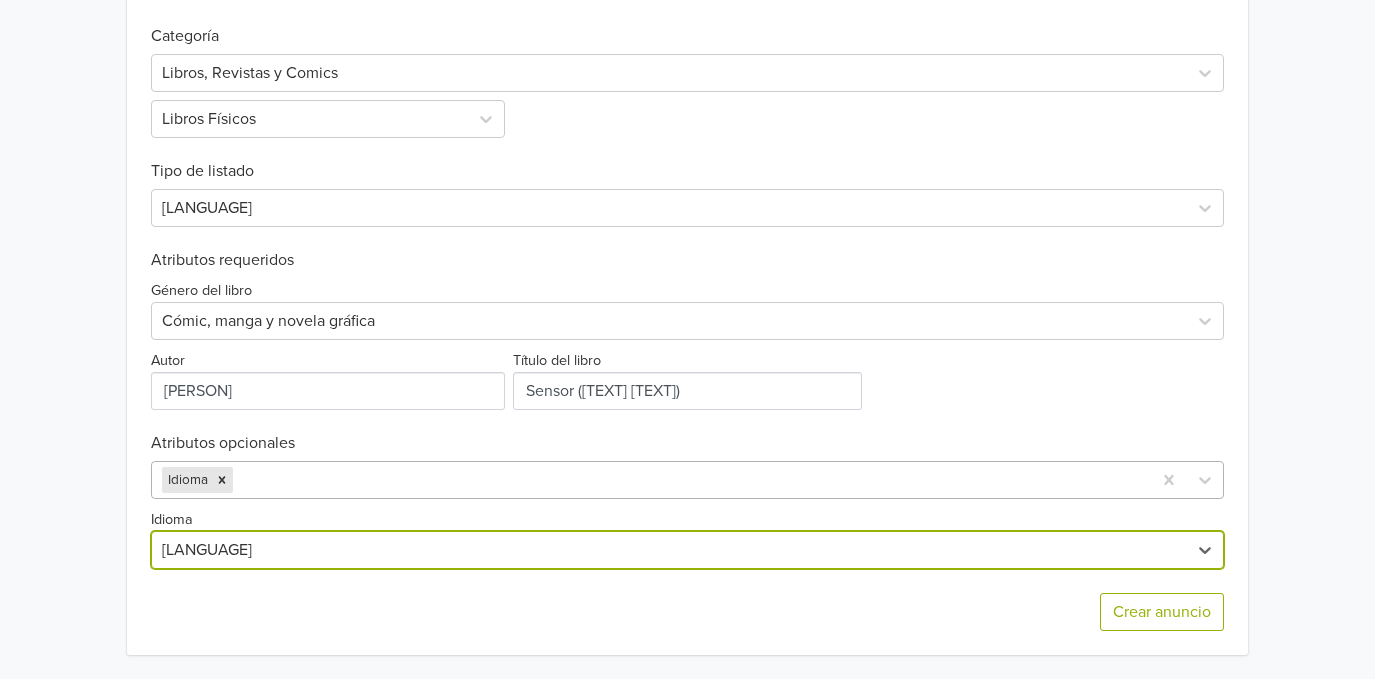 click at bounding box center (689, 480) 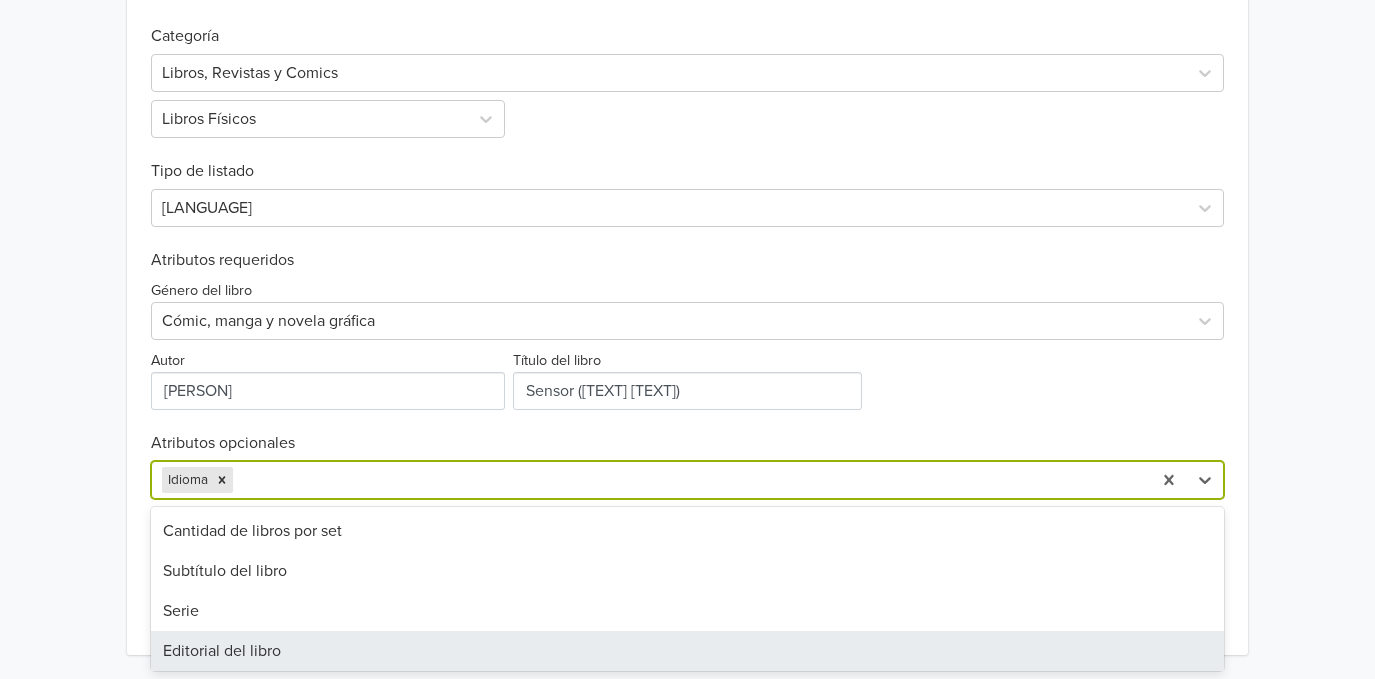 click on "Editorial del libro" at bounding box center (687, 651) 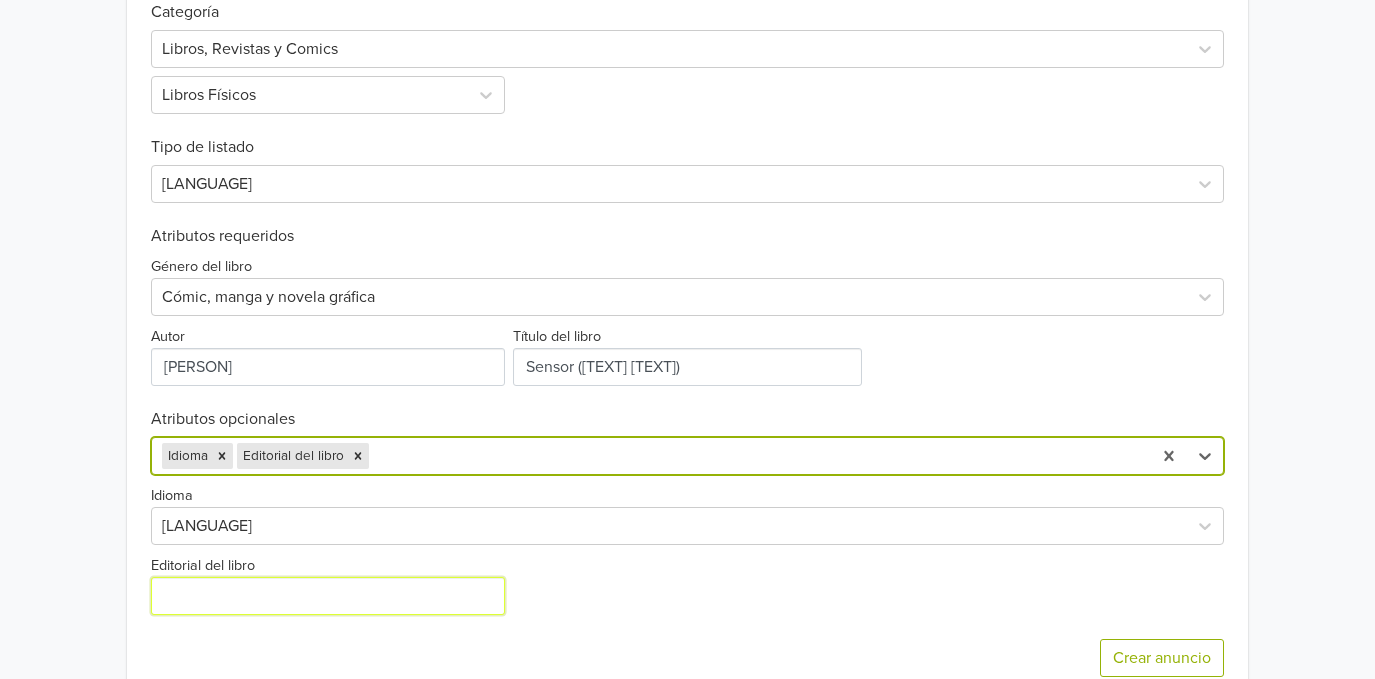 click on "Editorial del libro" at bounding box center [328, 596] 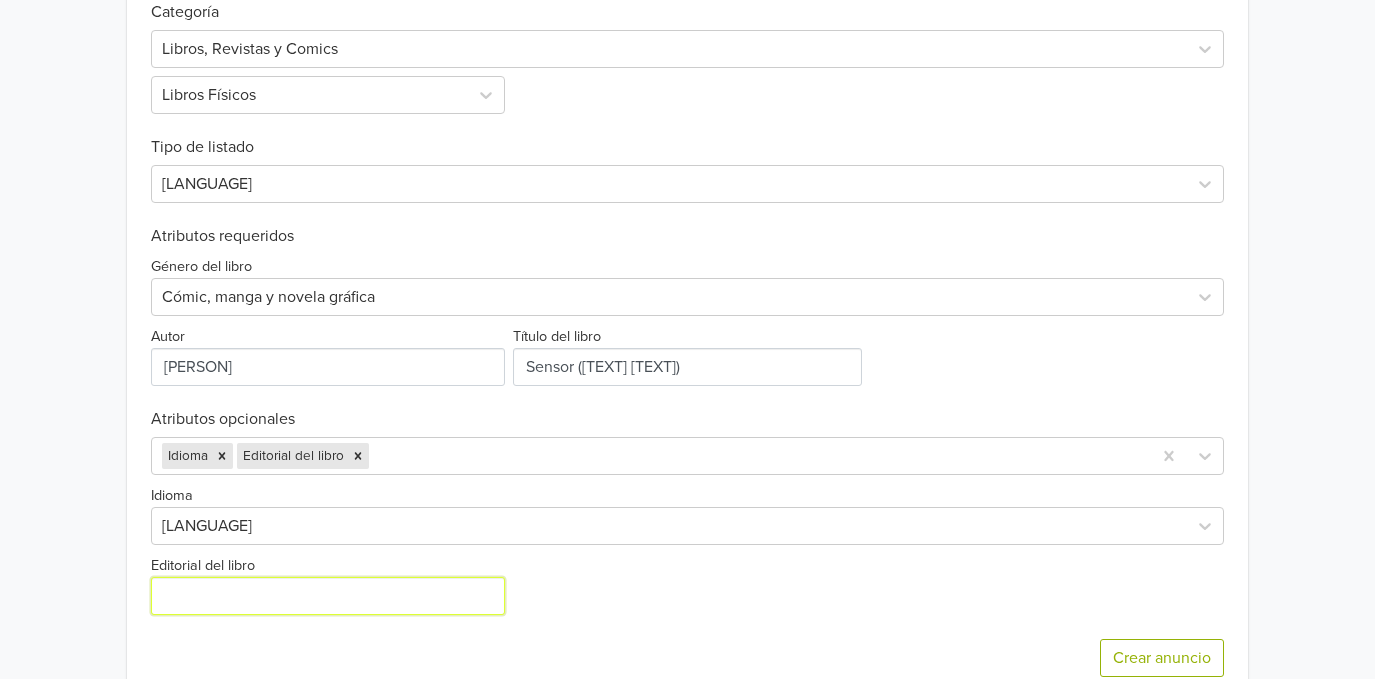 type on "Ivrea [COUNTRY]" 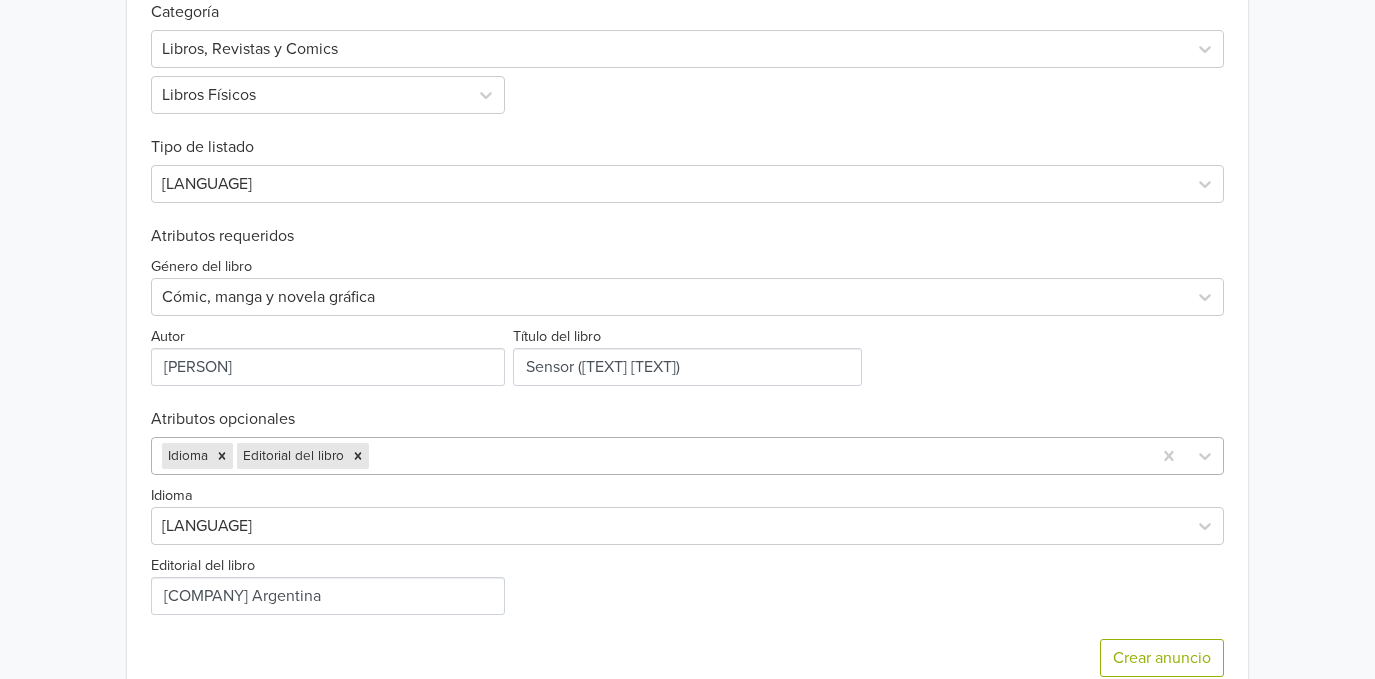 click on "Idioma Editorial del libro" at bounding box center [687, 456] 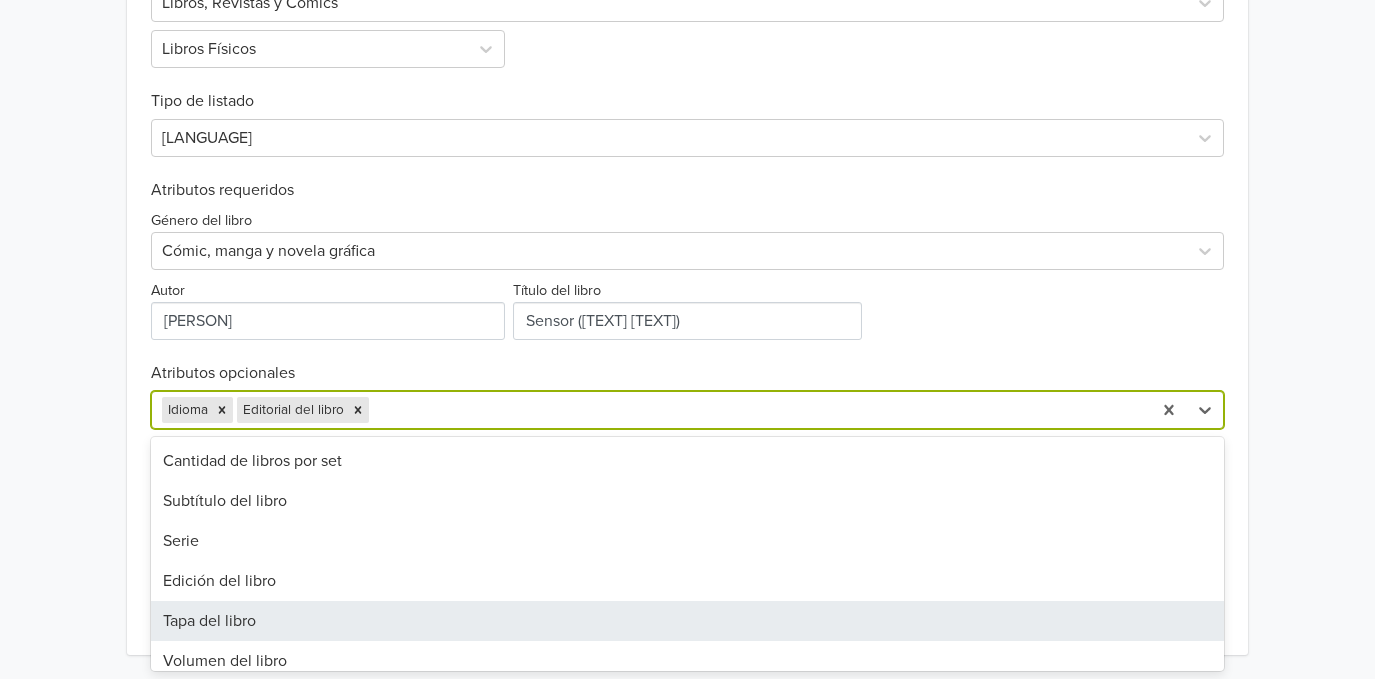 click on "Tapa del libro" at bounding box center (687, 621) 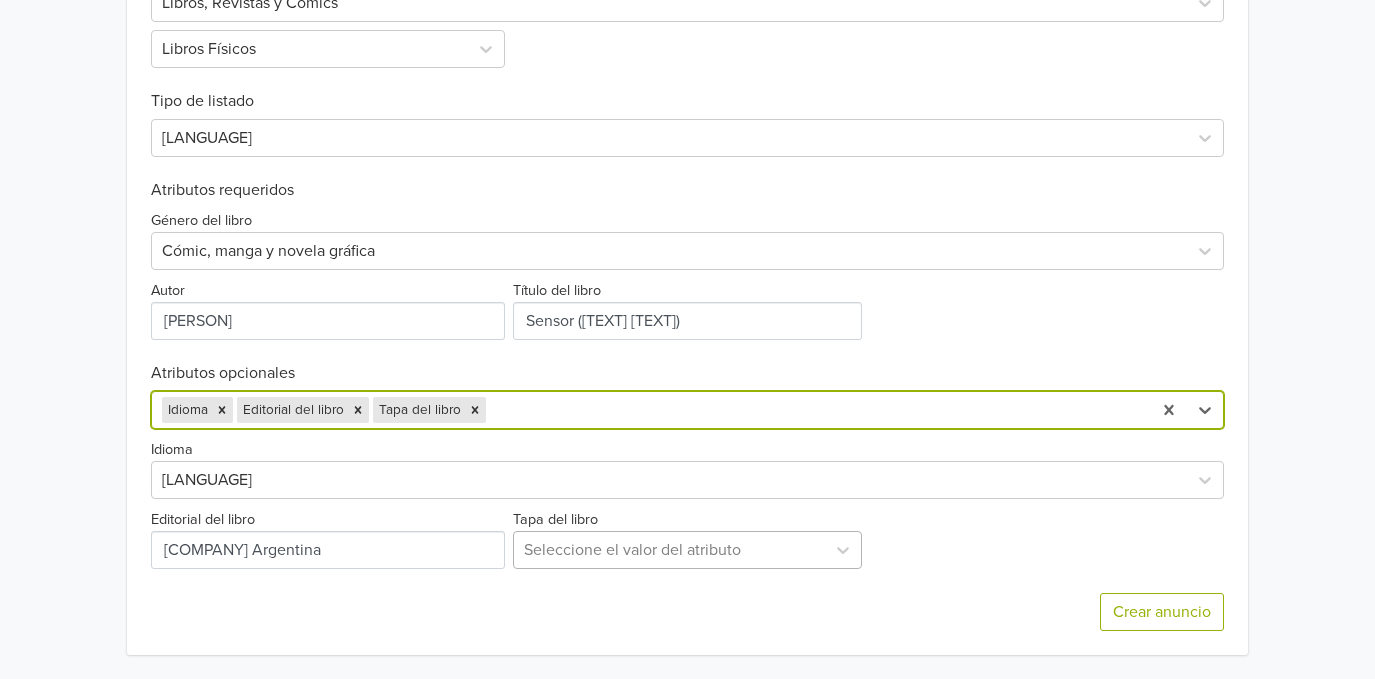 click at bounding box center (670, 550) 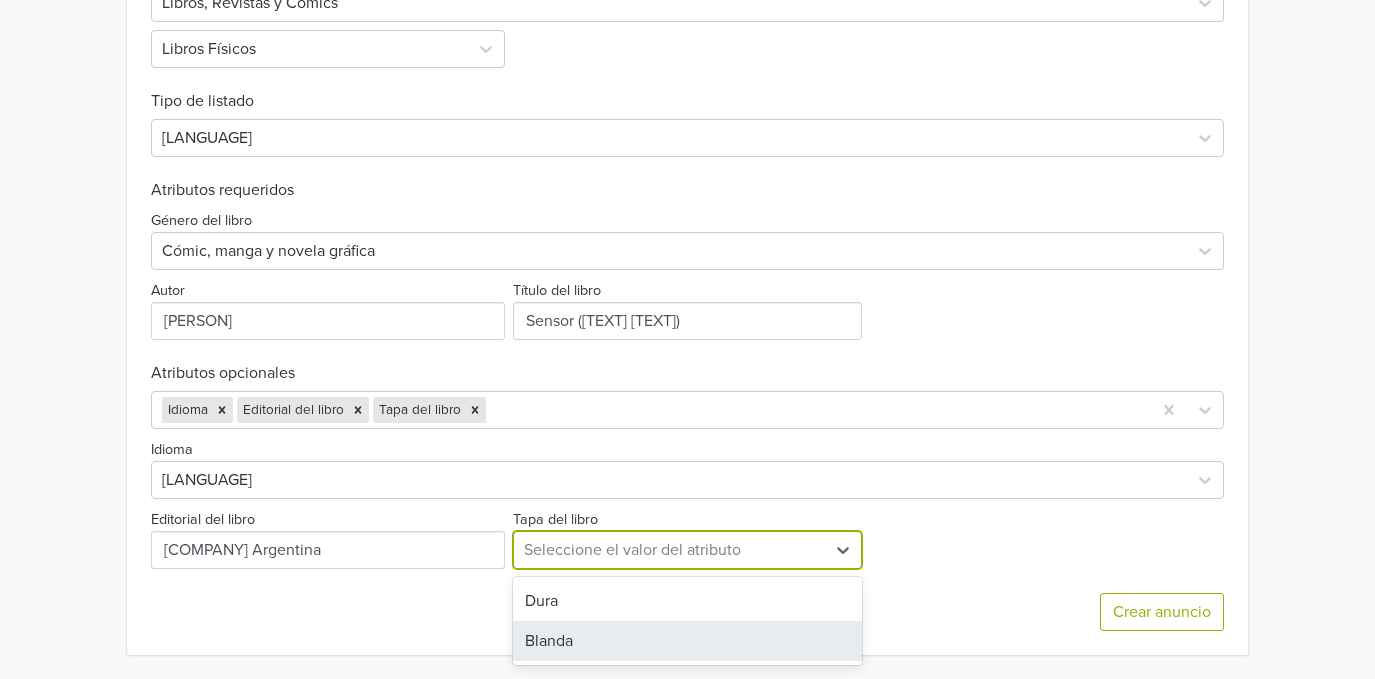 click on "Blanda" at bounding box center [688, 641] 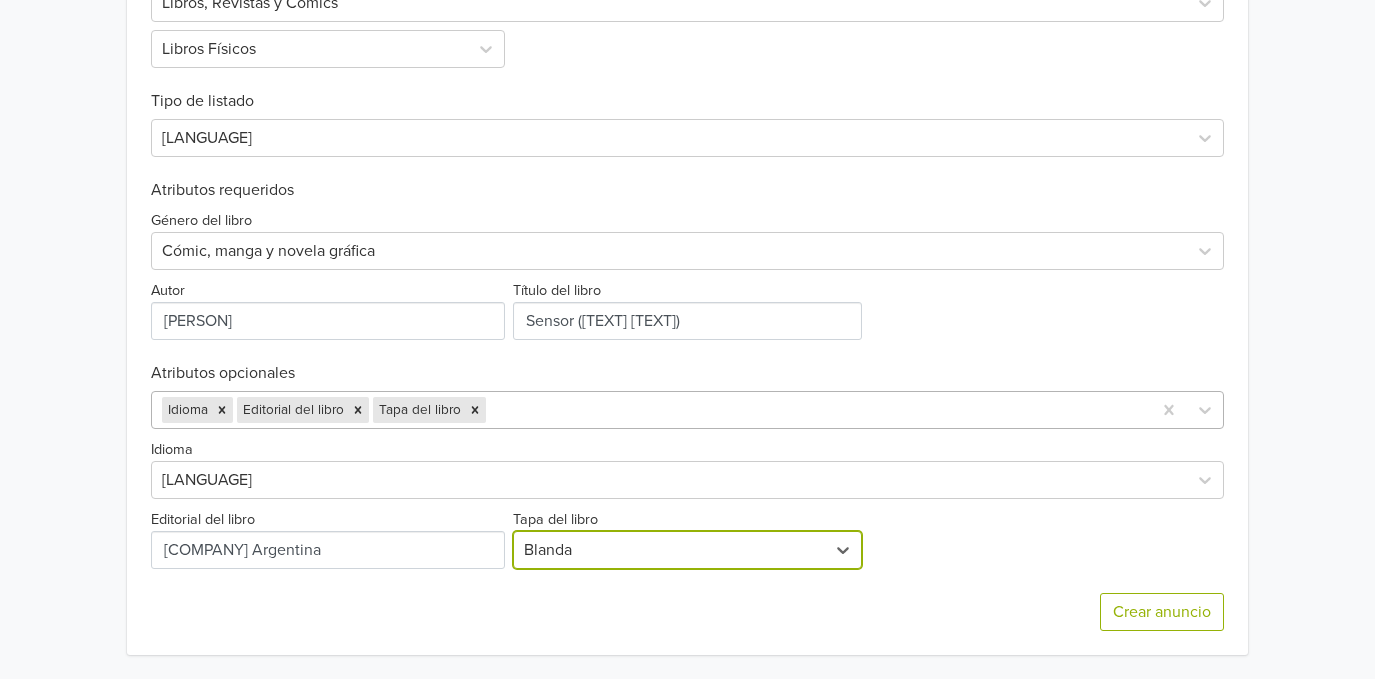 click at bounding box center [815, 410] 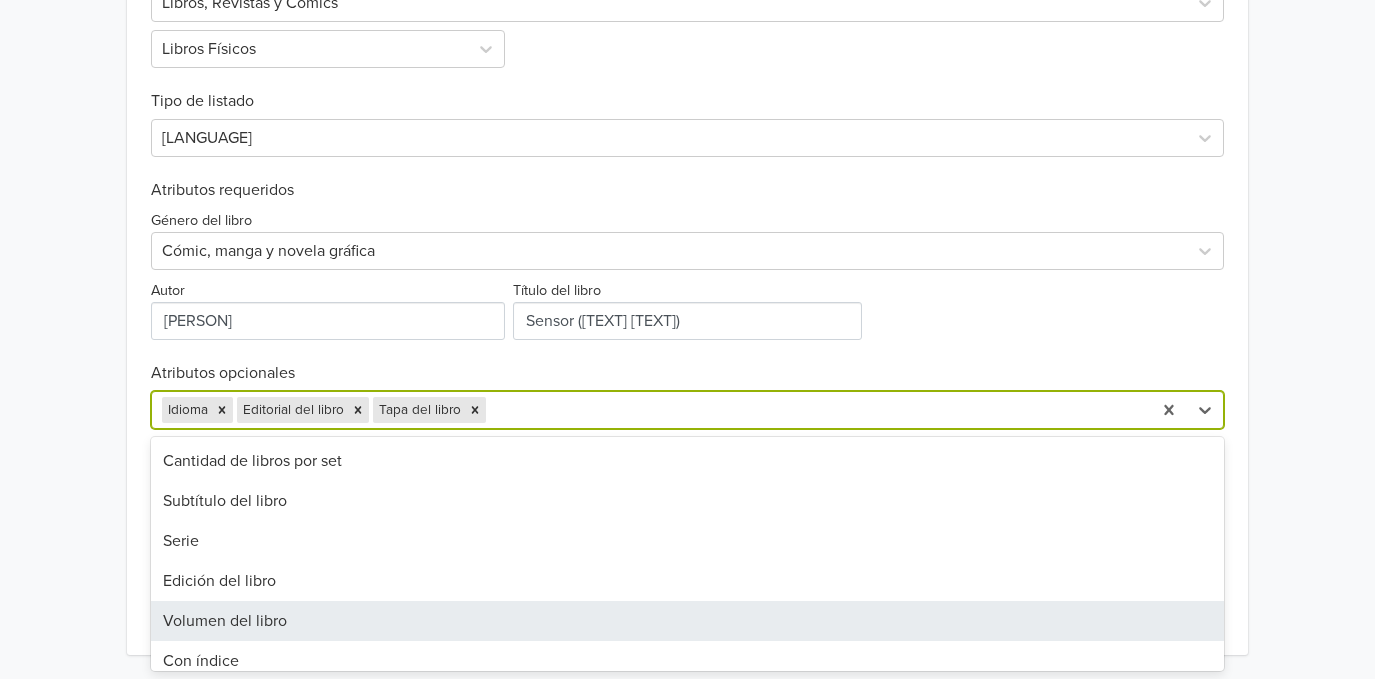 click on "Volumen del libro" at bounding box center (687, 621) 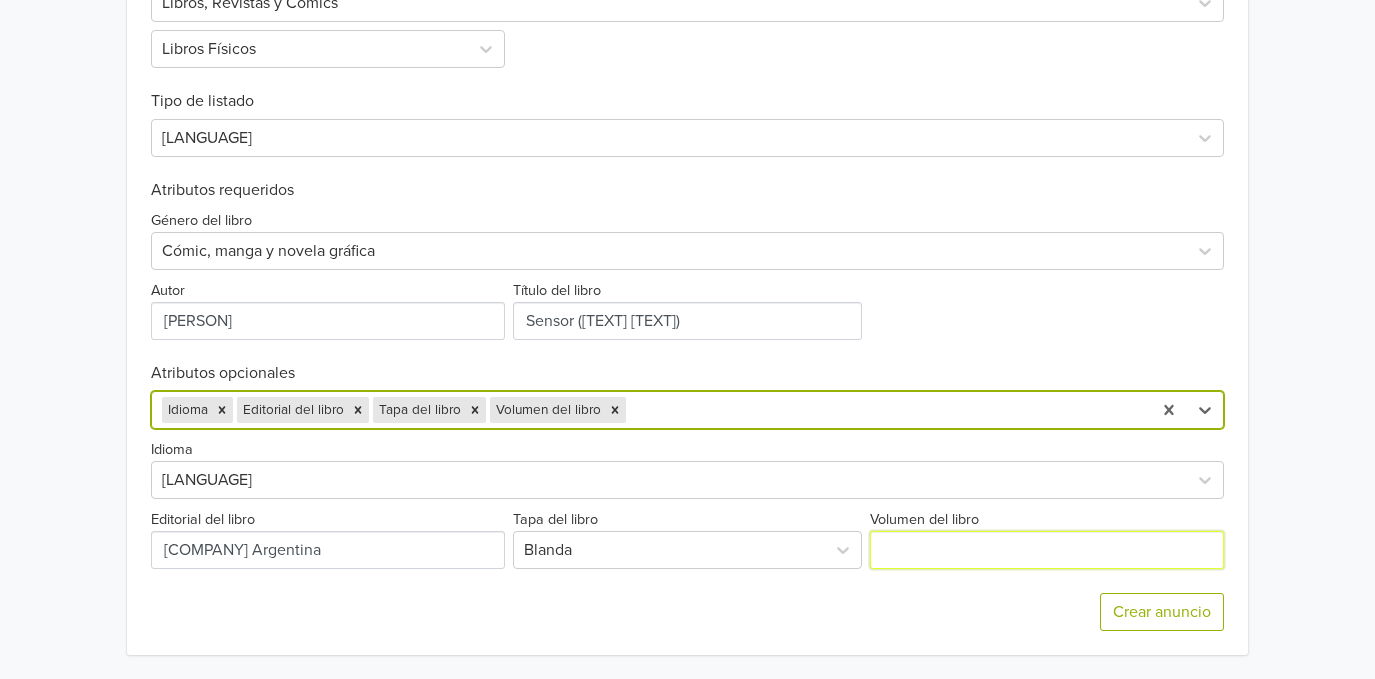 click on "Volumen del libro" at bounding box center (1047, 550) 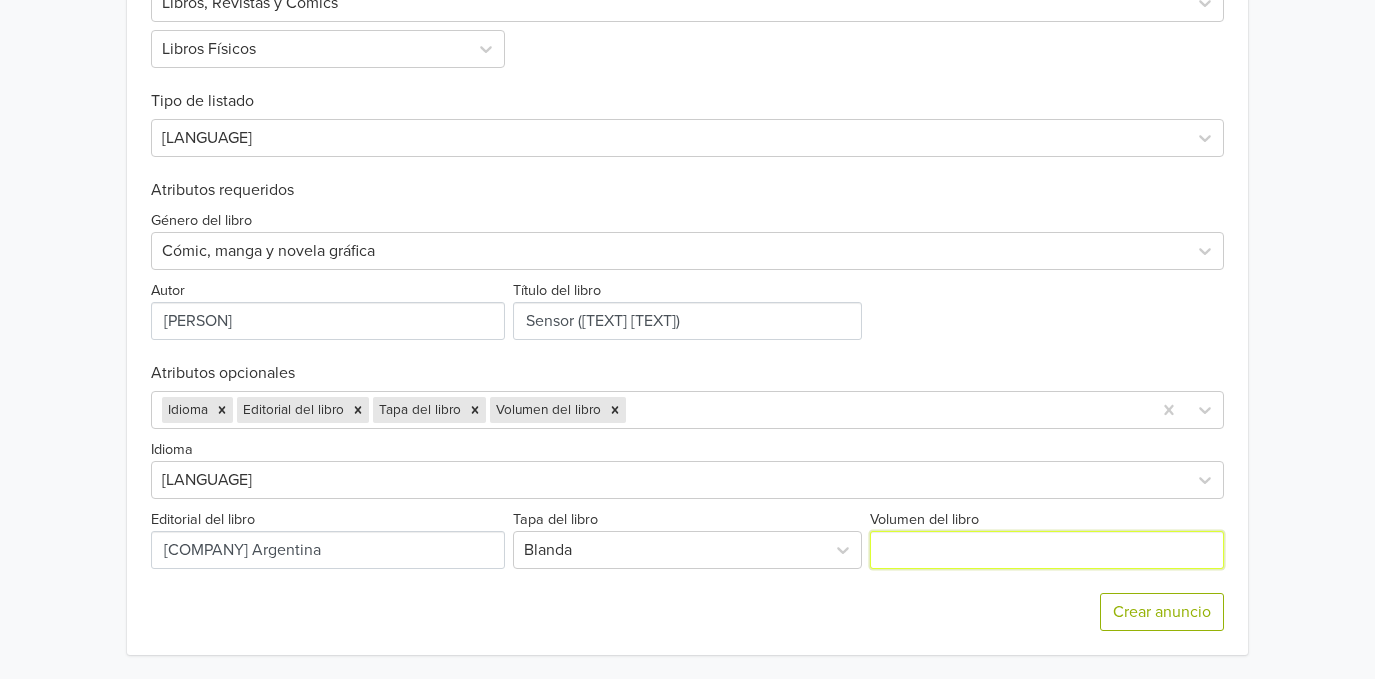 type on "Tomo Único" 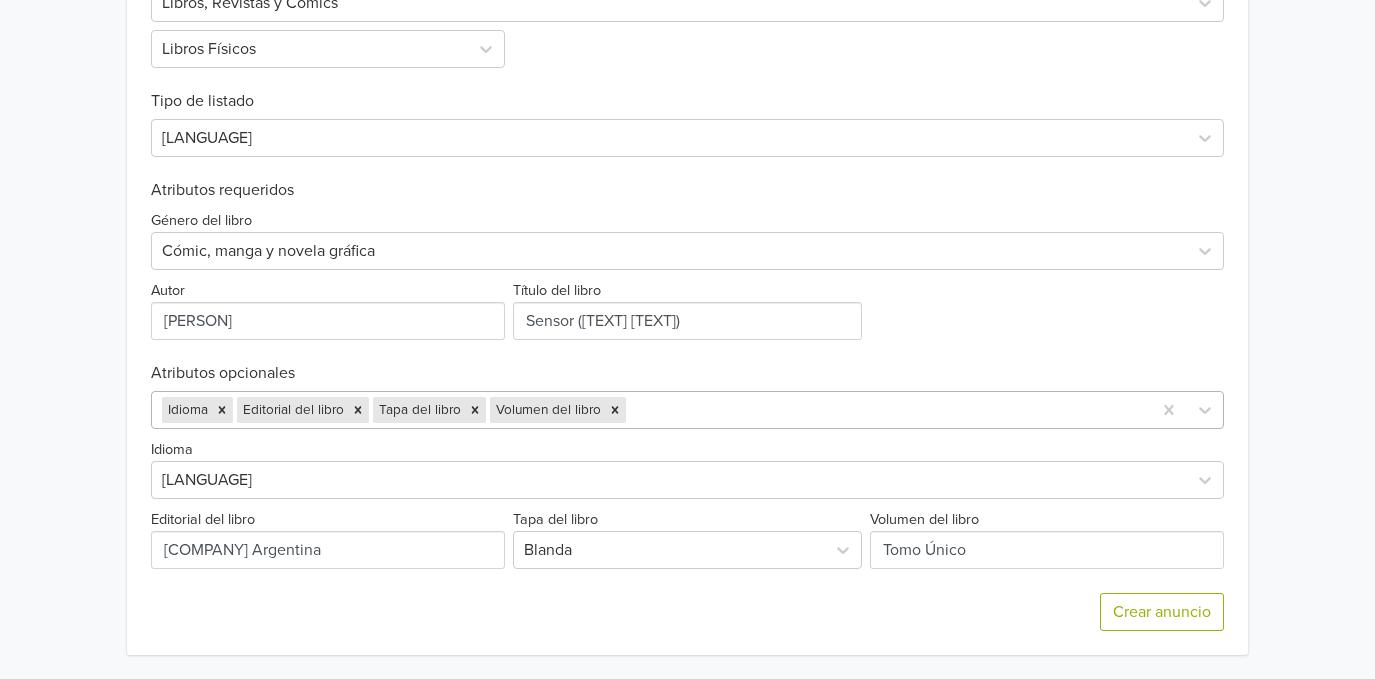 click at bounding box center [885, 410] 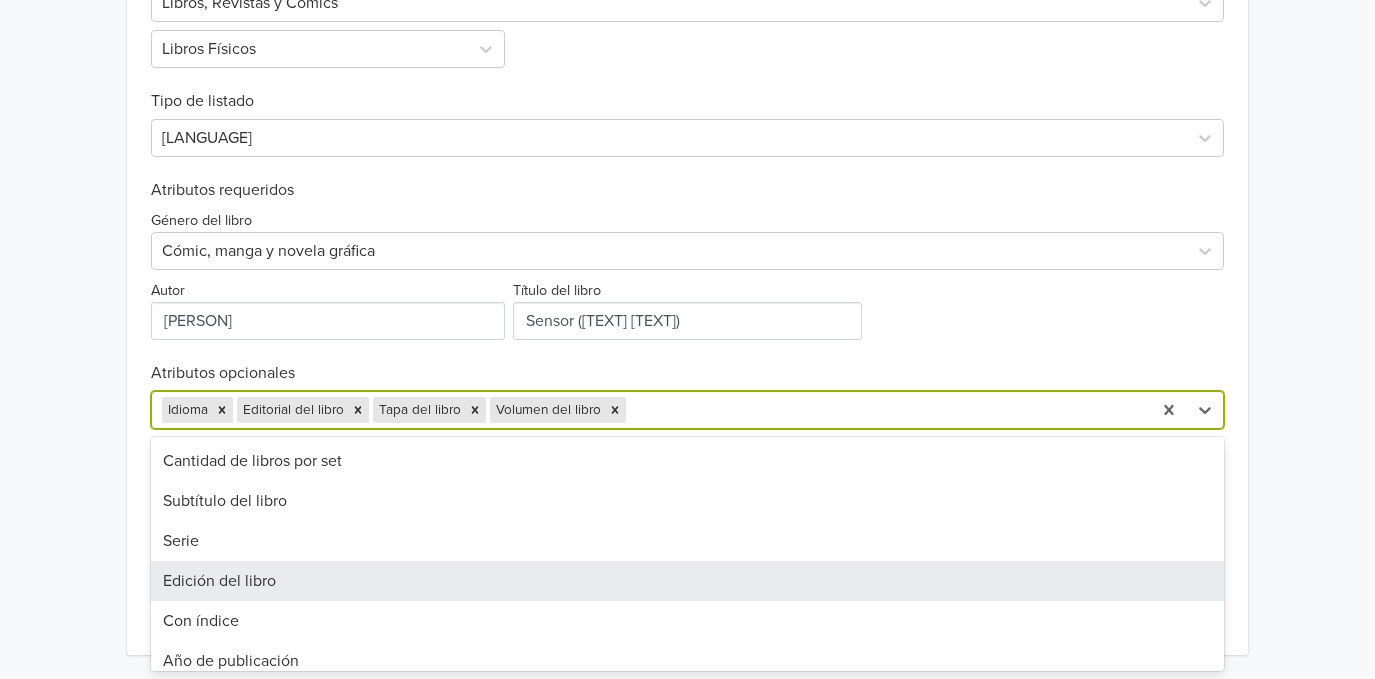 scroll, scrollTop: 133, scrollLeft: 0, axis: vertical 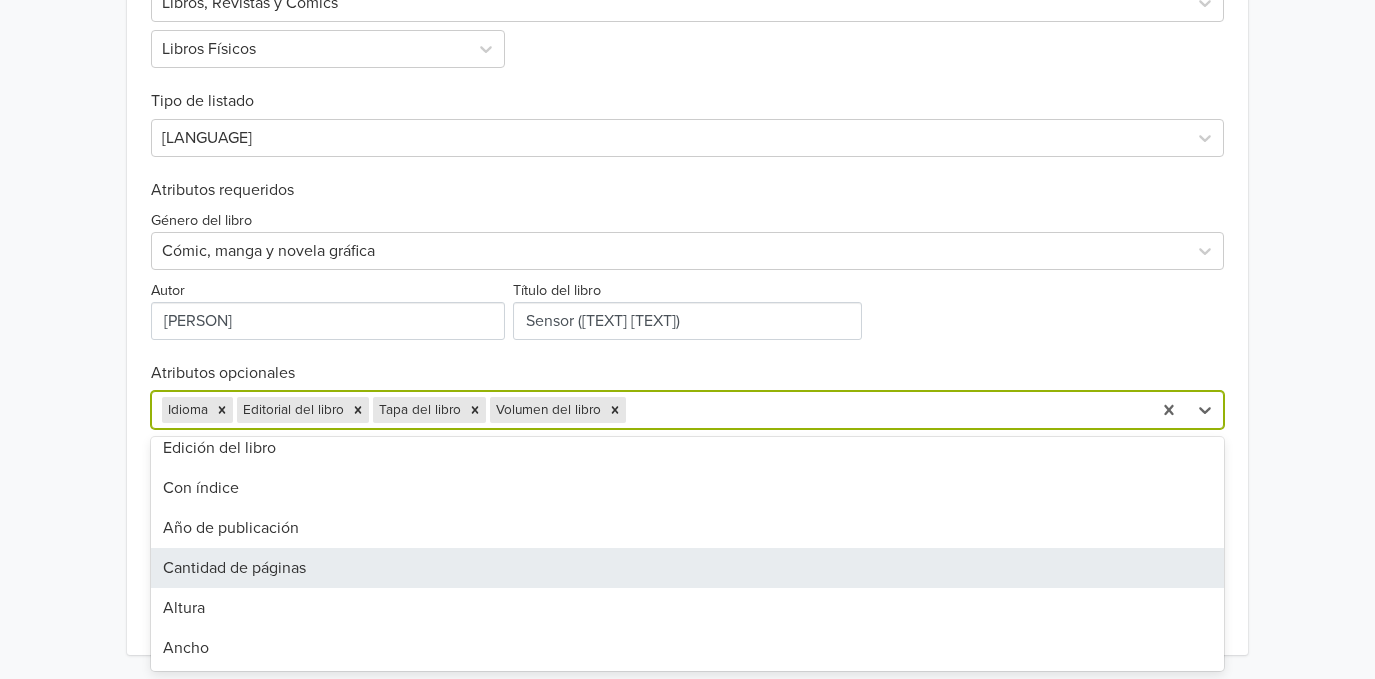 click on "Cantidad de páginas" at bounding box center (687, 568) 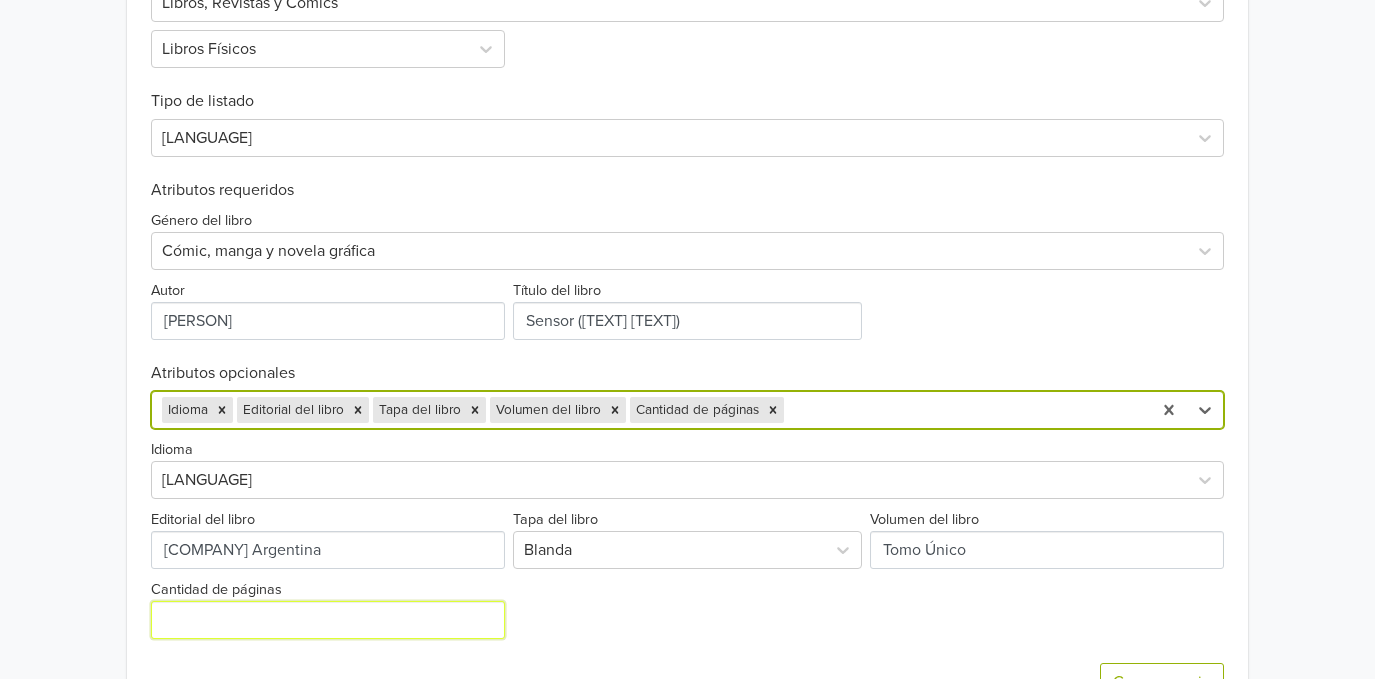 click on "Cantidad de páginas" at bounding box center [328, 620] 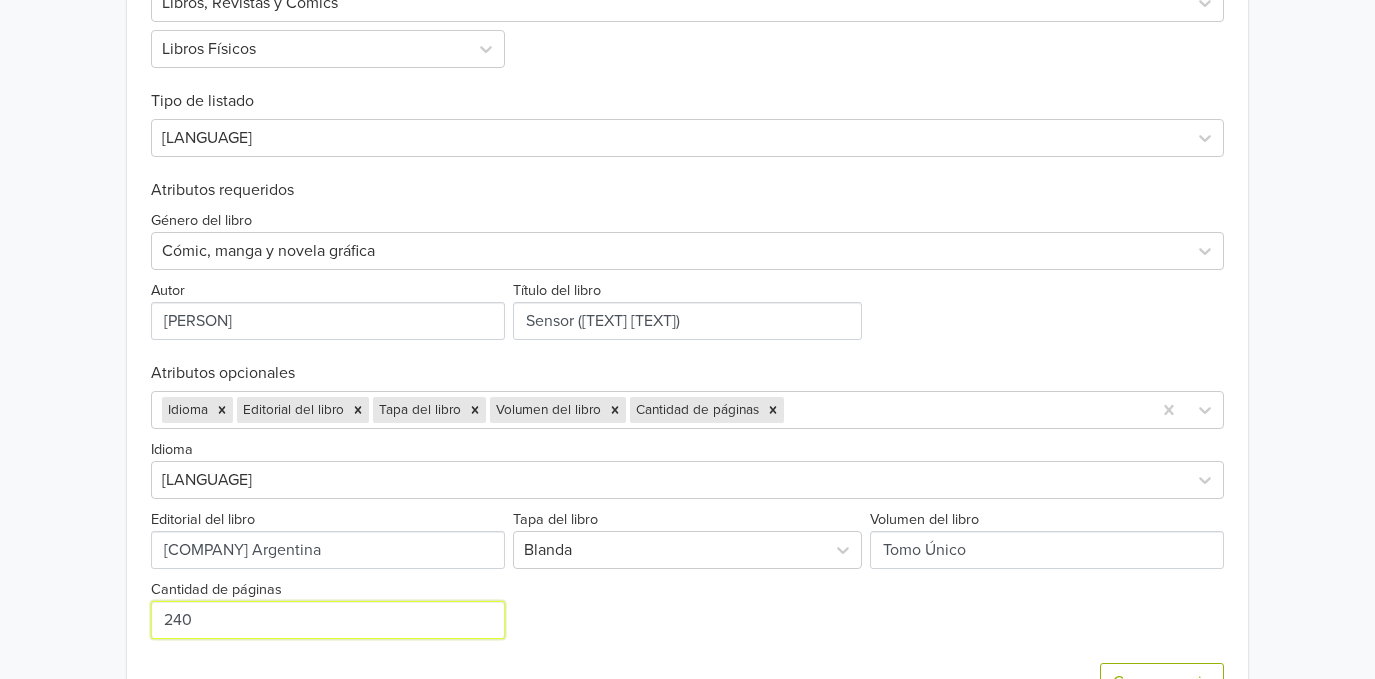 type on "240" 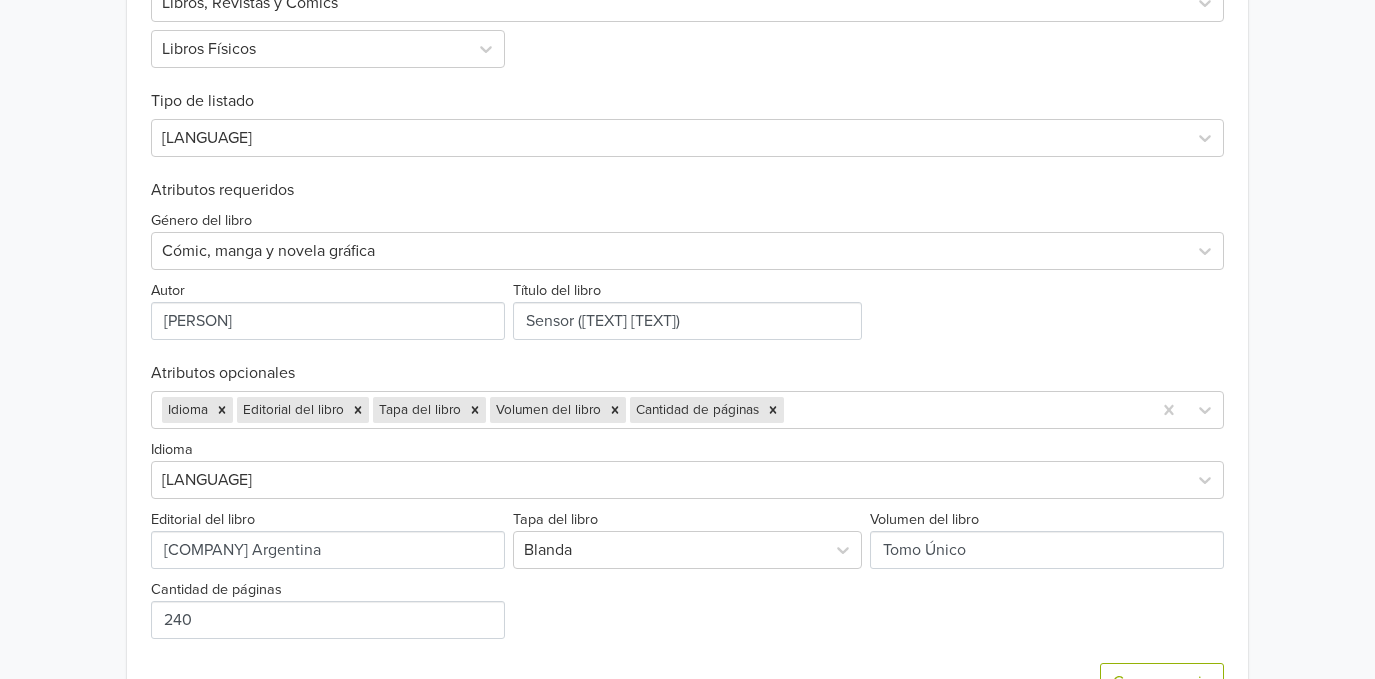 click on "Idioma Español Editorial del libro Tapa del libro Blanda Volumen del libro Cantidad de páginas 240" at bounding box center (687, 534) 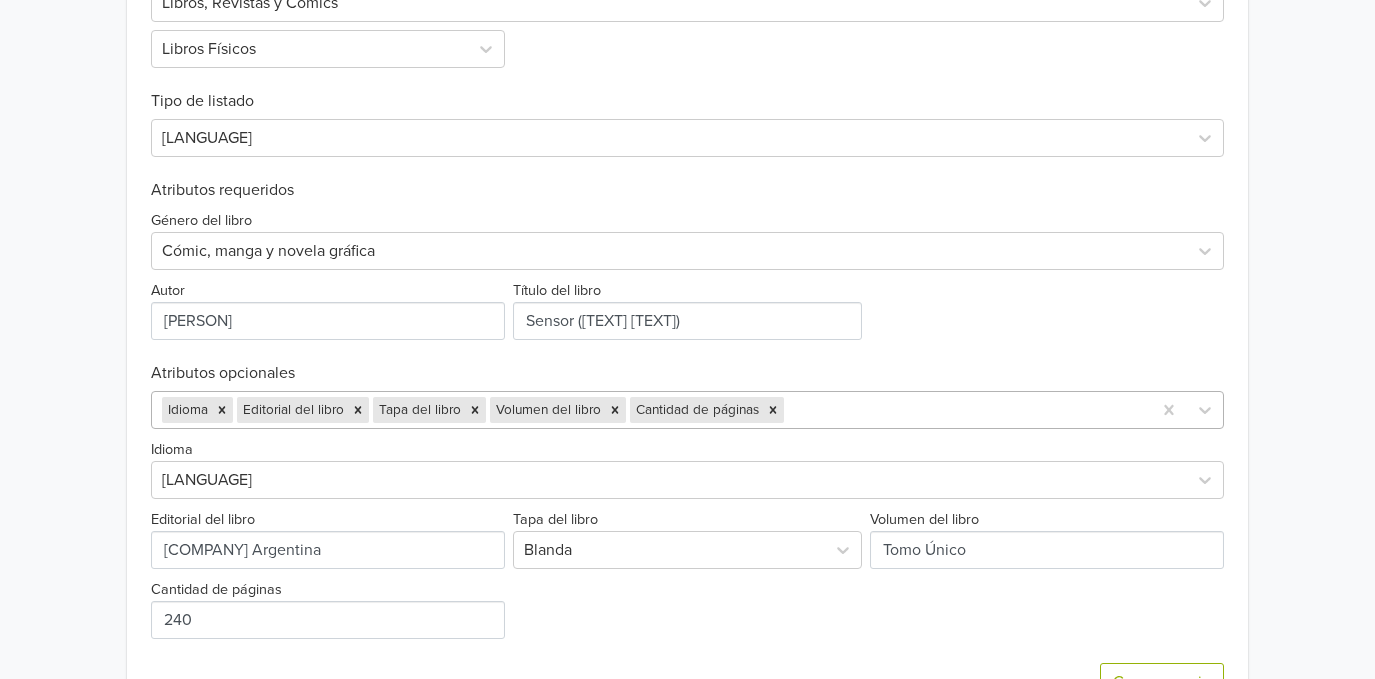 click on "Idioma Editorial del libro Tapa del libro Volumen del libro Cantidad de páginas" at bounding box center (687, 410) 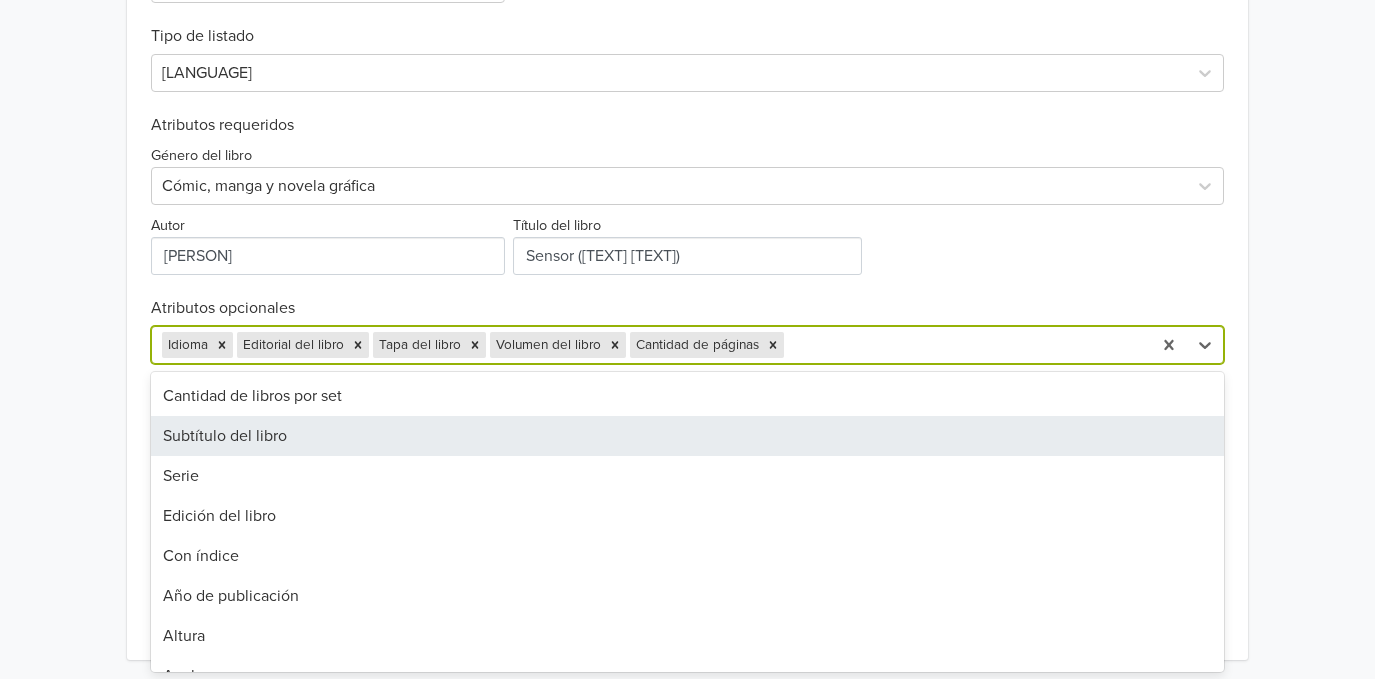 scroll, scrollTop: 768, scrollLeft: 0, axis: vertical 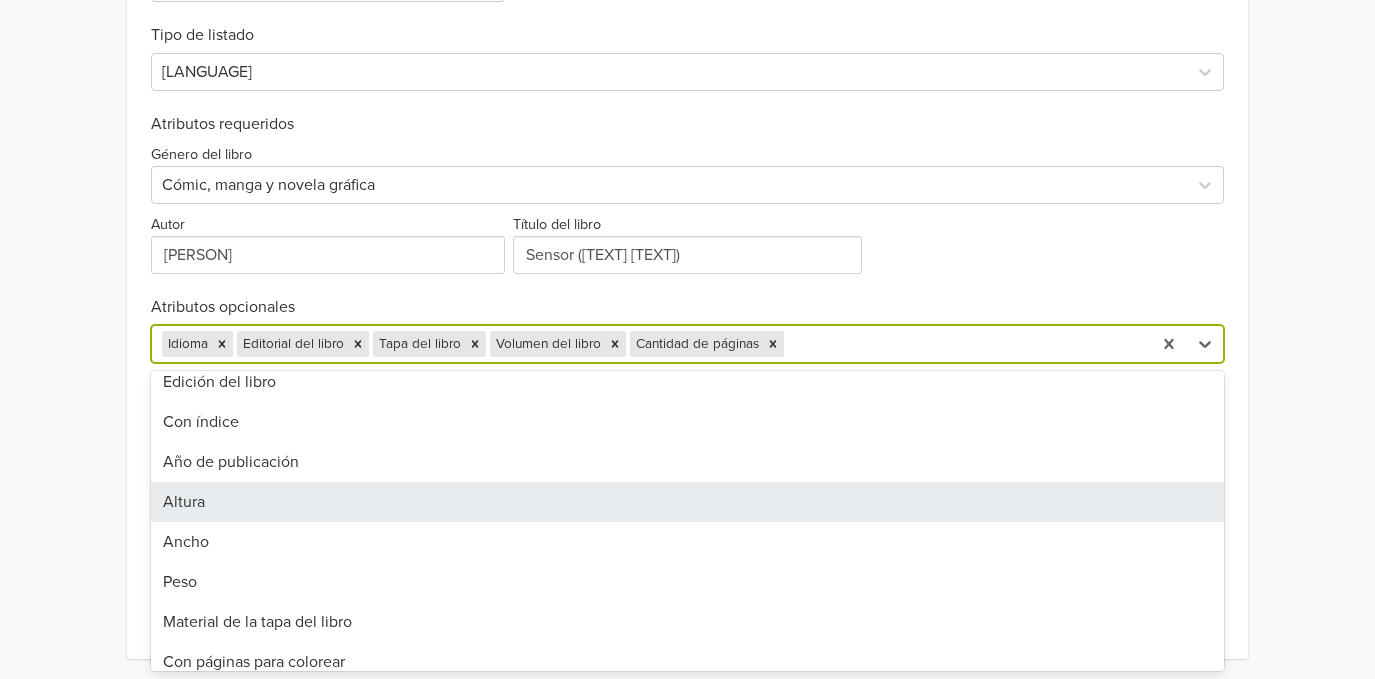 click on "Altura" at bounding box center [687, 502] 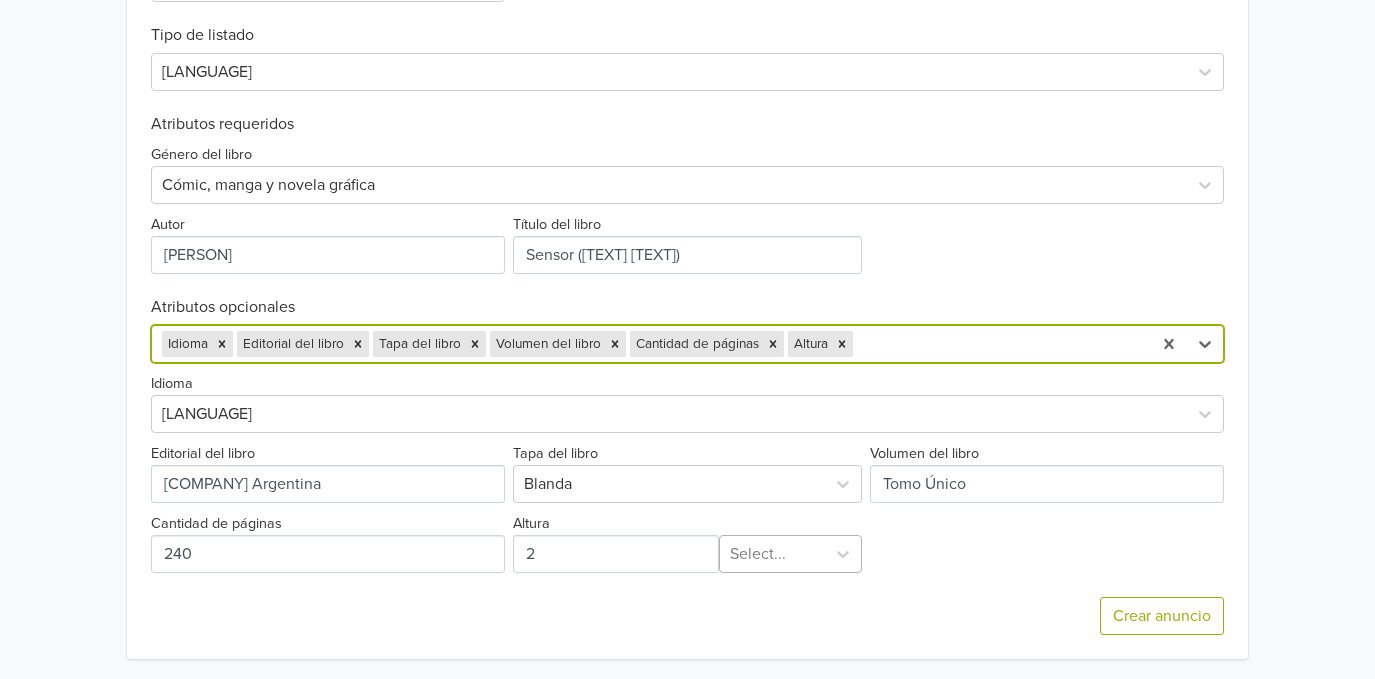 click at bounding box center (772, 554) 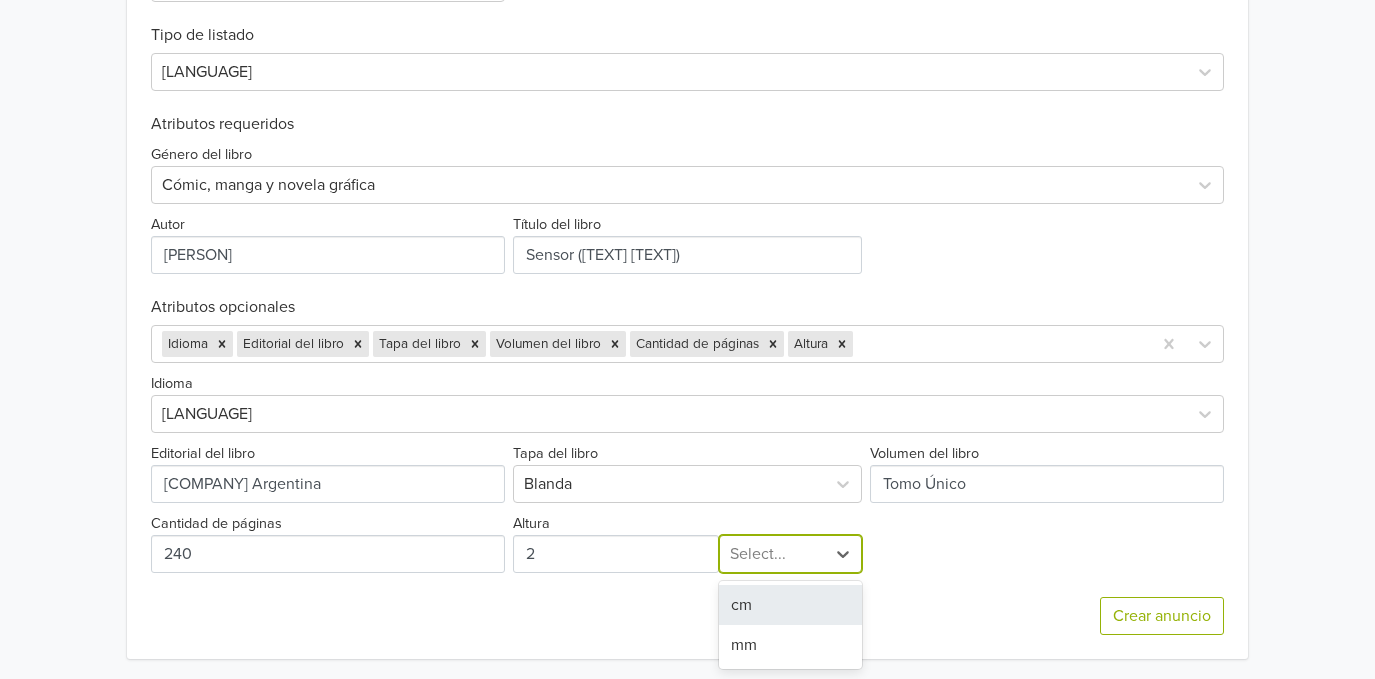 click on "cm" at bounding box center (790, 605) 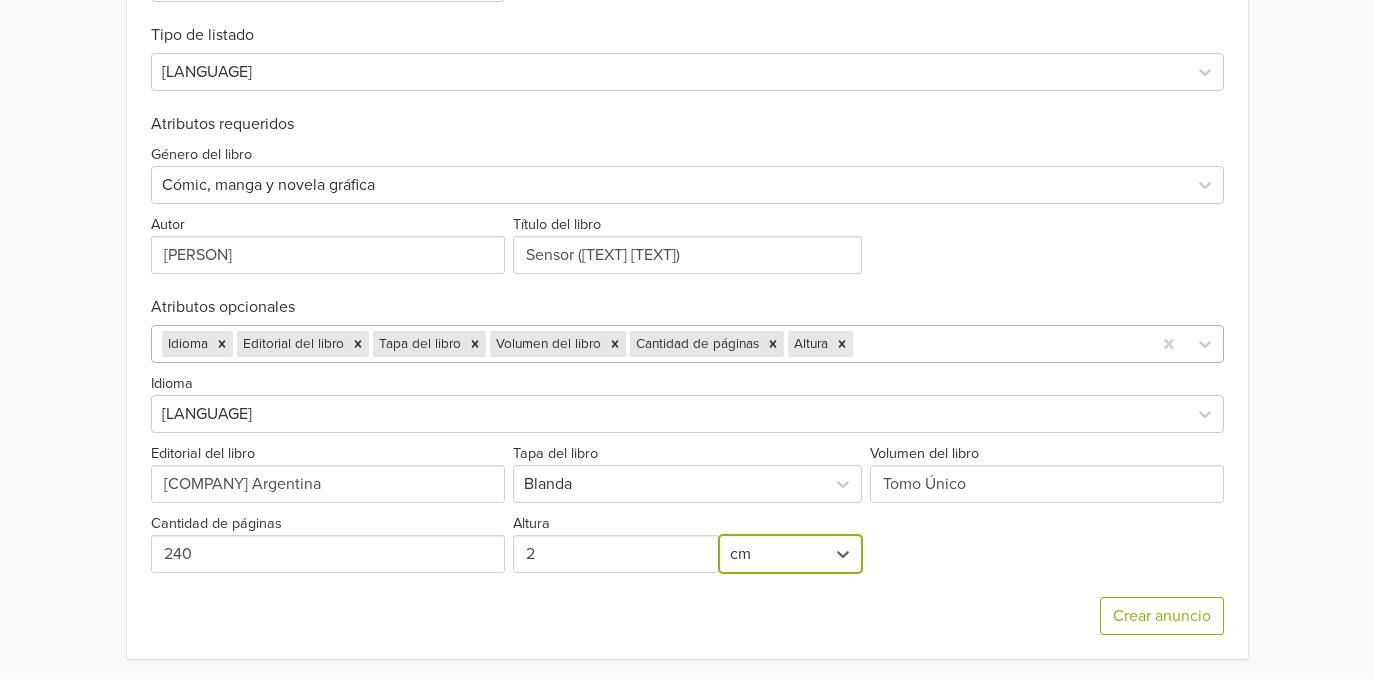 click at bounding box center [999, 344] 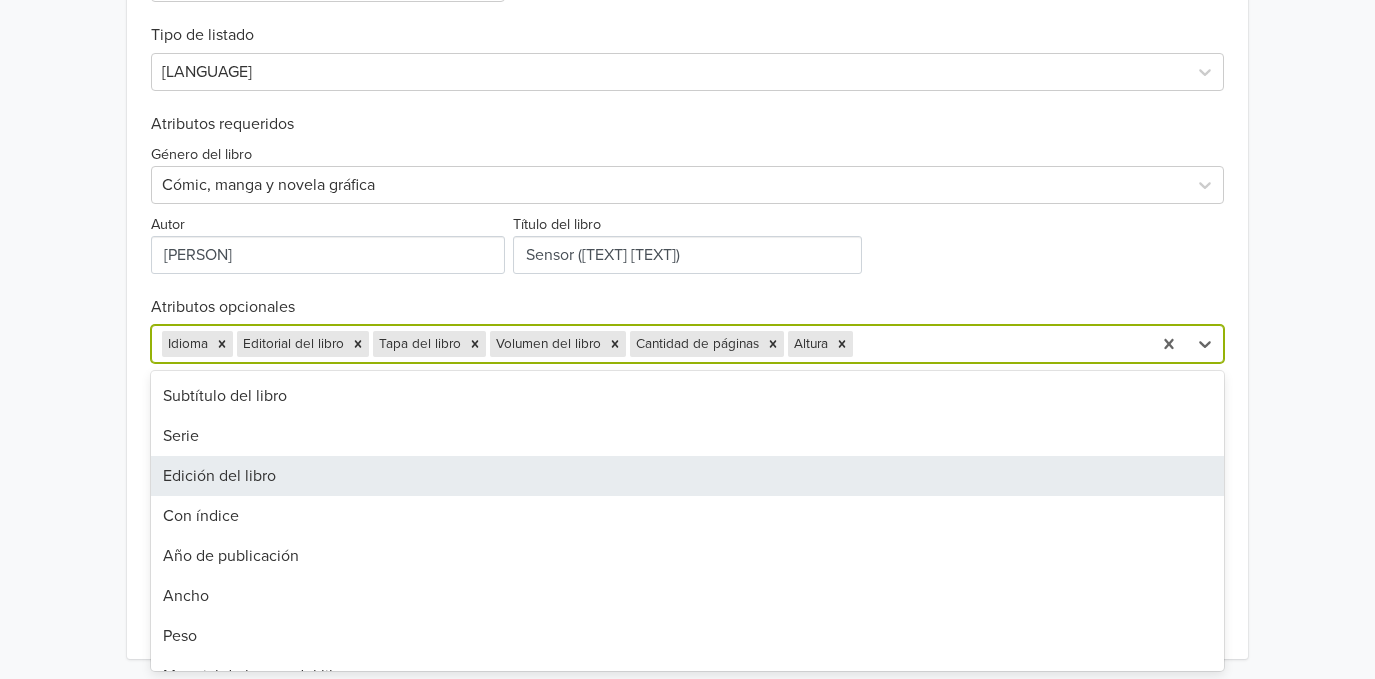 scroll, scrollTop: 133, scrollLeft: 0, axis: vertical 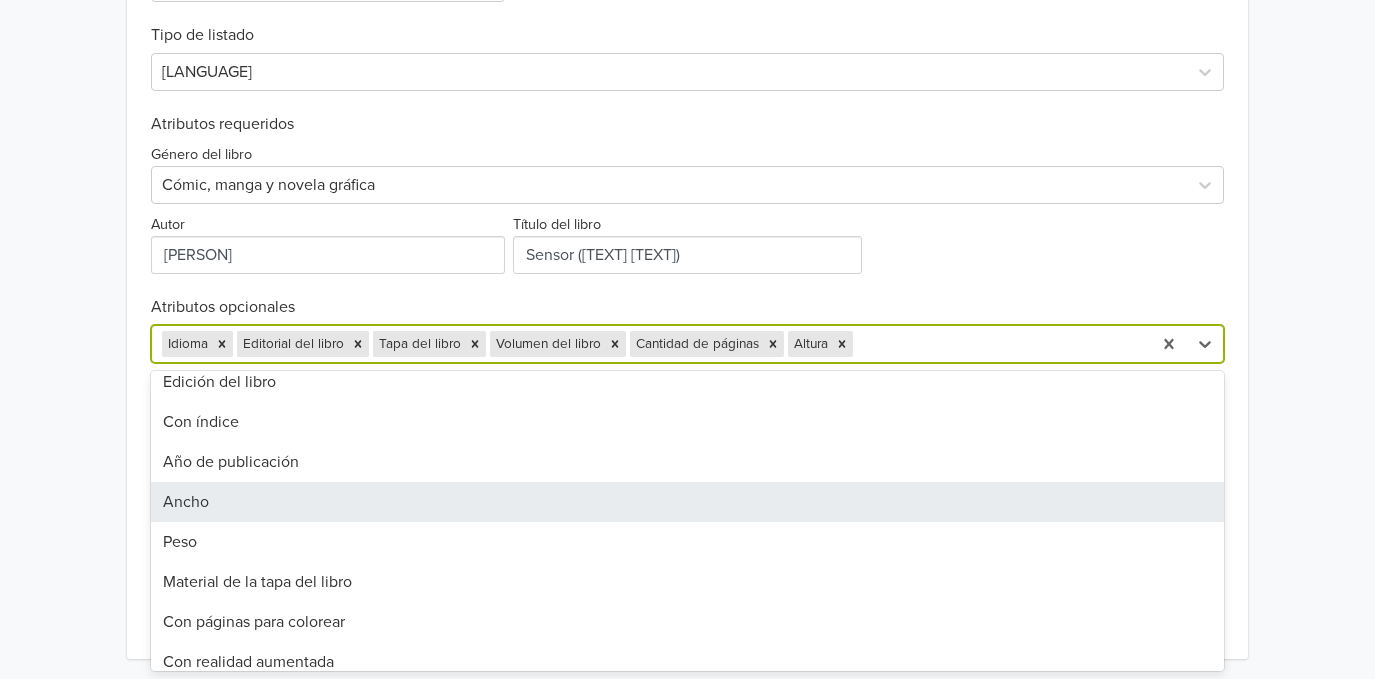 click on "Ancho" at bounding box center (687, 502) 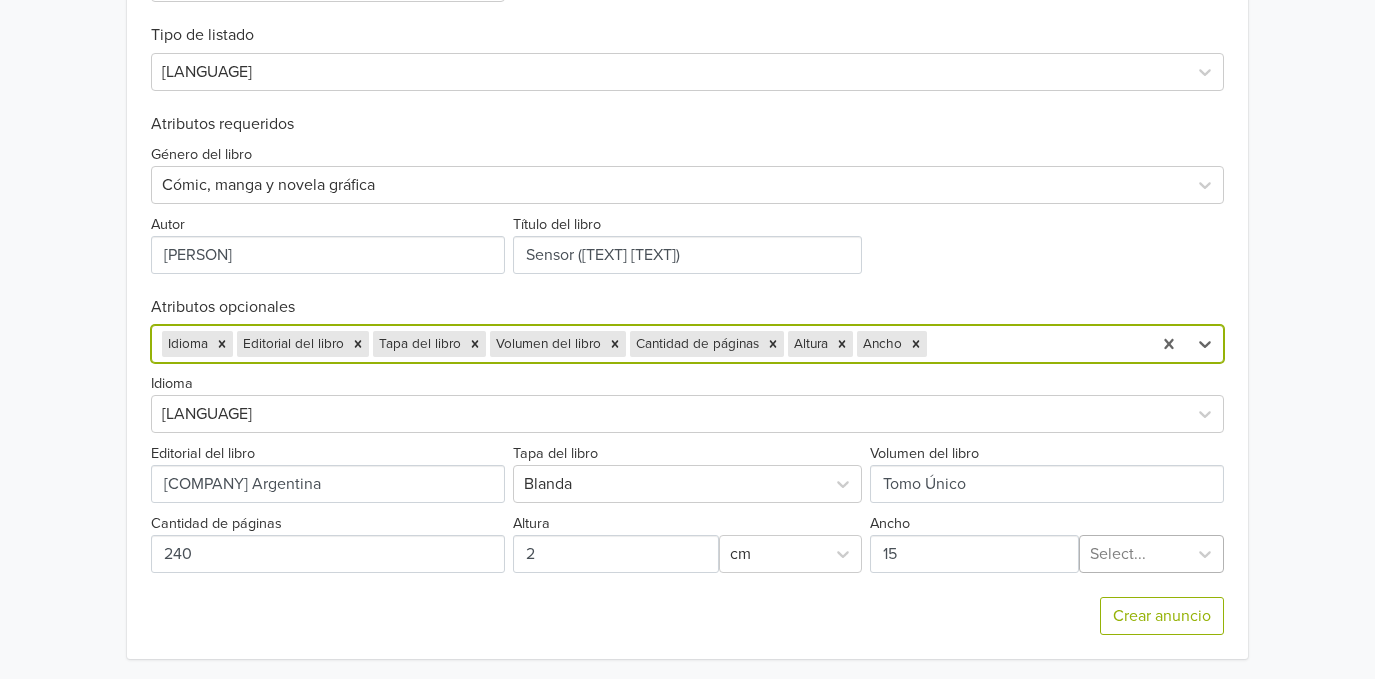 click at bounding box center (1133, 554) 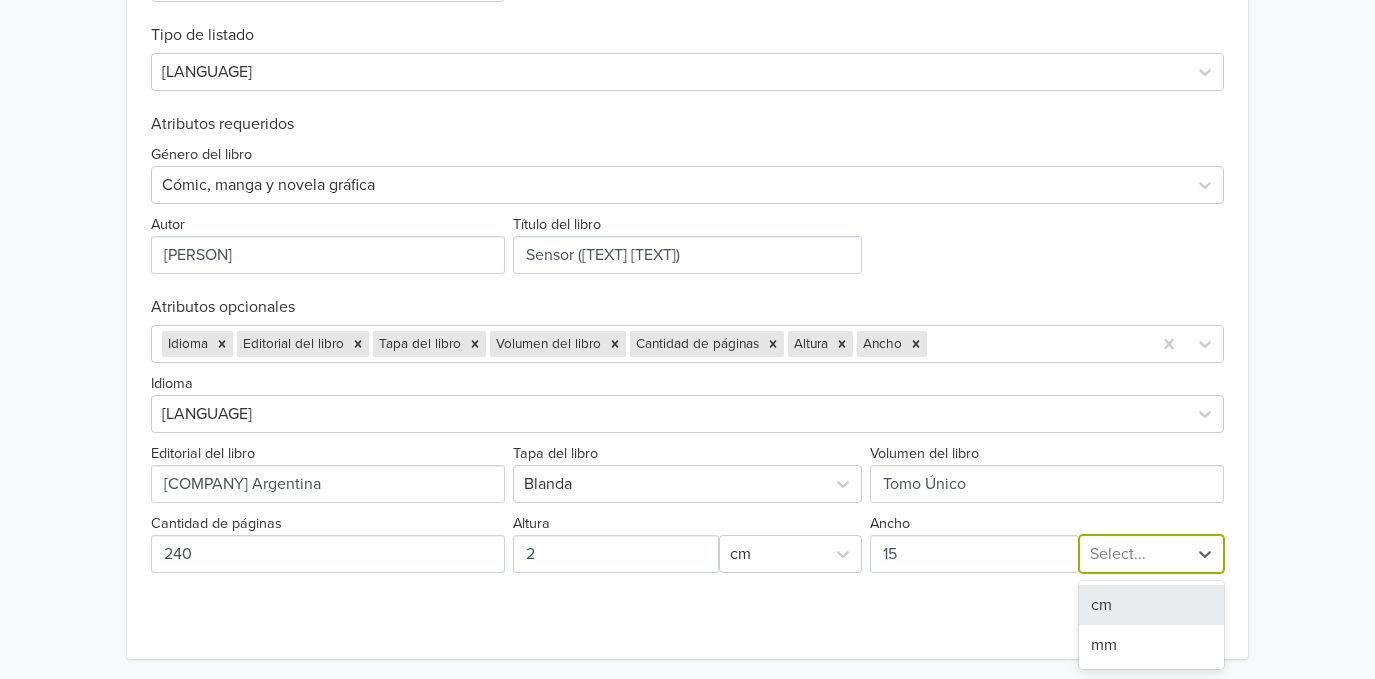 click on "cm" at bounding box center (1151, 605) 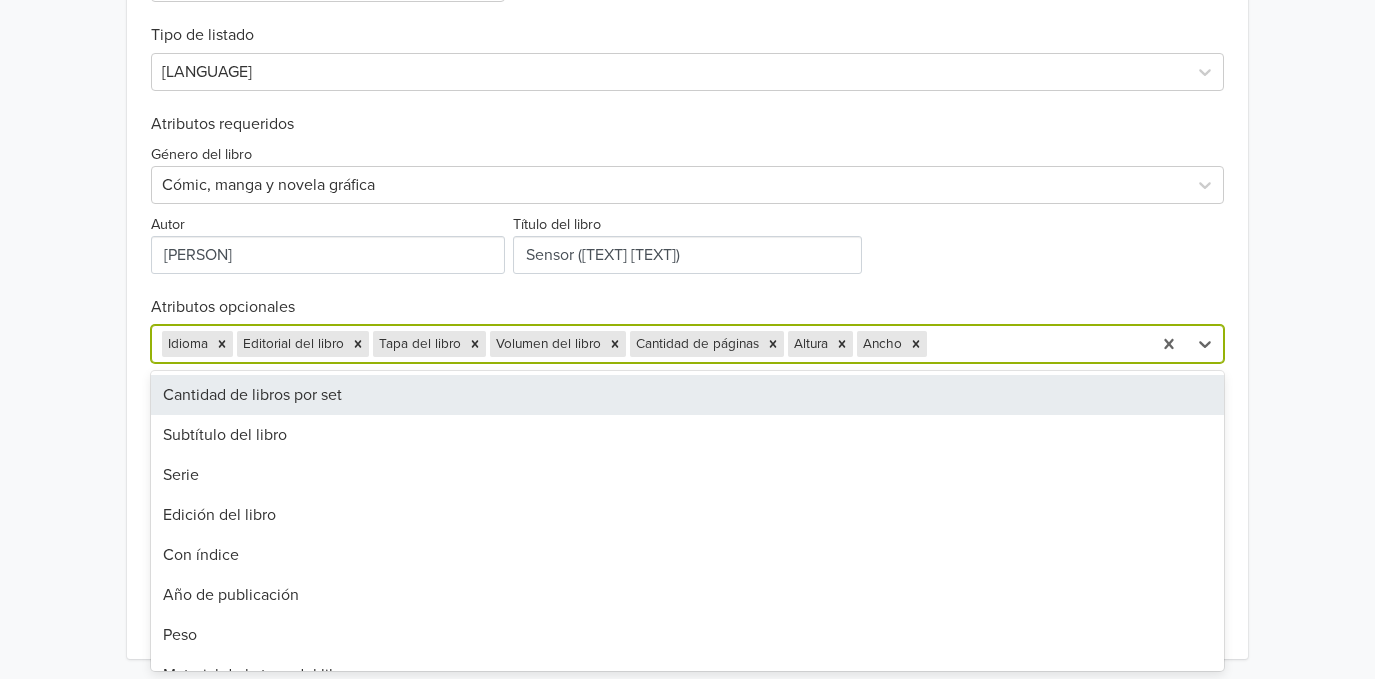 click at bounding box center (1036, 344) 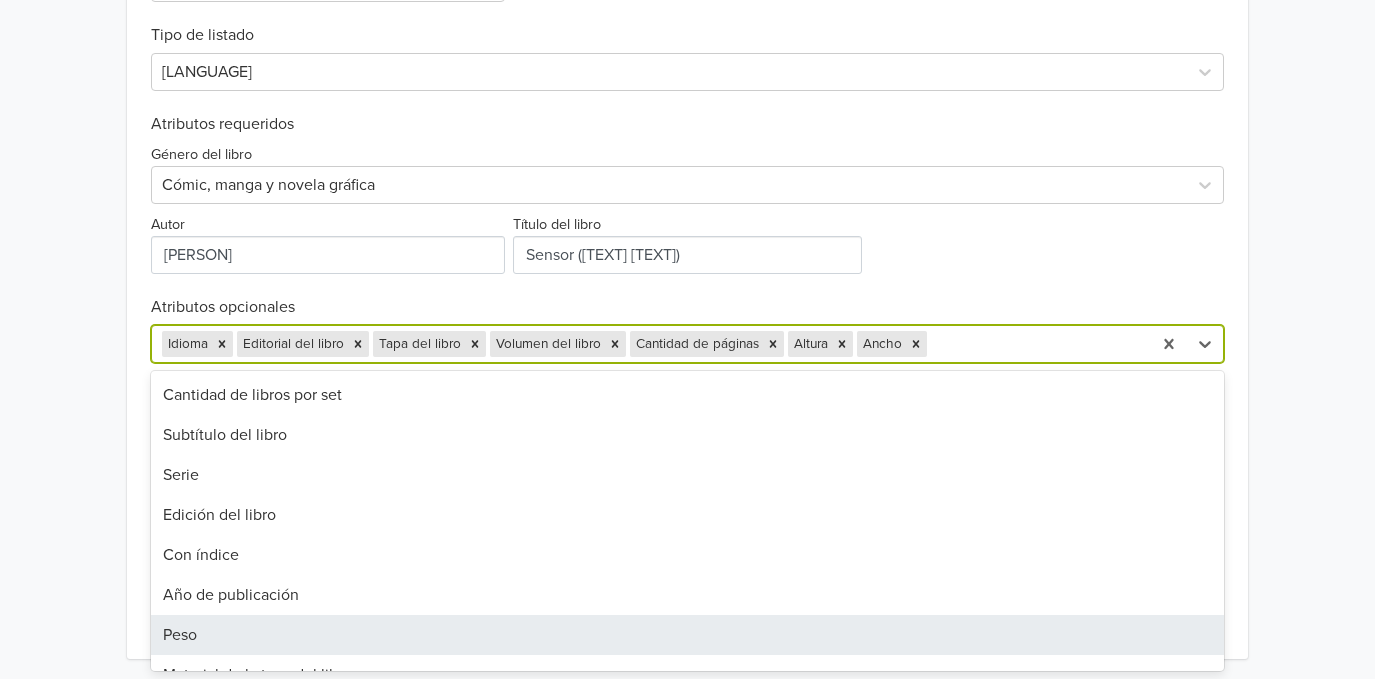 click on "Peso" at bounding box center (687, 635) 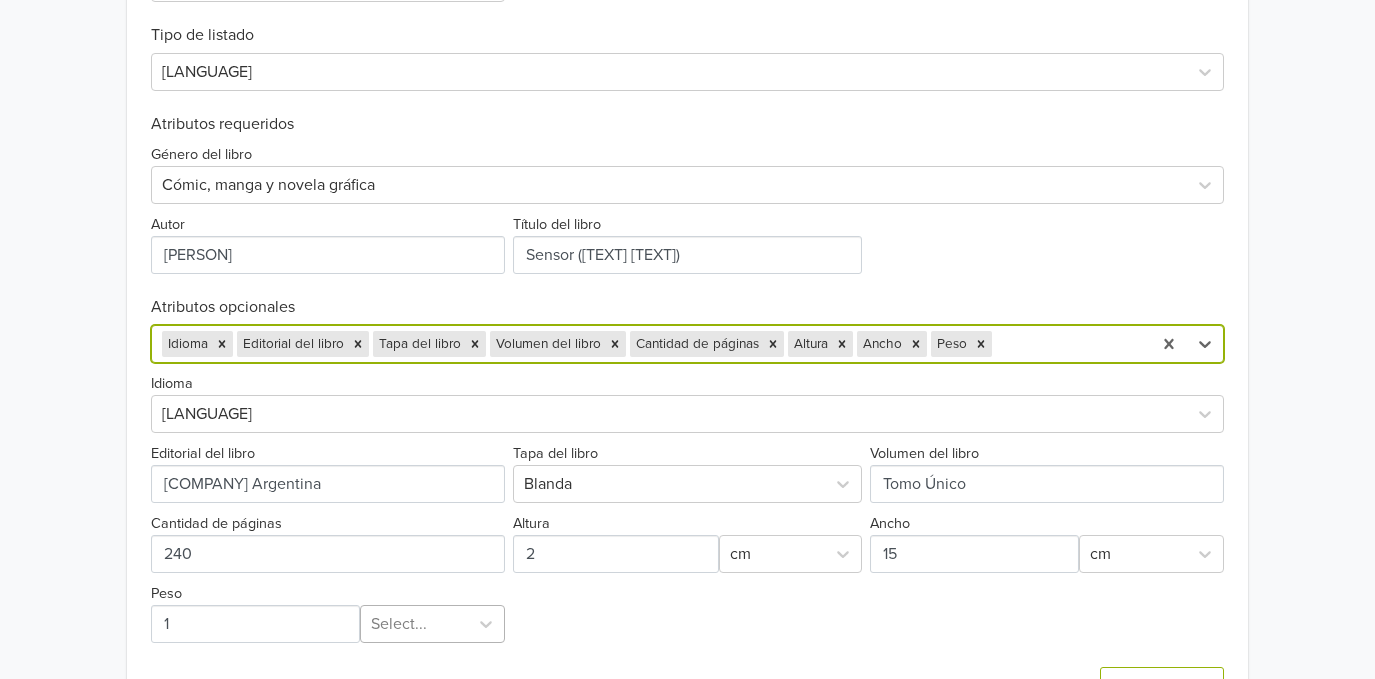 click on "Select..." at bounding box center (432, 624) 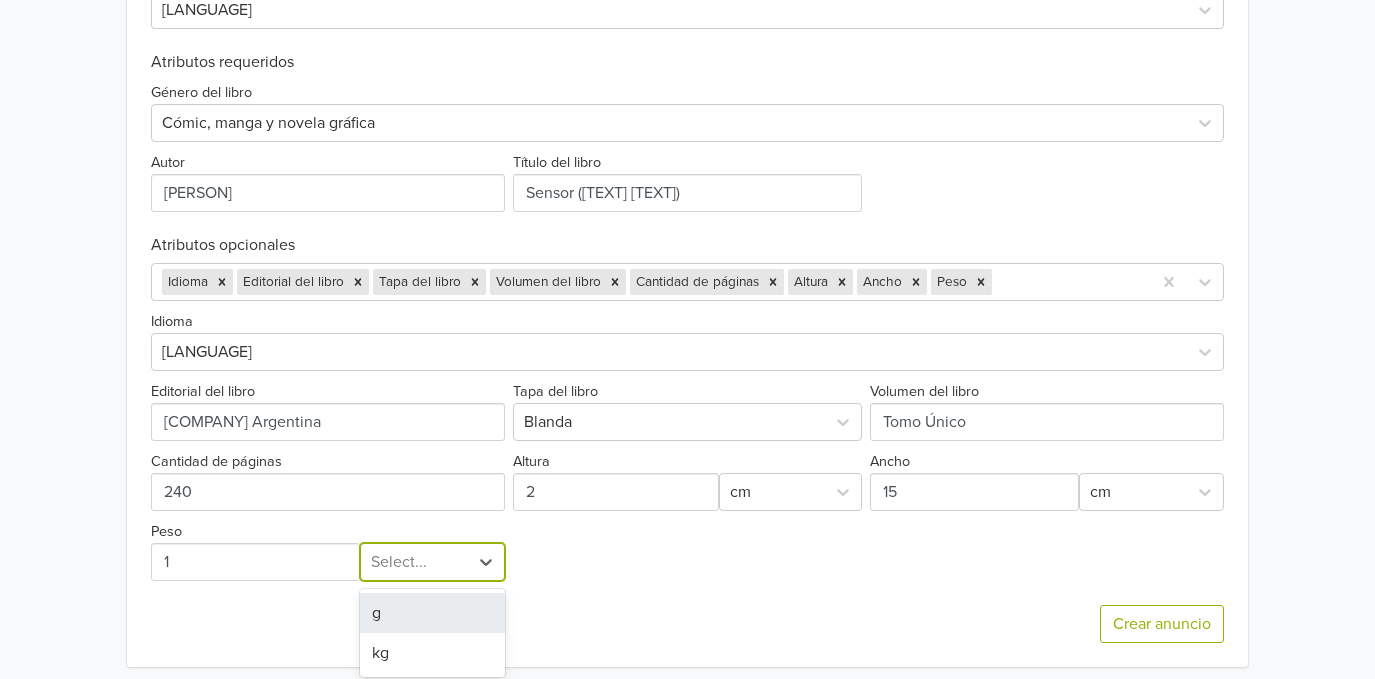 scroll, scrollTop: 835, scrollLeft: 0, axis: vertical 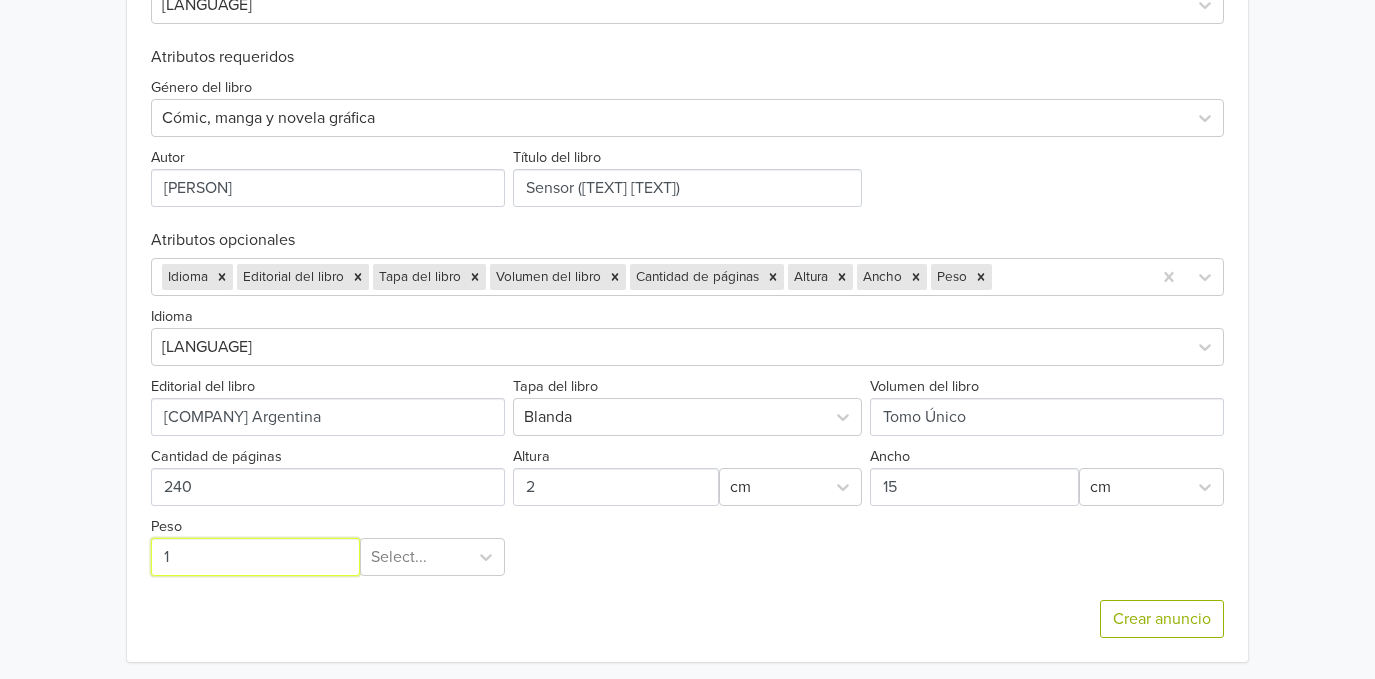 drag, startPoint x: 181, startPoint y: 553, endPoint x: 145, endPoint y: 552, distance: 36.013885 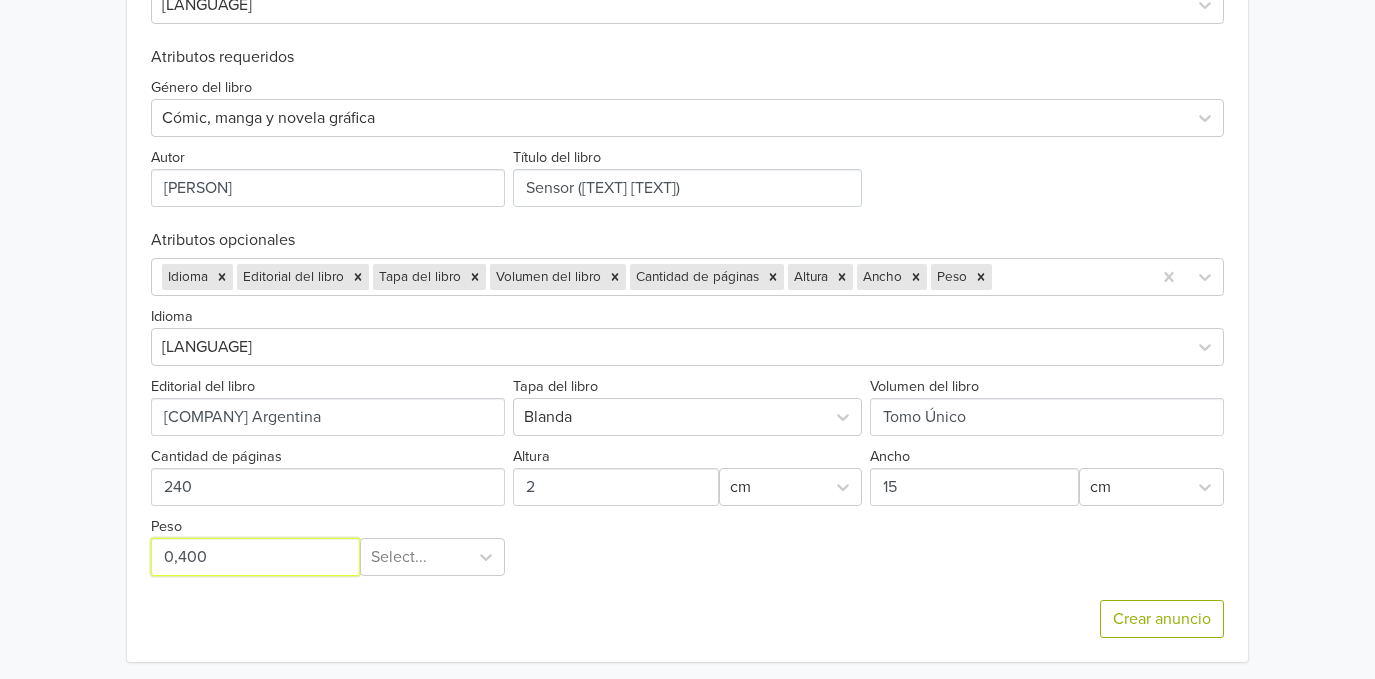 type on "0,400" 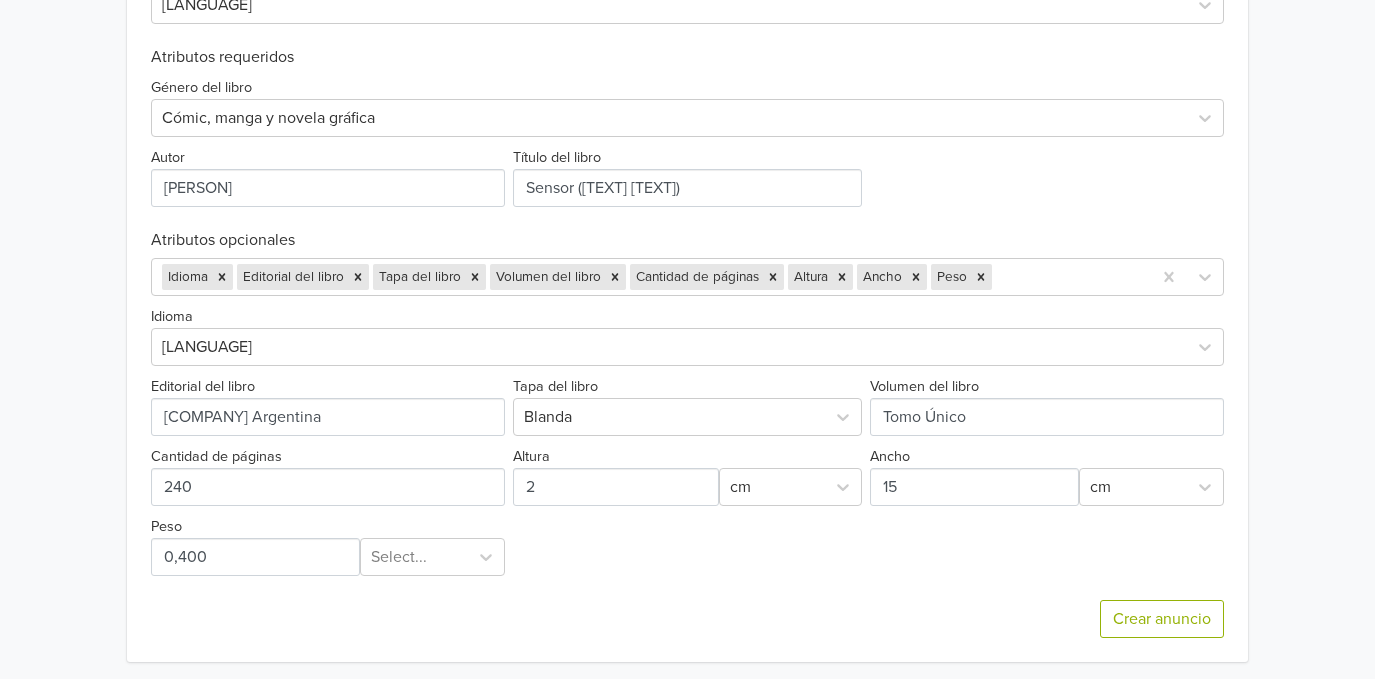 click on "Crear anuncio" at bounding box center (687, 619) 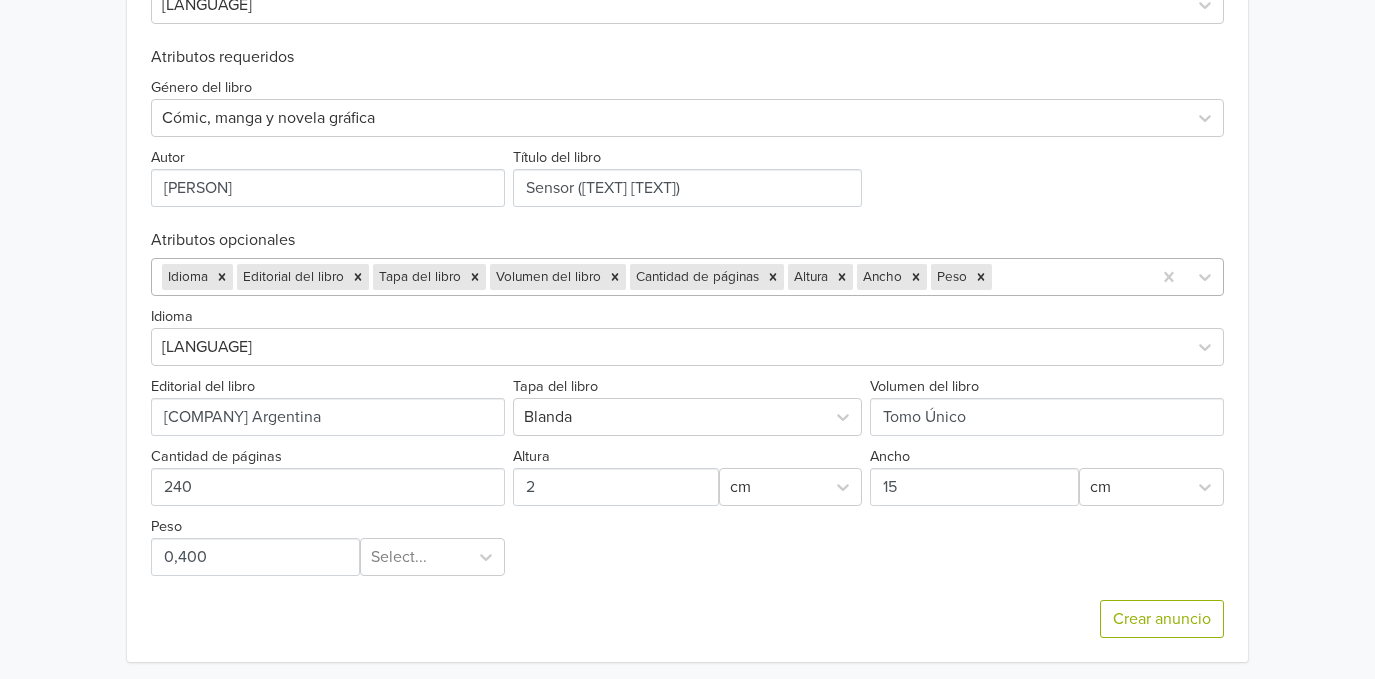 click at bounding box center [1068, 277] 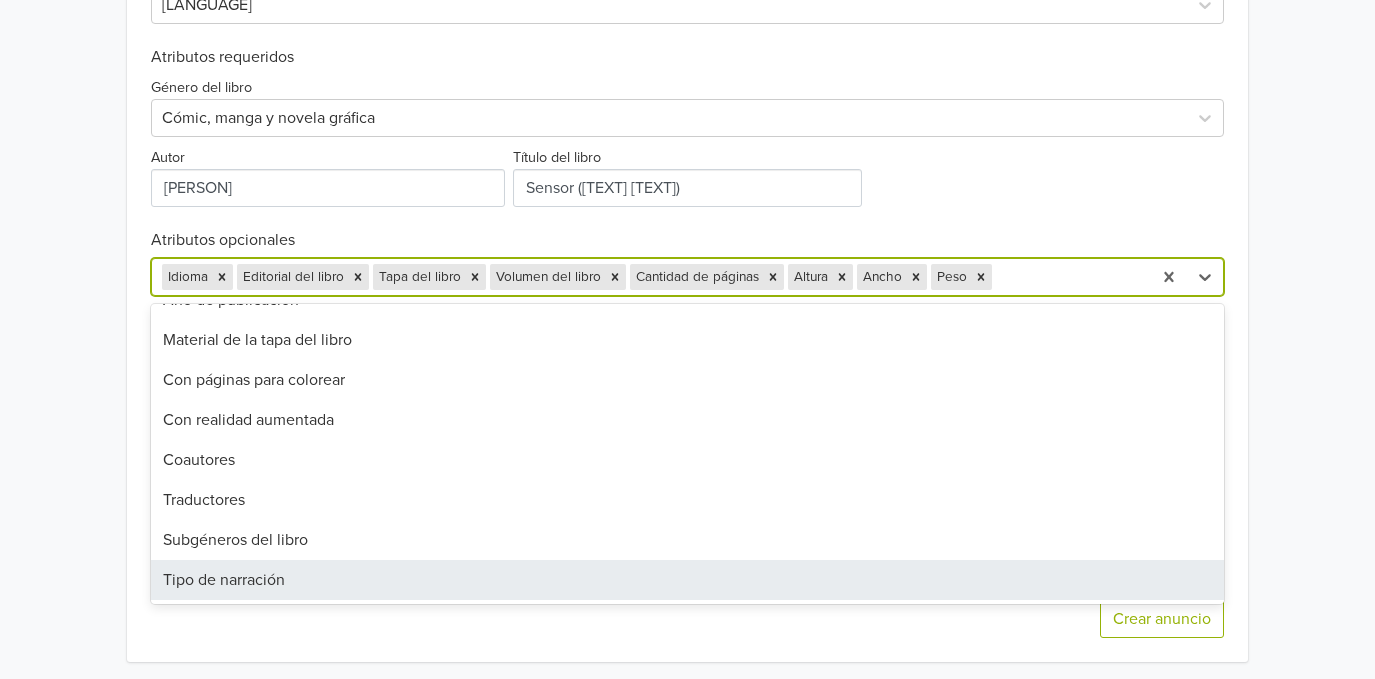 scroll, scrollTop: 266, scrollLeft: 0, axis: vertical 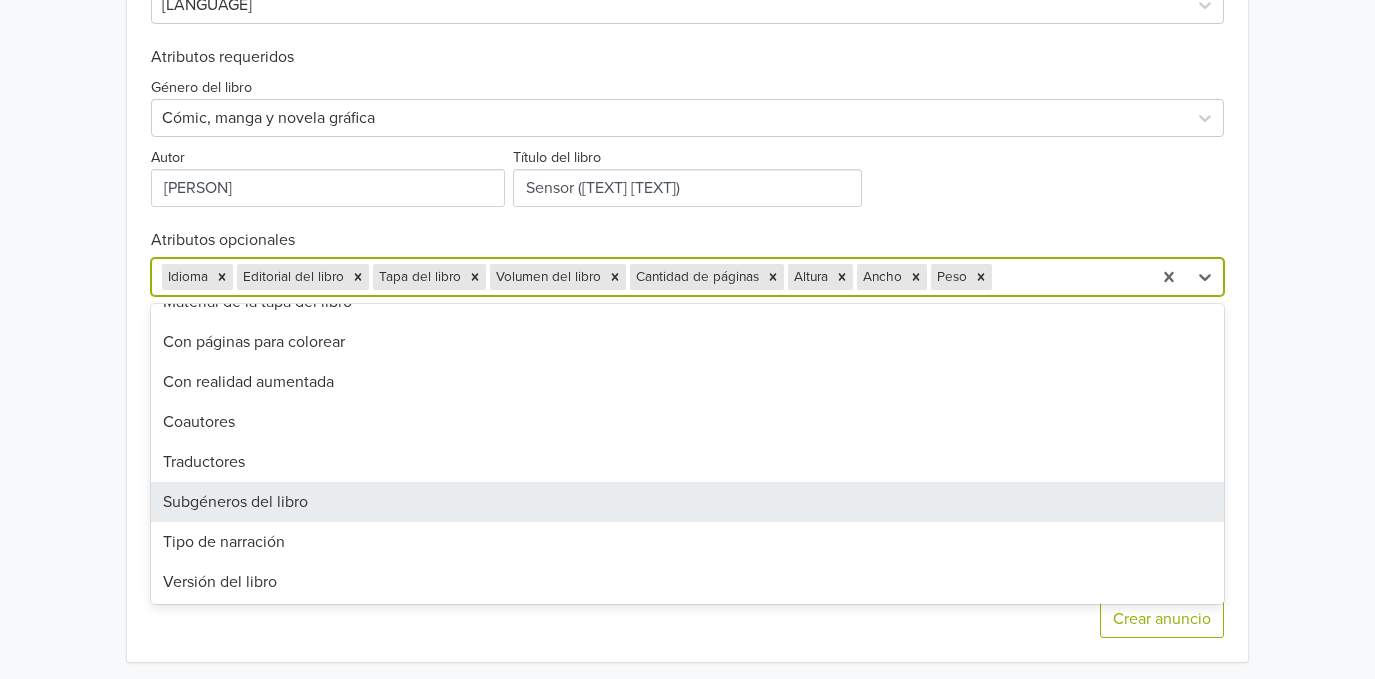 click on "[CATEGORY]" at bounding box center (687, 502) 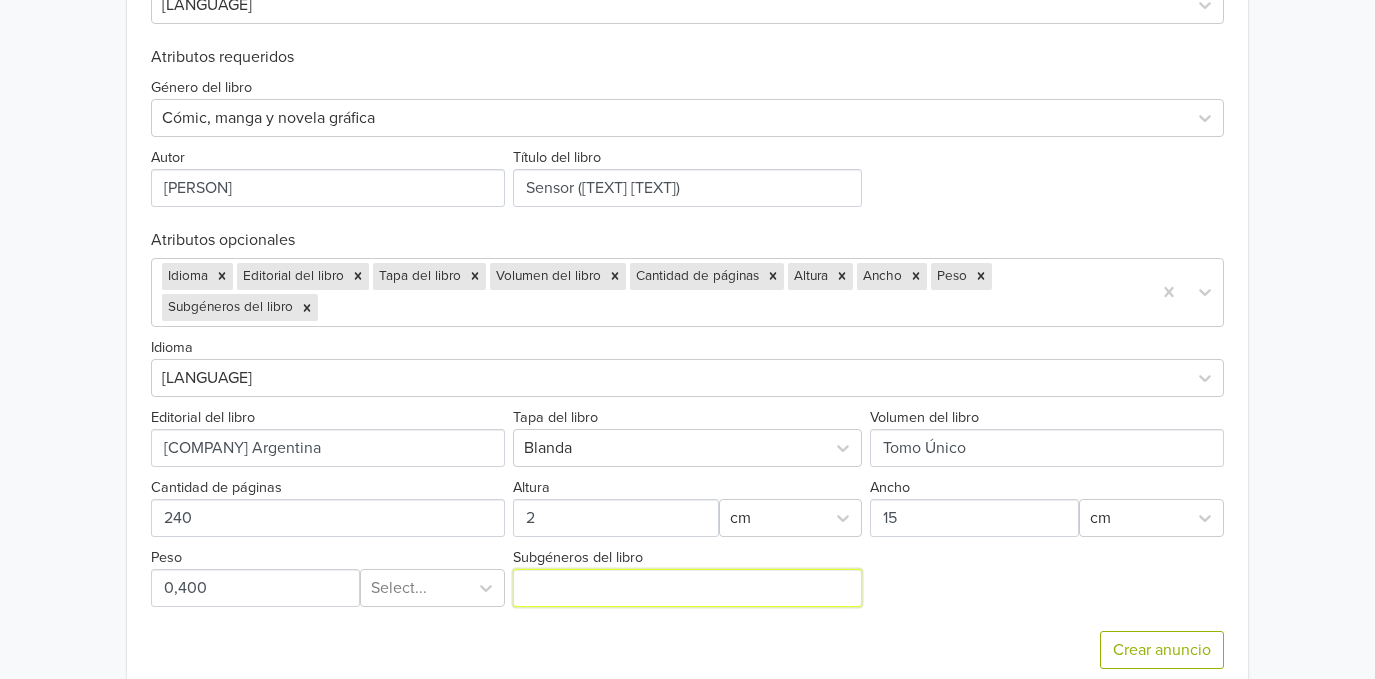 click on "[CATEGORY]" at bounding box center (688, 588) 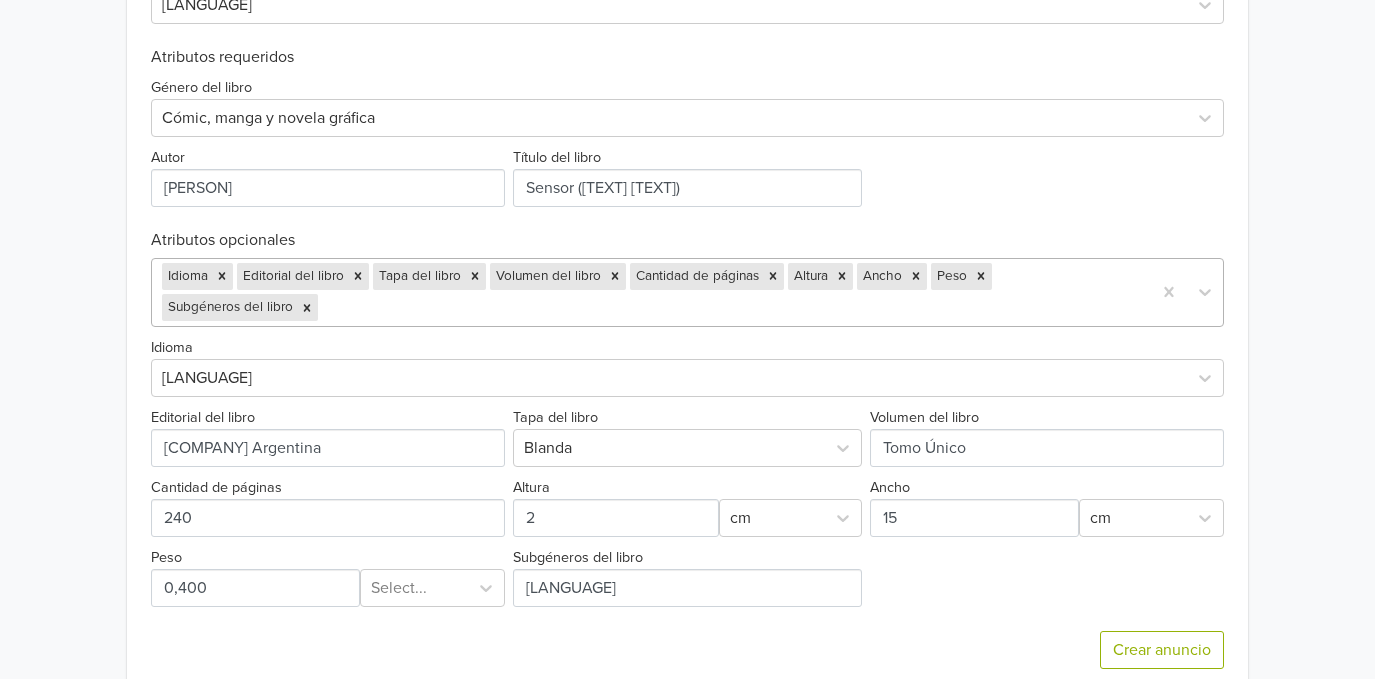 click at bounding box center (731, 308) 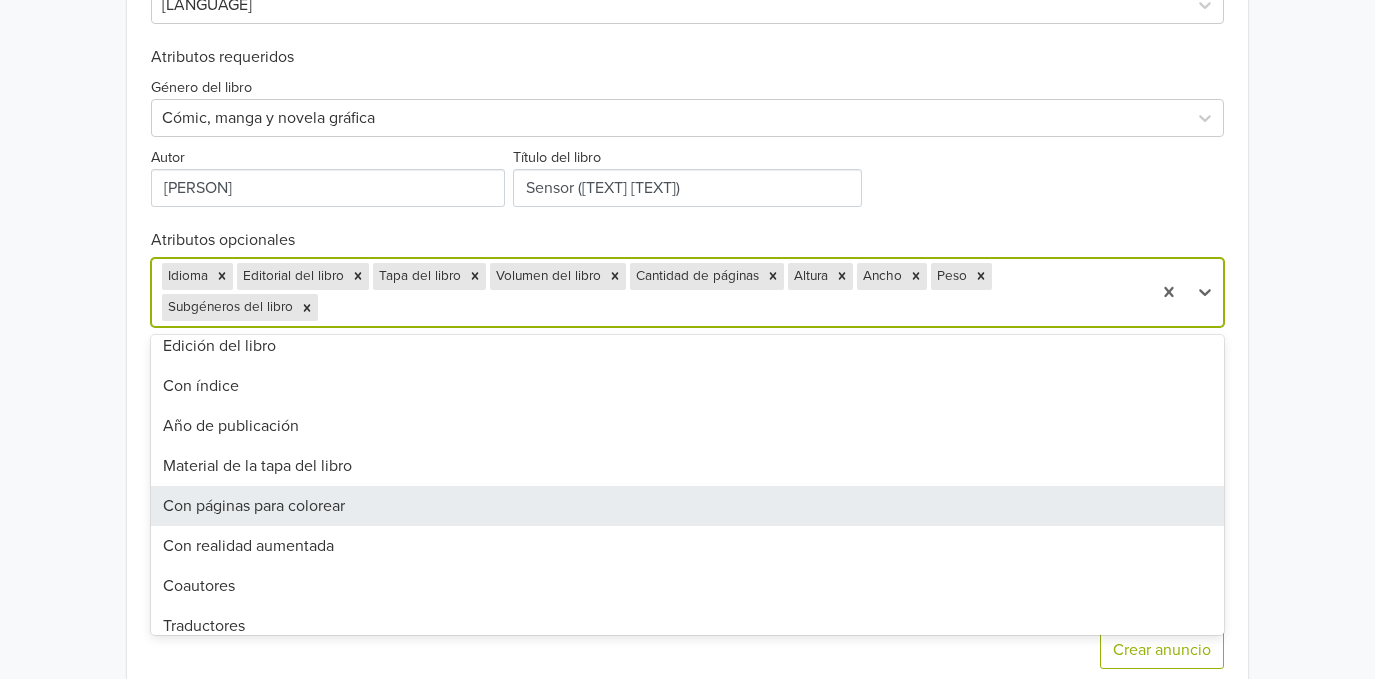 scroll, scrollTop: 266, scrollLeft: 0, axis: vertical 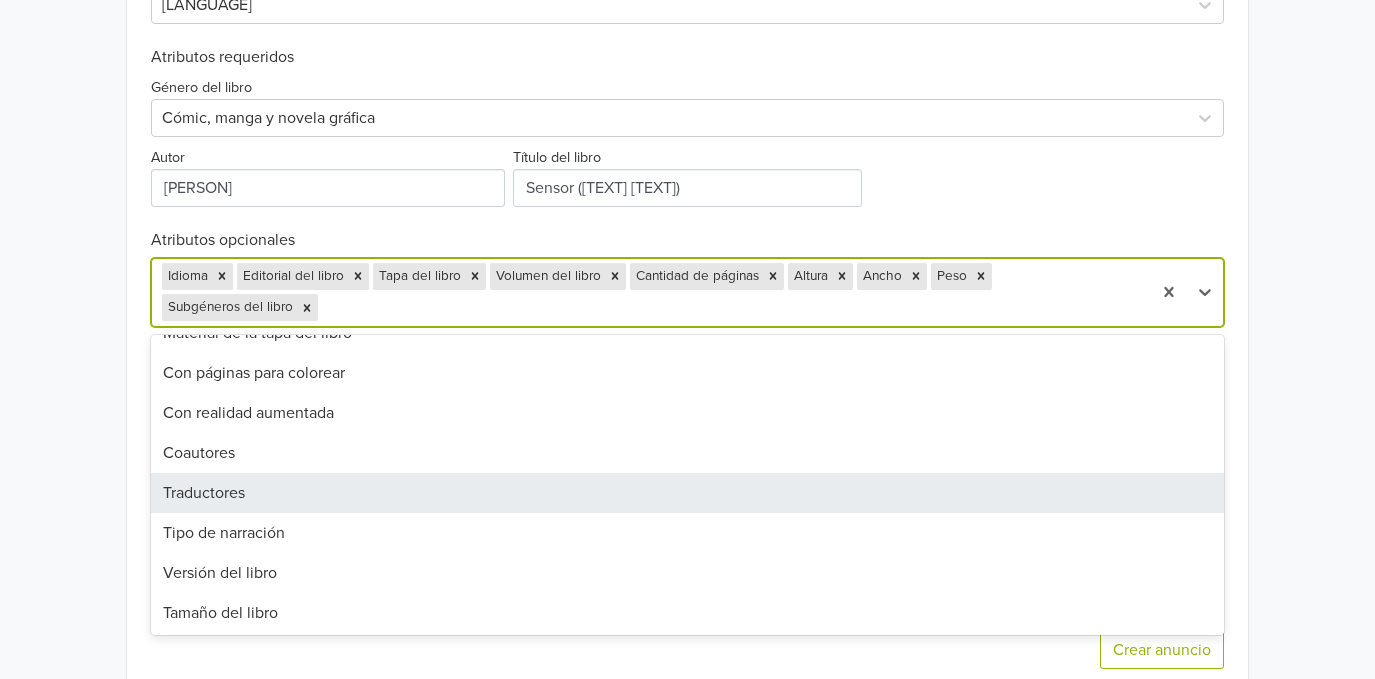 click on "Traductores" at bounding box center [687, 493] 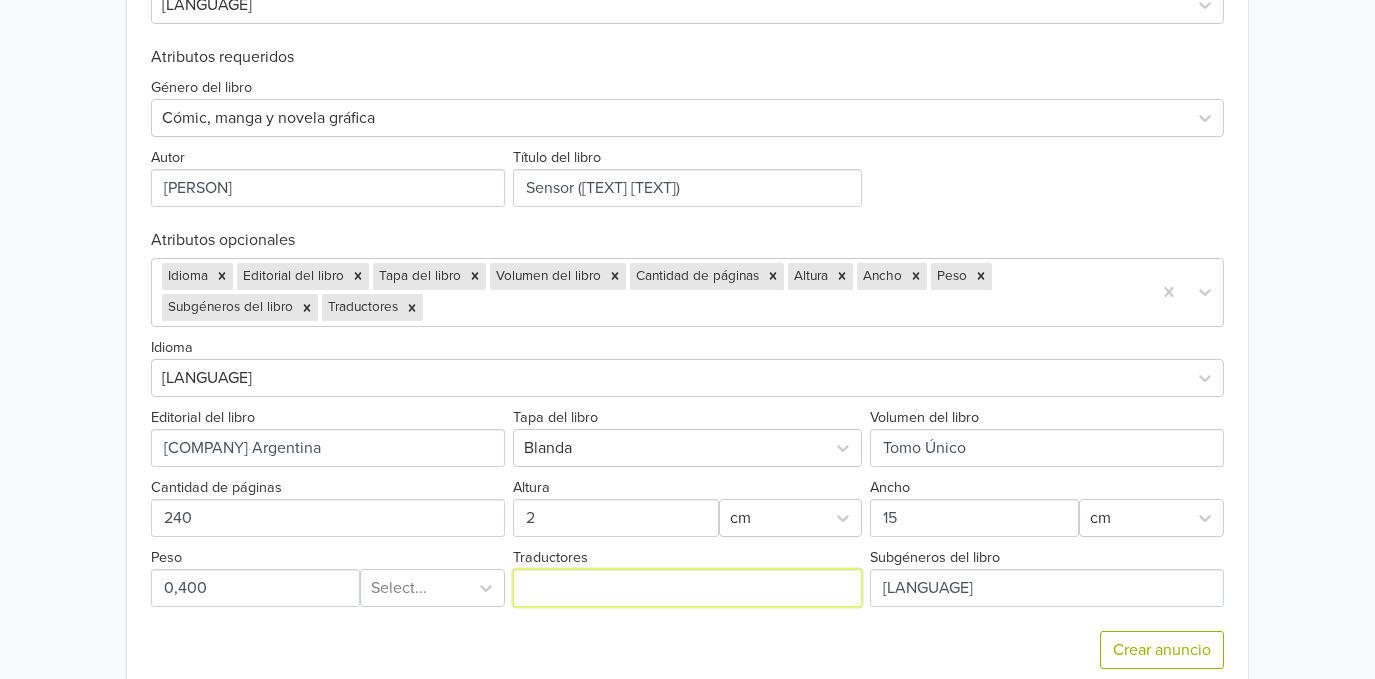 click on "Traductores" at bounding box center (688, 588) 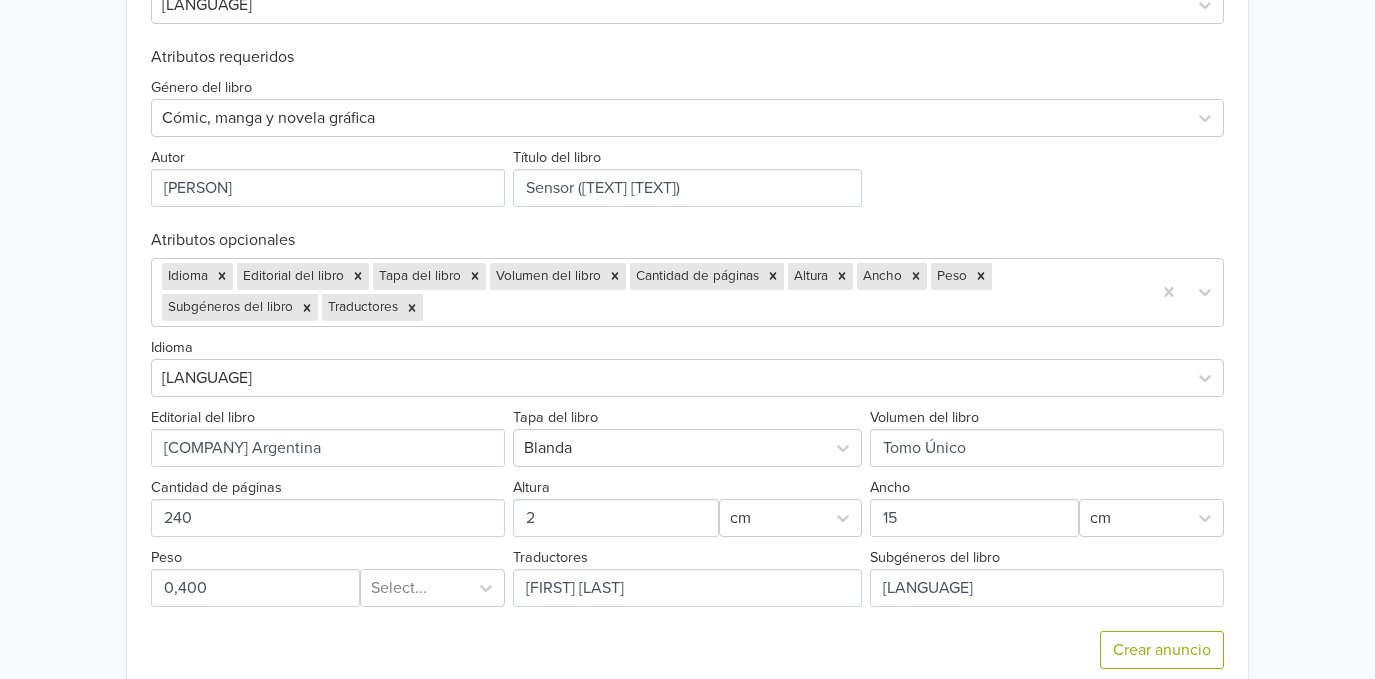 drag, startPoint x: 751, startPoint y: 627, endPoint x: 773, endPoint y: 627, distance: 22 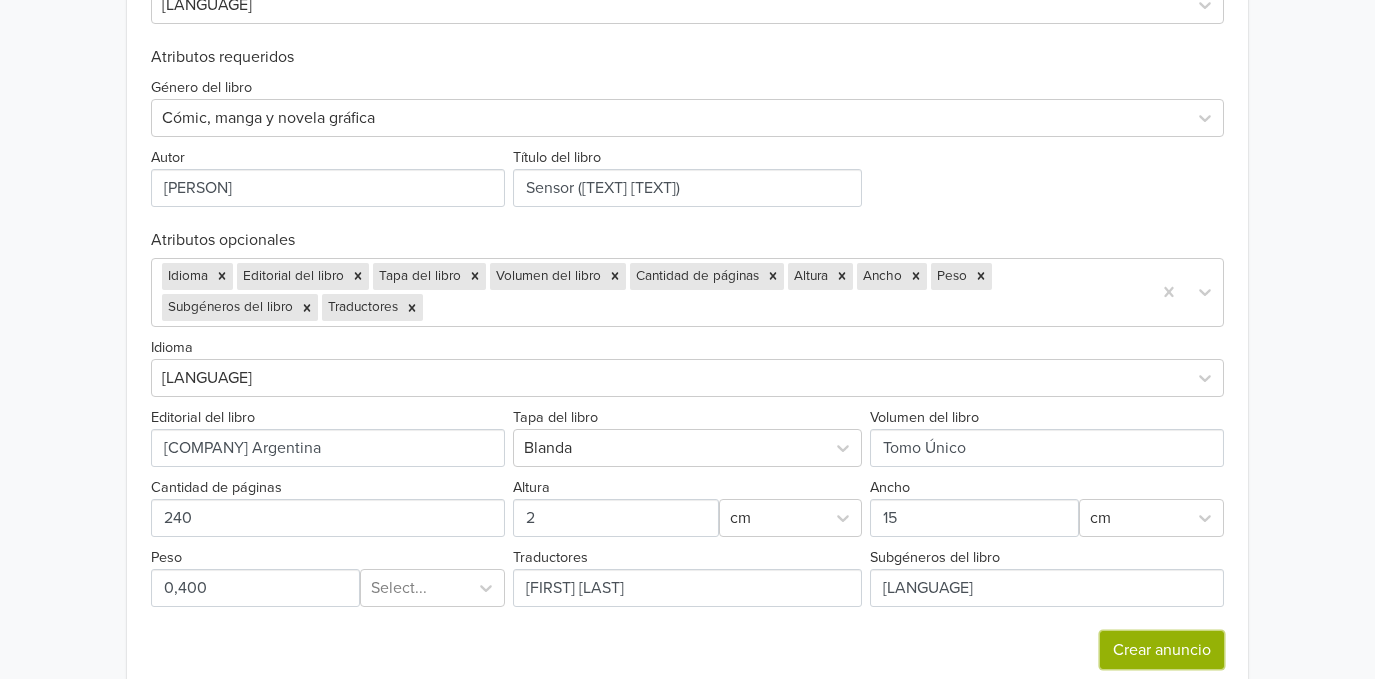 click on "Crear anuncio" at bounding box center [1162, 650] 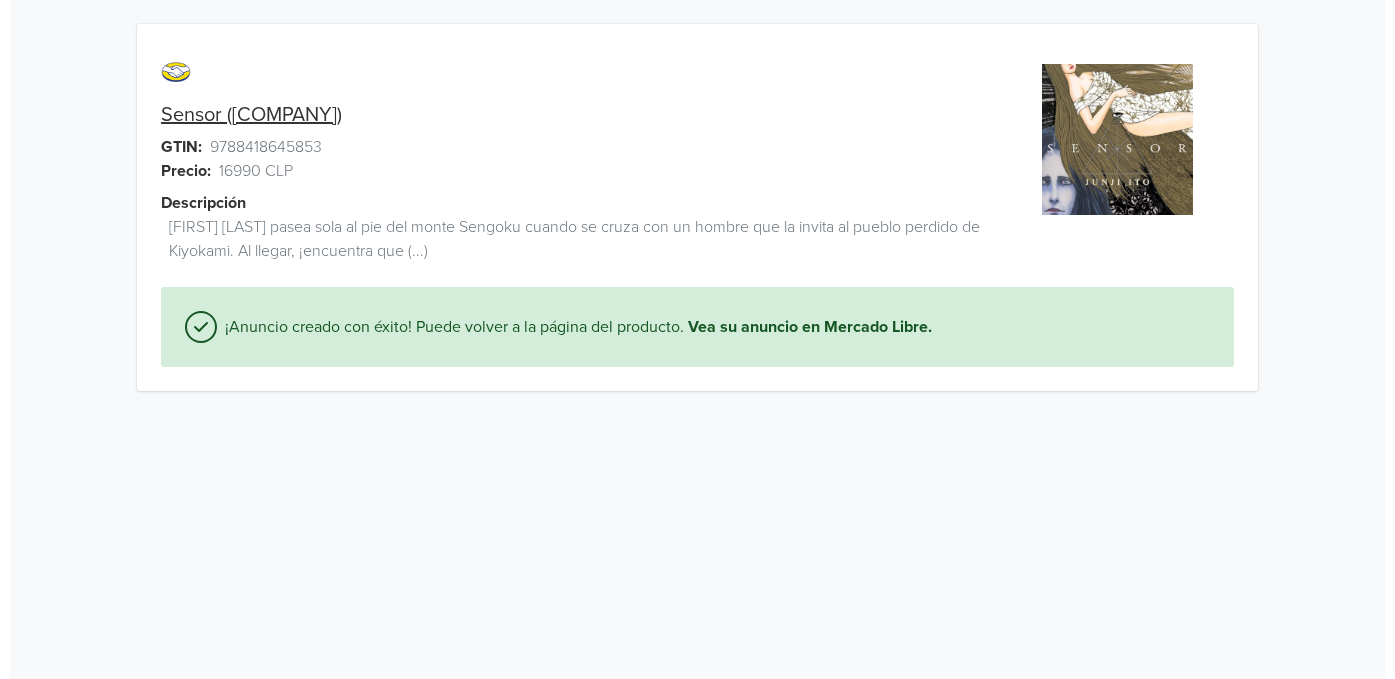 scroll, scrollTop: 0, scrollLeft: 0, axis: both 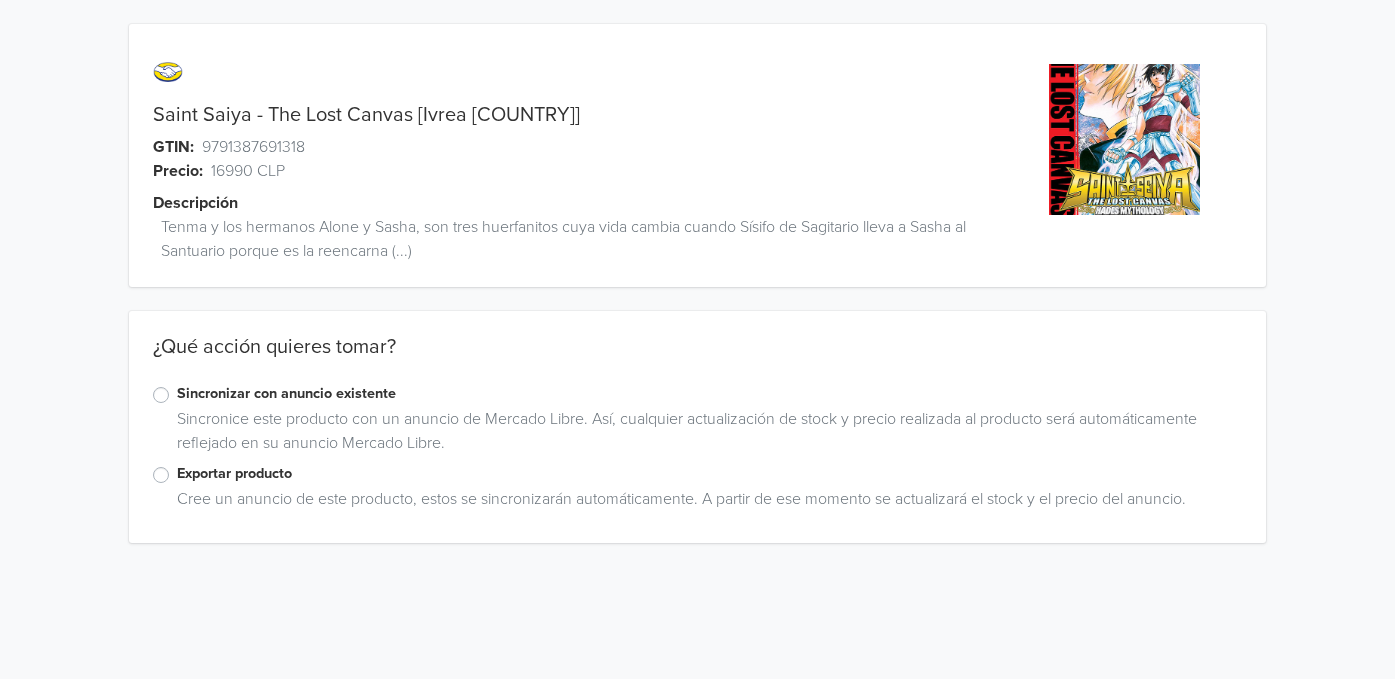 click on "Exportar producto" at bounding box center [710, 474] 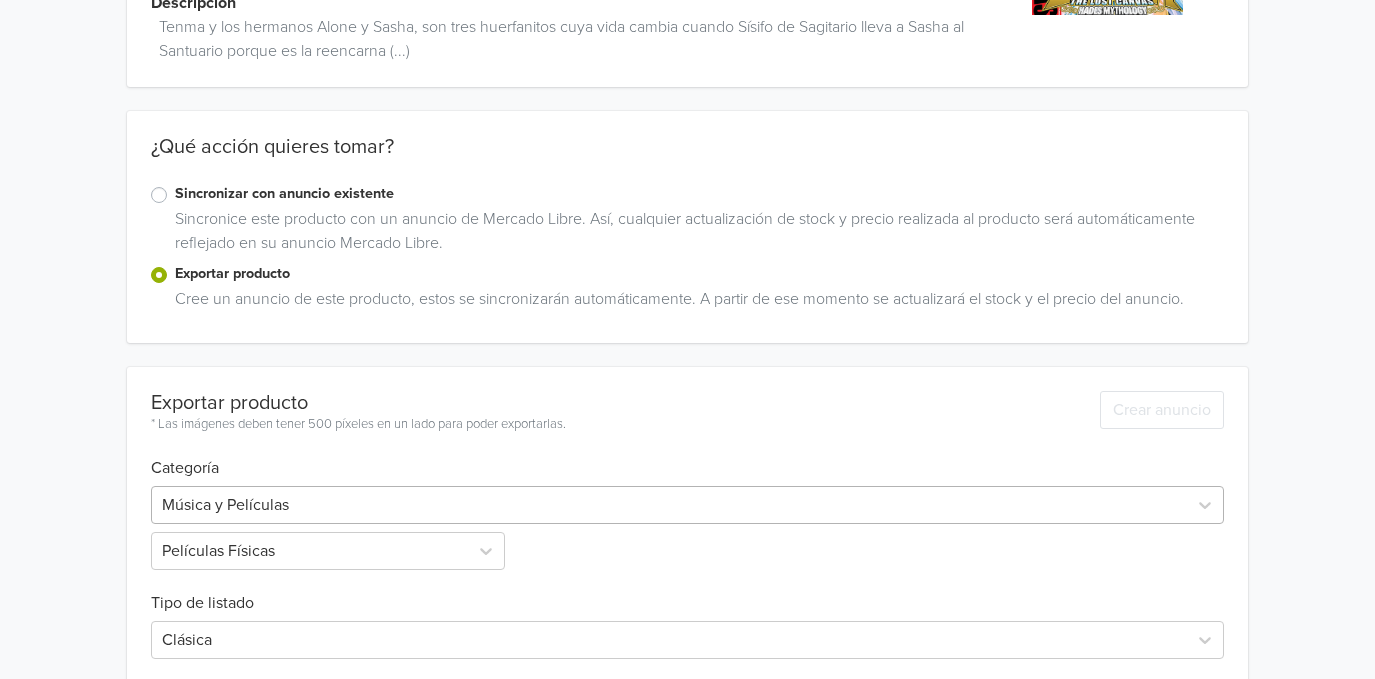 click on "Música y Películas" at bounding box center (687, 505) 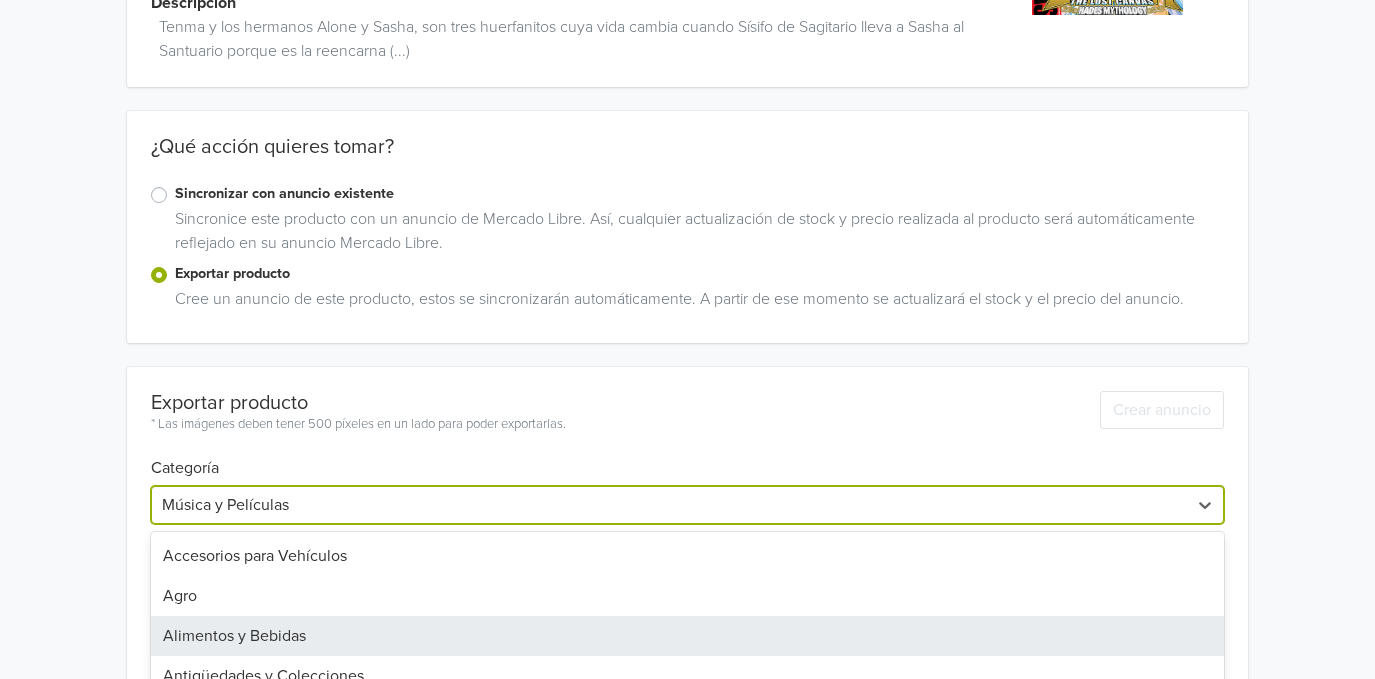 scroll, scrollTop: 360, scrollLeft: 0, axis: vertical 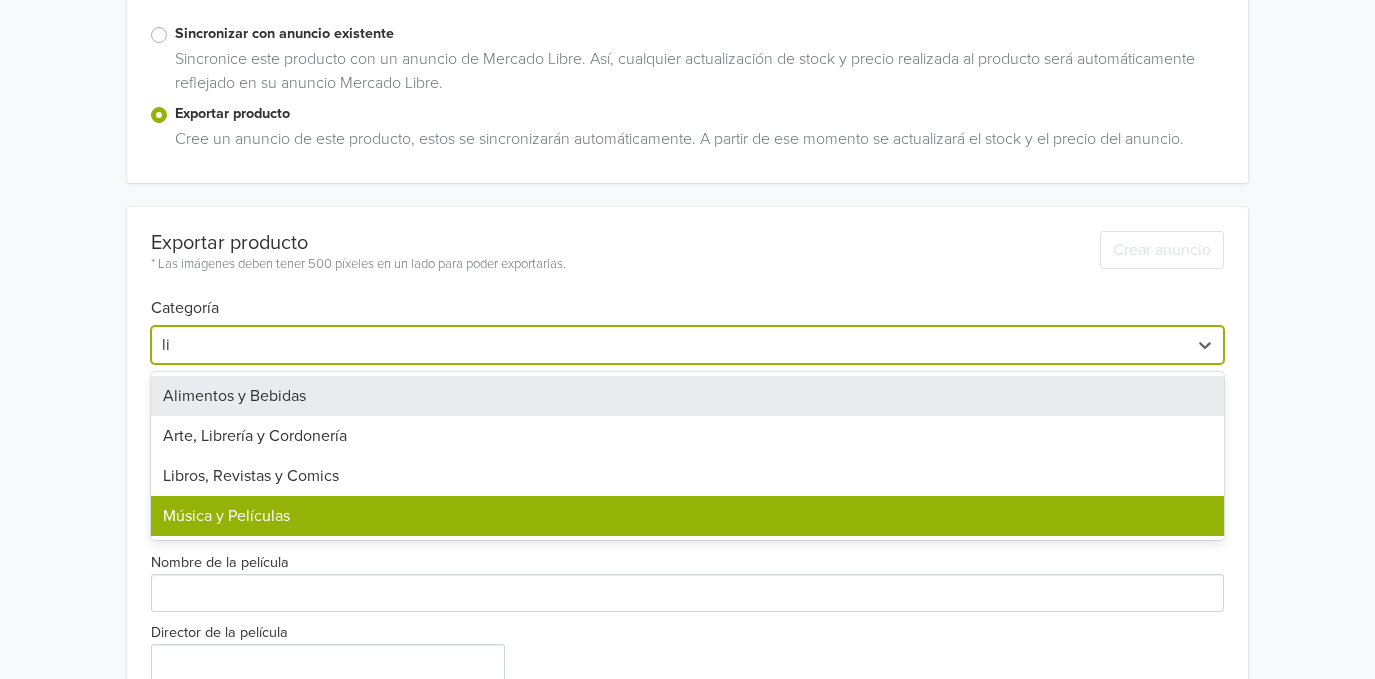 type on "lib" 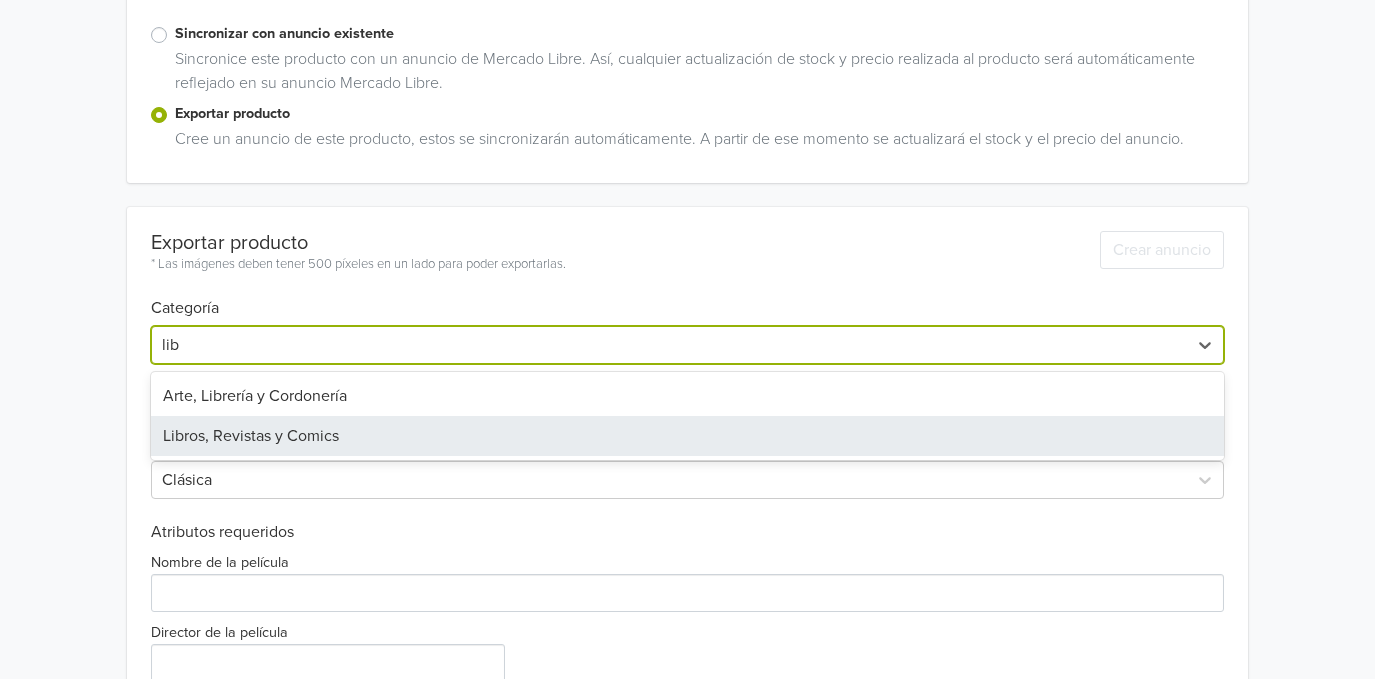click on "Libros, Revistas y Comics" at bounding box center [687, 436] 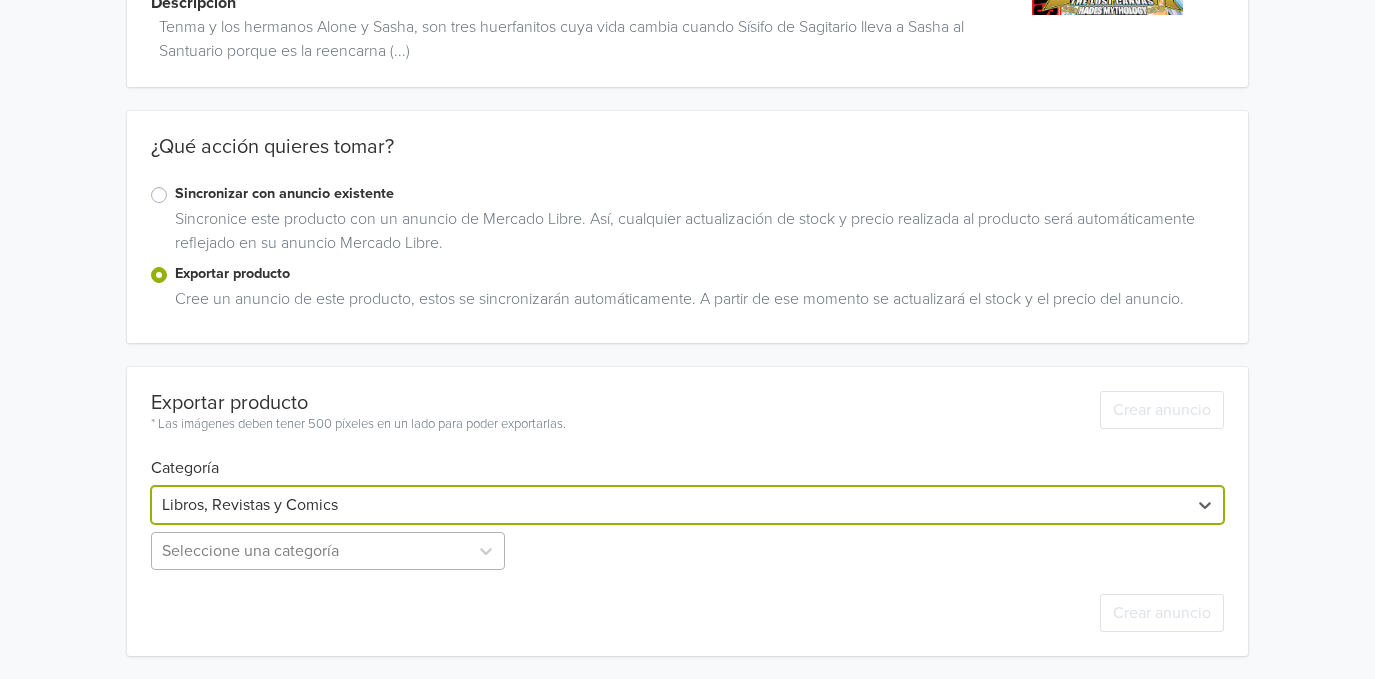 click on "Seleccione una categoría" at bounding box center [330, 551] 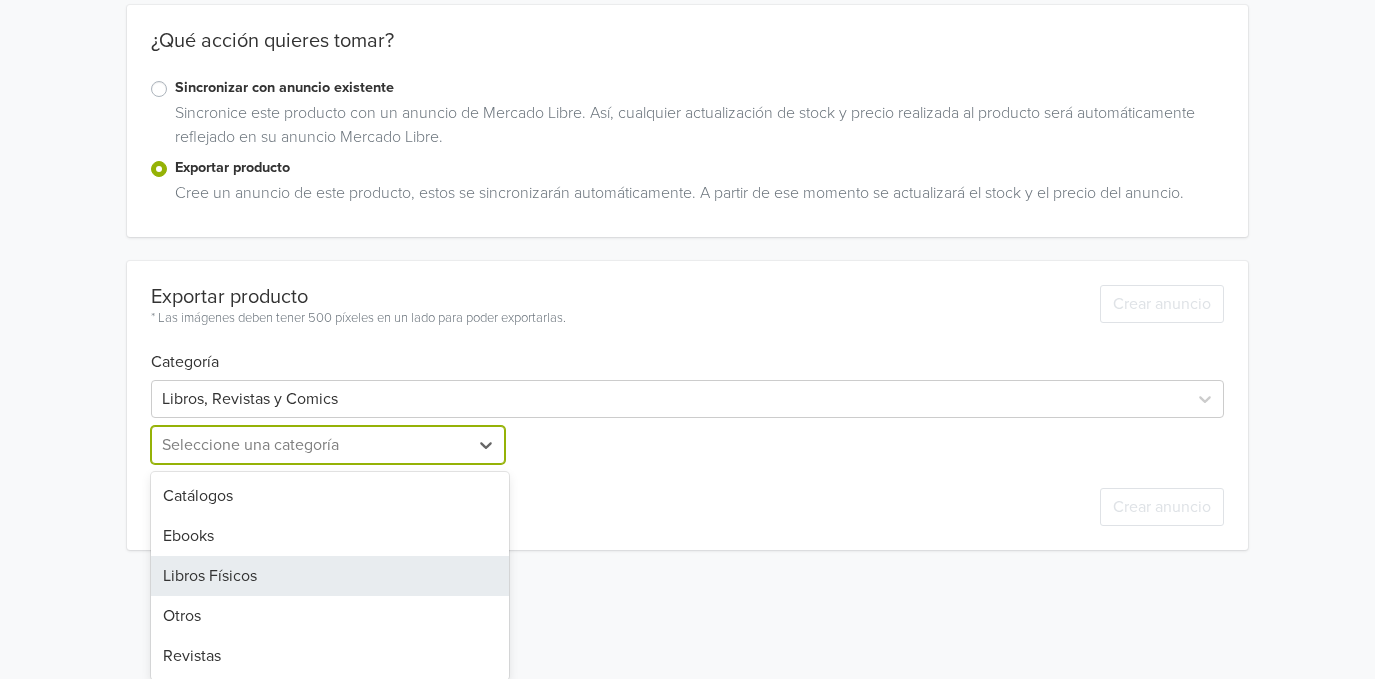 click on "Libros Físicos" at bounding box center [330, 576] 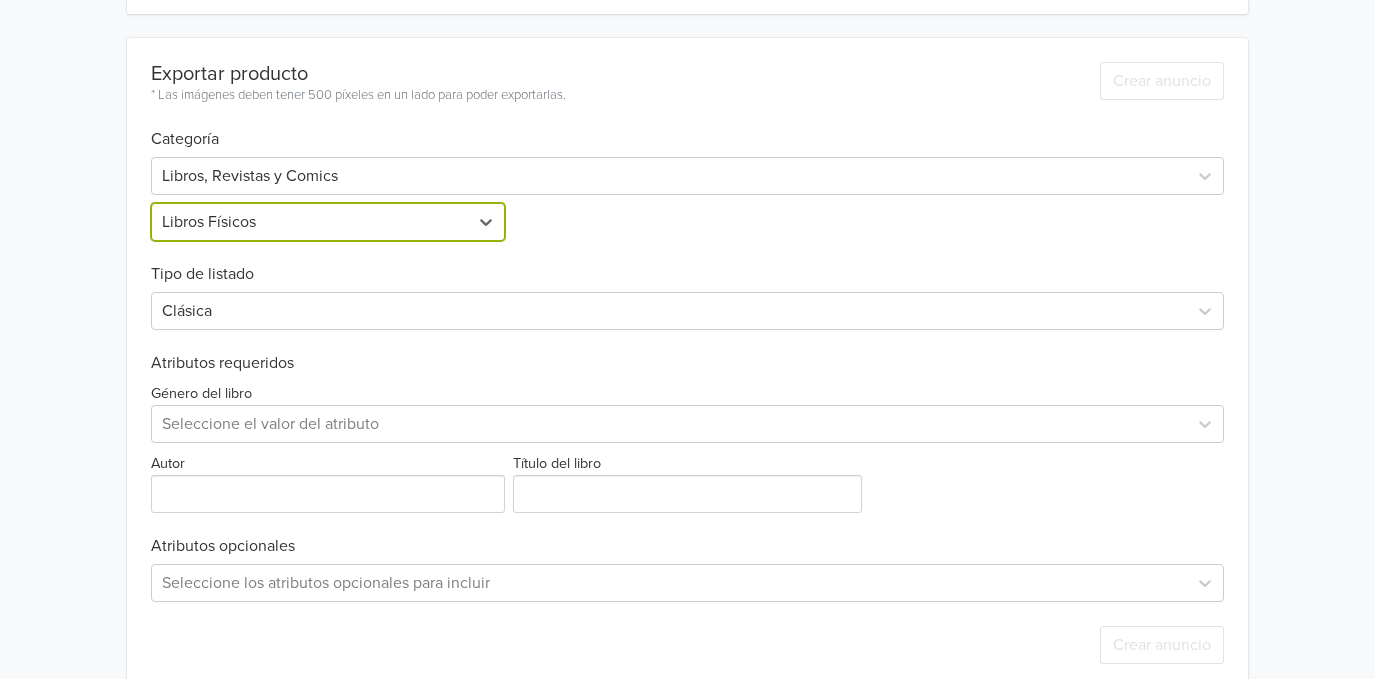 scroll, scrollTop: 561, scrollLeft: 0, axis: vertical 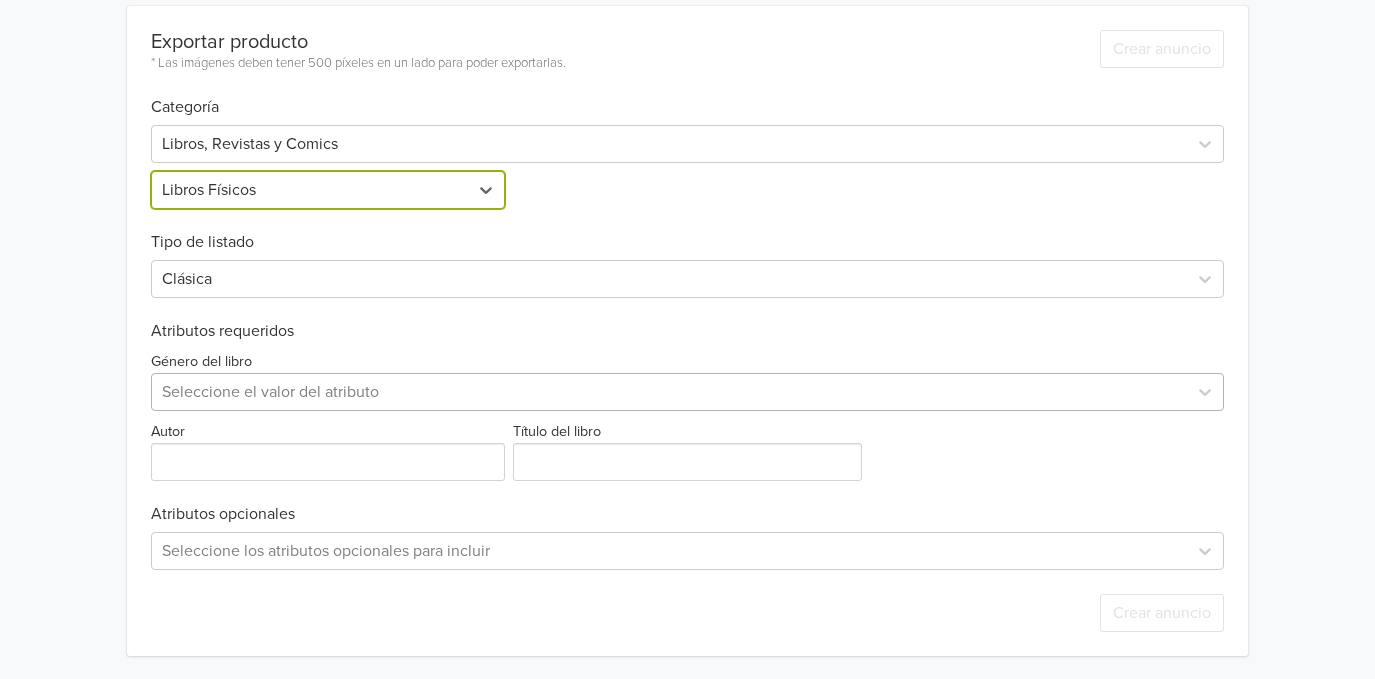 click at bounding box center (669, 392) 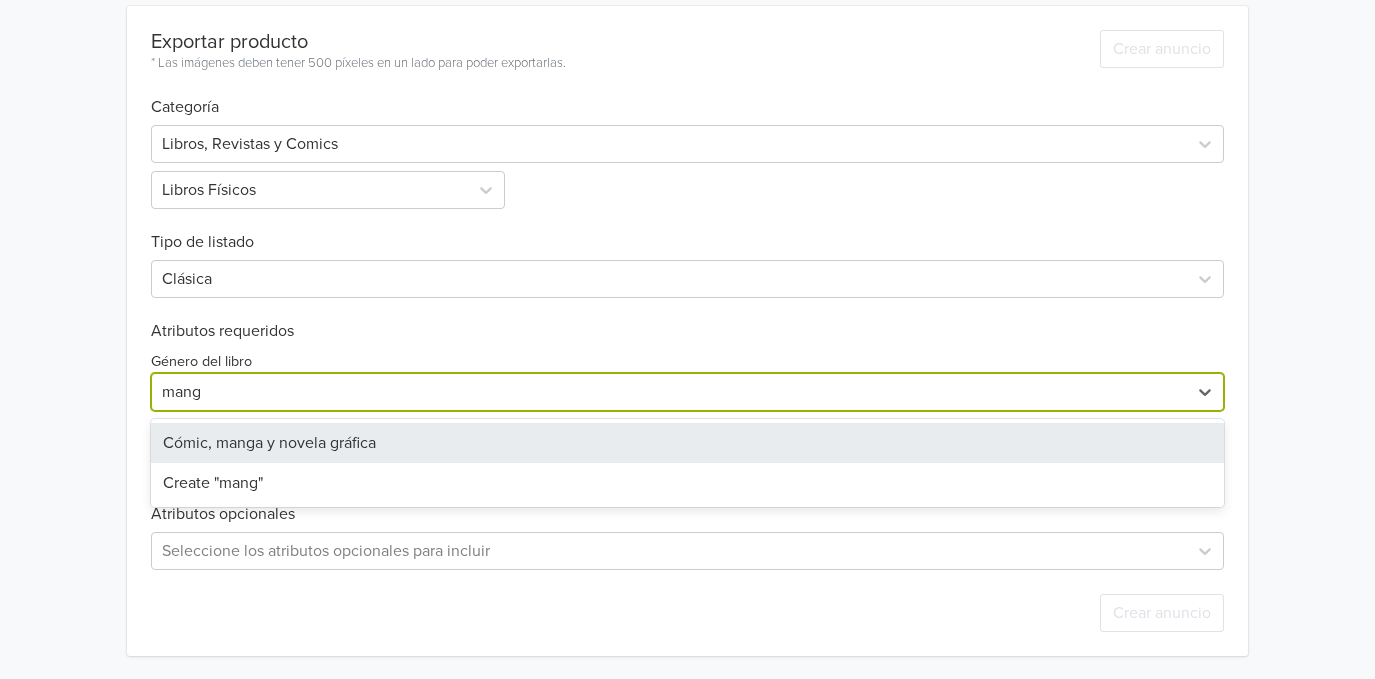 type on "manga" 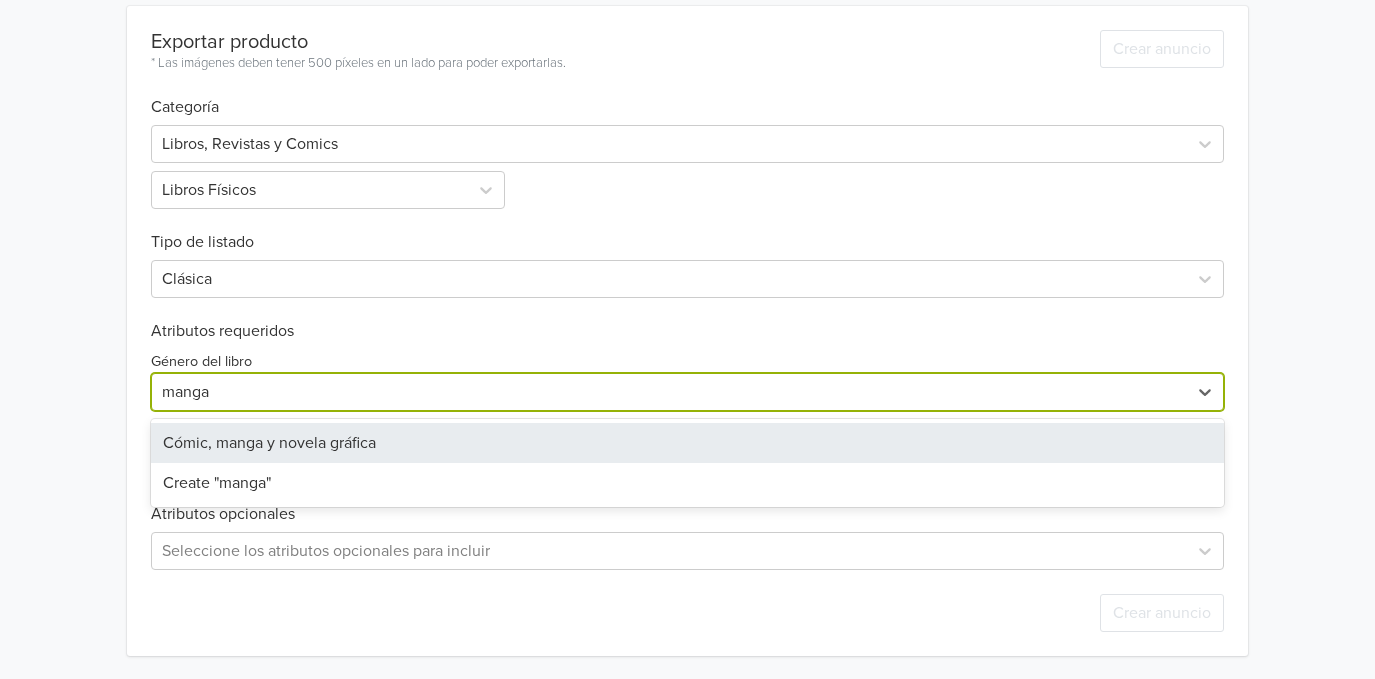 click on "Cómic, manga y novela gráfica" at bounding box center (687, 443) 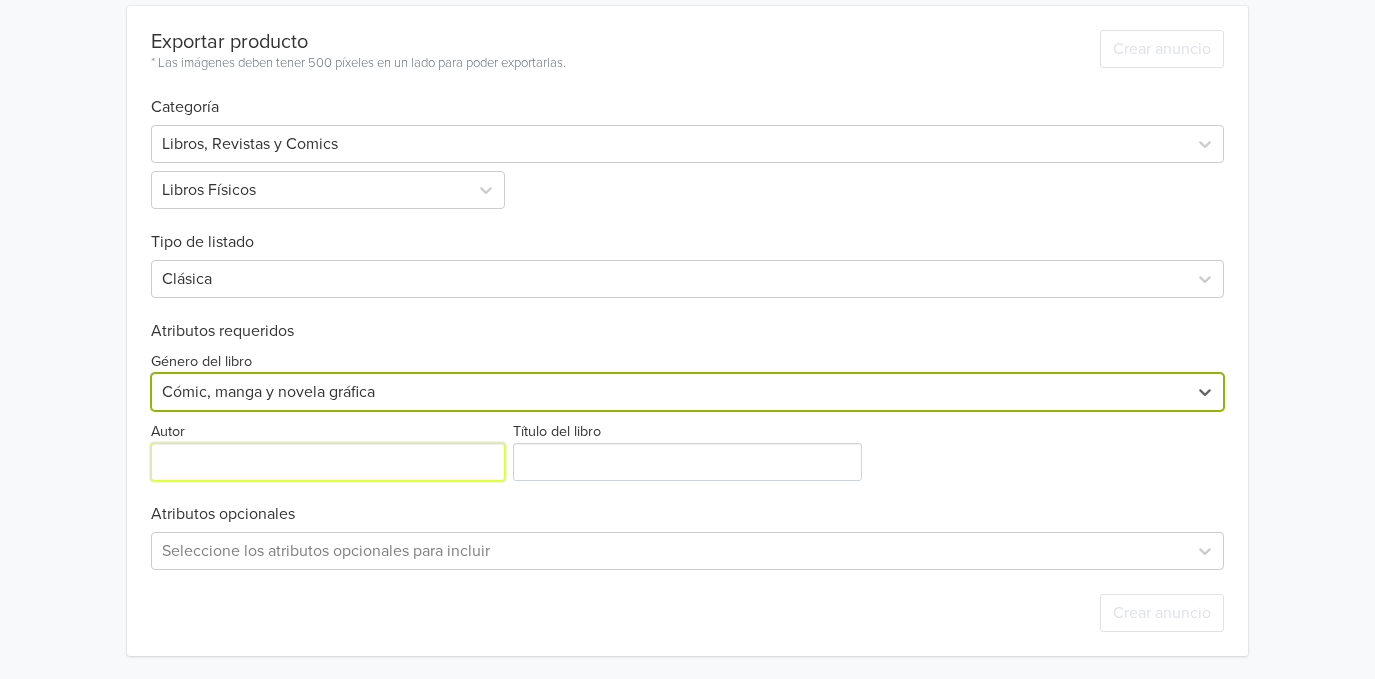 click on "Autor" at bounding box center [328, 462] 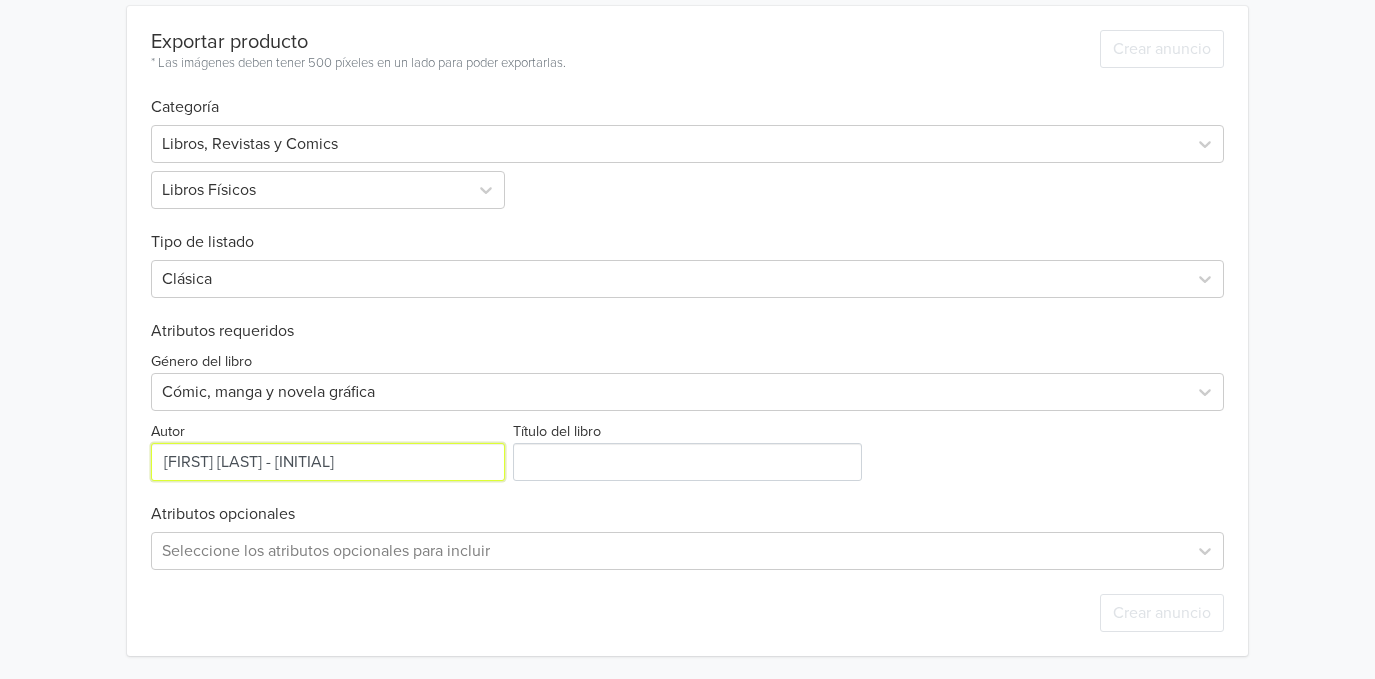 type on "[FIRST] [LAST] - [INITIAL]" 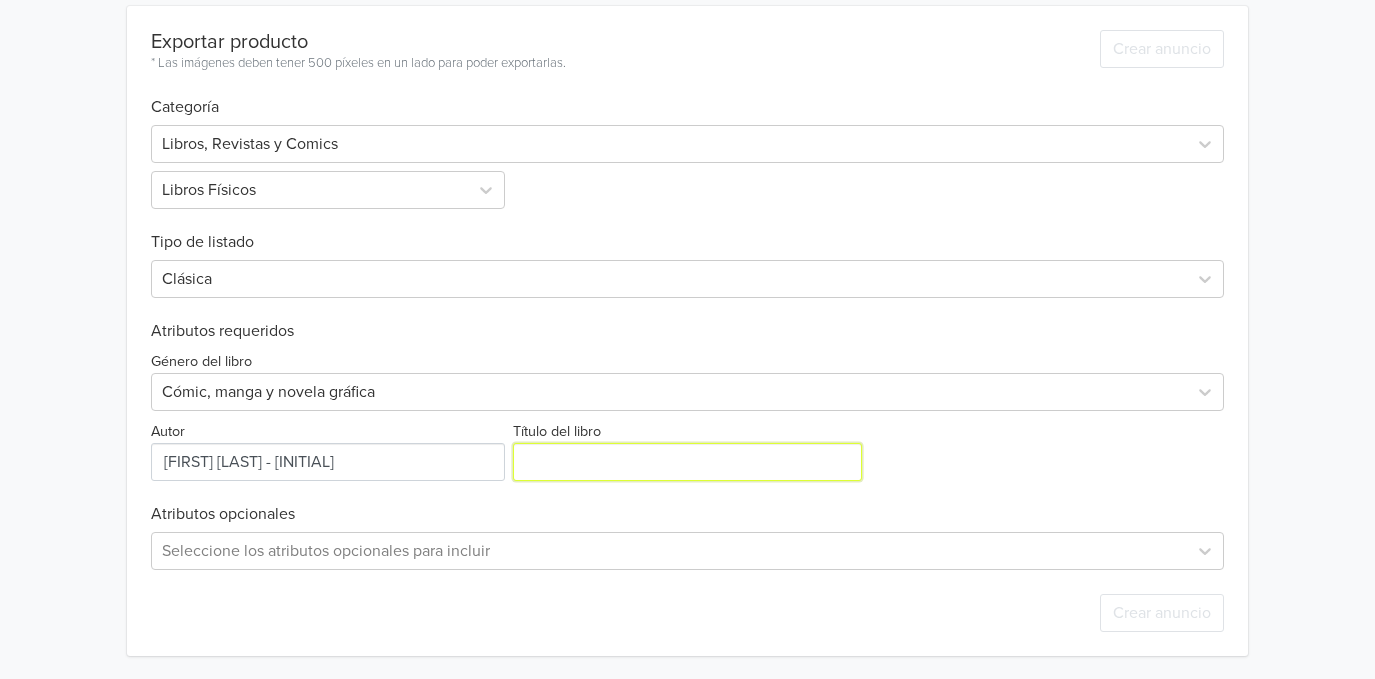 click on "Título del libro" at bounding box center [688, 462] 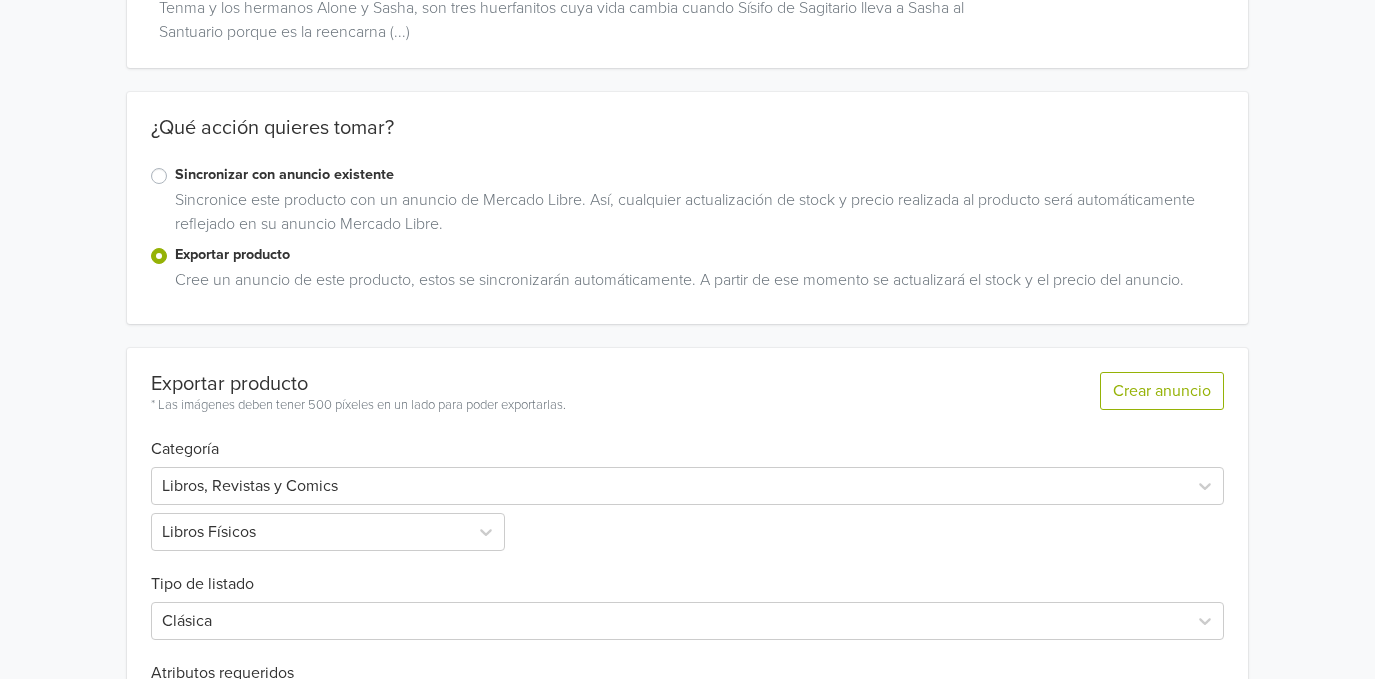 scroll, scrollTop: 561, scrollLeft: 0, axis: vertical 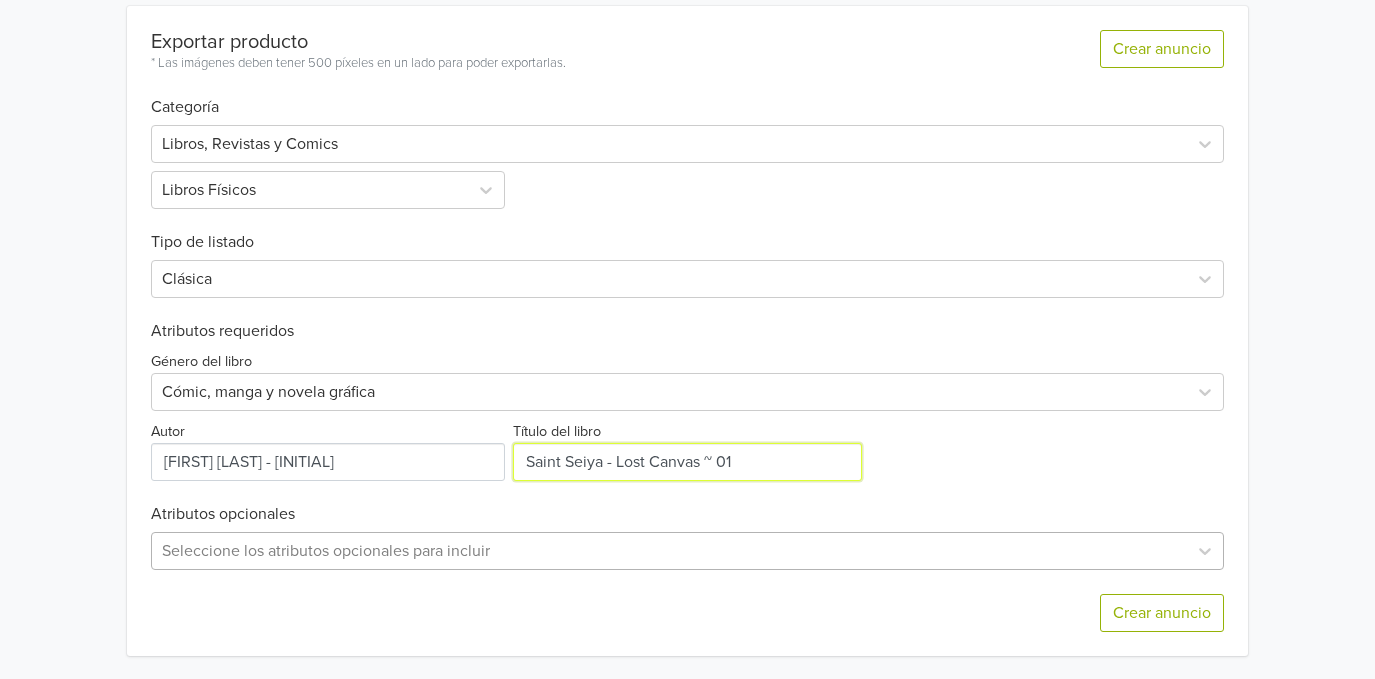 type on "Saint Seiya - Lost Canvas ~ 01" 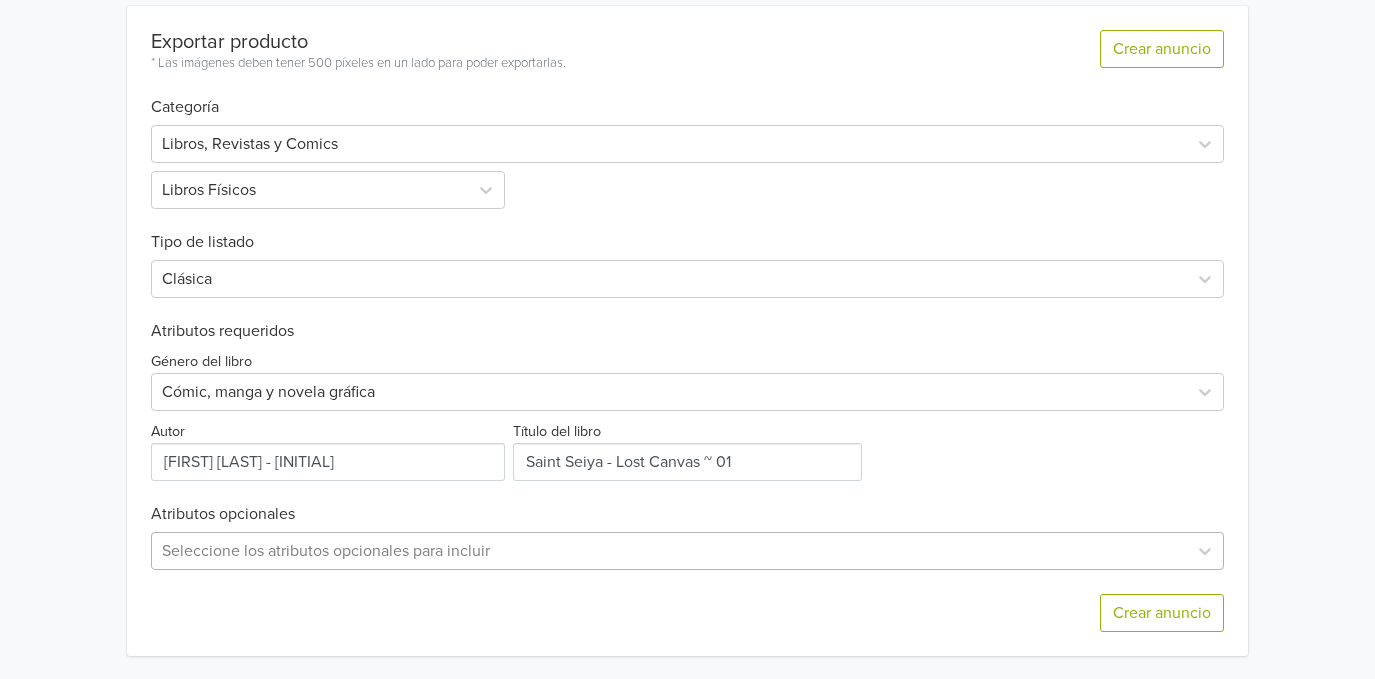 click on "Seleccione los atributos opcionales para incluir" at bounding box center (687, 551) 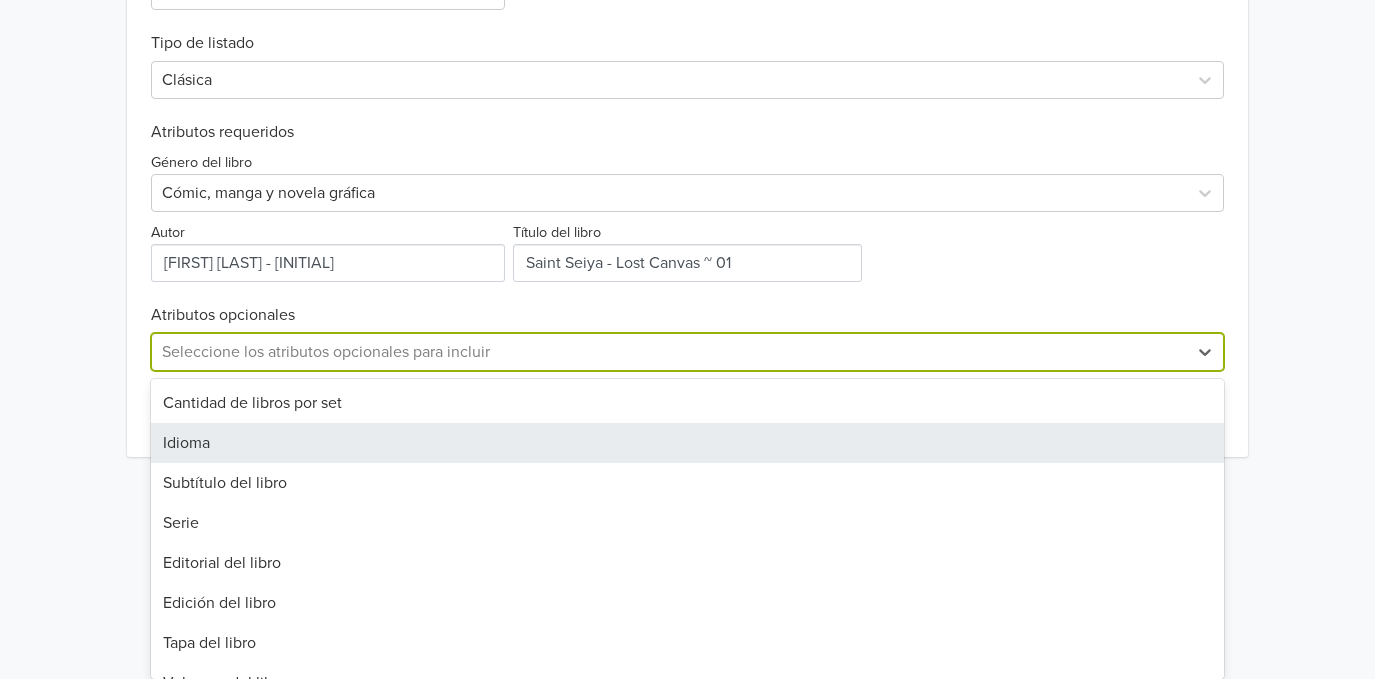 click on "Idioma" at bounding box center (687, 443) 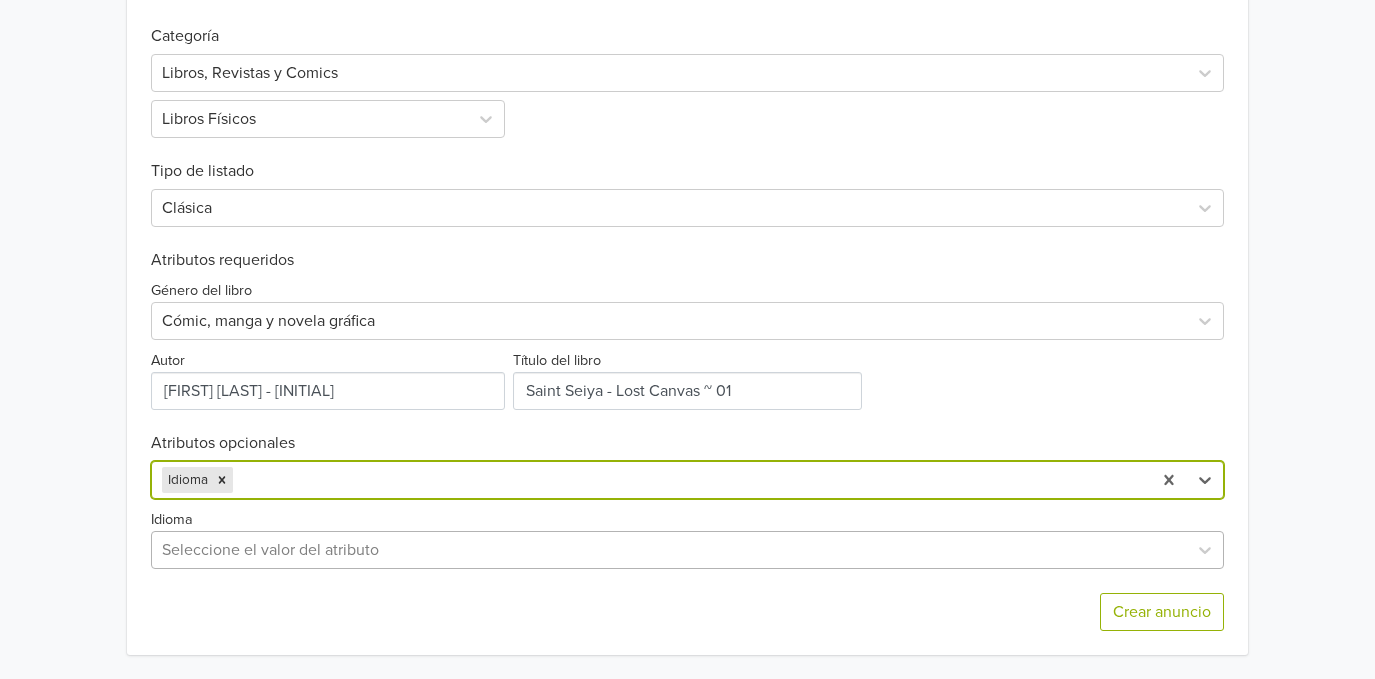 click on "Seleccione el valor del atributo" at bounding box center (687, 550) 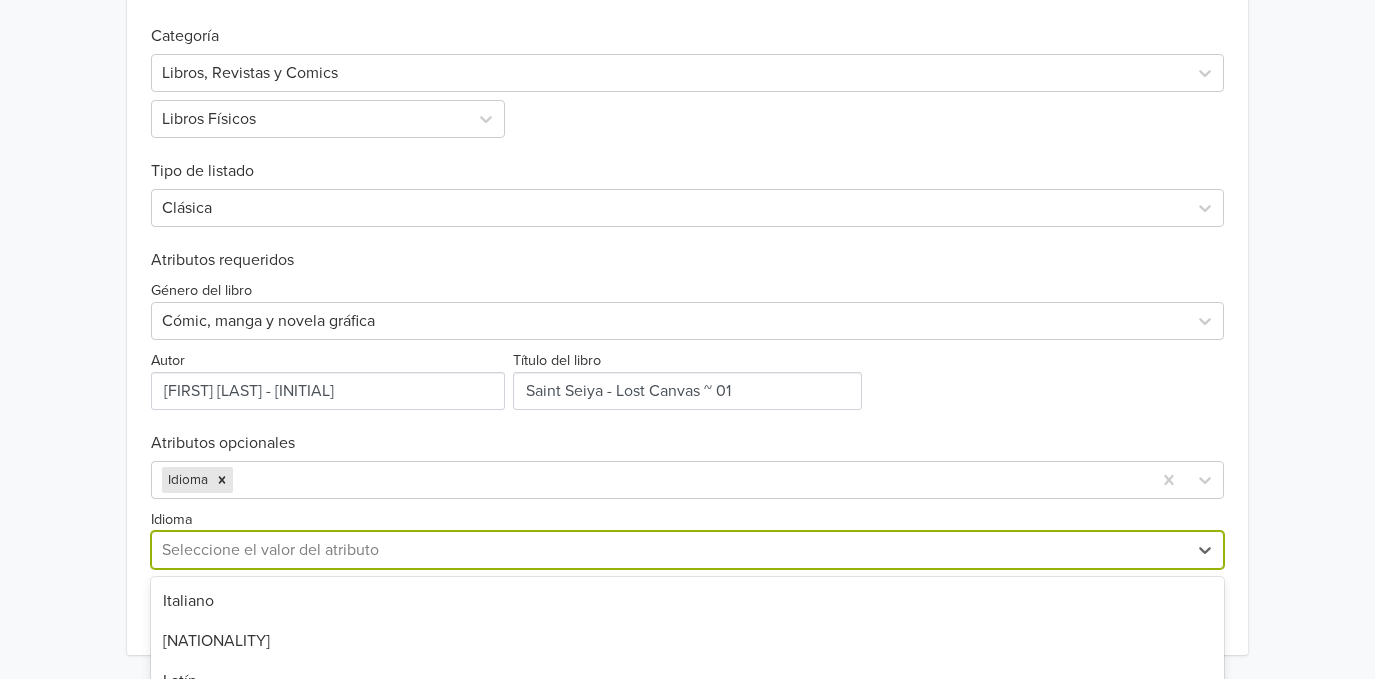 scroll, scrollTop: 830, scrollLeft: 0, axis: vertical 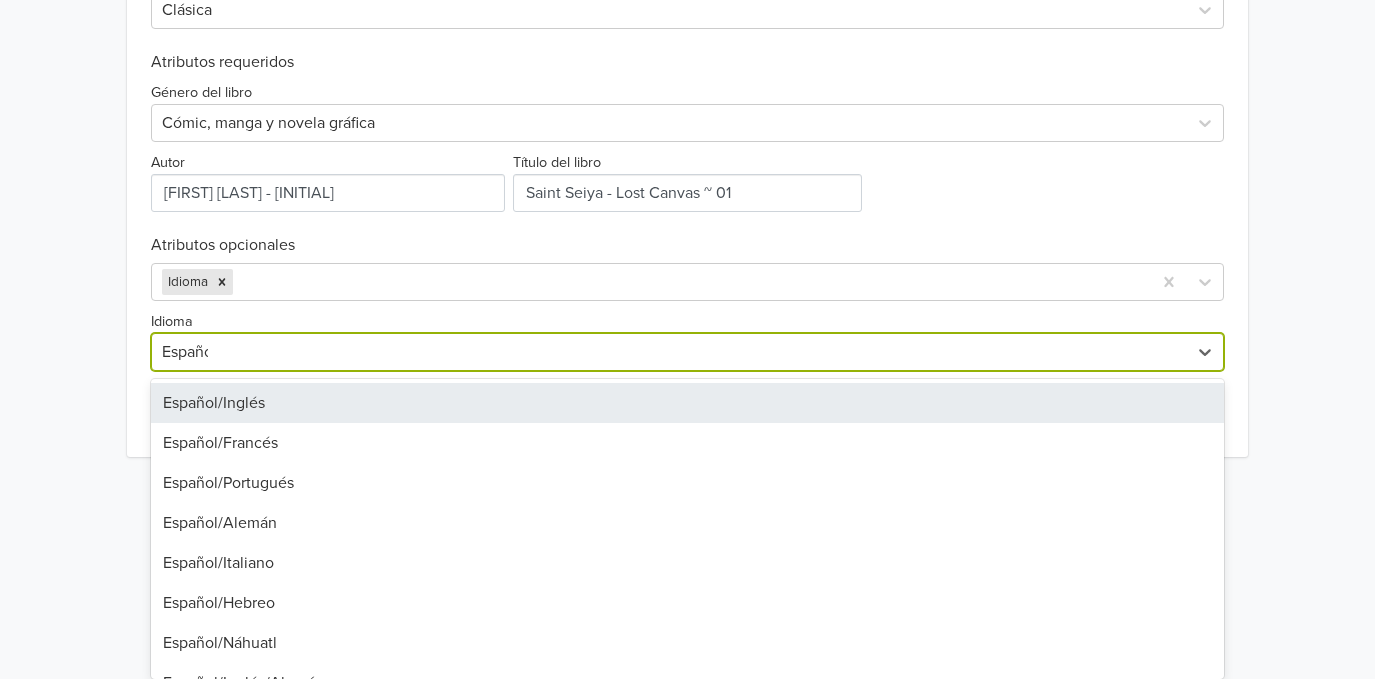 type on "Español" 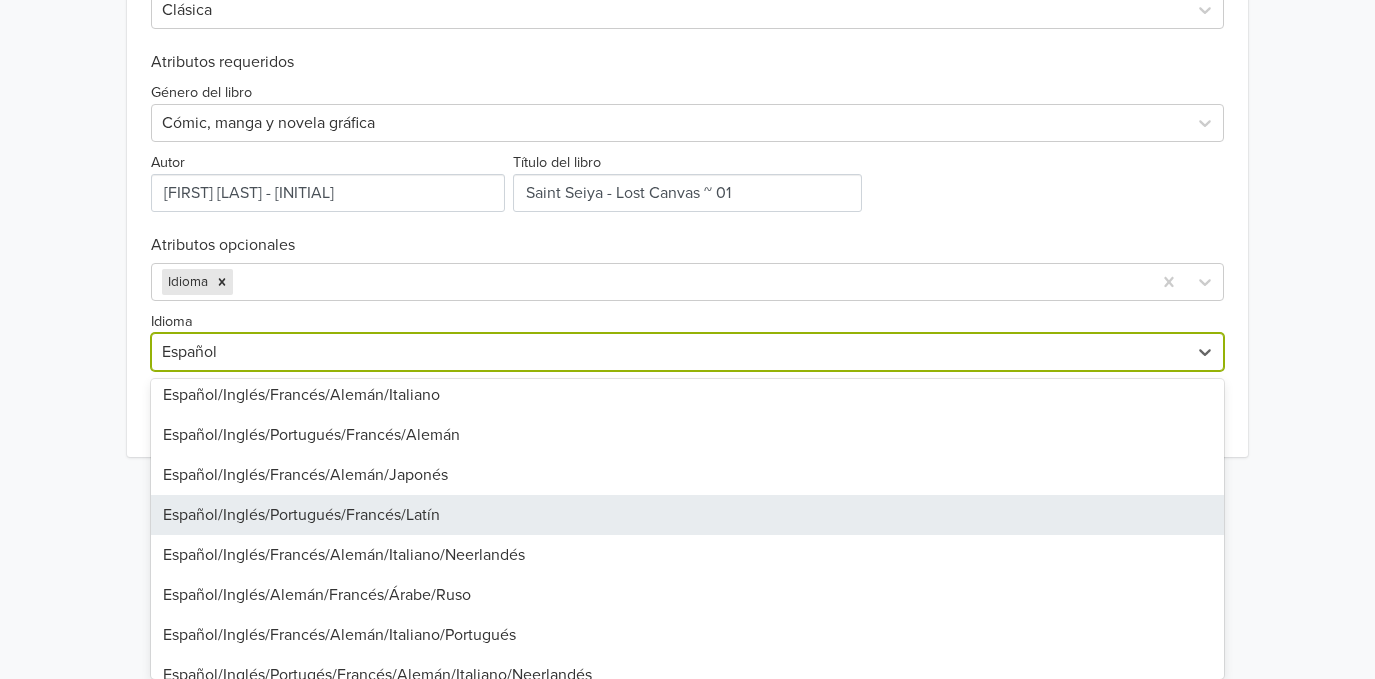 scroll, scrollTop: 1147, scrollLeft: 0, axis: vertical 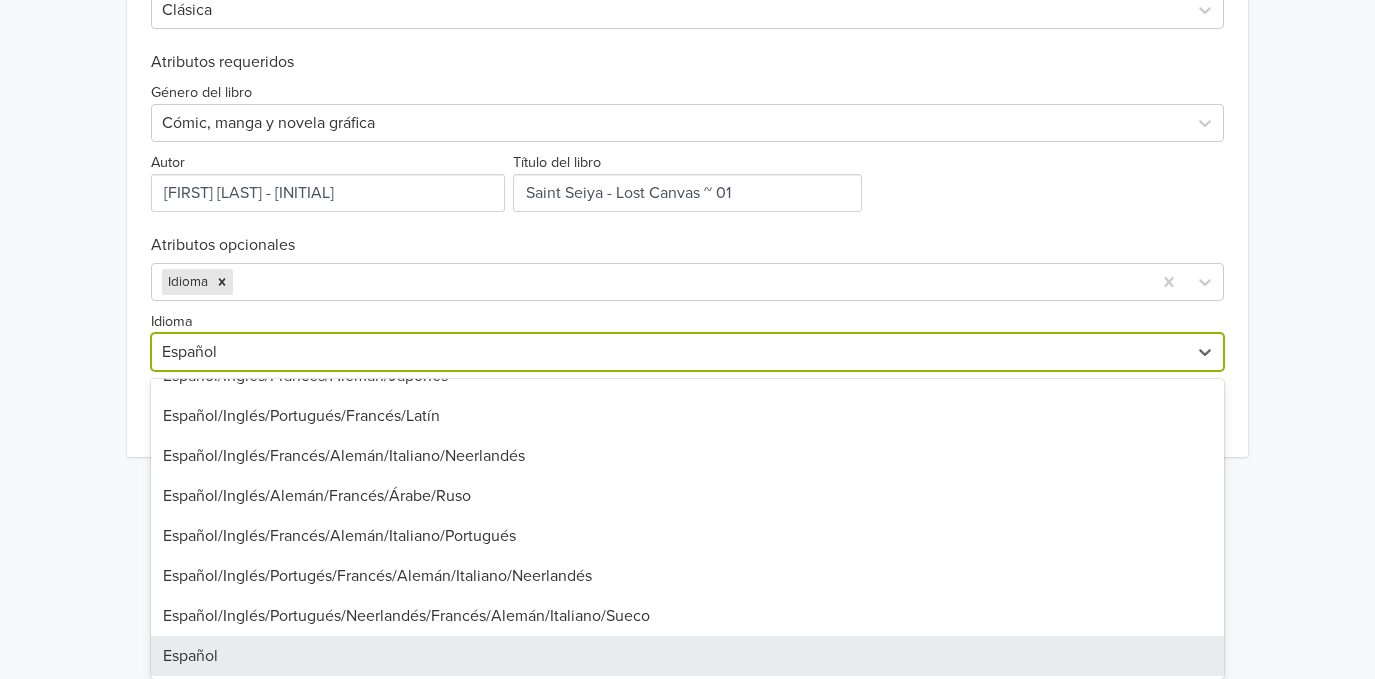 click on "Español" at bounding box center (687, 656) 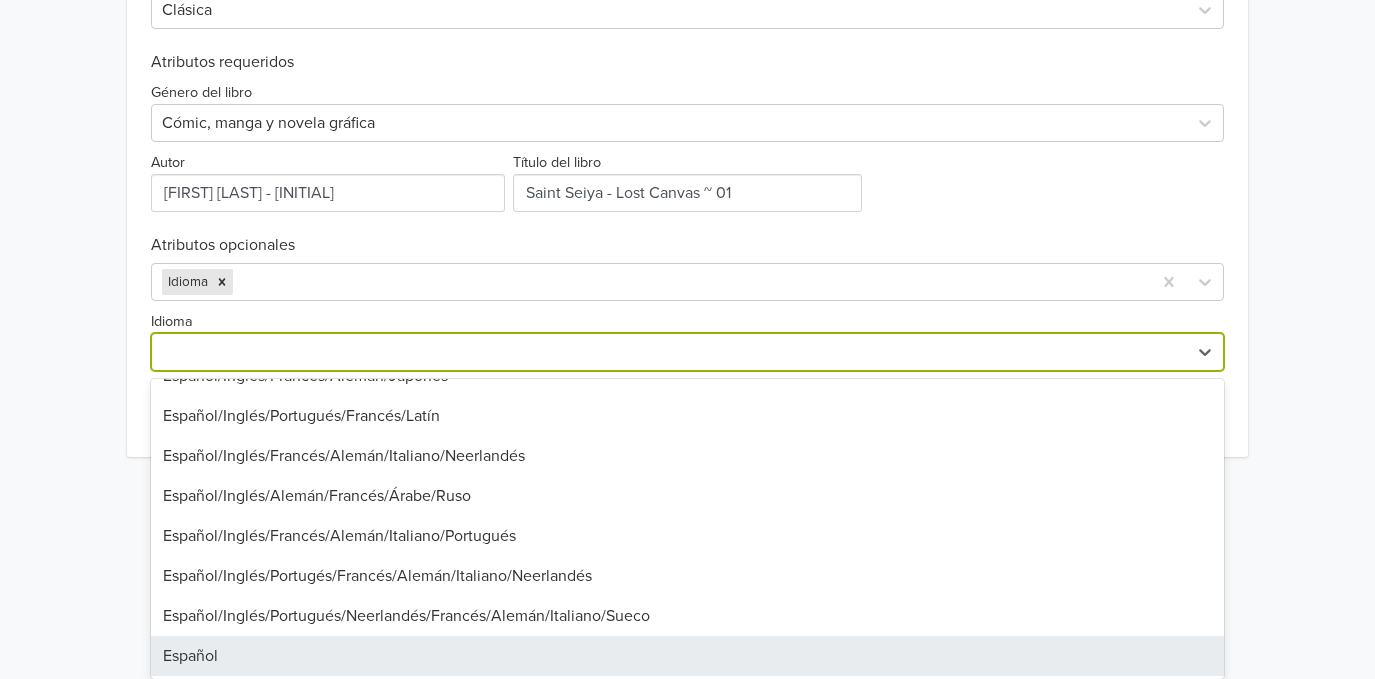 scroll, scrollTop: 632, scrollLeft: 0, axis: vertical 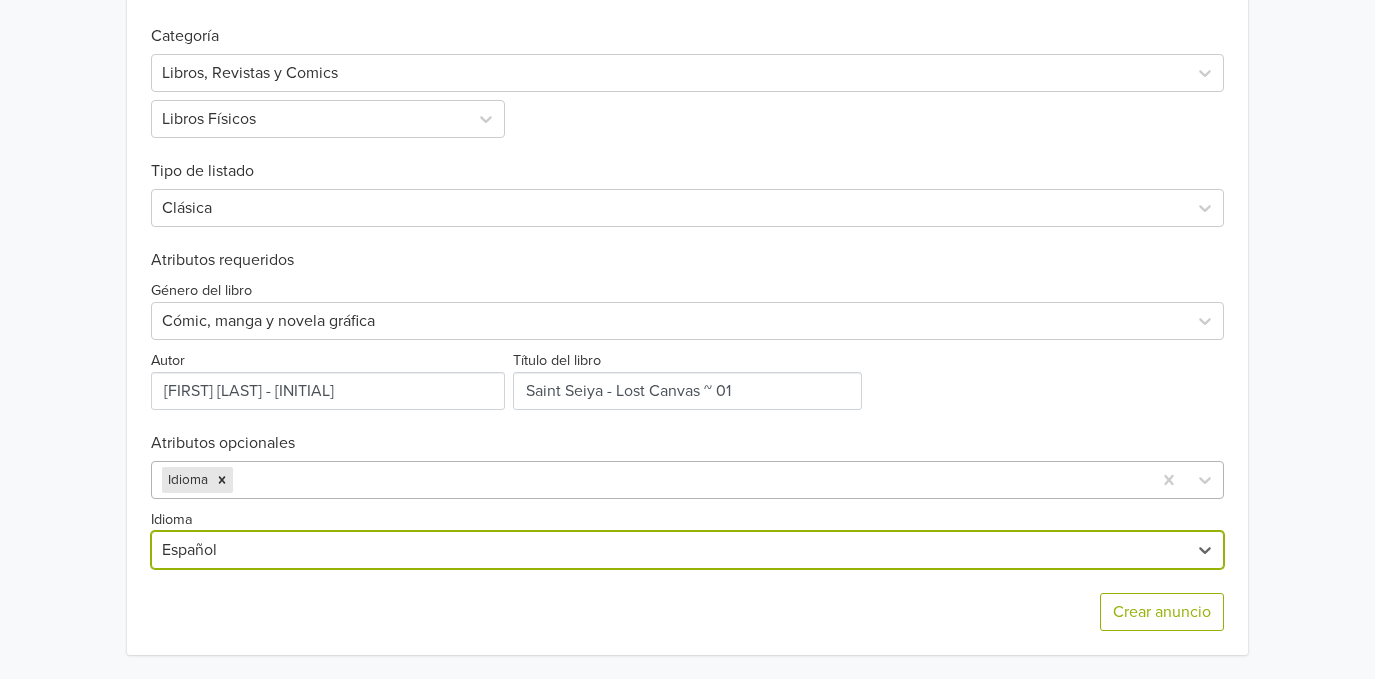 click at bounding box center [689, 480] 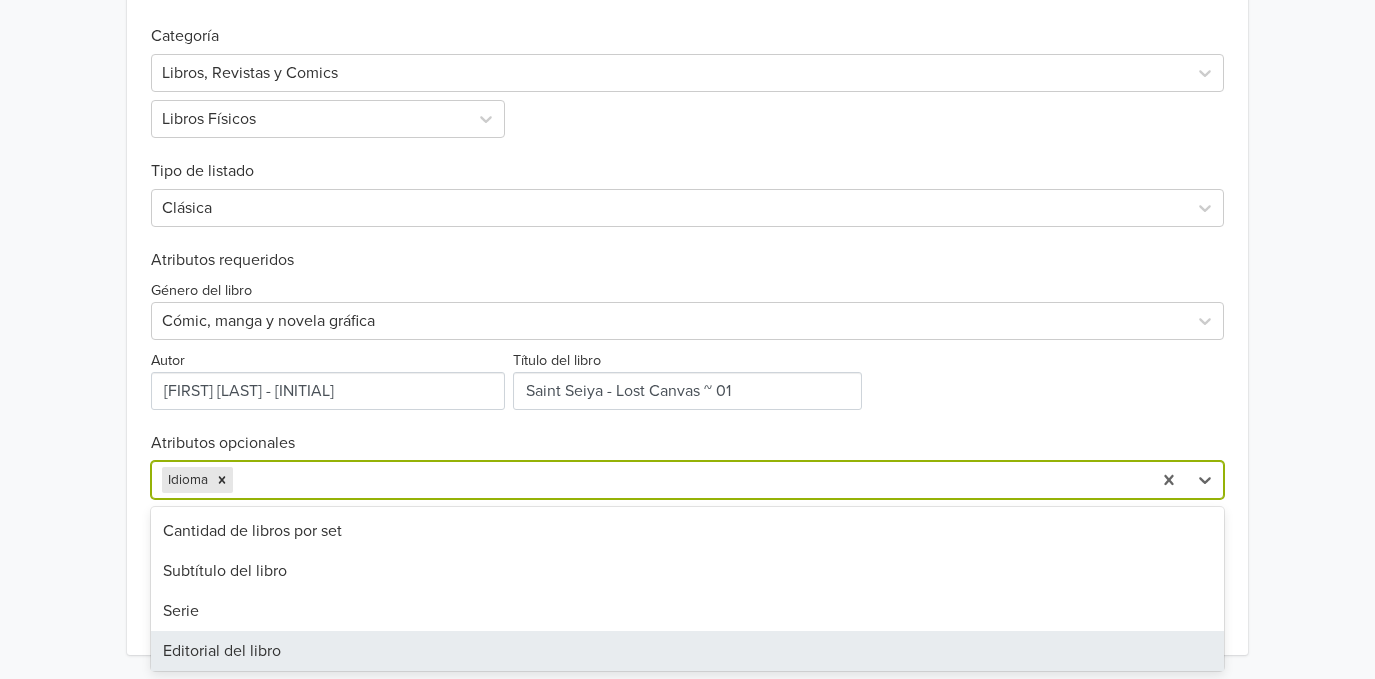 click on "Editorial del libro" at bounding box center (687, 651) 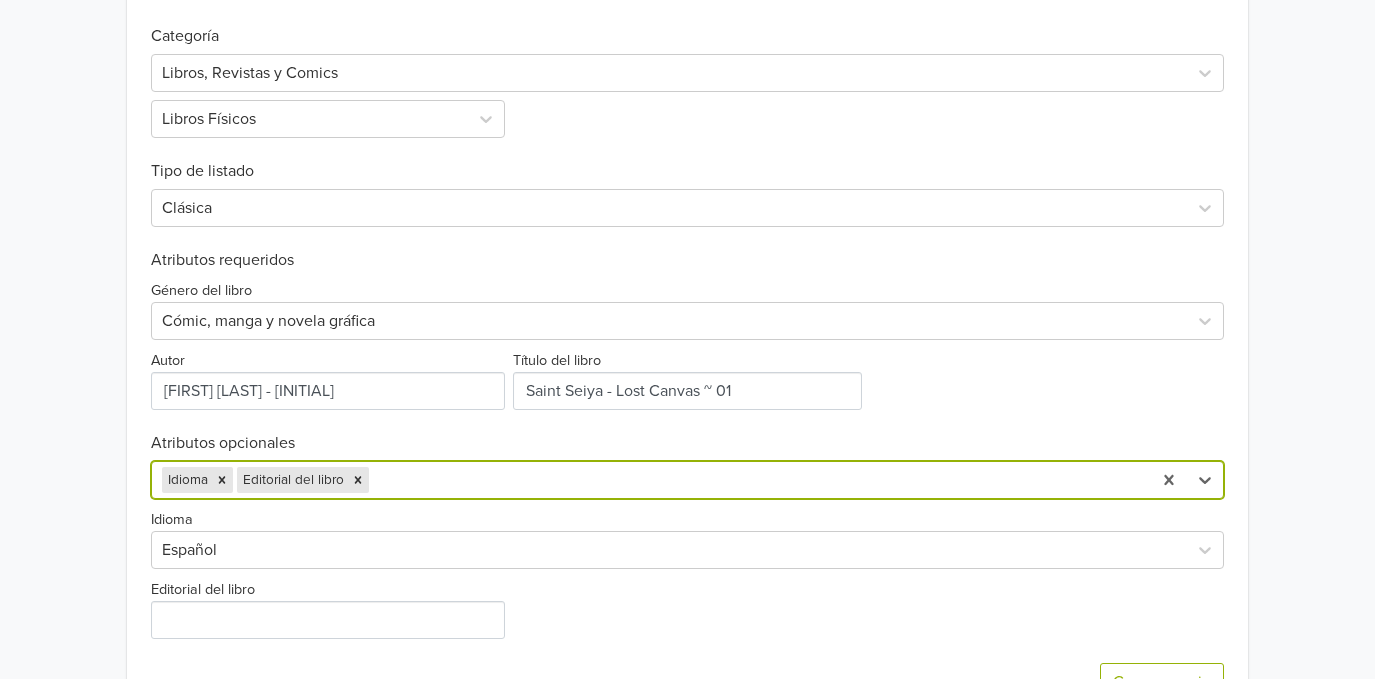 scroll, scrollTop: 656, scrollLeft: 0, axis: vertical 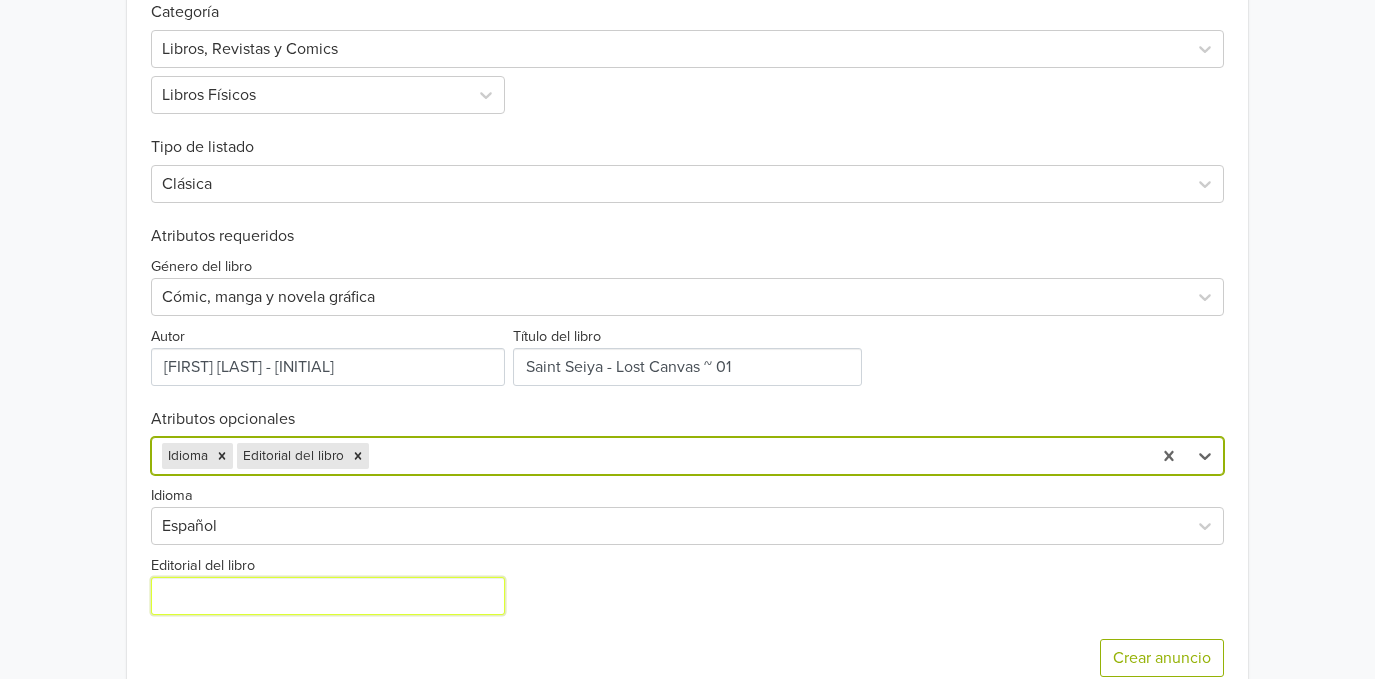 click on "Editorial del libro" at bounding box center [328, 596] 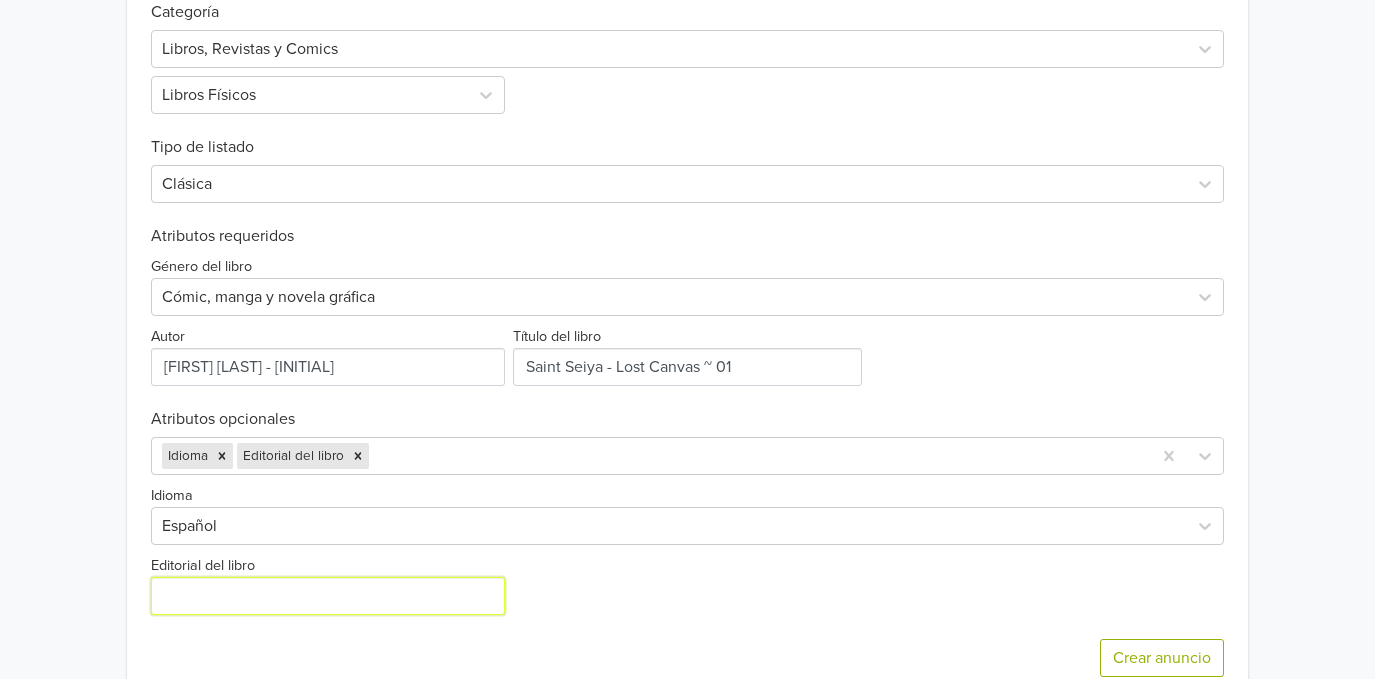 type on "Ivrea [COUNTRY]" 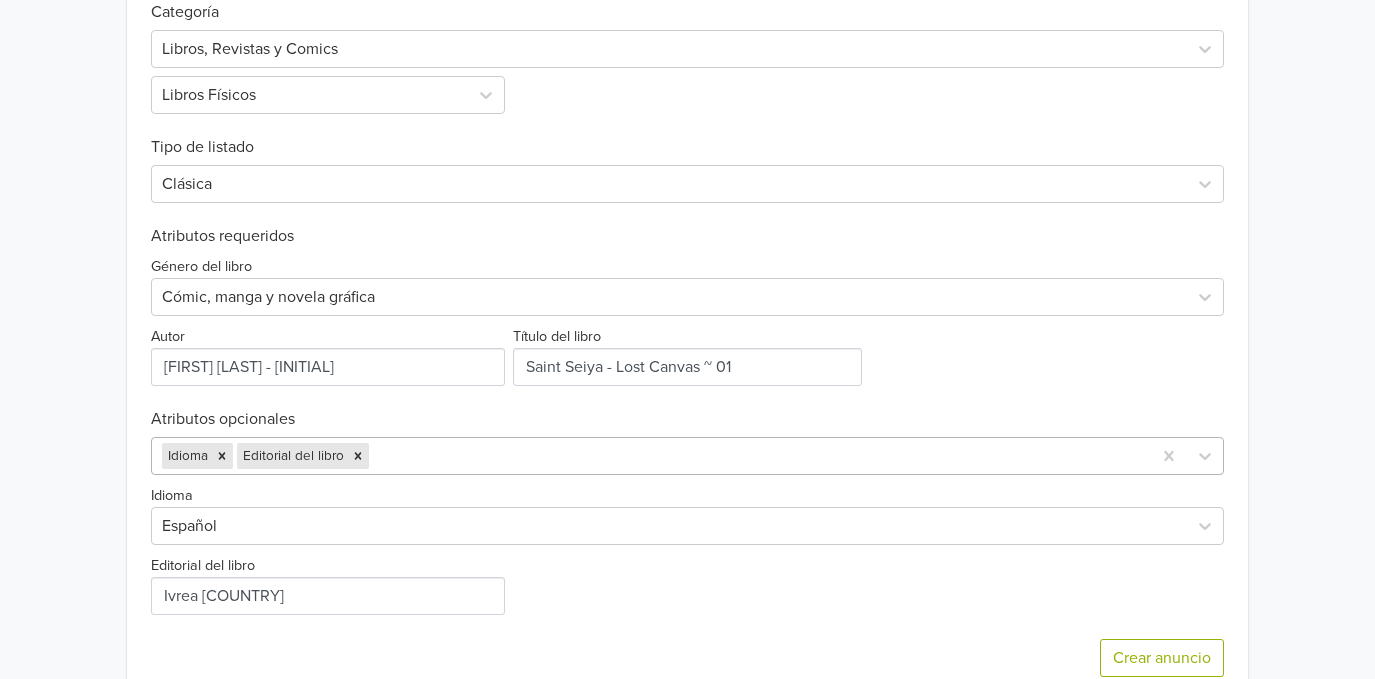 click on "Idioma Editorial del libro" at bounding box center [687, 456] 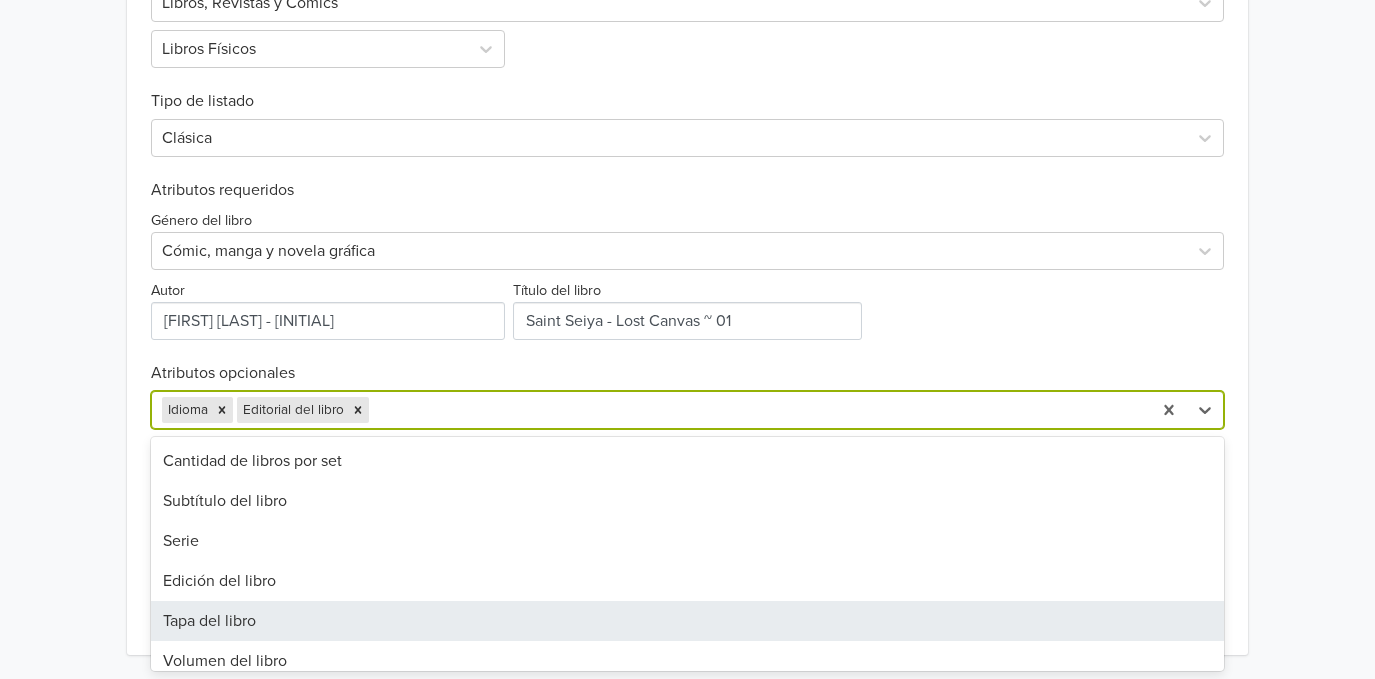 click on "Tapa del libro" at bounding box center [687, 621] 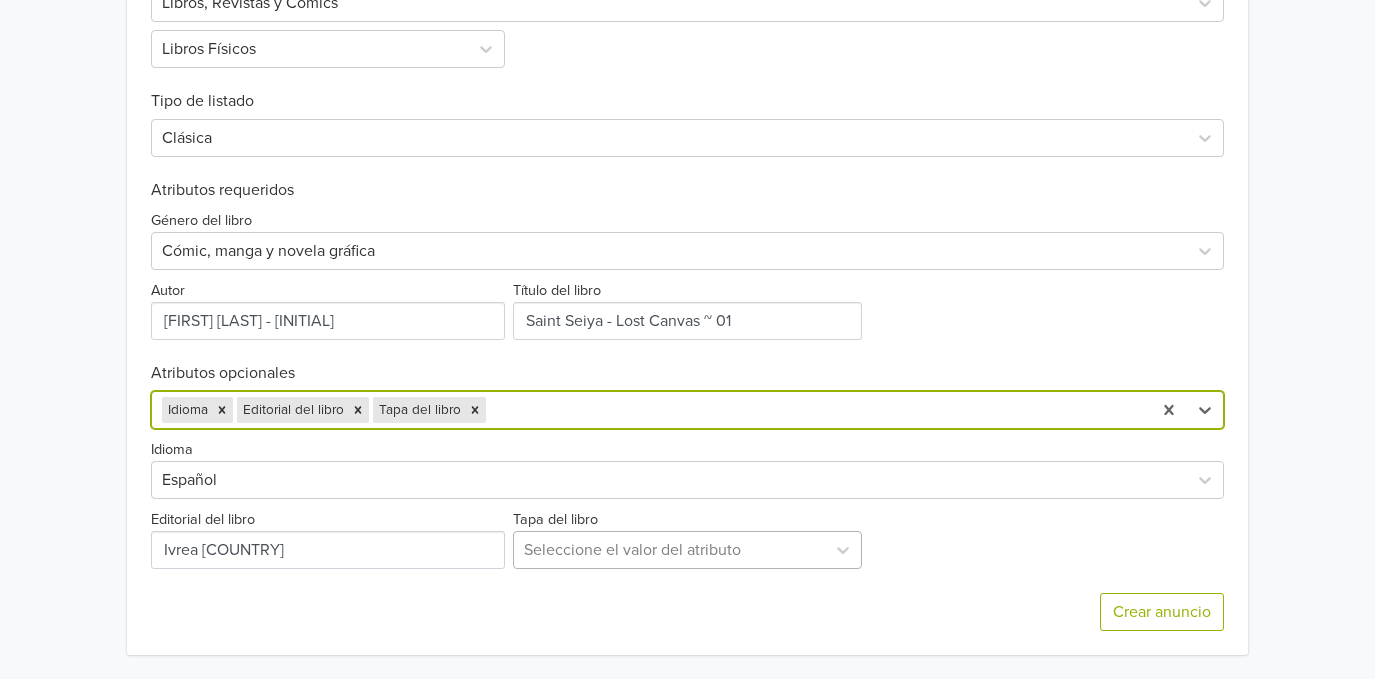 click at bounding box center (670, 550) 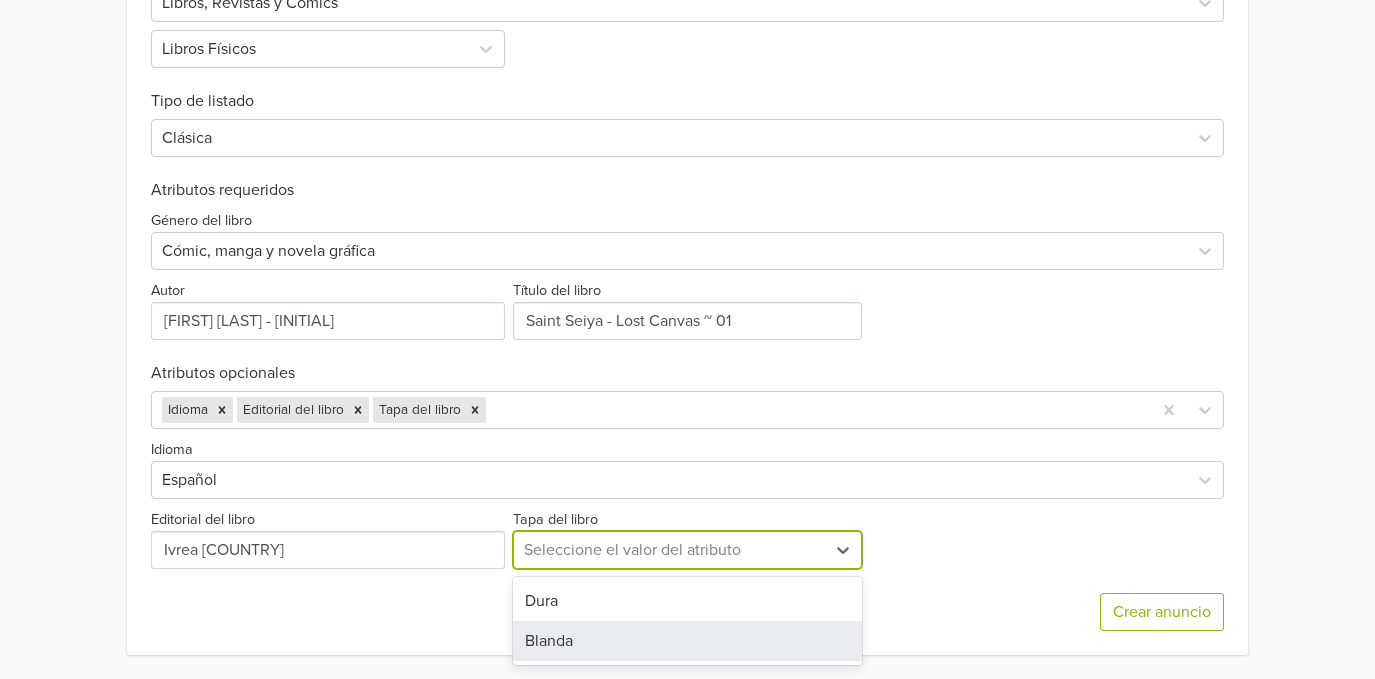 click on "[BINDING]" at bounding box center (688, 641) 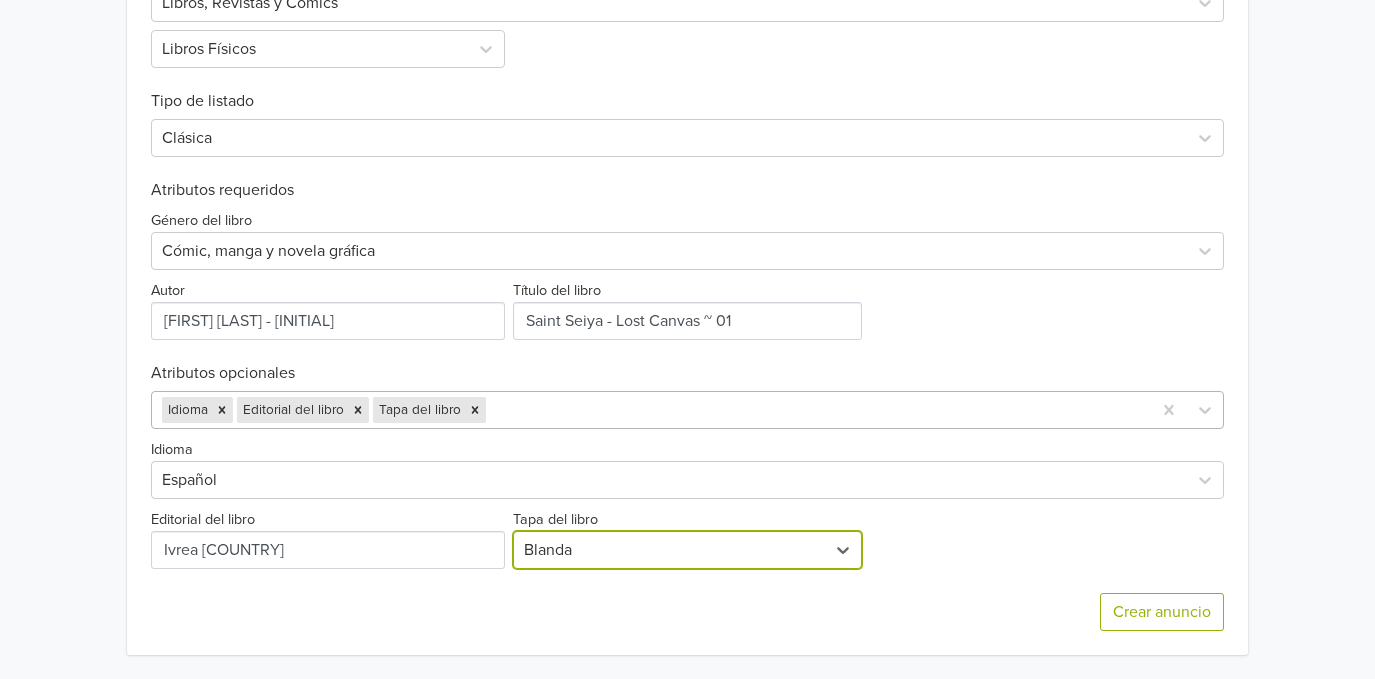 click at bounding box center [815, 410] 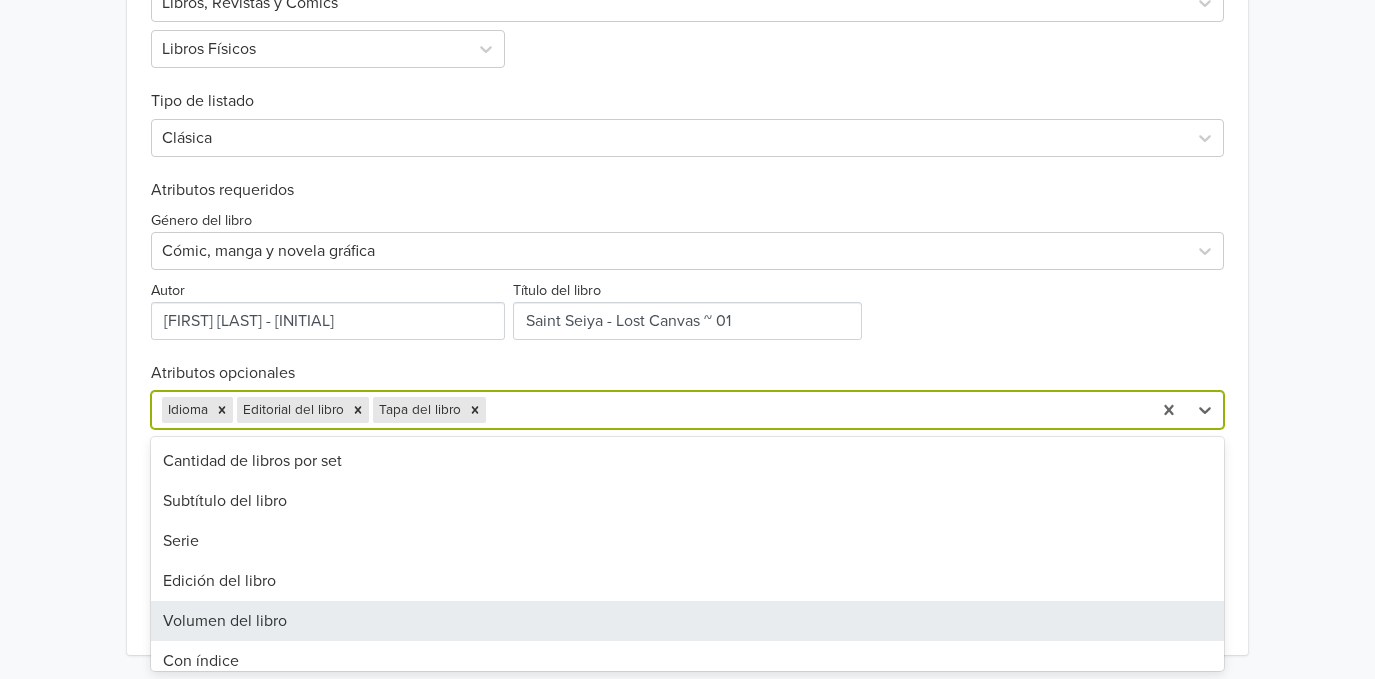 click on "Volumen del libro" at bounding box center [687, 621] 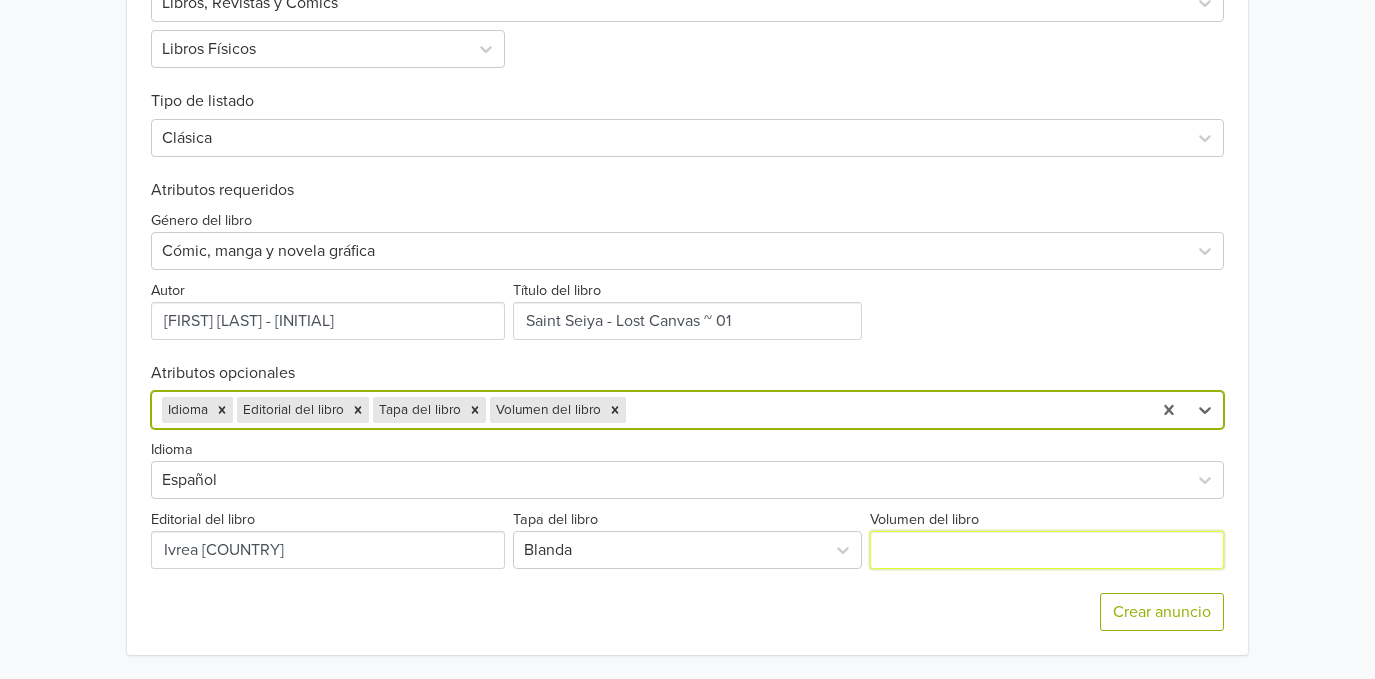 drag, startPoint x: 905, startPoint y: 550, endPoint x: 927, endPoint y: 549, distance: 22.022715 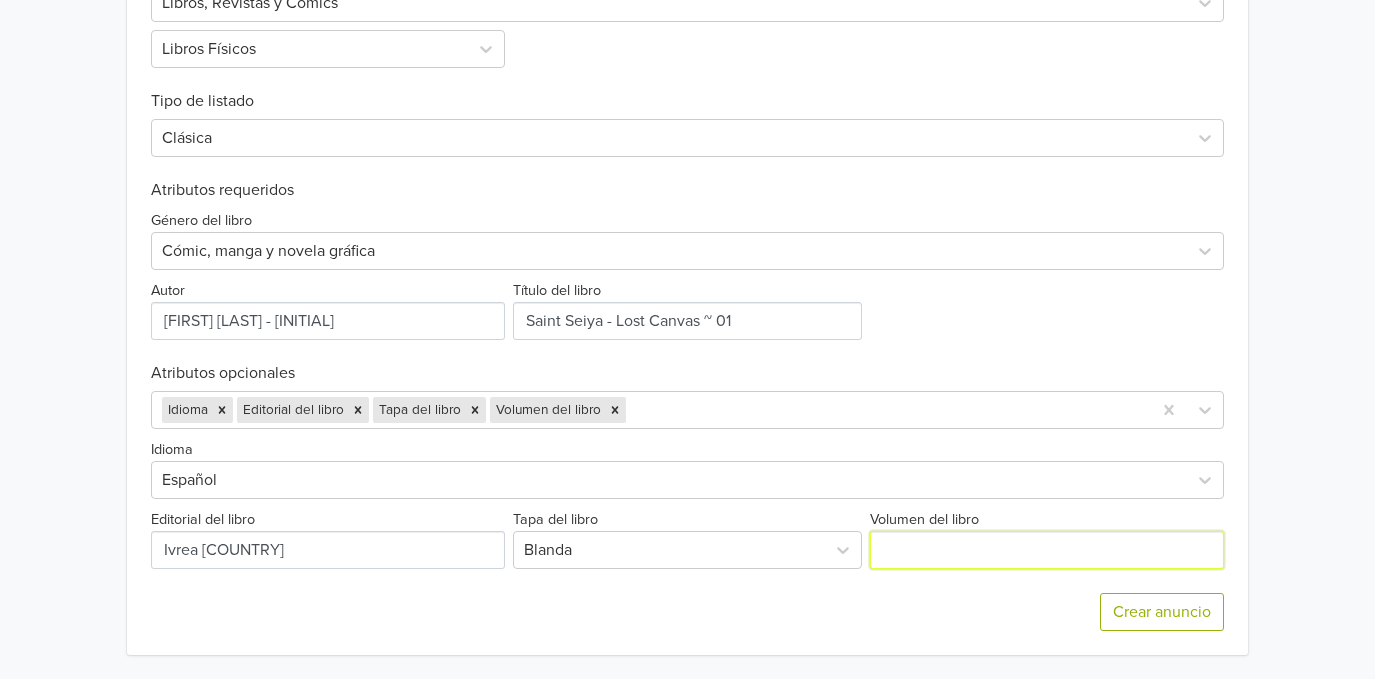 type on "[VOLUME] 01" 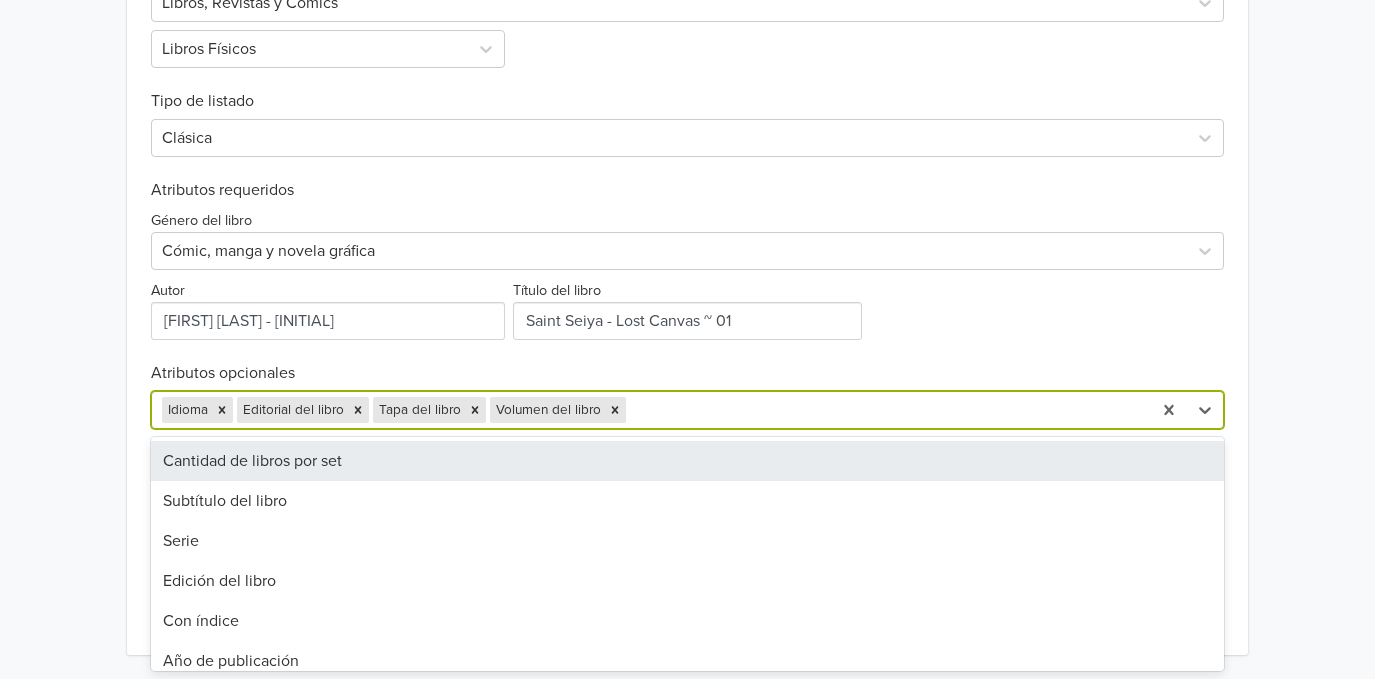 click at bounding box center (885, 410) 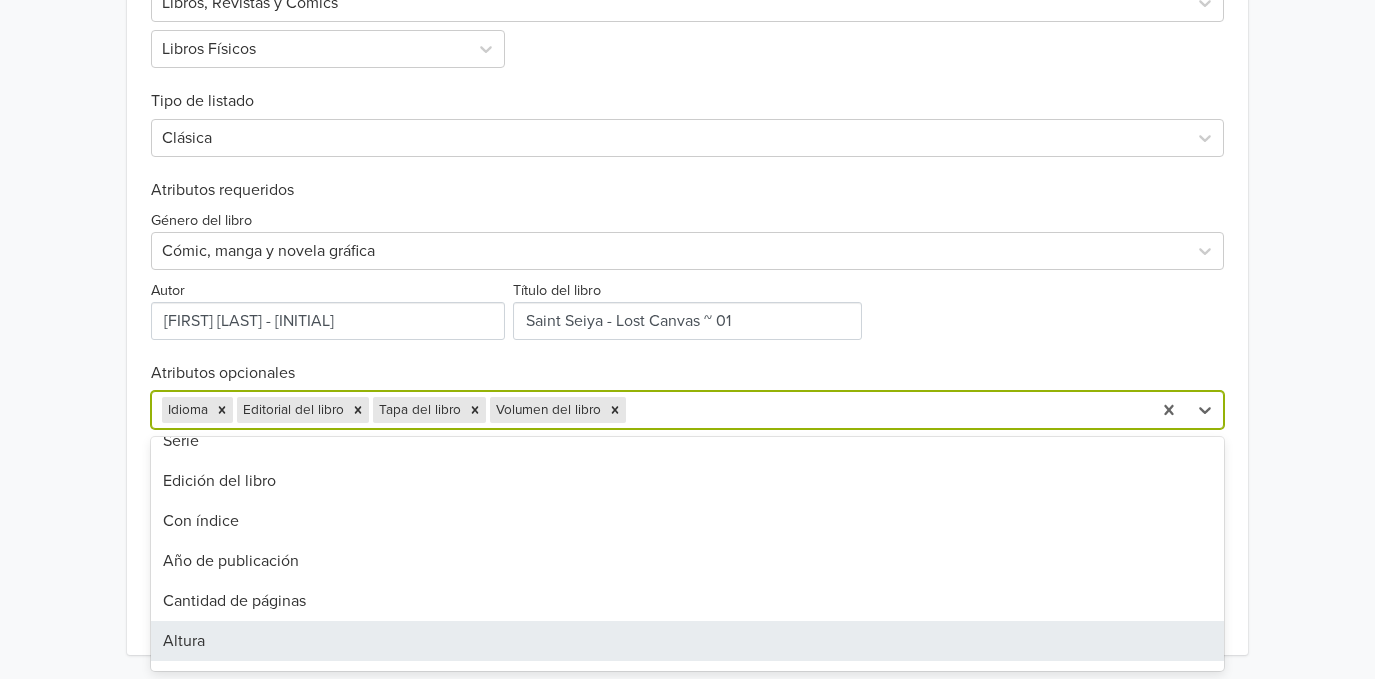 scroll, scrollTop: 133, scrollLeft: 0, axis: vertical 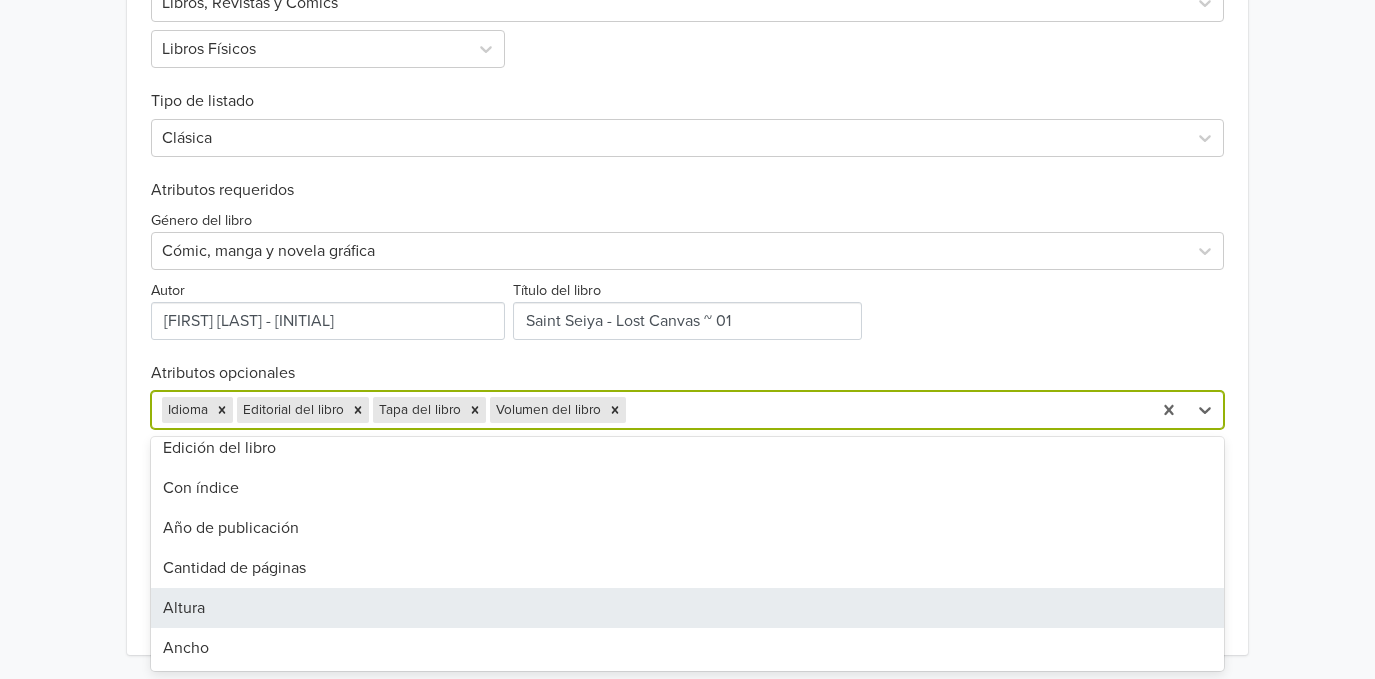 click on "[ATTRIBUTE]" at bounding box center (687, 608) 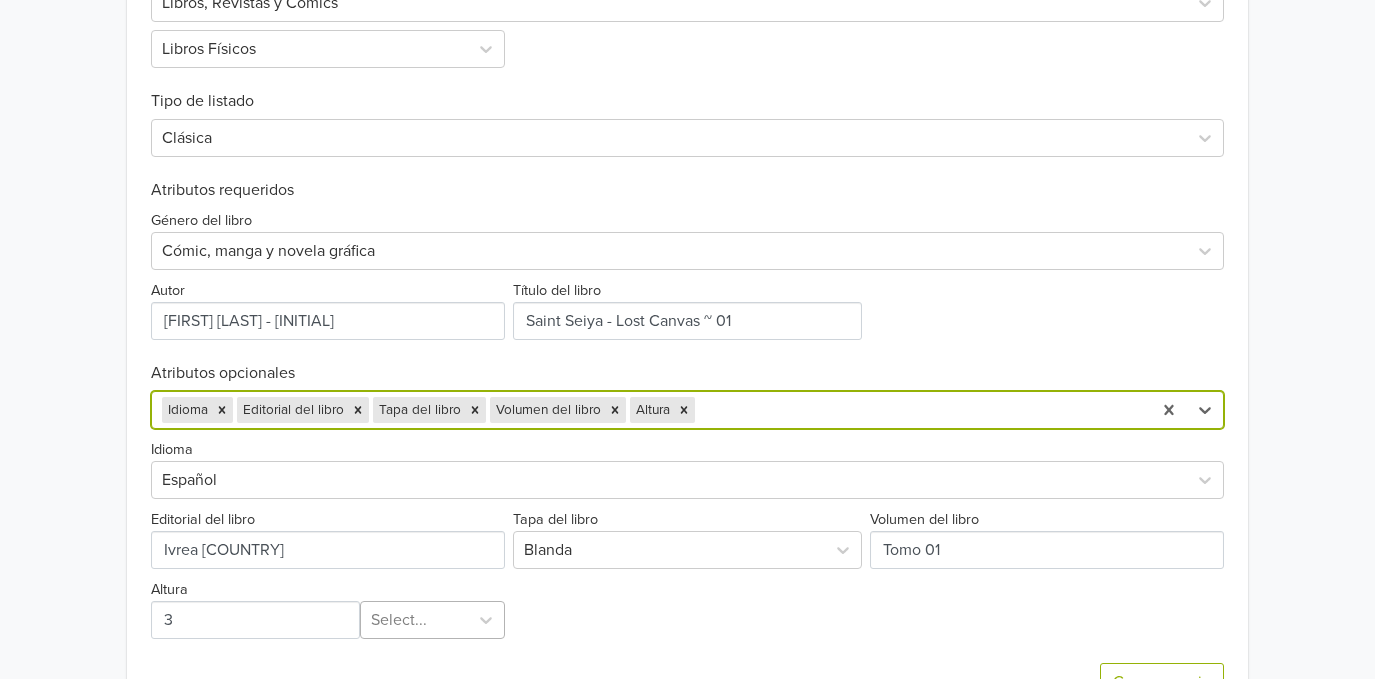 click on "Select..." at bounding box center [432, 620] 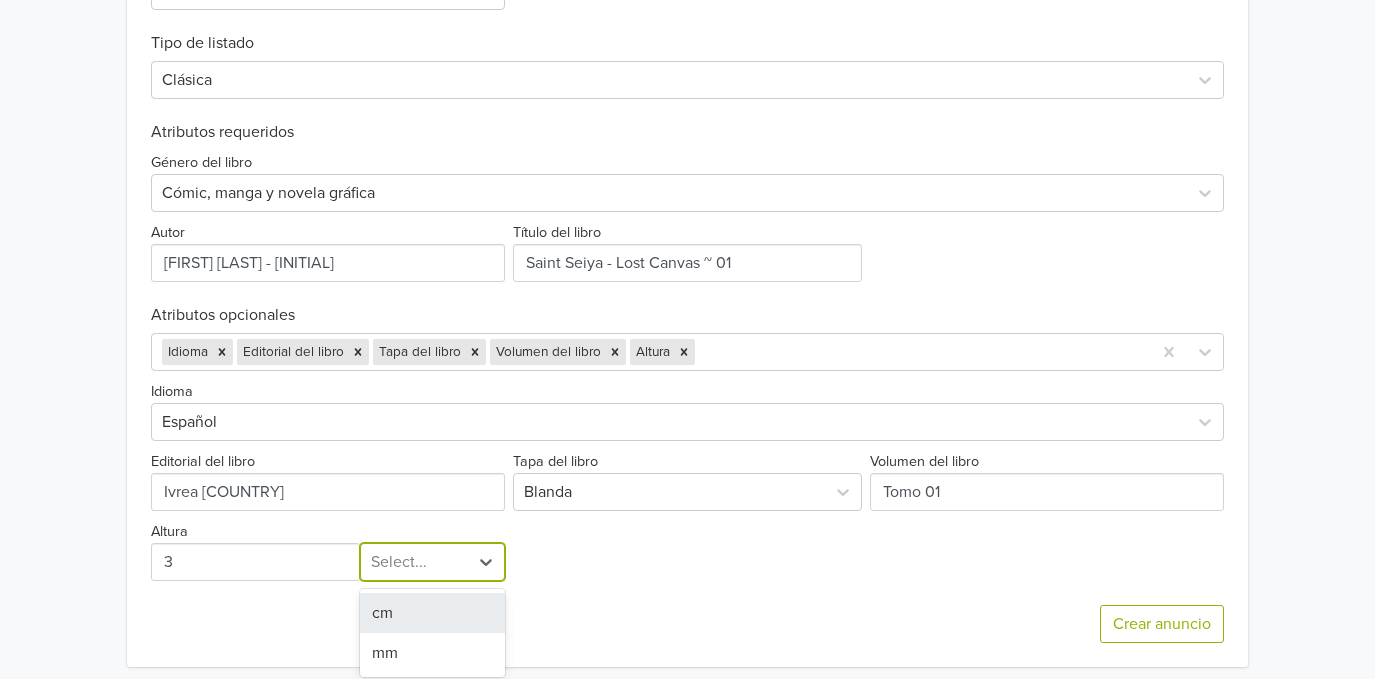 scroll, scrollTop: 766, scrollLeft: 0, axis: vertical 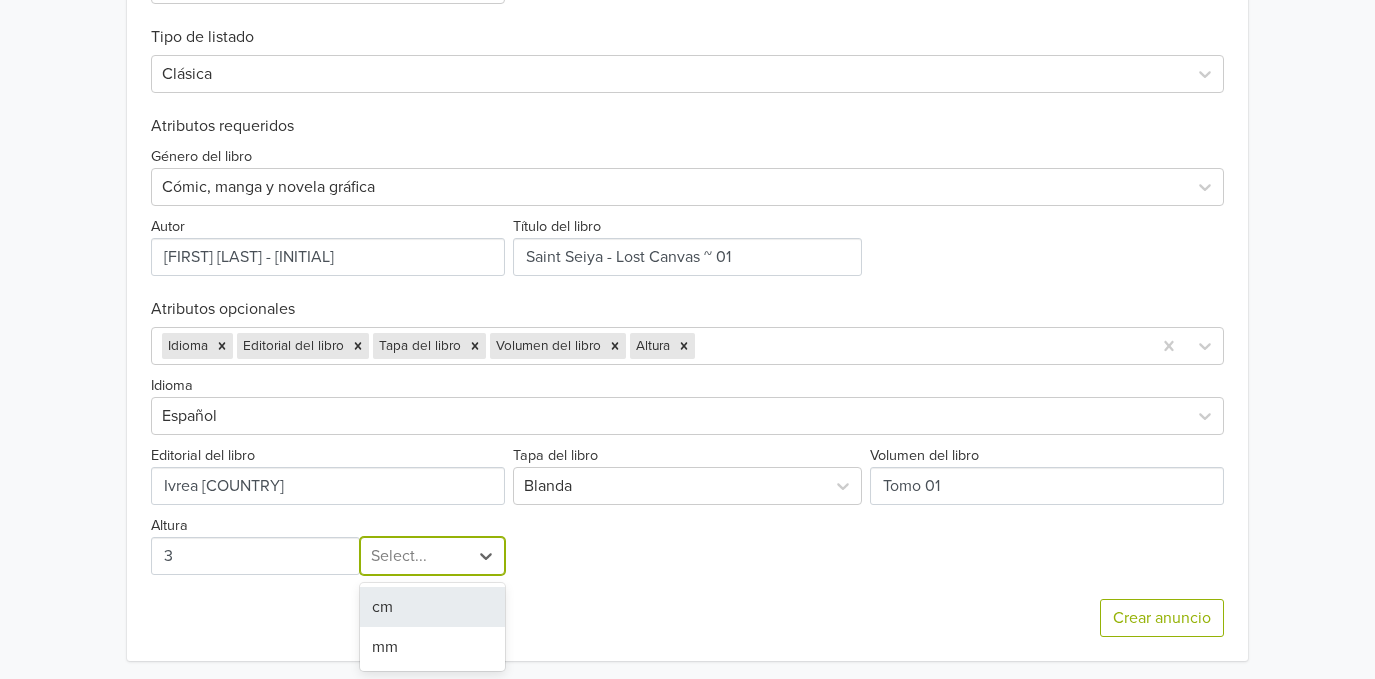 drag, startPoint x: 394, startPoint y: 616, endPoint x: 451, endPoint y: 572, distance: 72.00694 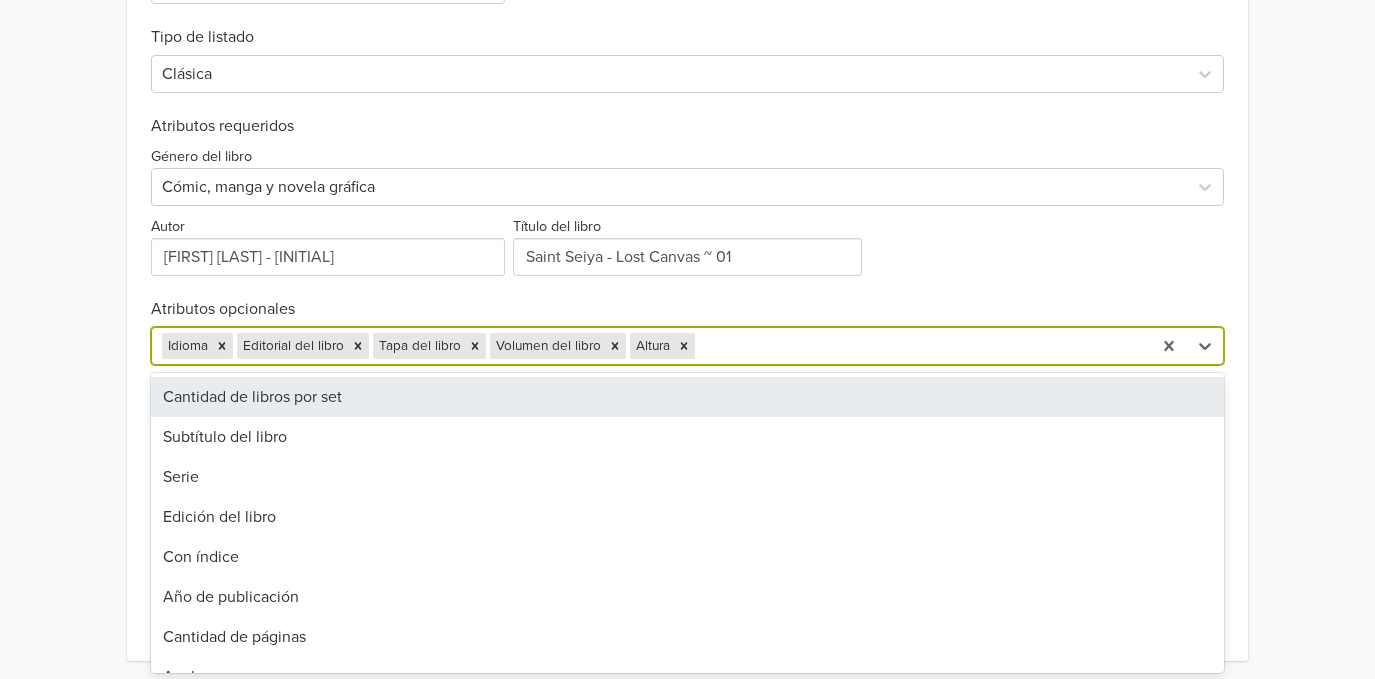 click at bounding box center (920, 346) 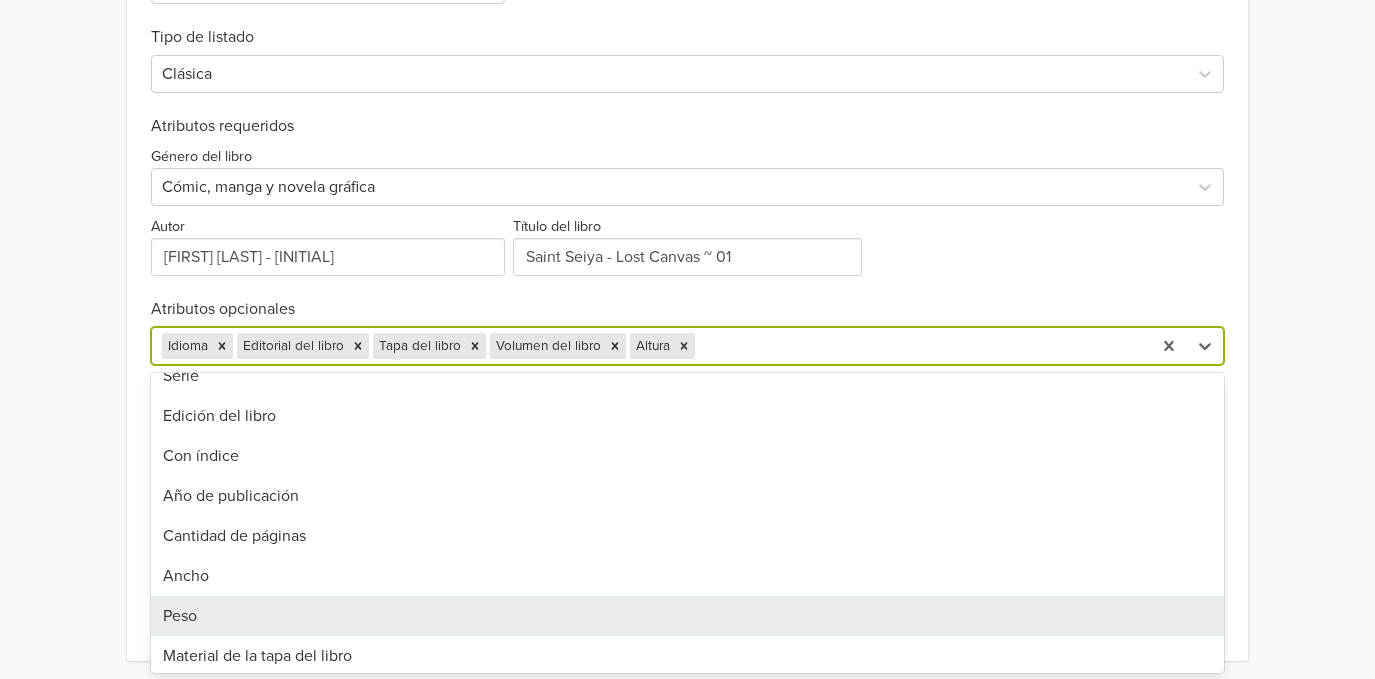 scroll, scrollTop: 133, scrollLeft: 0, axis: vertical 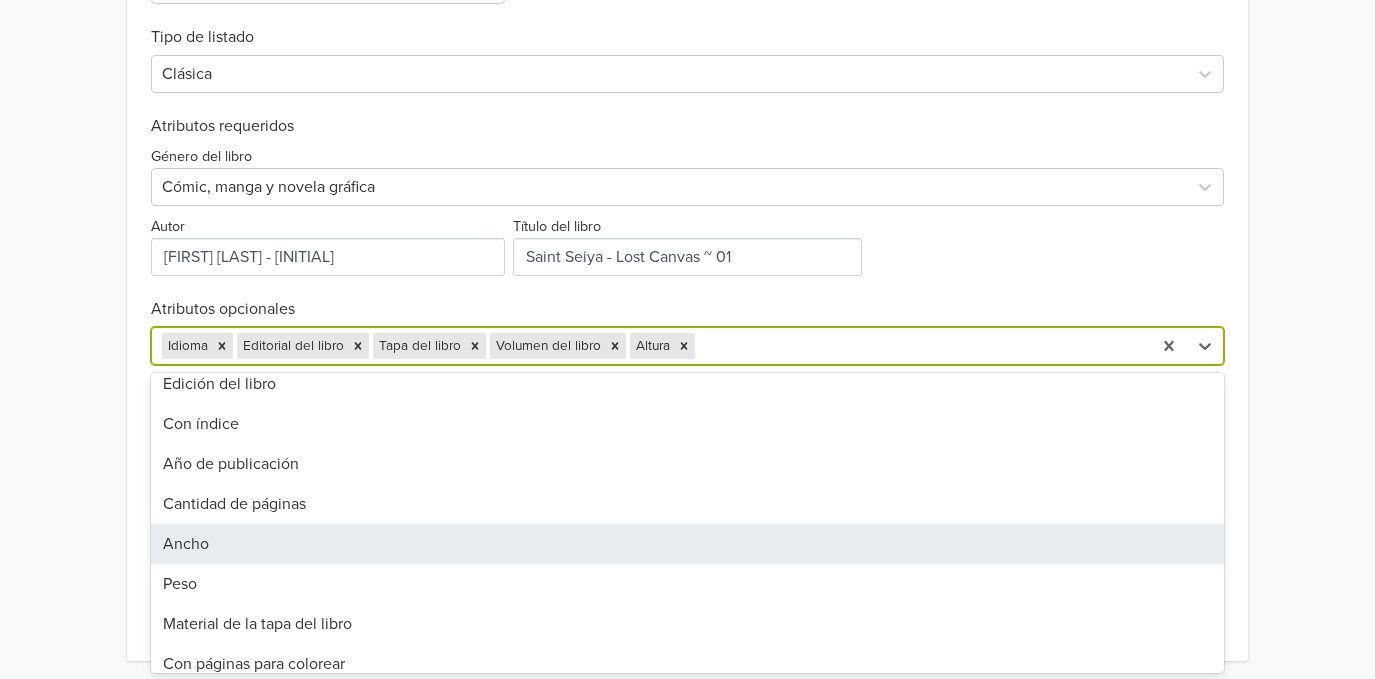 click on "Ancho" at bounding box center (687, 544) 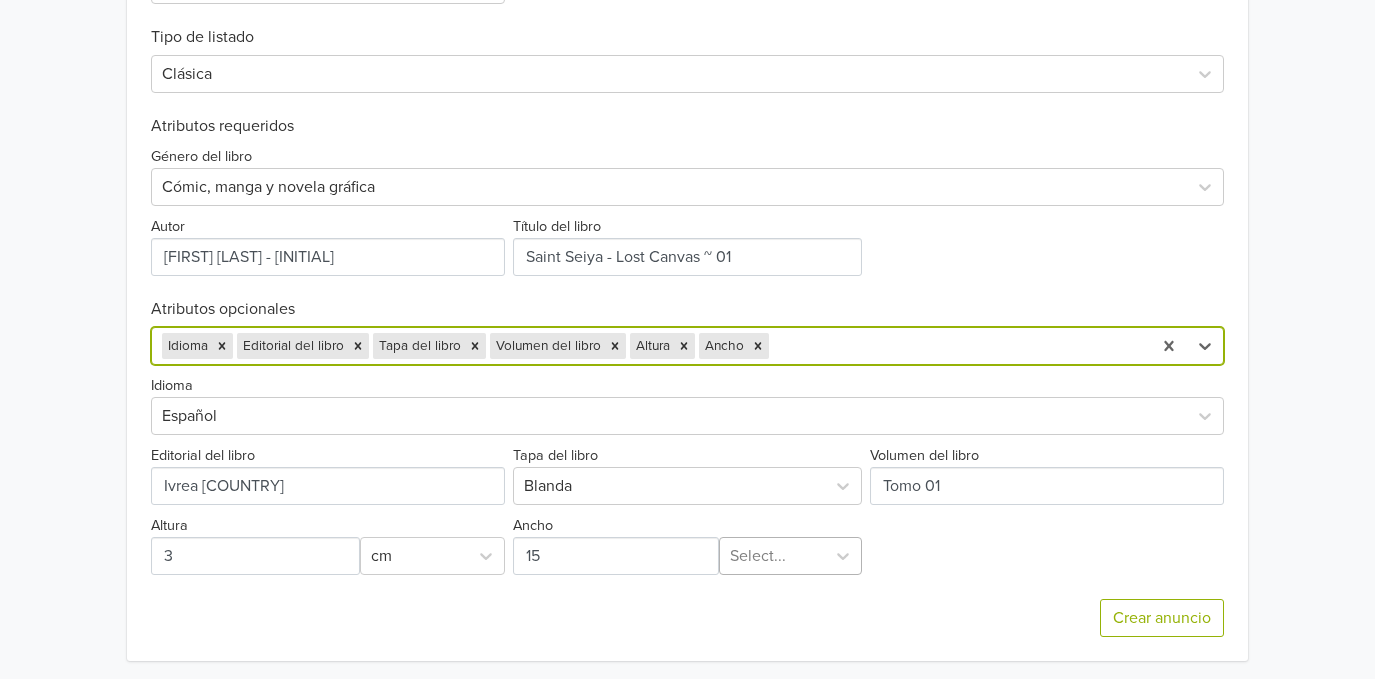 click at bounding box center [772, 556] 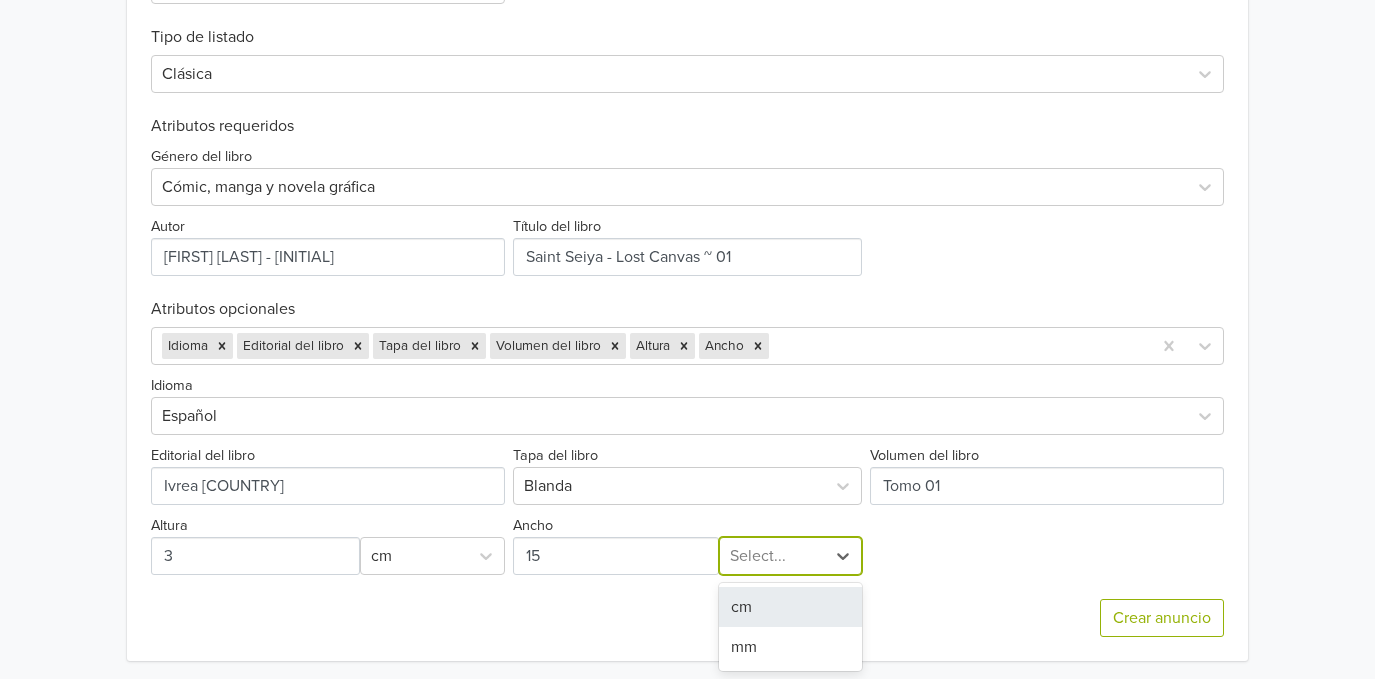 click on "cm" at bounding box center (790, 607) 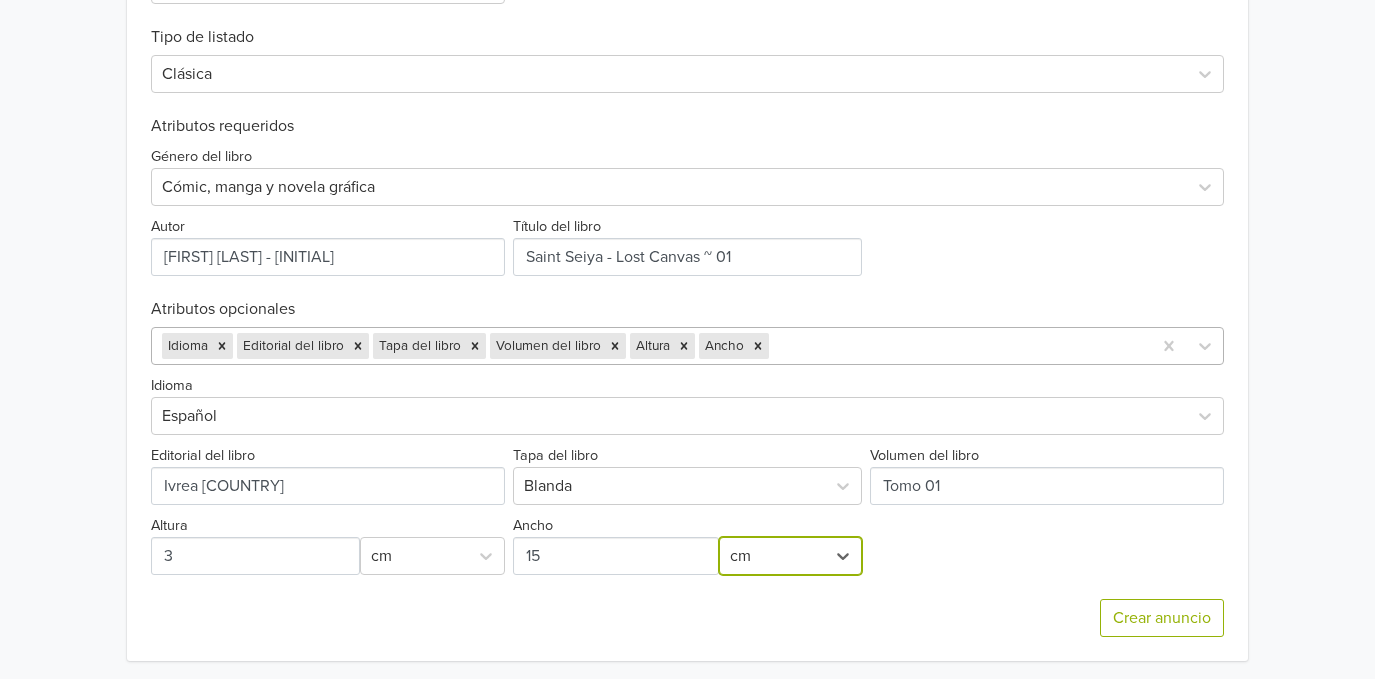 click at bounding box center (957, 346) 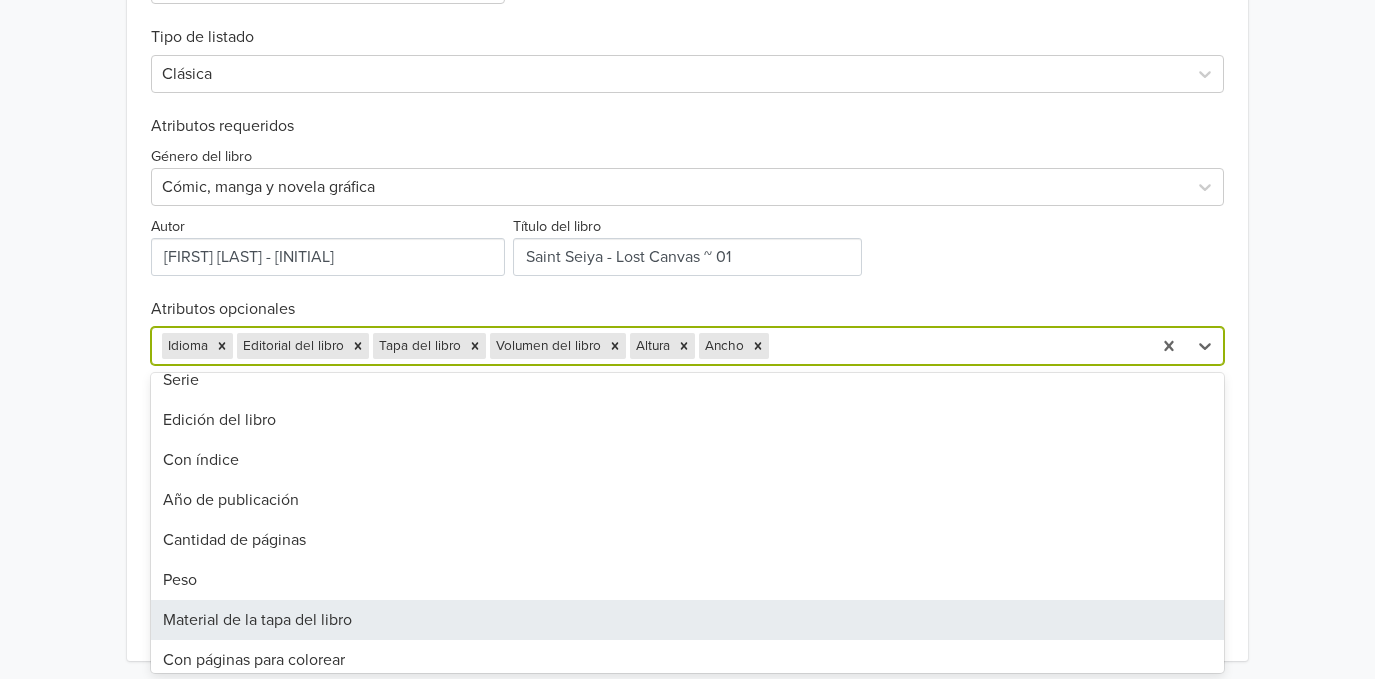 scroll, scrollTop: 133, scrollLeft: 0, axis: vertical 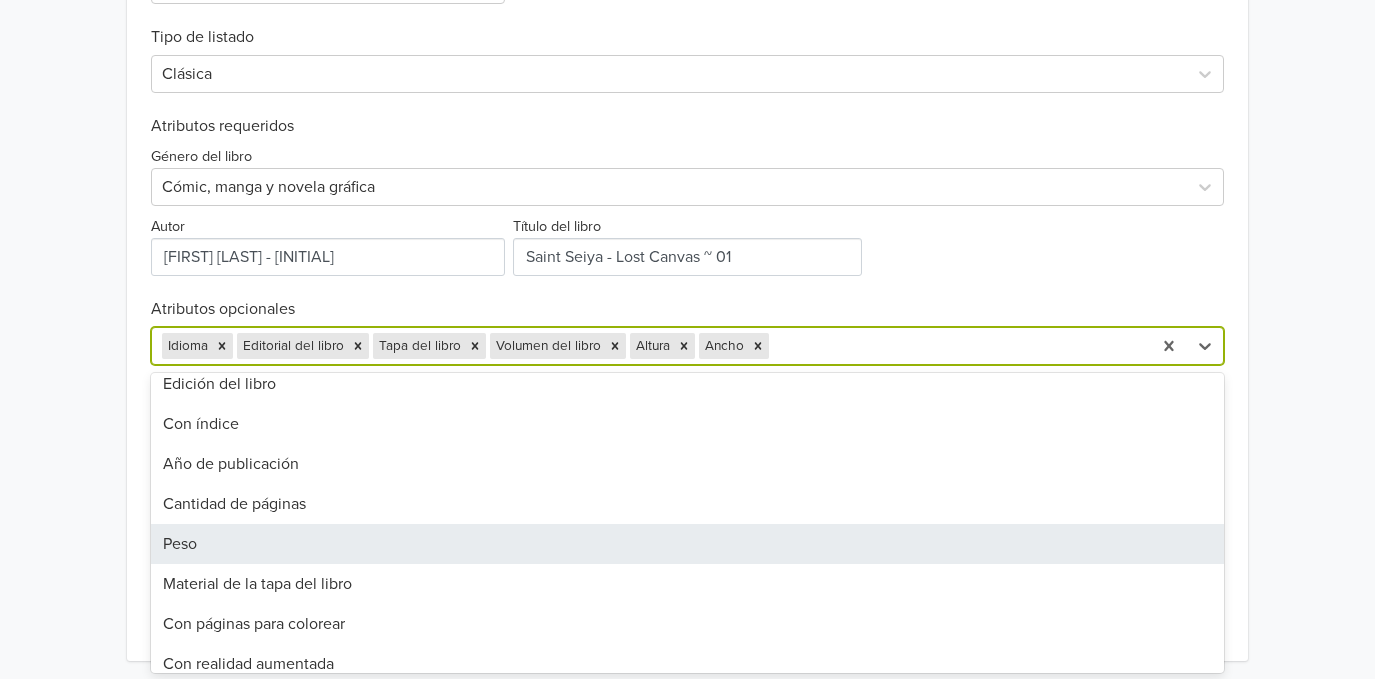 click on "Peso" at bounding box center (687, 544) 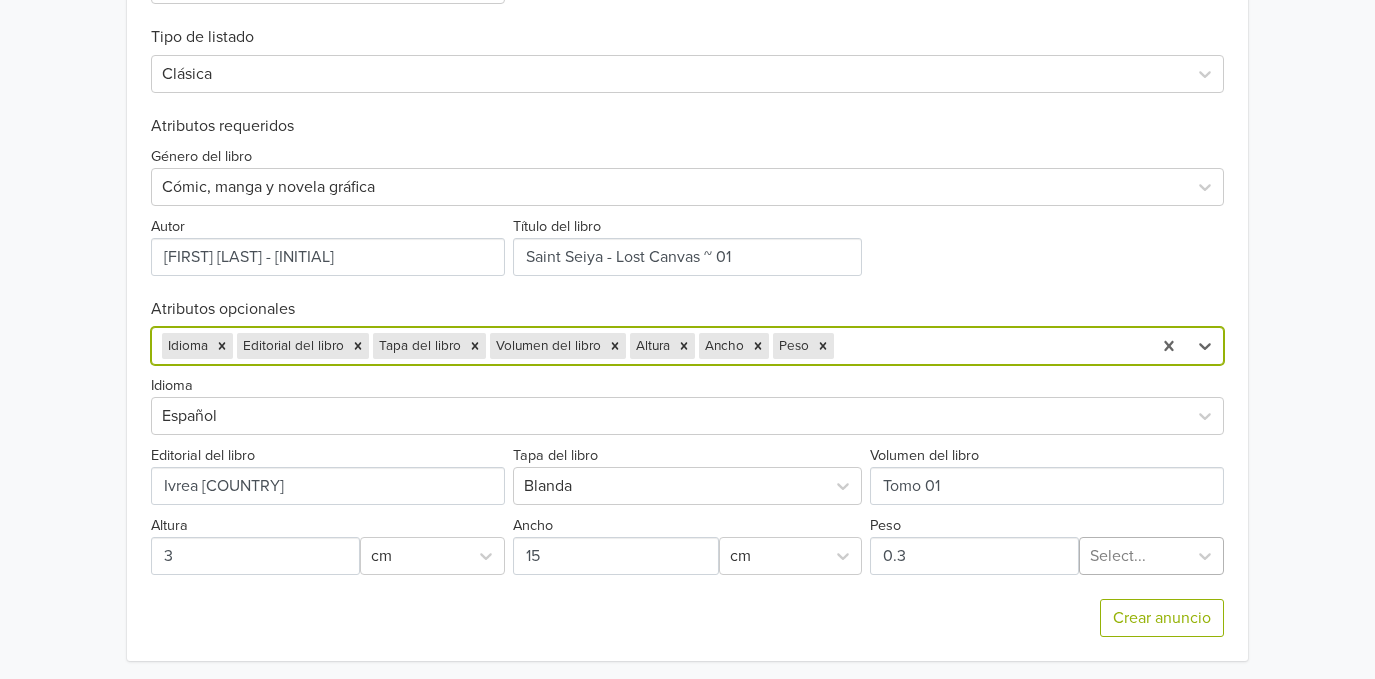 click at bounding box center [1133, 556] 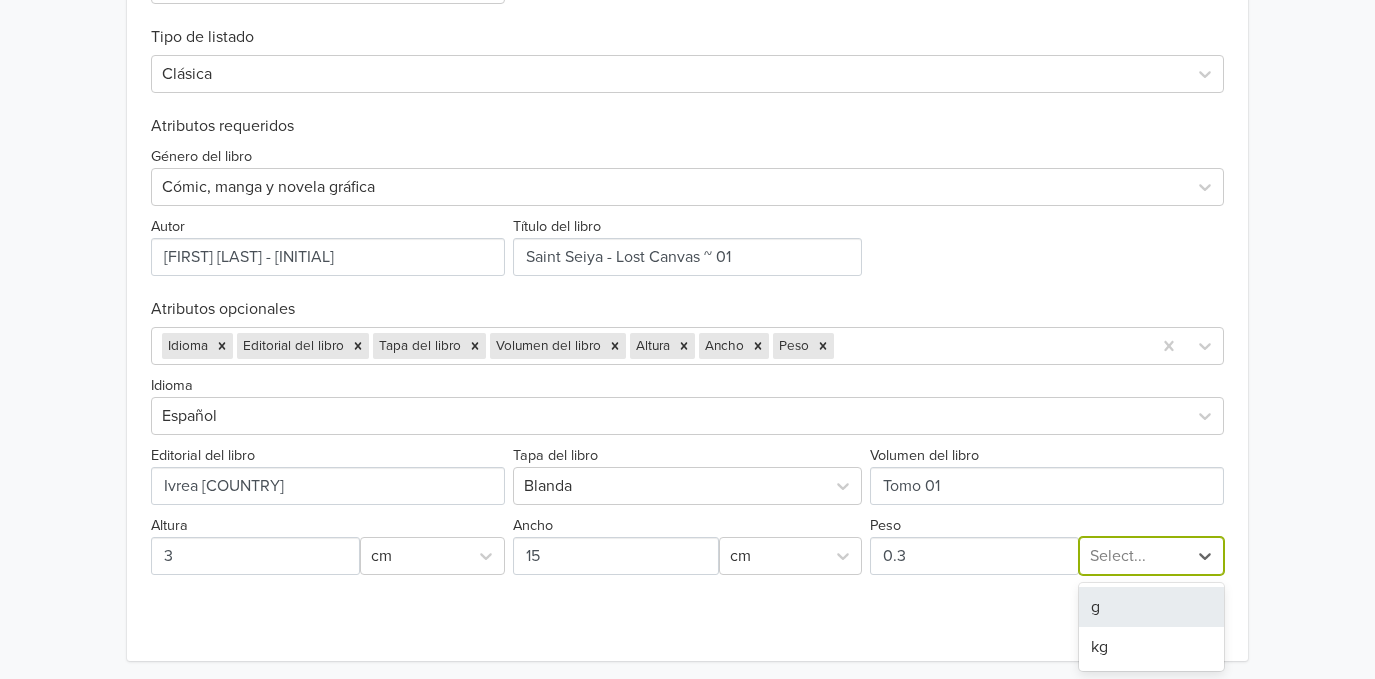 click on "g" at bounding box center [1151, 607] 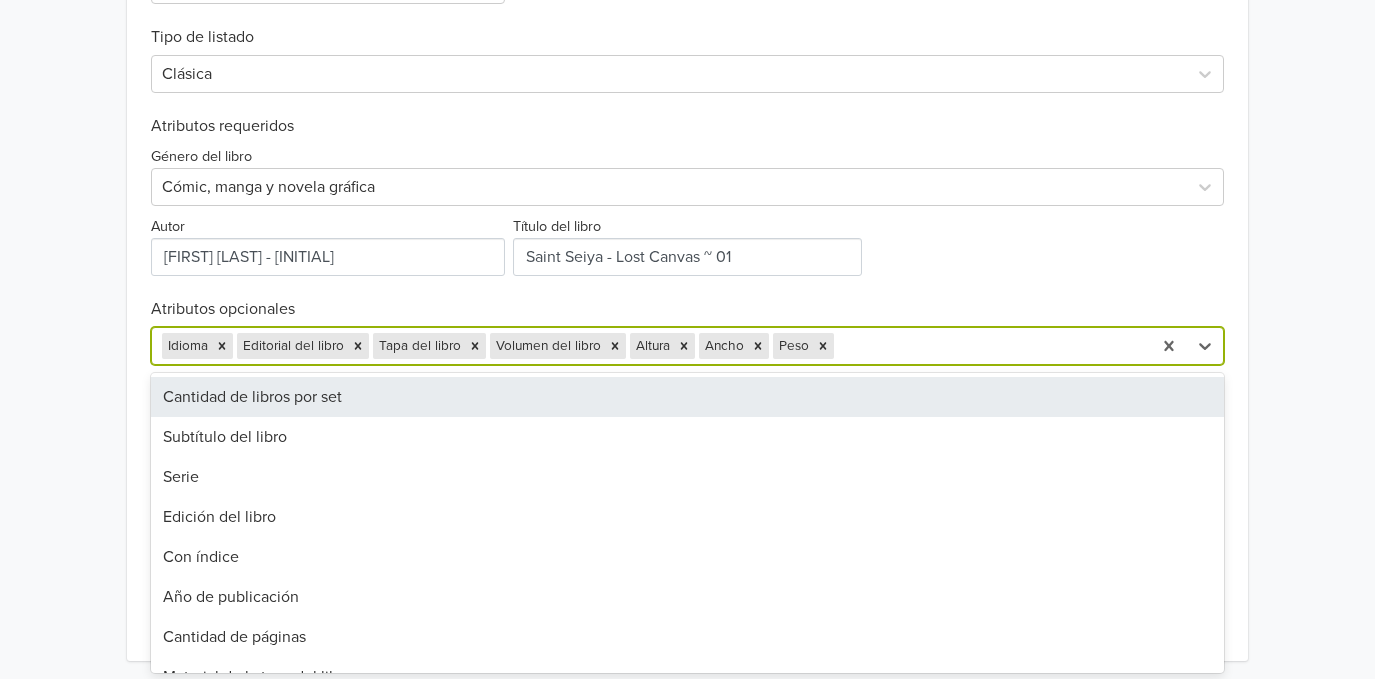click at bounding box center [989, 346] 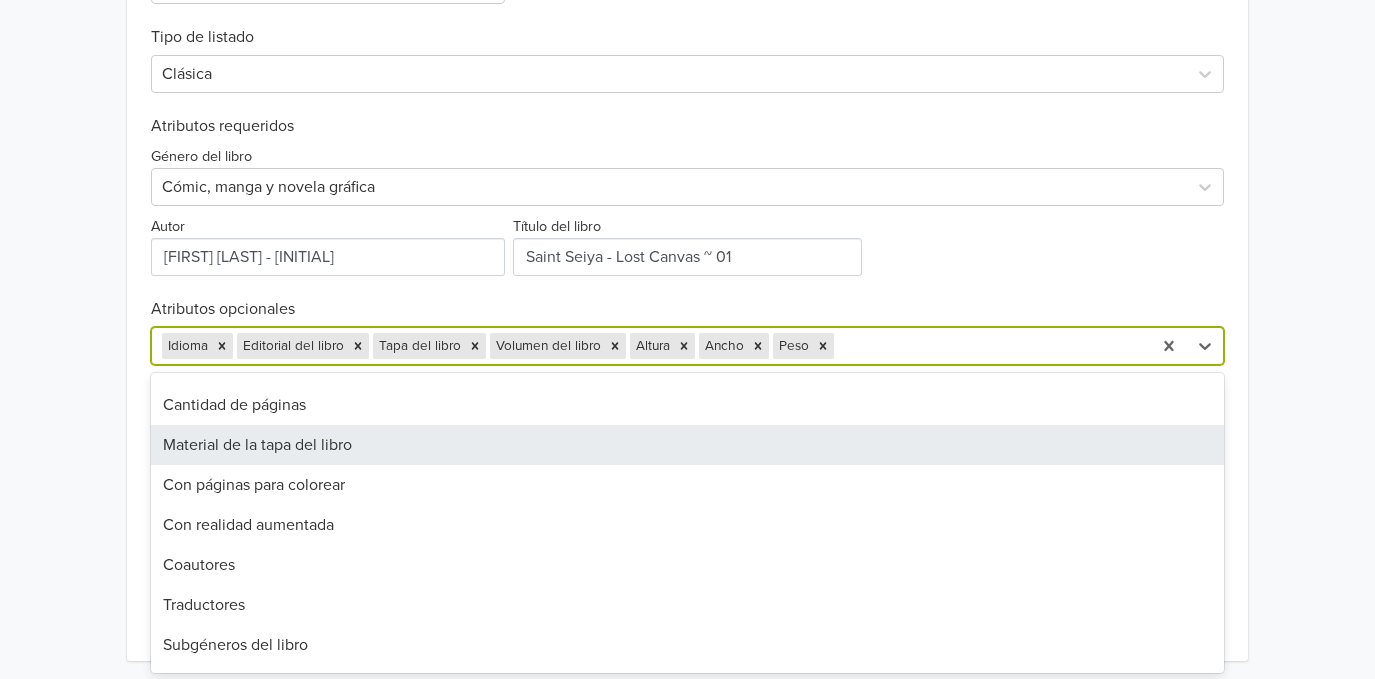 scroll, scrollTop: 266, scrollLeft: 0, axis: vertical 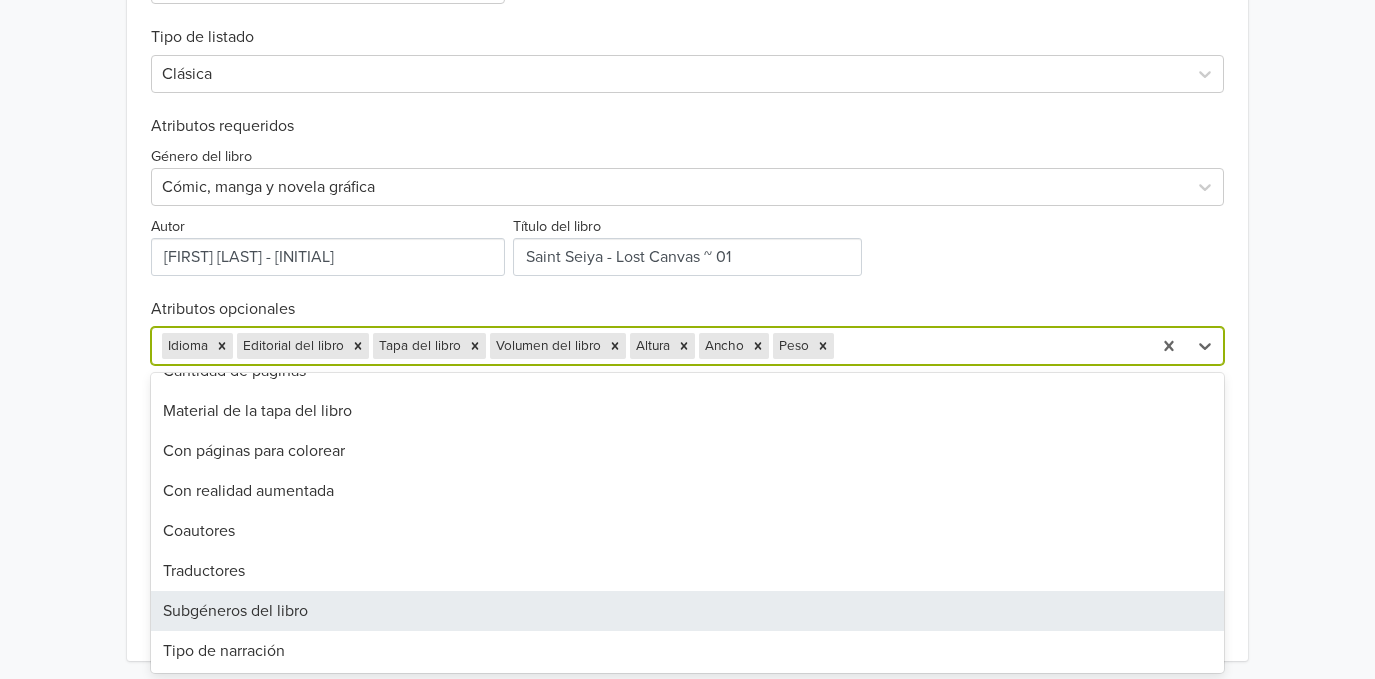click on "Subgéneros del libro" at bounding box center [687, 611] 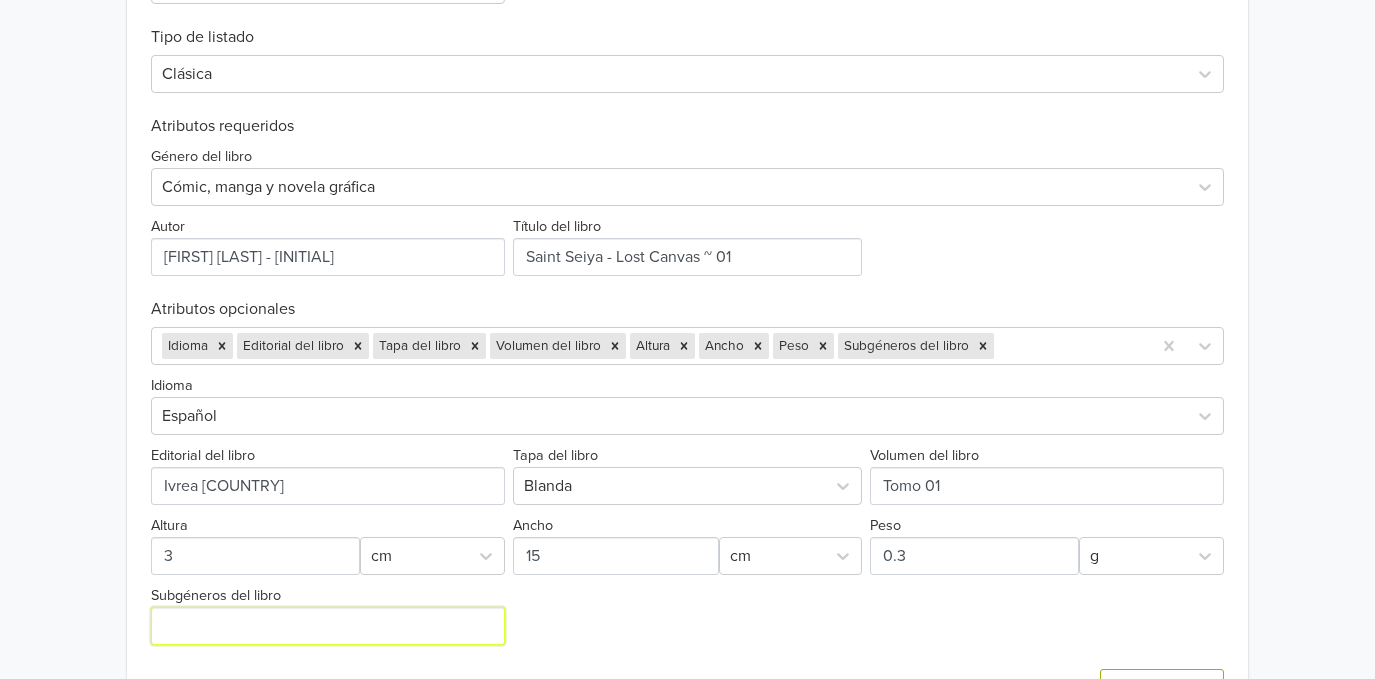 click on "Subgéneros del libro" at bounding box center (328, 626) 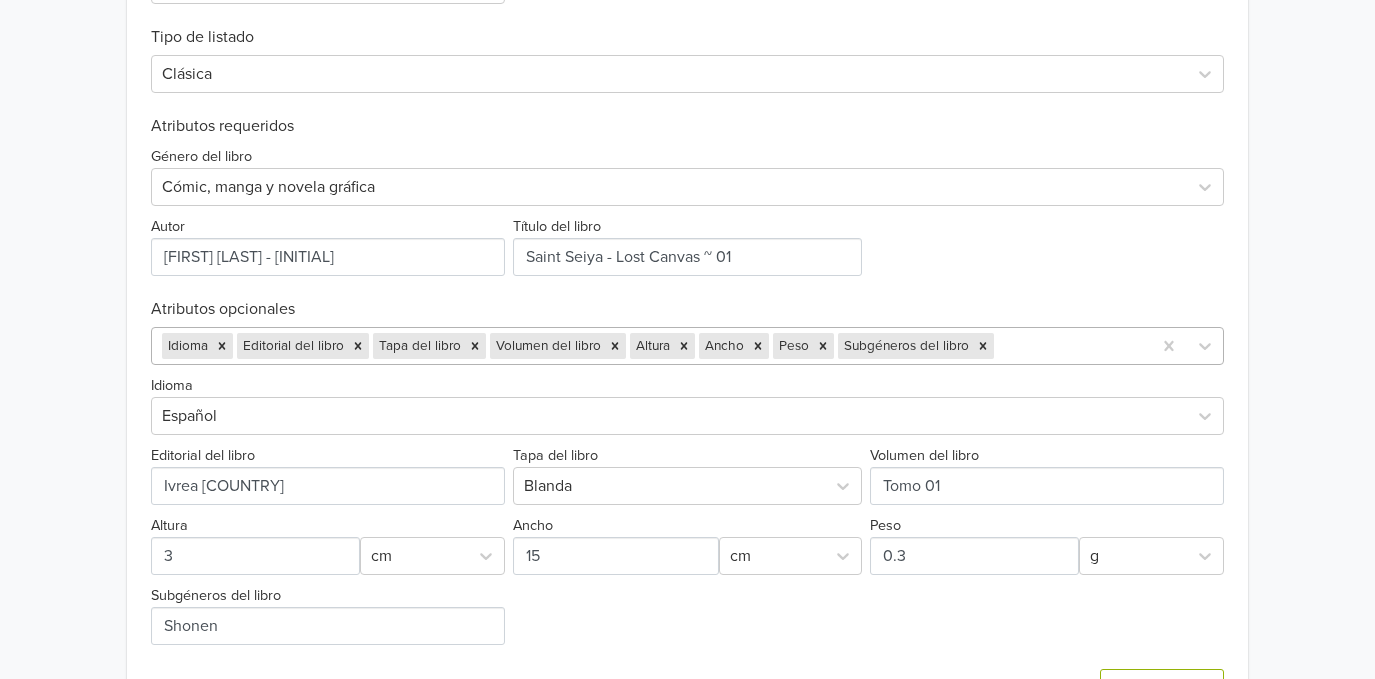 click at bounding box center (1069, 346) 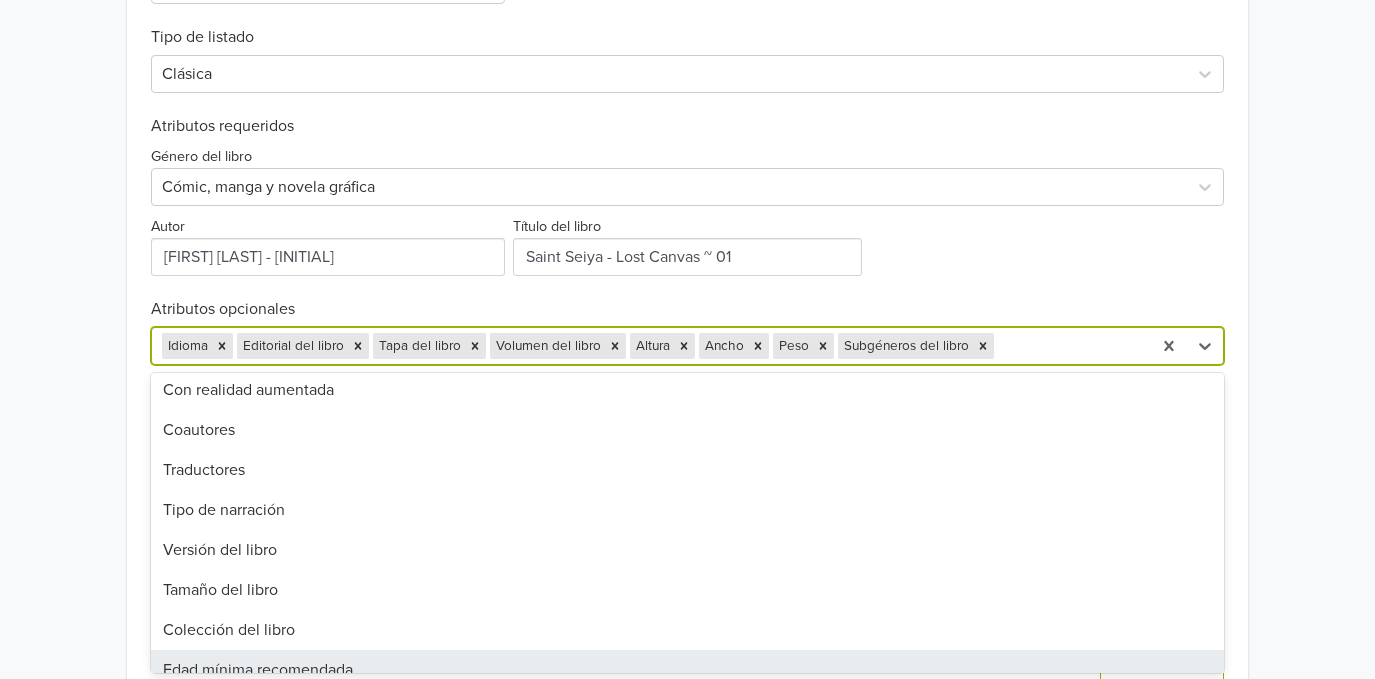 scroll, scrollTop: 400, scrollLeft: 0, axis: vertical 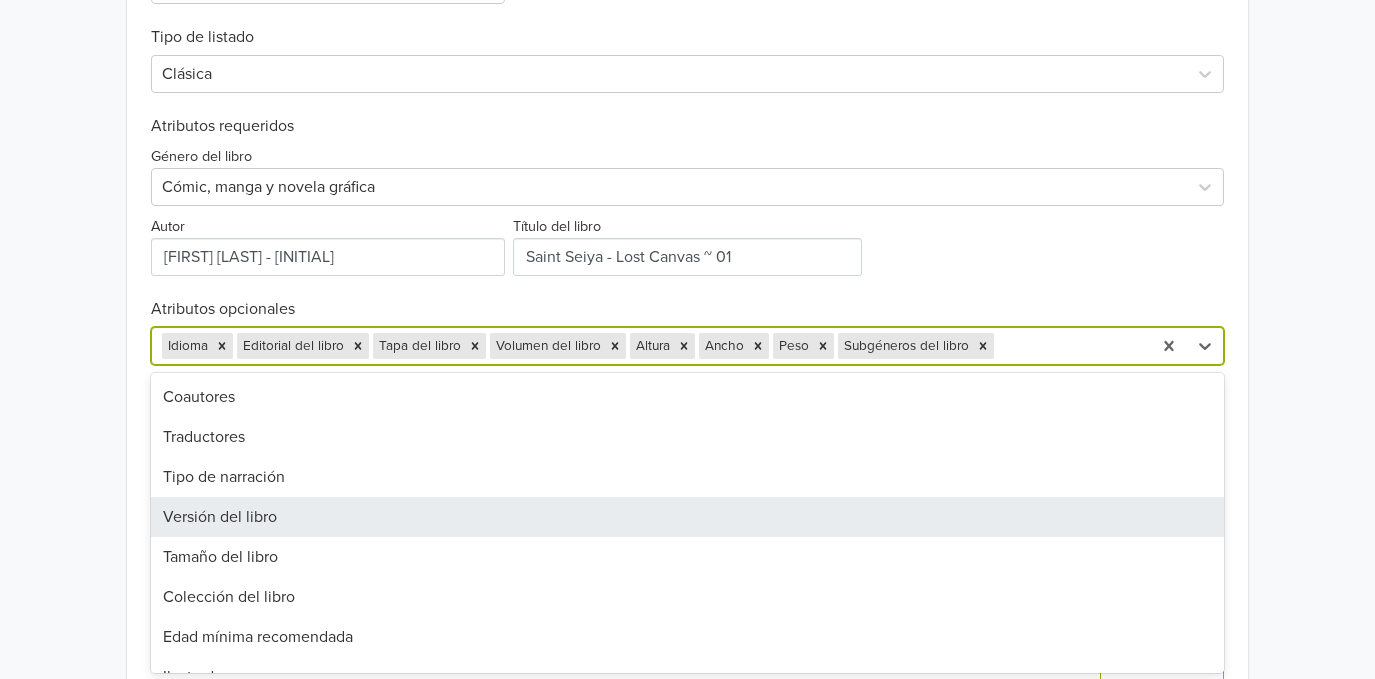 click on "Versión del libro" at bounding box center [687, 517] 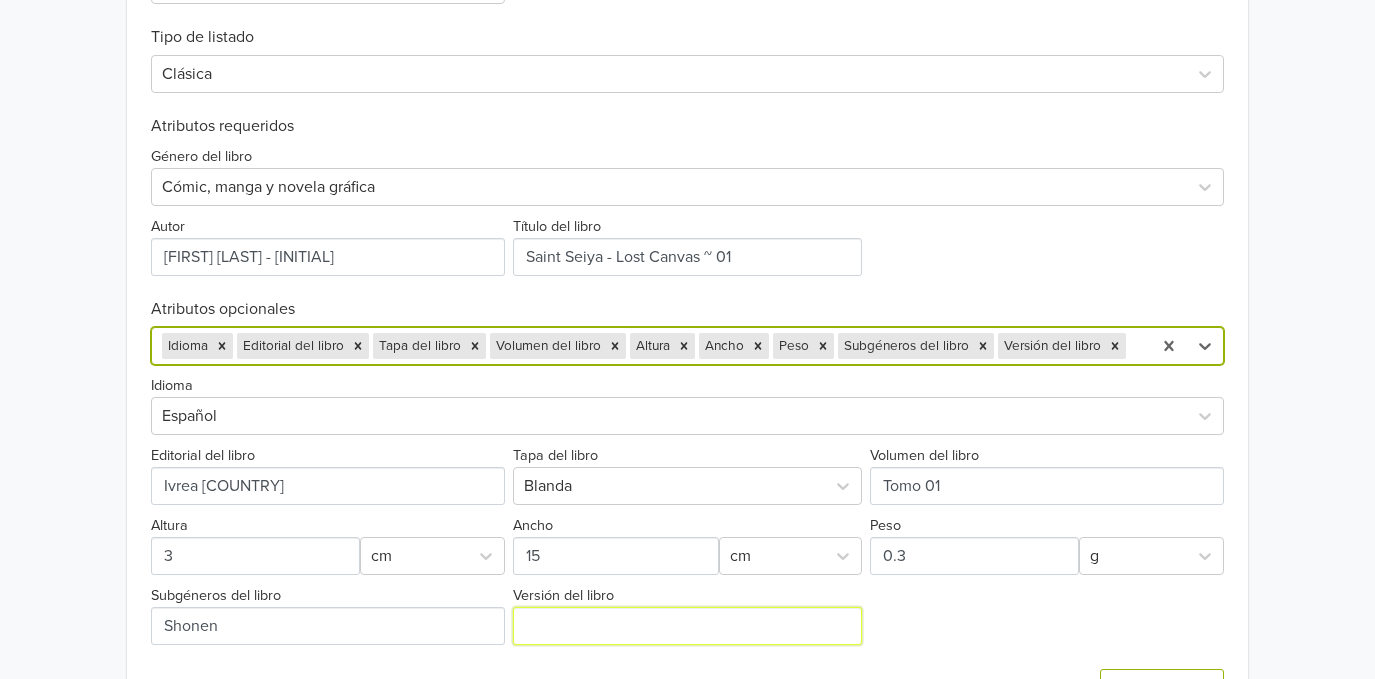 click on "Versión del libro" at bounding box center [688, 626] 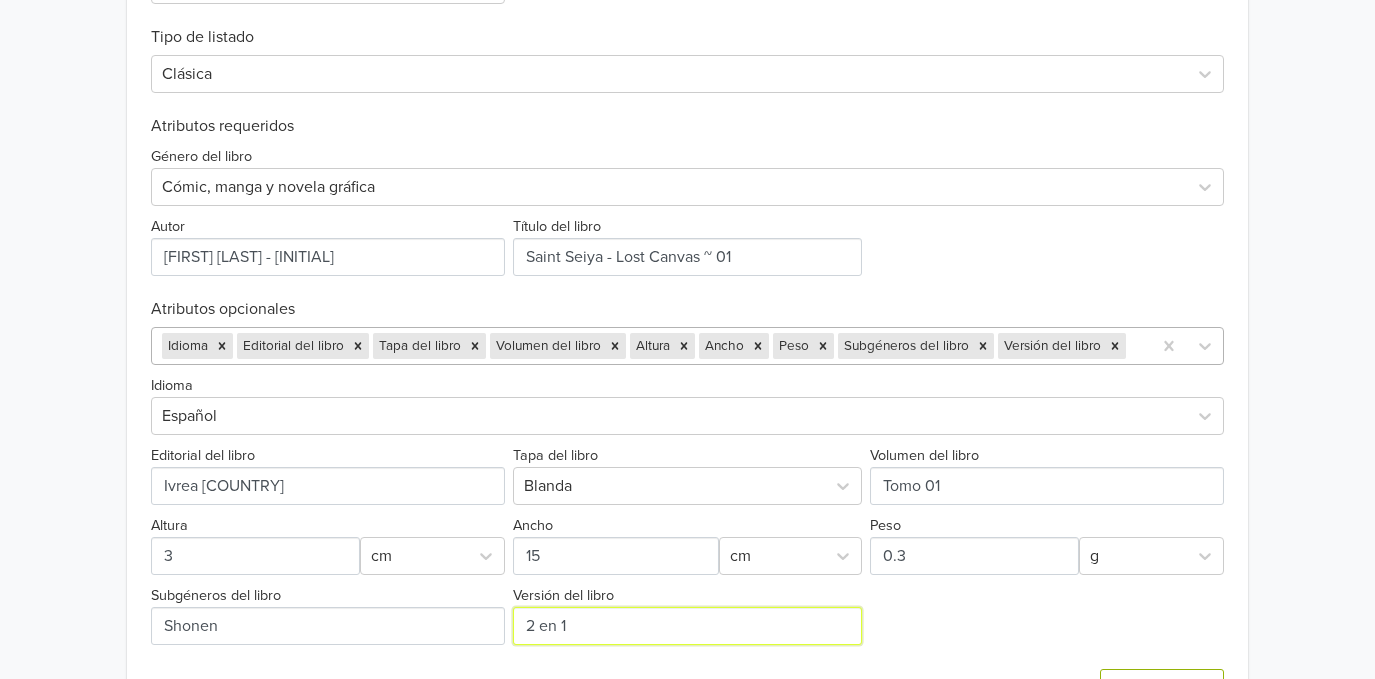 type on "2 en 1" 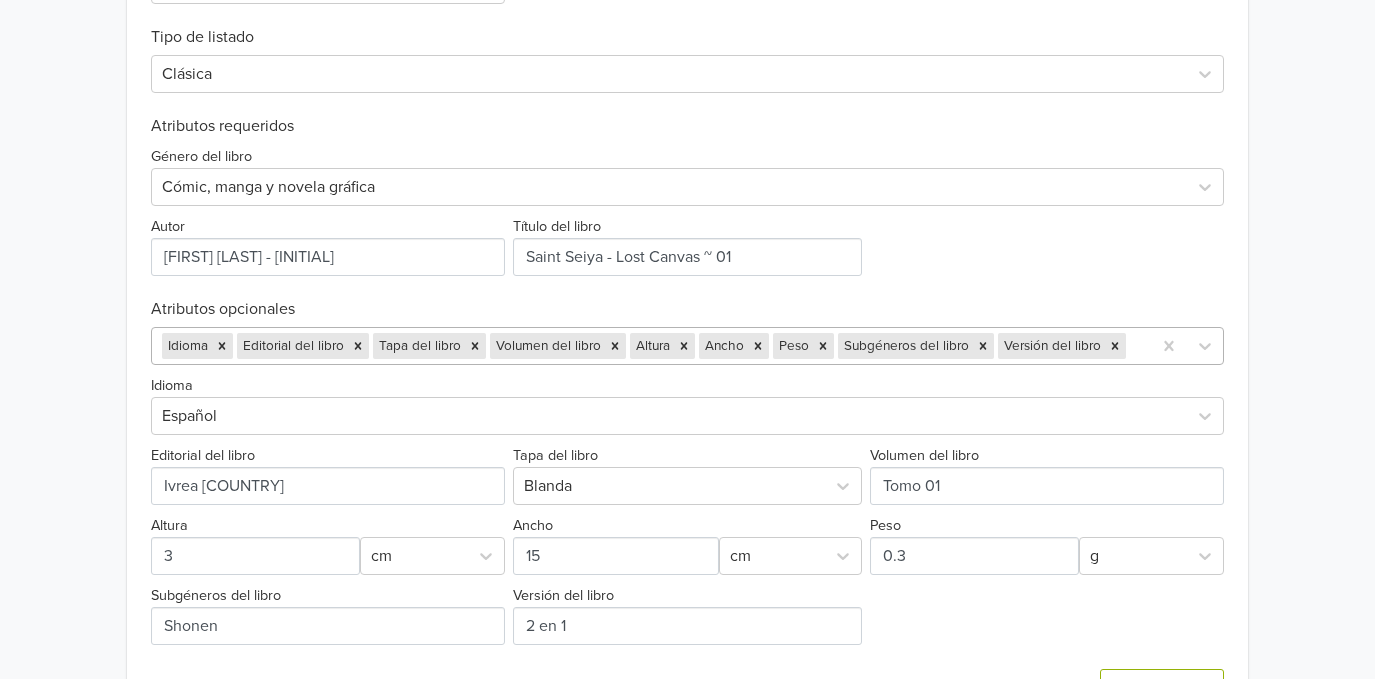 click at bounding box center [1135, 346] 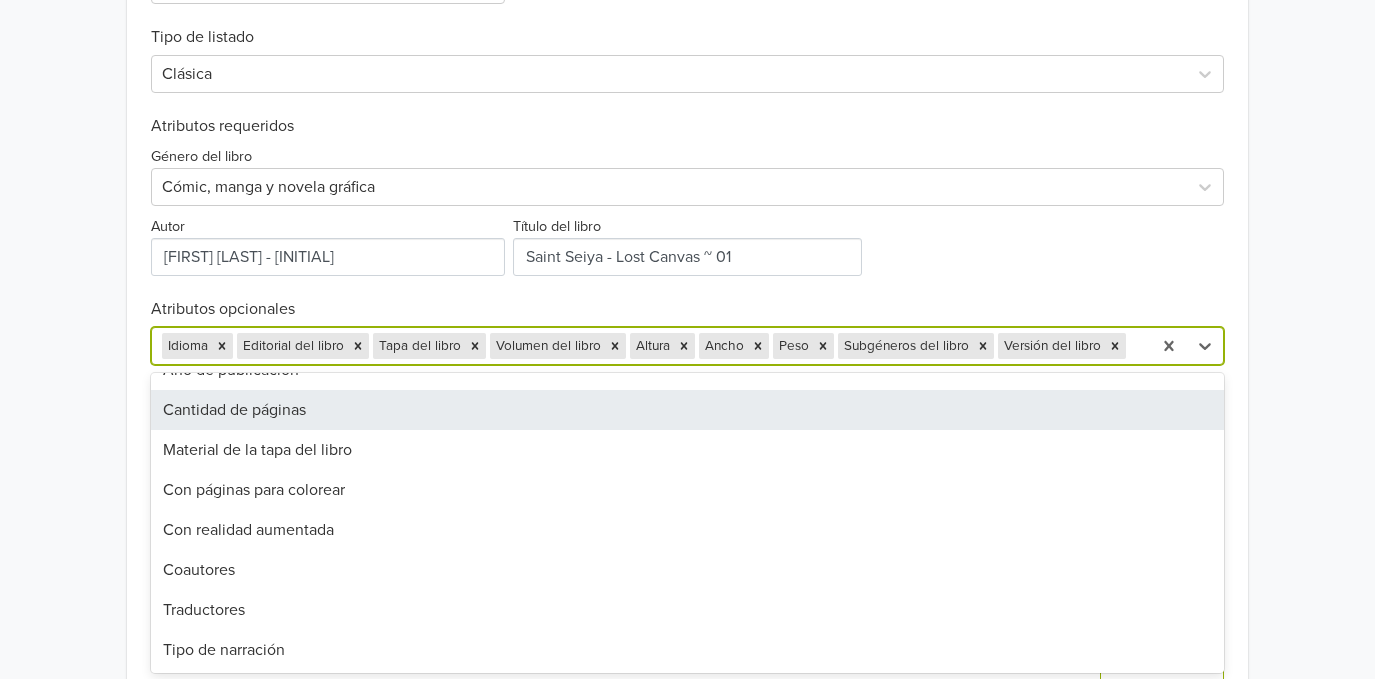 scroll, scrollTop: 266, scrollLeft: 0, axis: vertical 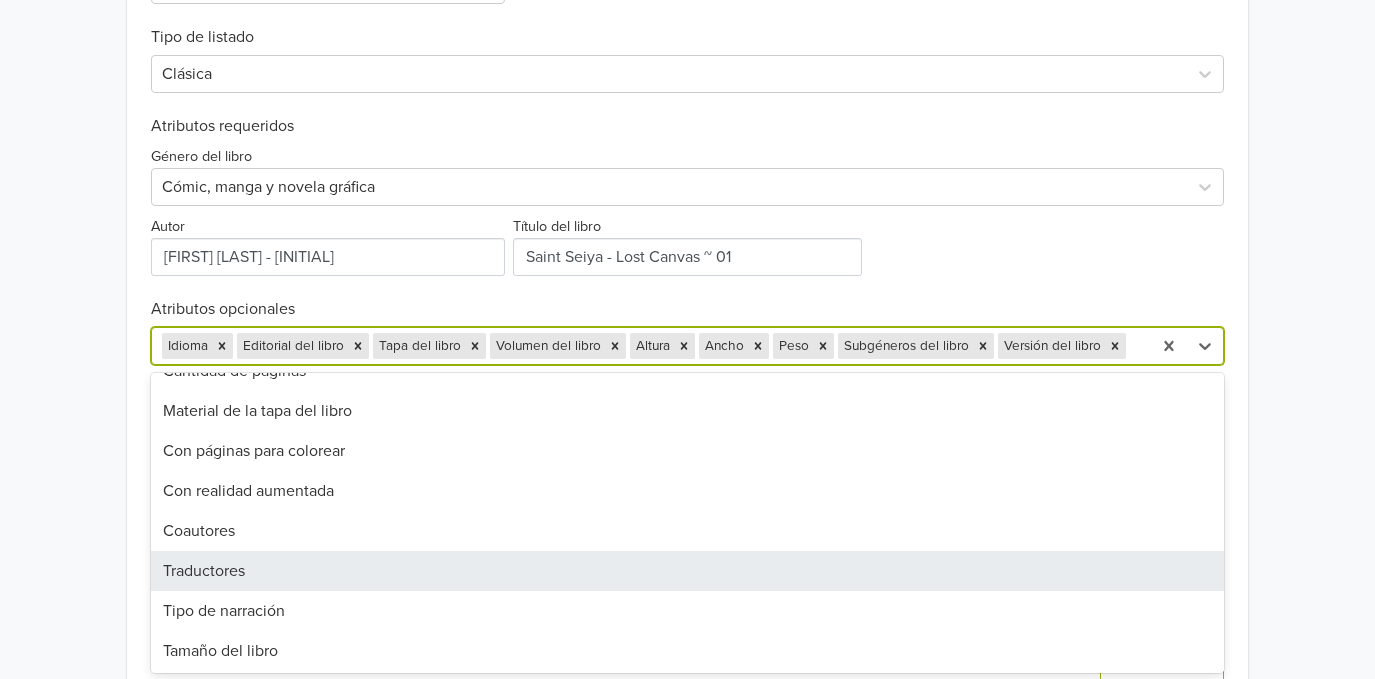 click on "Traductores" at bounding box center (687, 571) 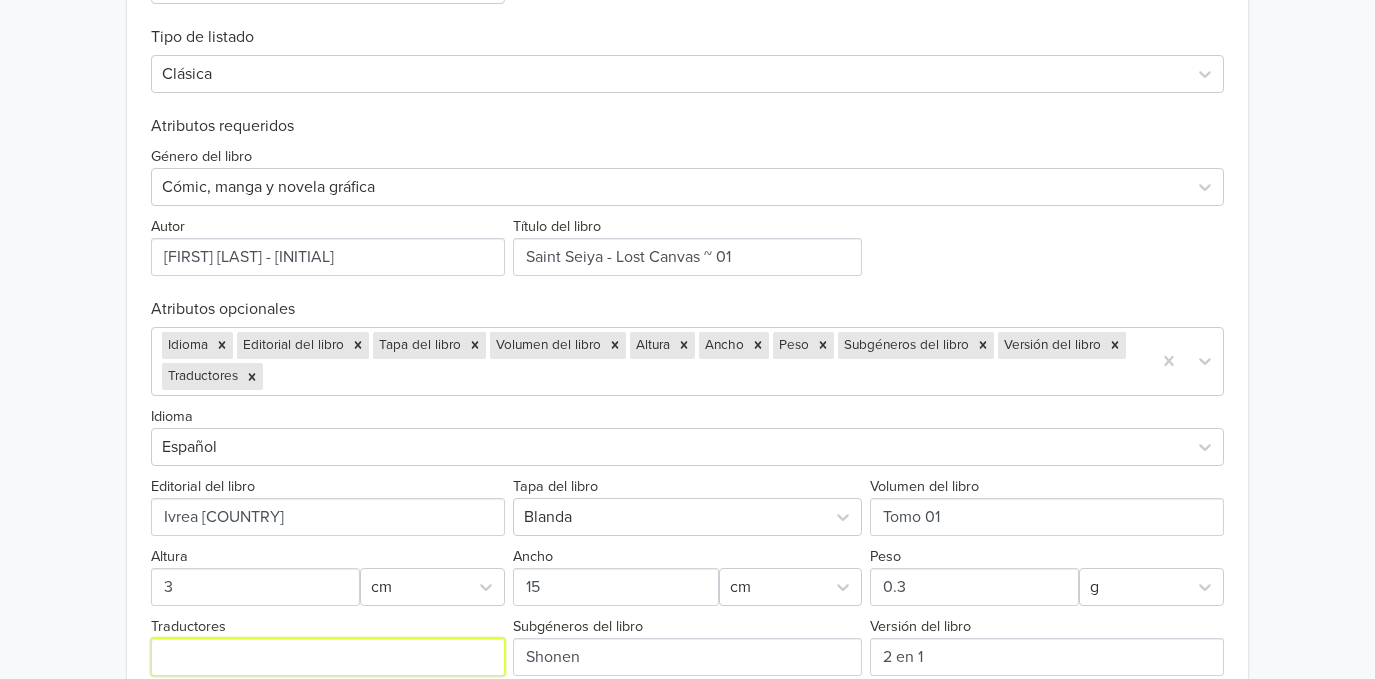 click on "Traductores" at bounding box center (328, 657) 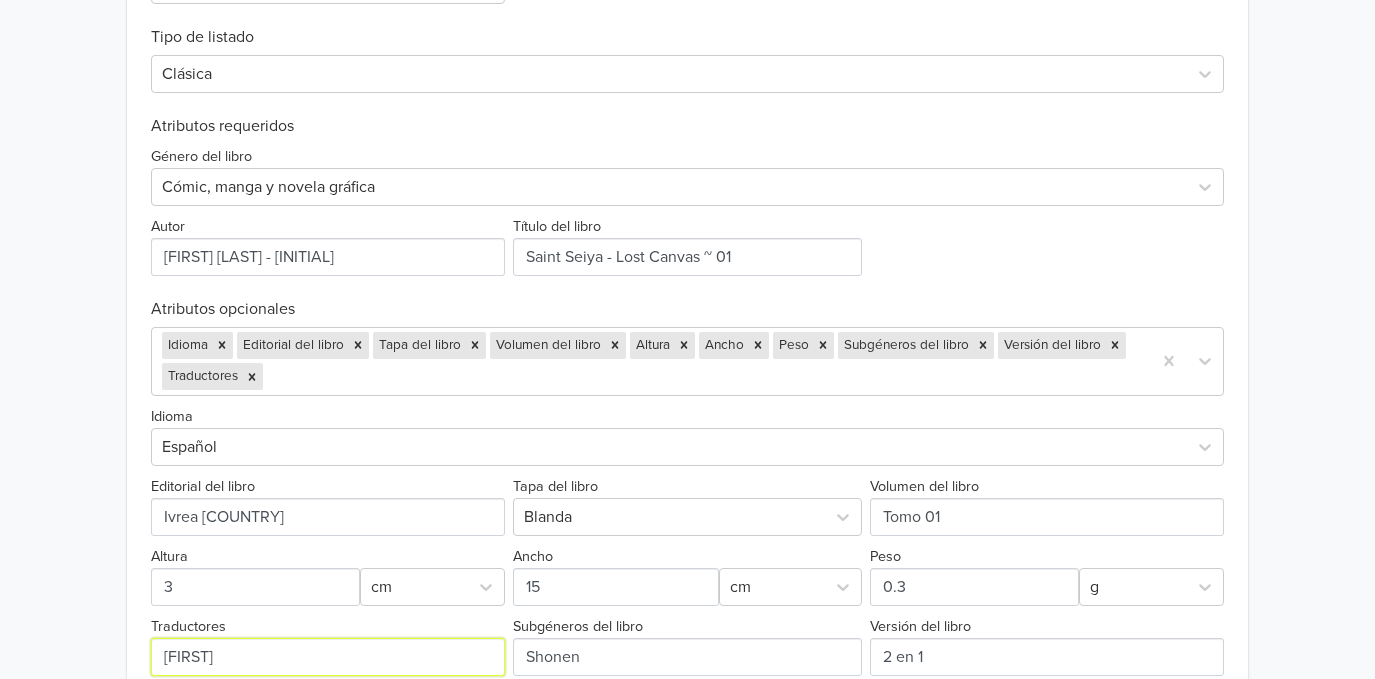type on "[FIRST] [LAST]" 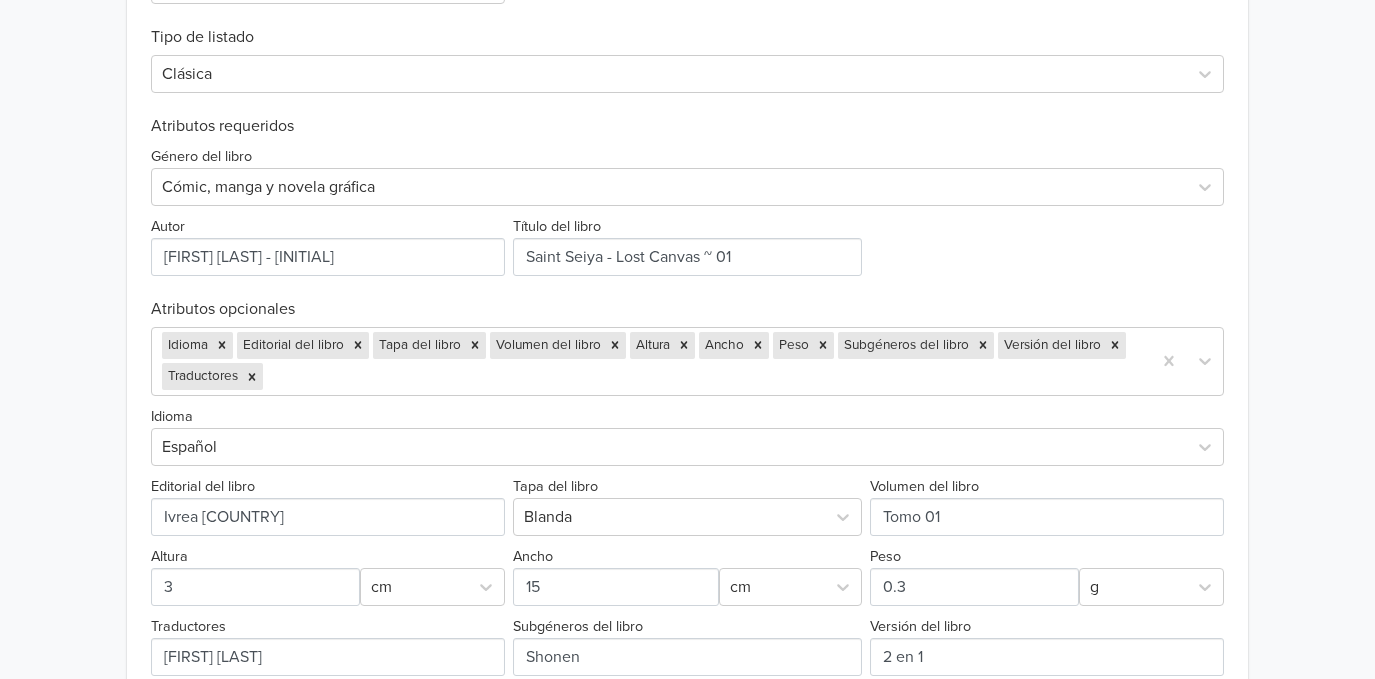 click on "Versión del libro" at bounding box center (1045, 645) 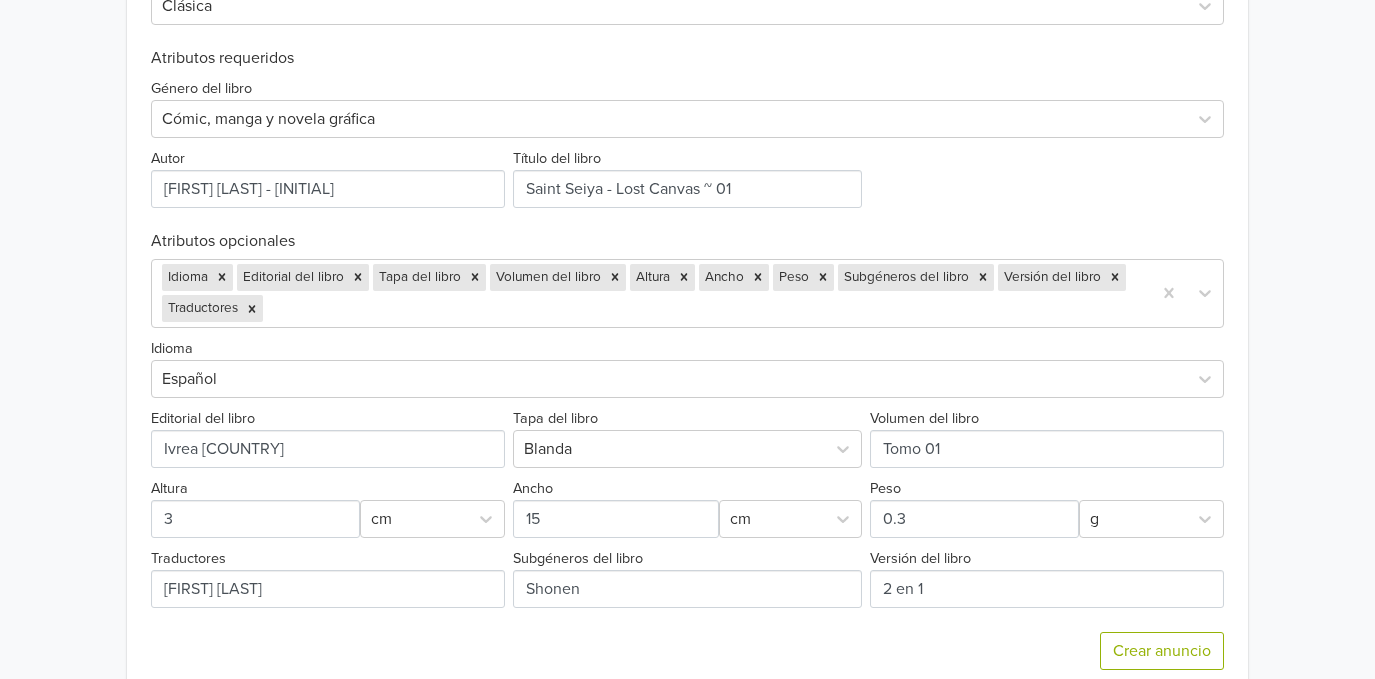 scroll, scrollTop: 872, scrollLeft: 0, axis: vertical 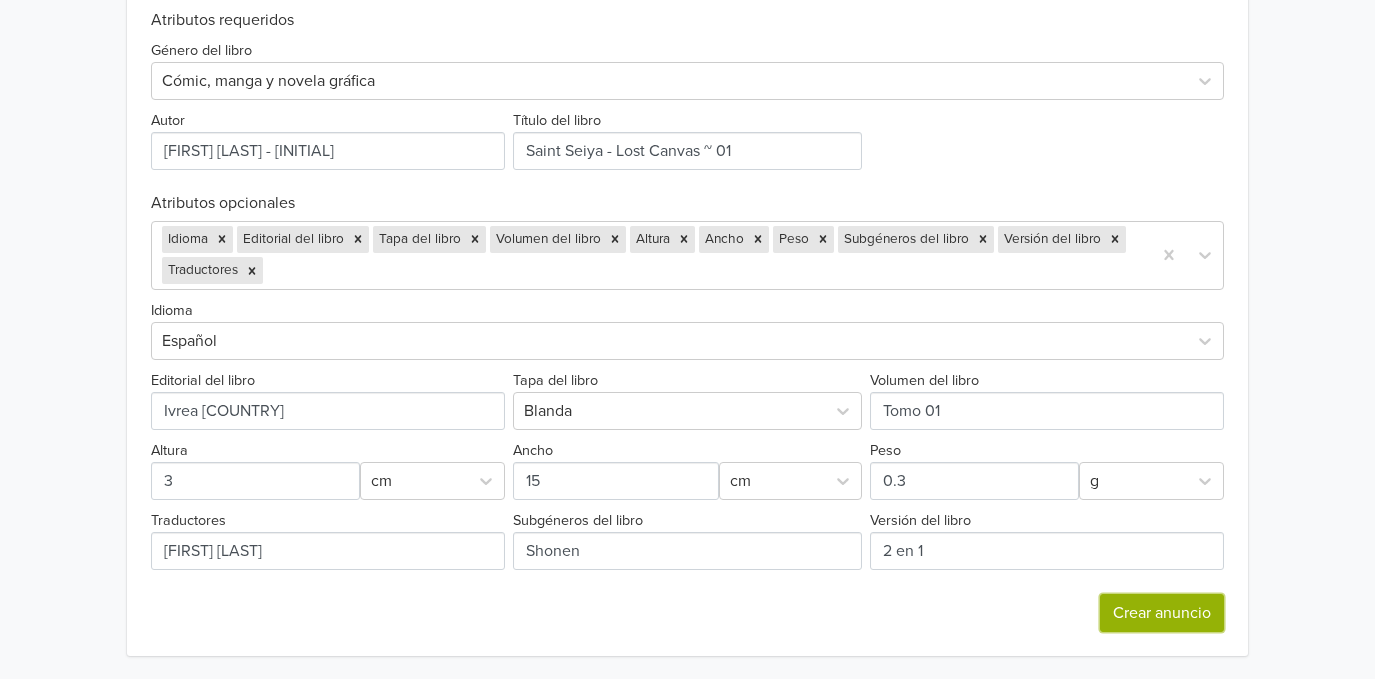 click on "Crear anuncio" at bounding box center (1162, 613) 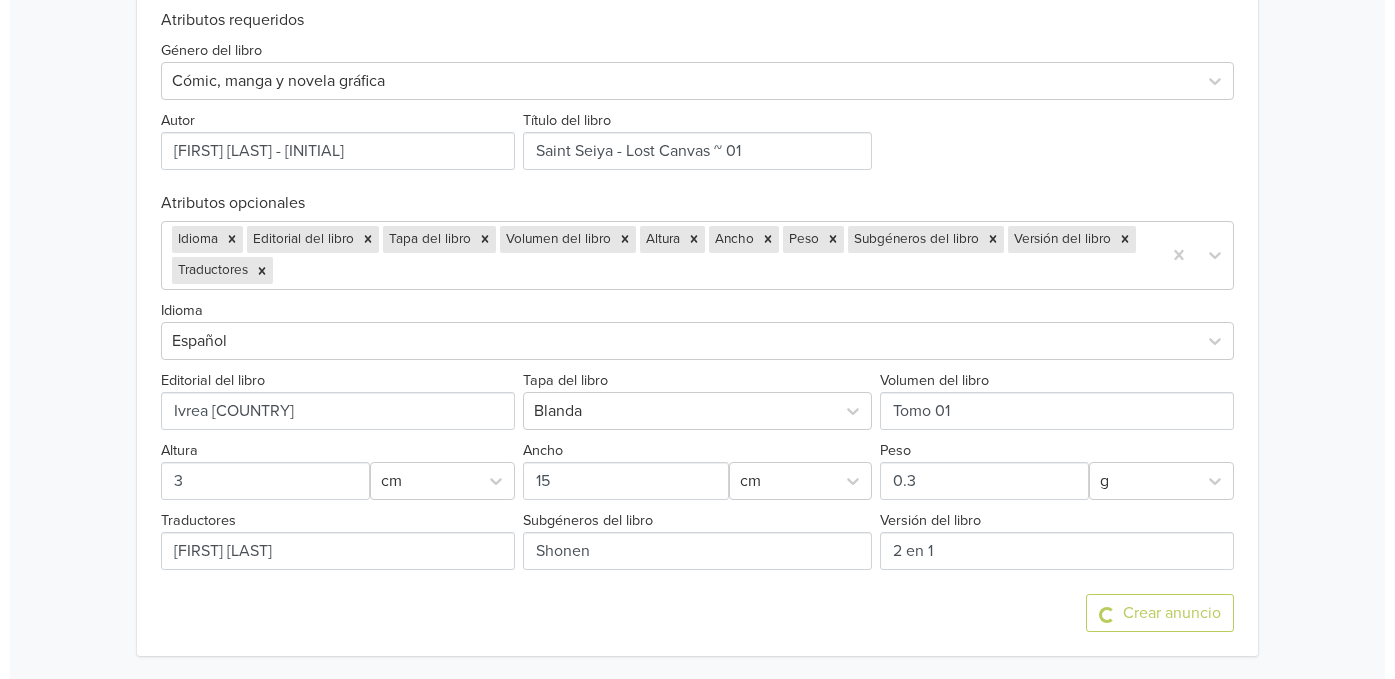 scroll, scrollTop: 0, scrollLeft: 0, axis: both 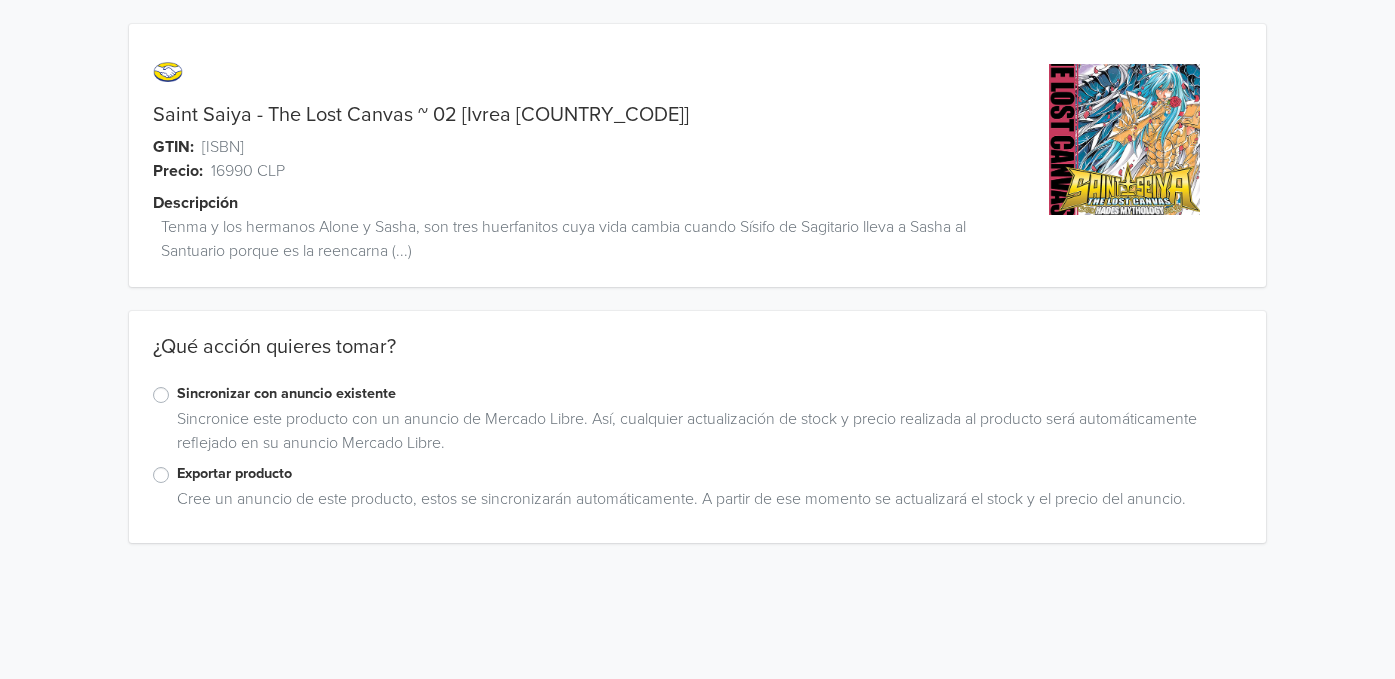 click on "Exportar producto" at bounding box center (710, 474) 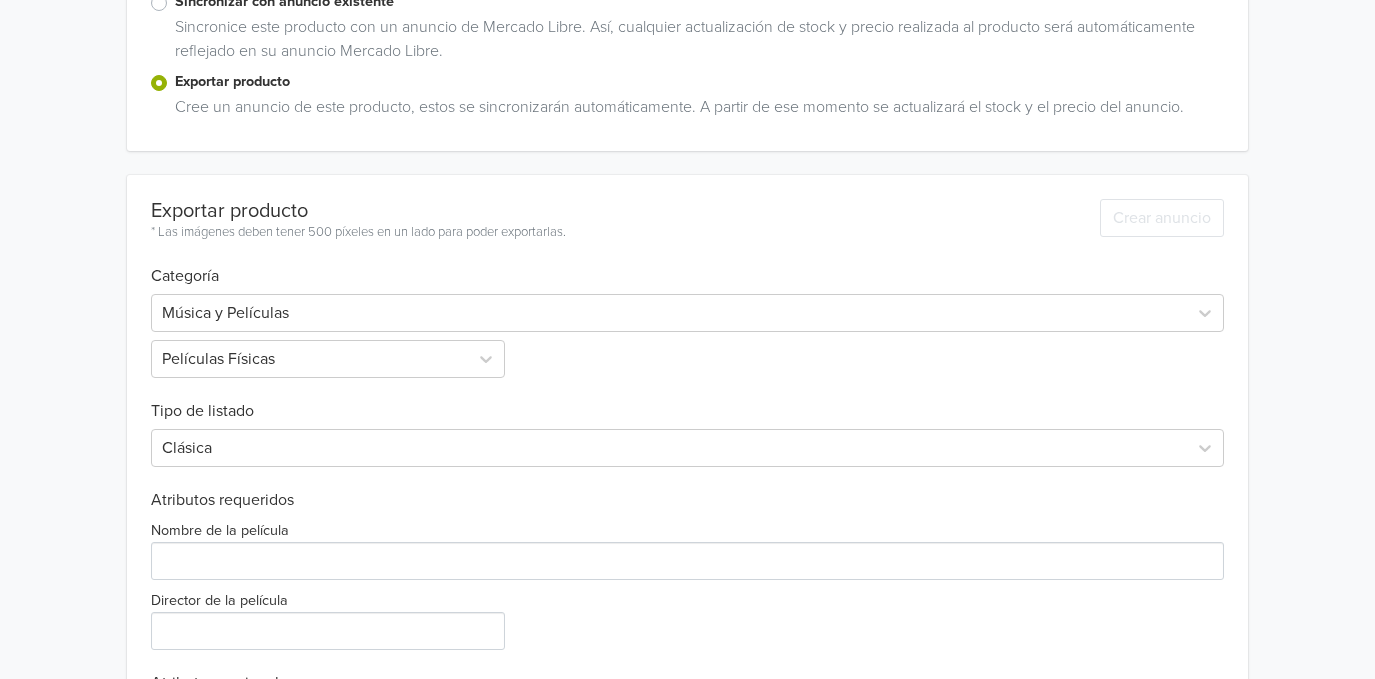 scroll, scrollTop: 400, scrollLeft: 0, axis: vertical 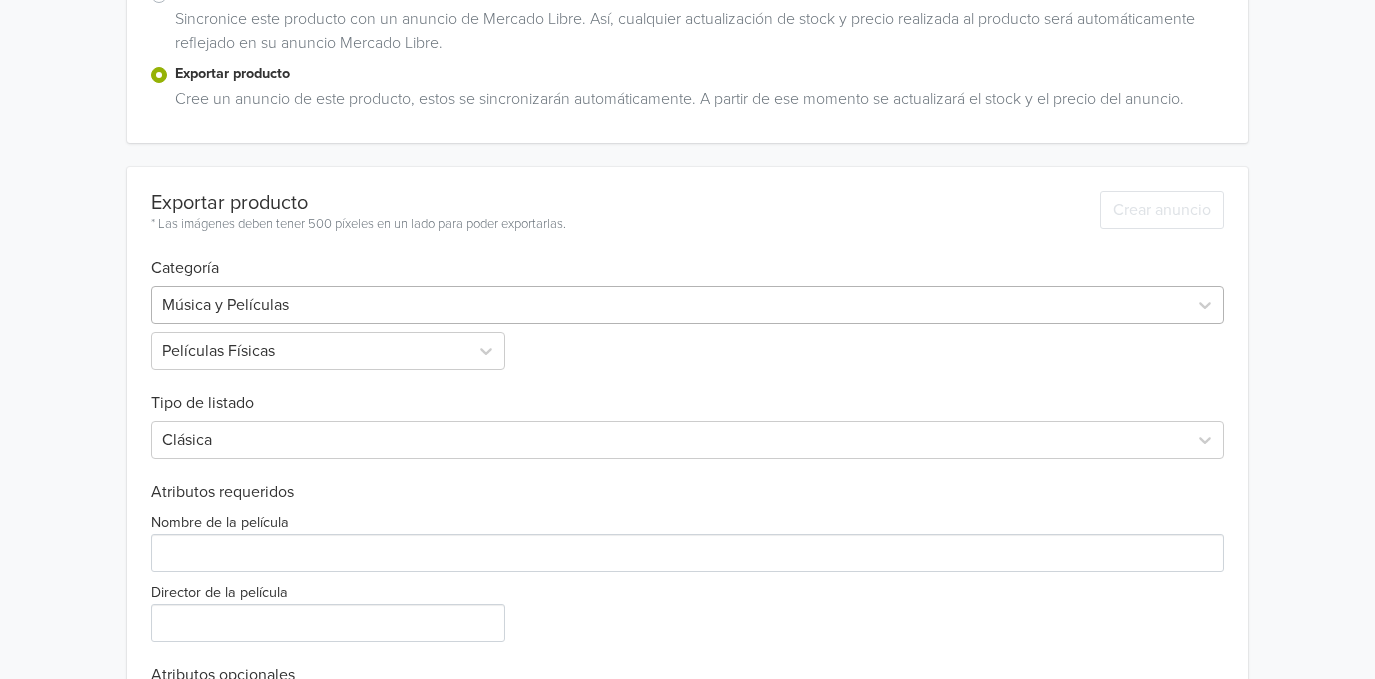 click at bounding box center [669, 305] 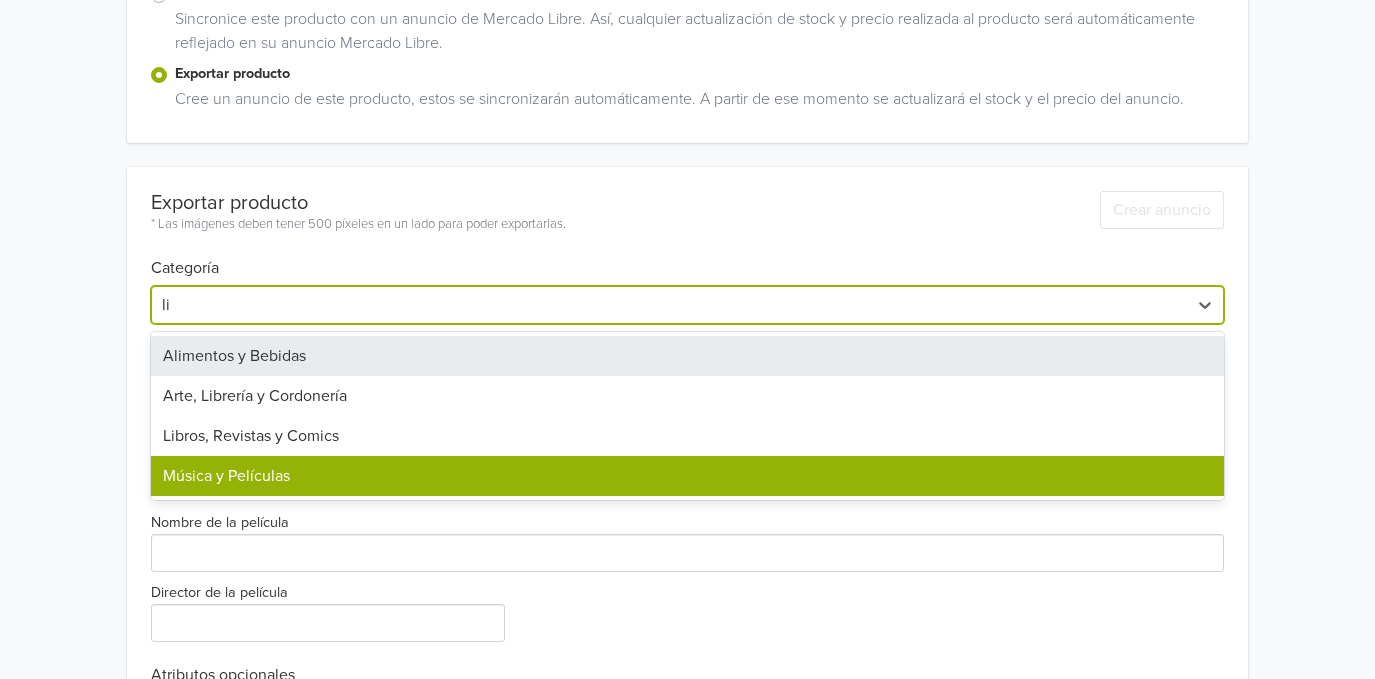 type on "lib" 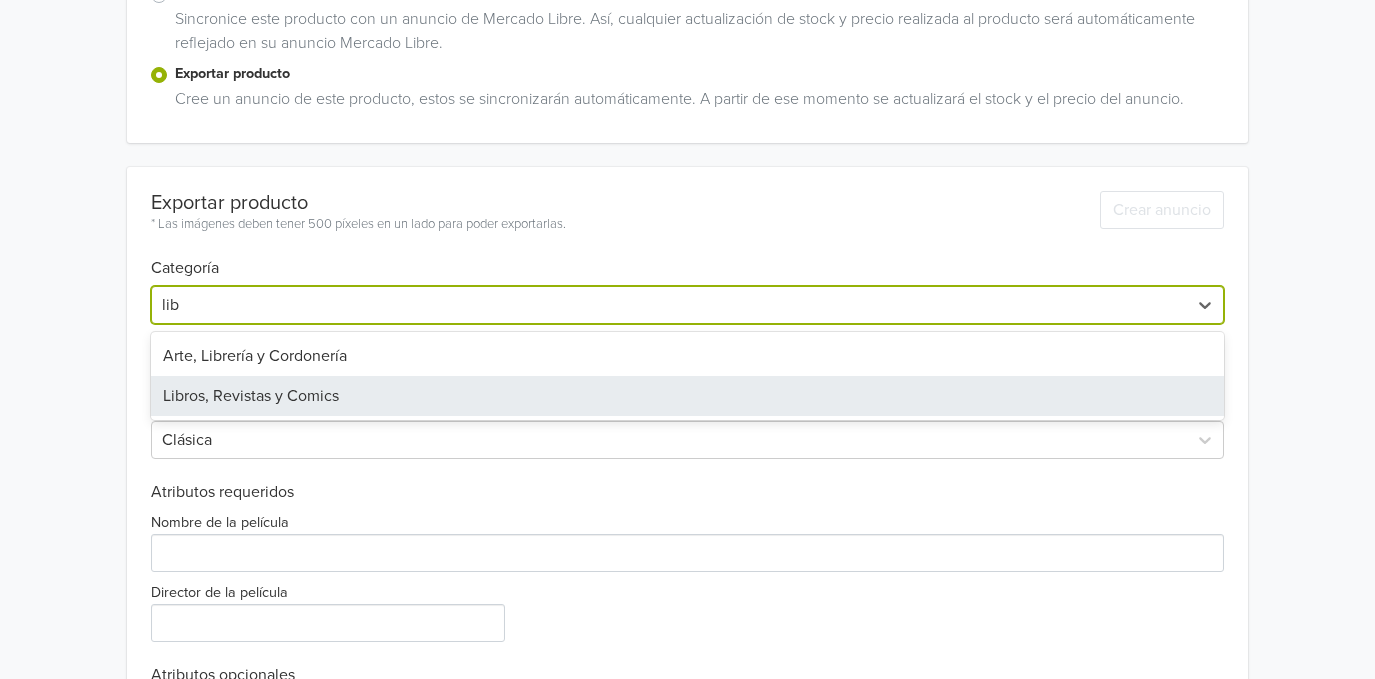 click on "Libros, Revistas y Comics" at bounding box center (687, 396) 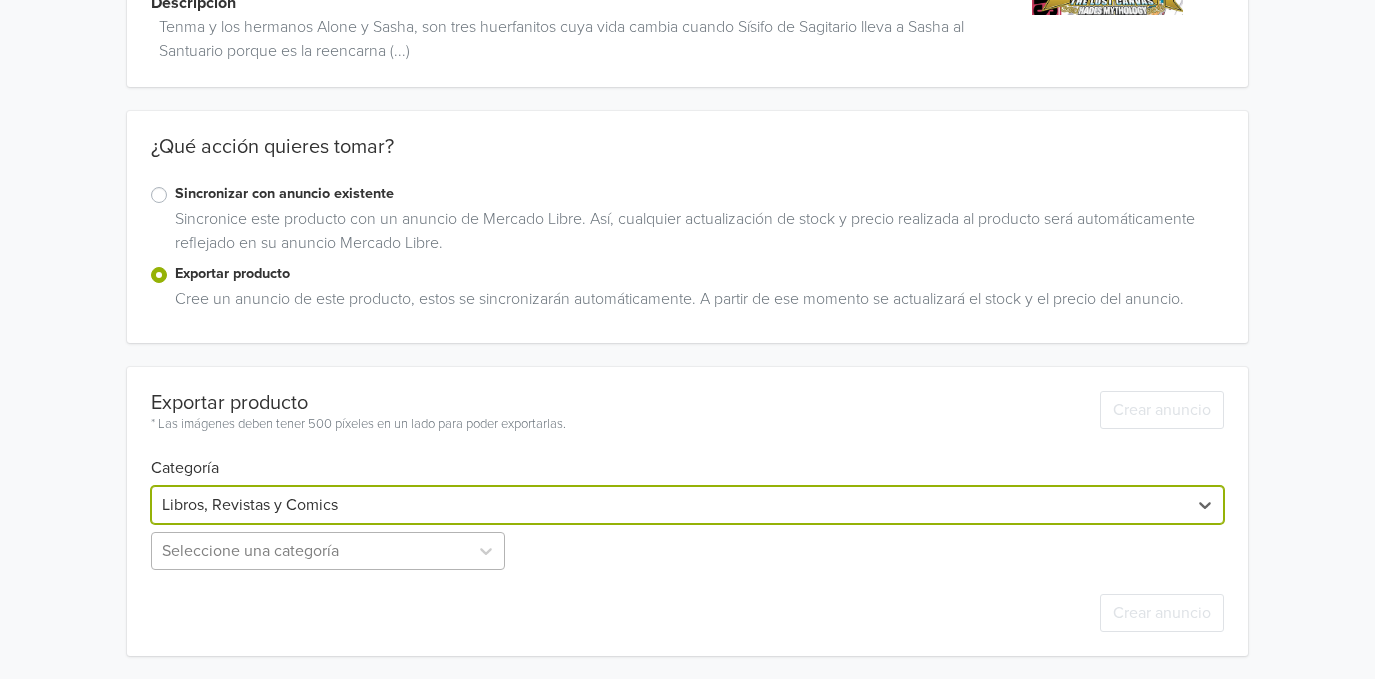 click on "Seleccione una categoría" at bounding box center (330, 551) 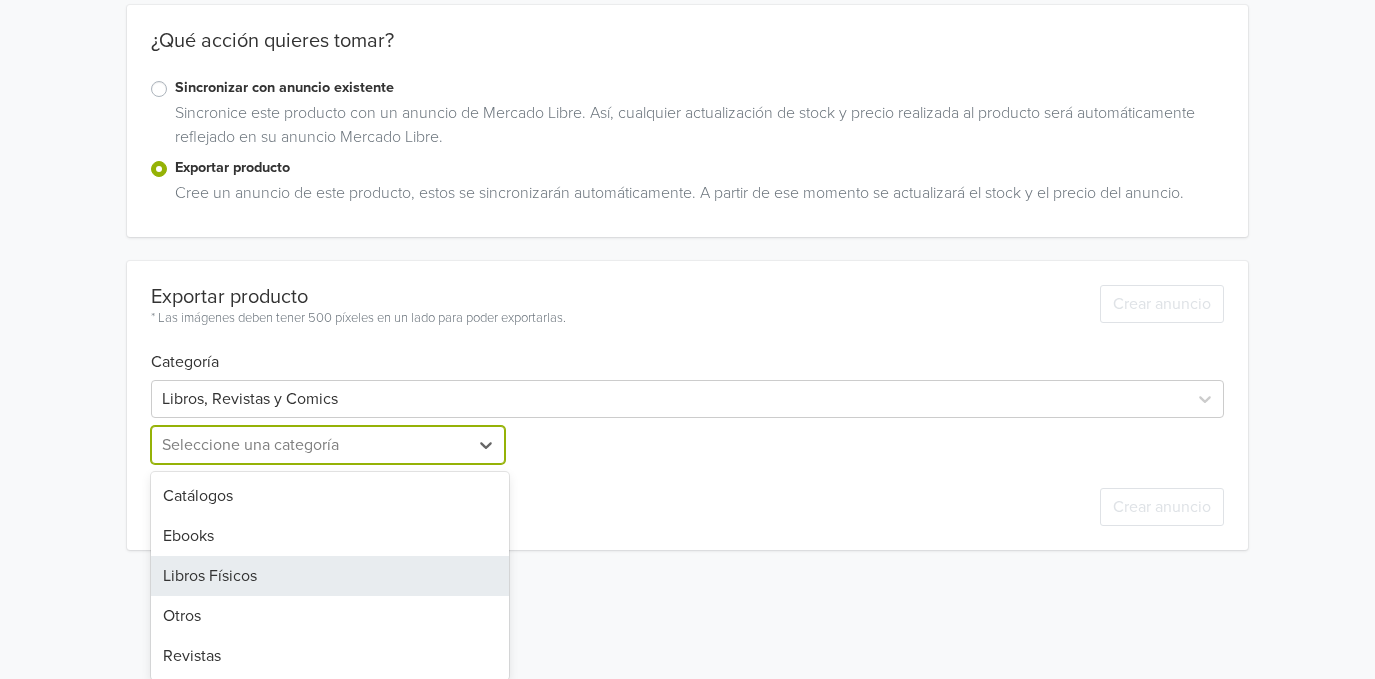 click on "Libros Físicos" at bounding box center [330, 576] 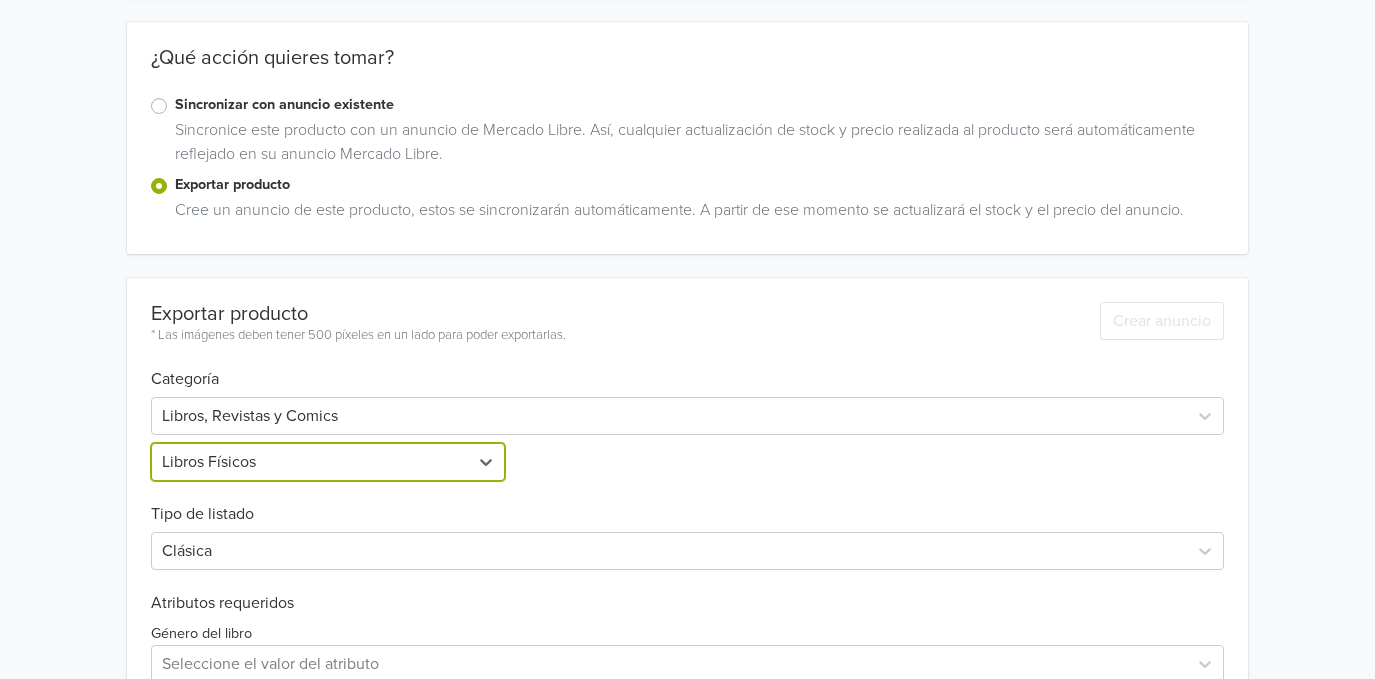 scroll, scrollTop: 306, scrollLeft: 0, axis: vertical 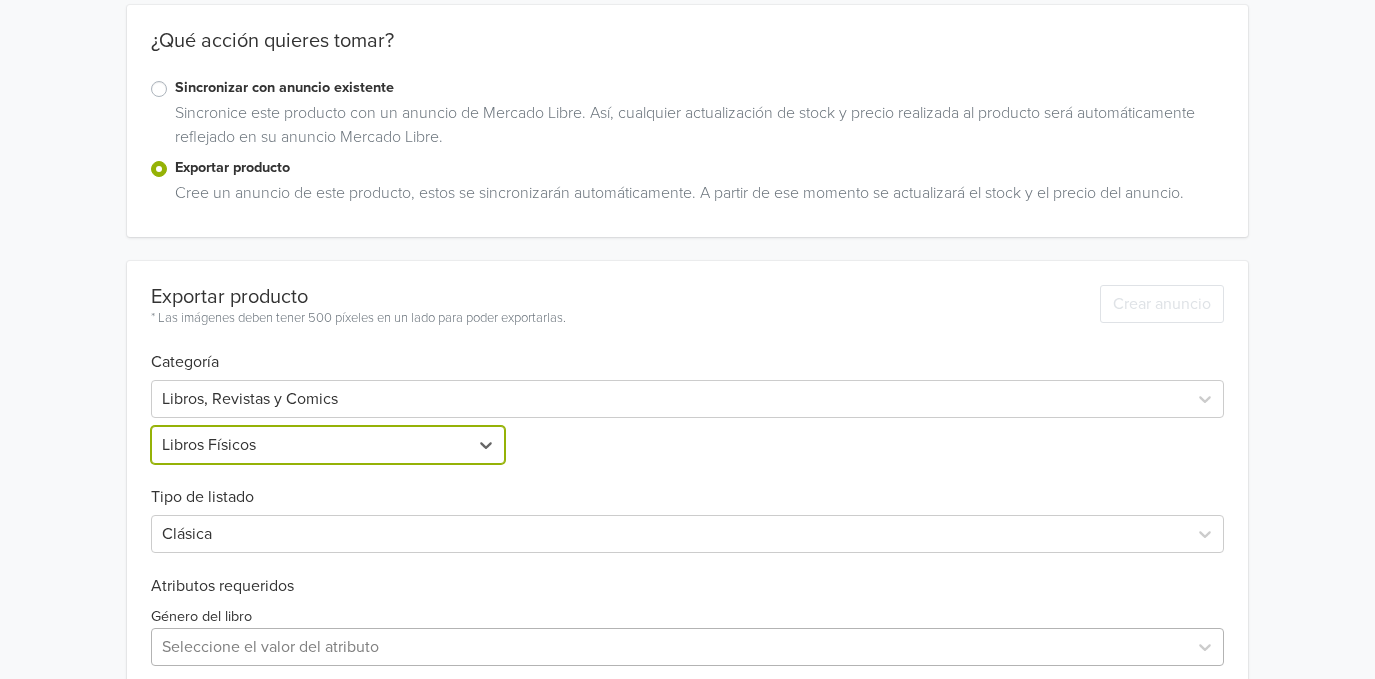 click on "Seleccione el valor del atributo" at bounding box center (687, 647) 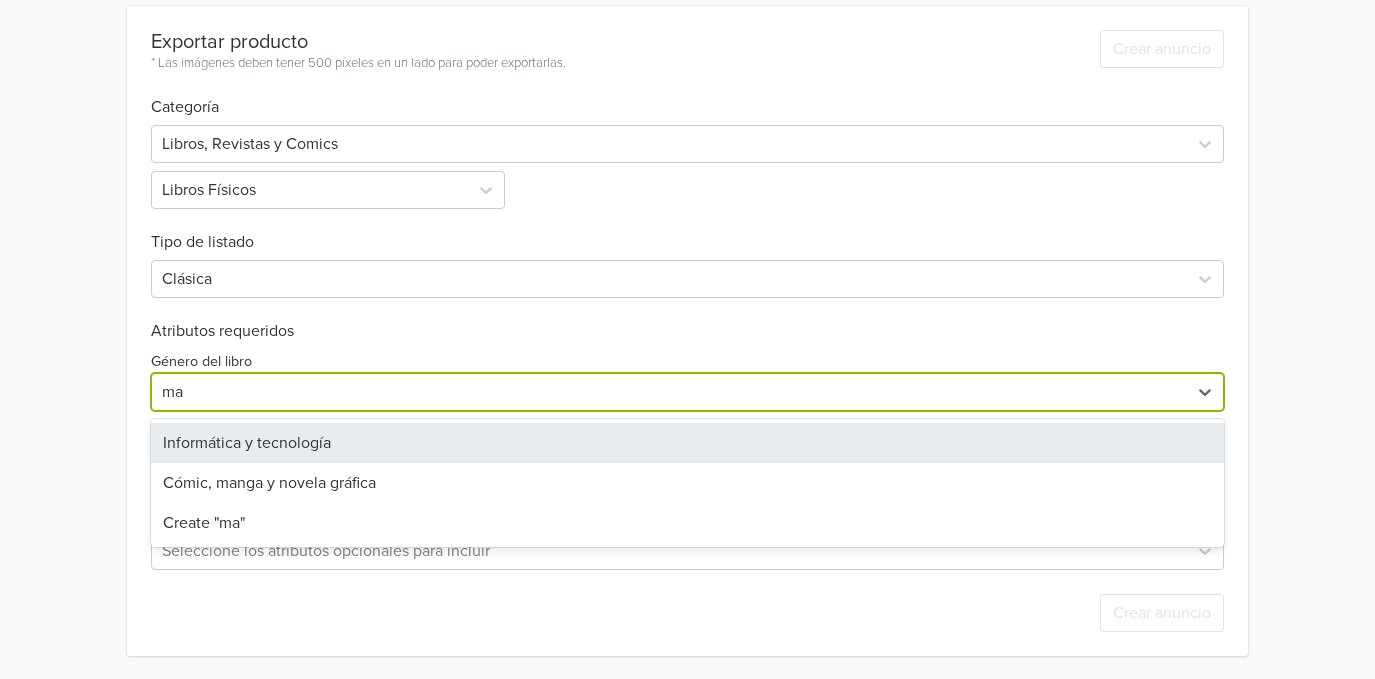 type on "man" 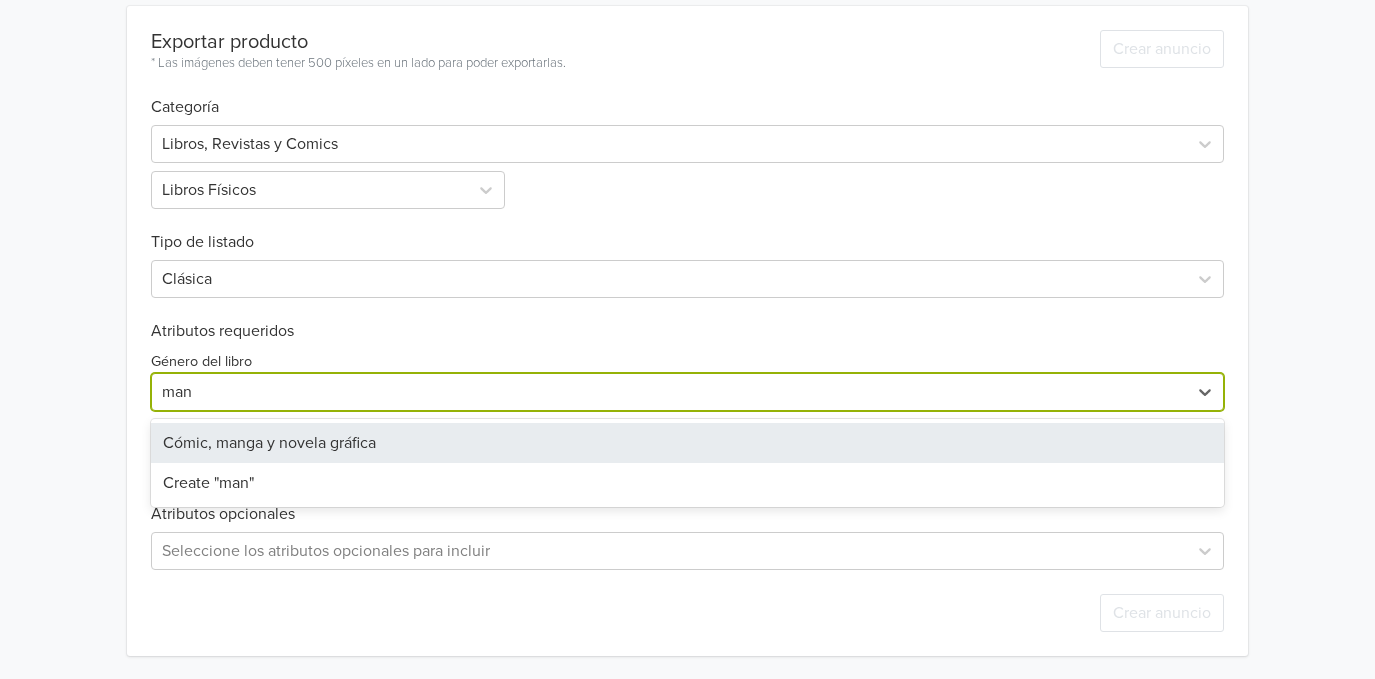 click on "Cómic, manga y novela gráfica" at bounding box center (687, 443) 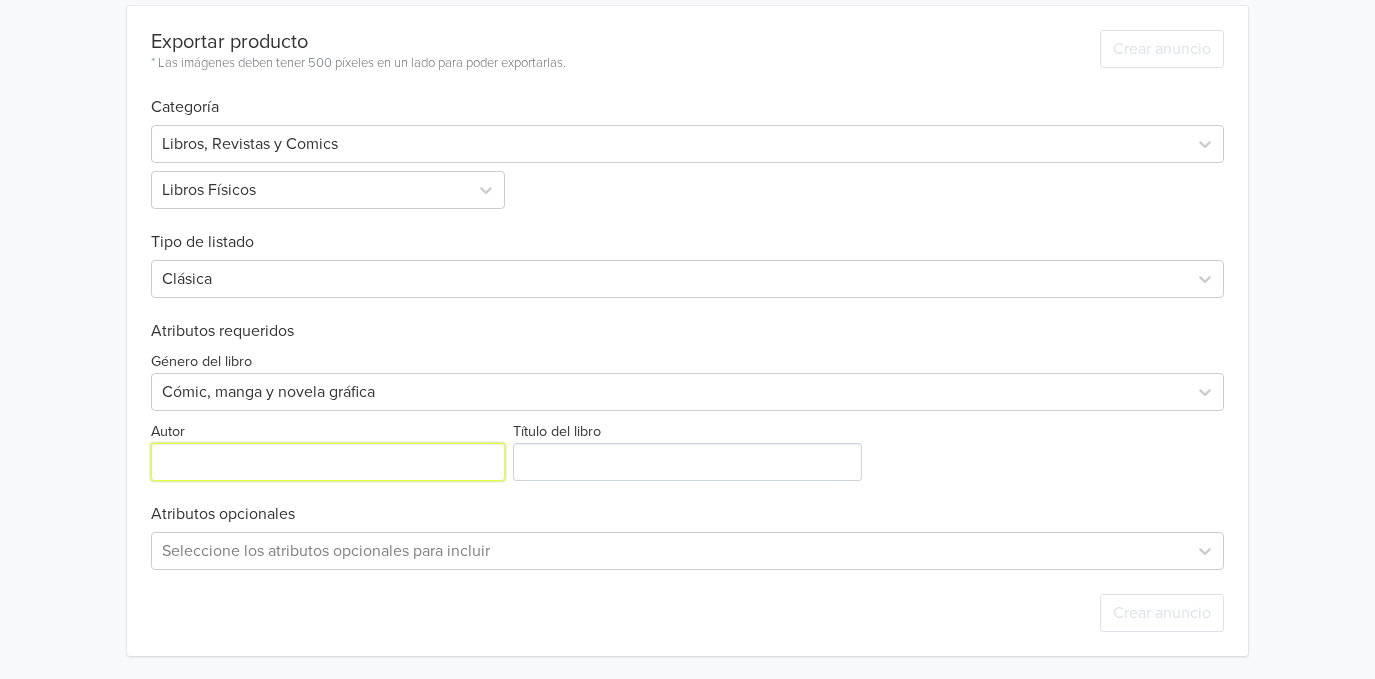 click on "Autor" at bounding box center (328, 462) 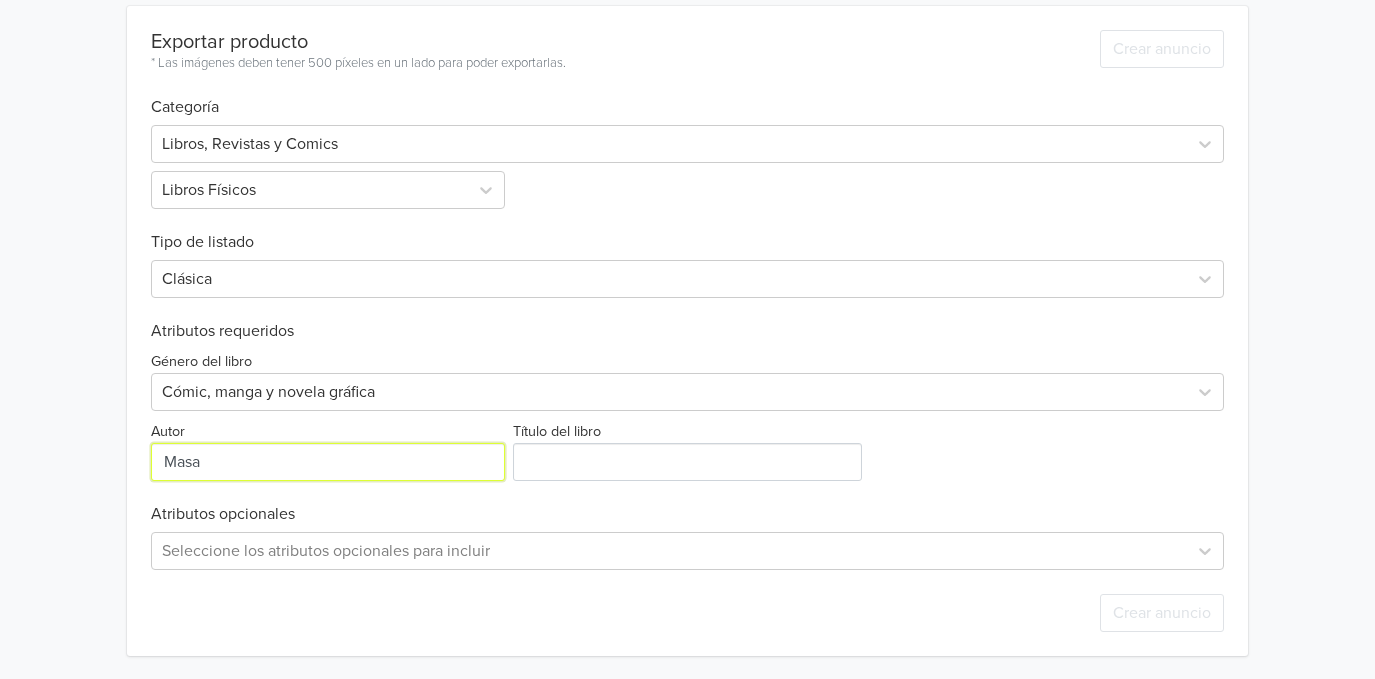 type on "[FIRST] [LAST]" 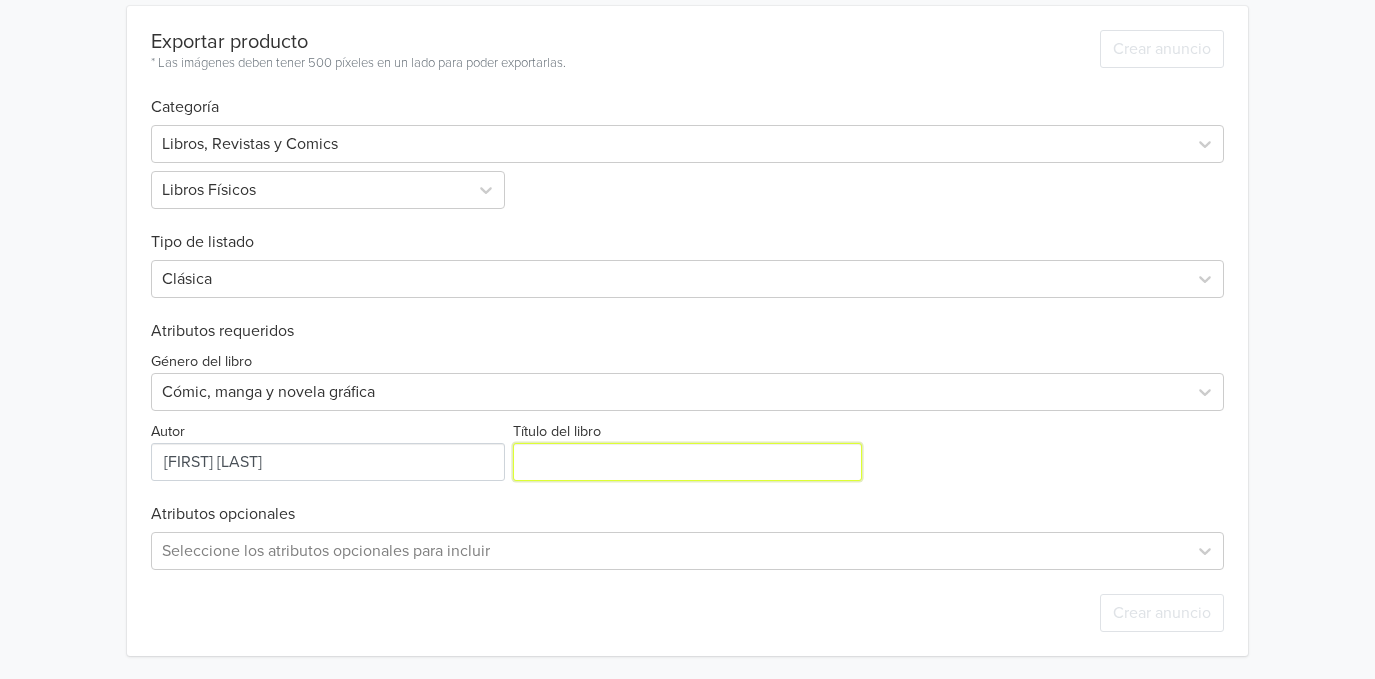 click on "Título del libro" at bounding box center (688, 462) 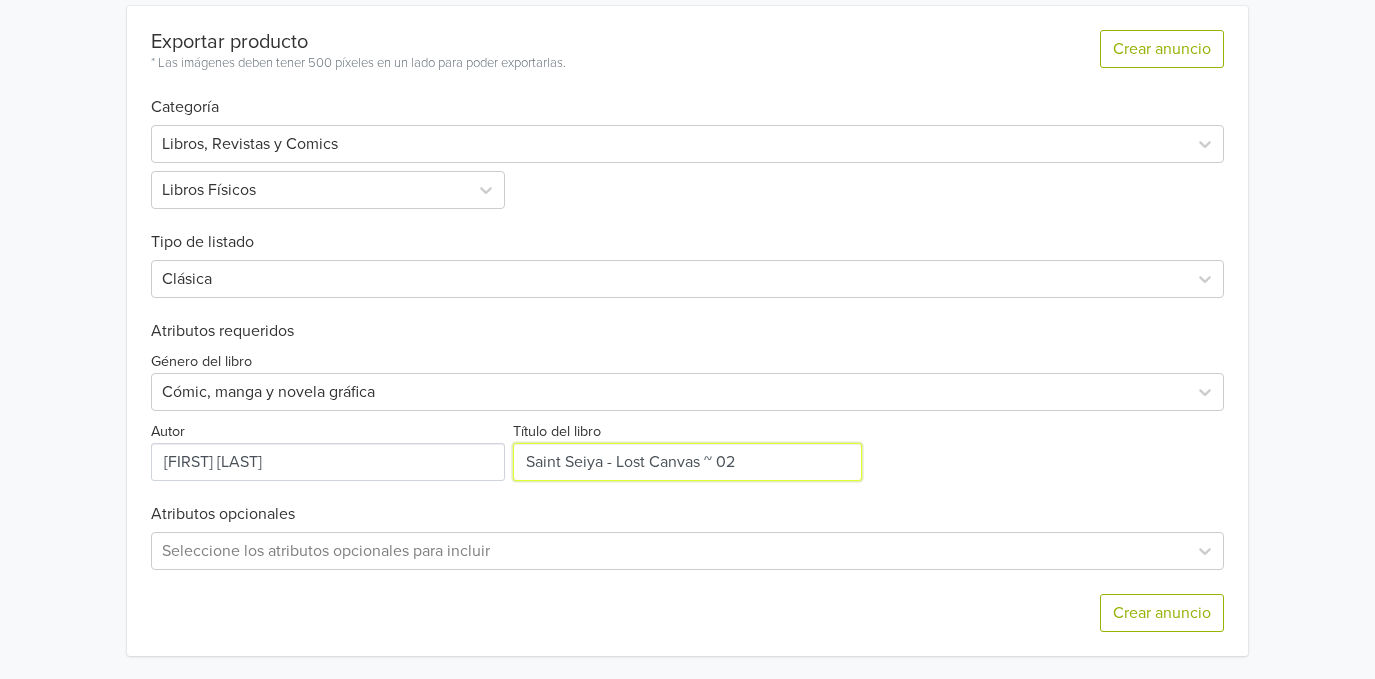 type on "Saint Seiya - Lost Canvas ~ 02" 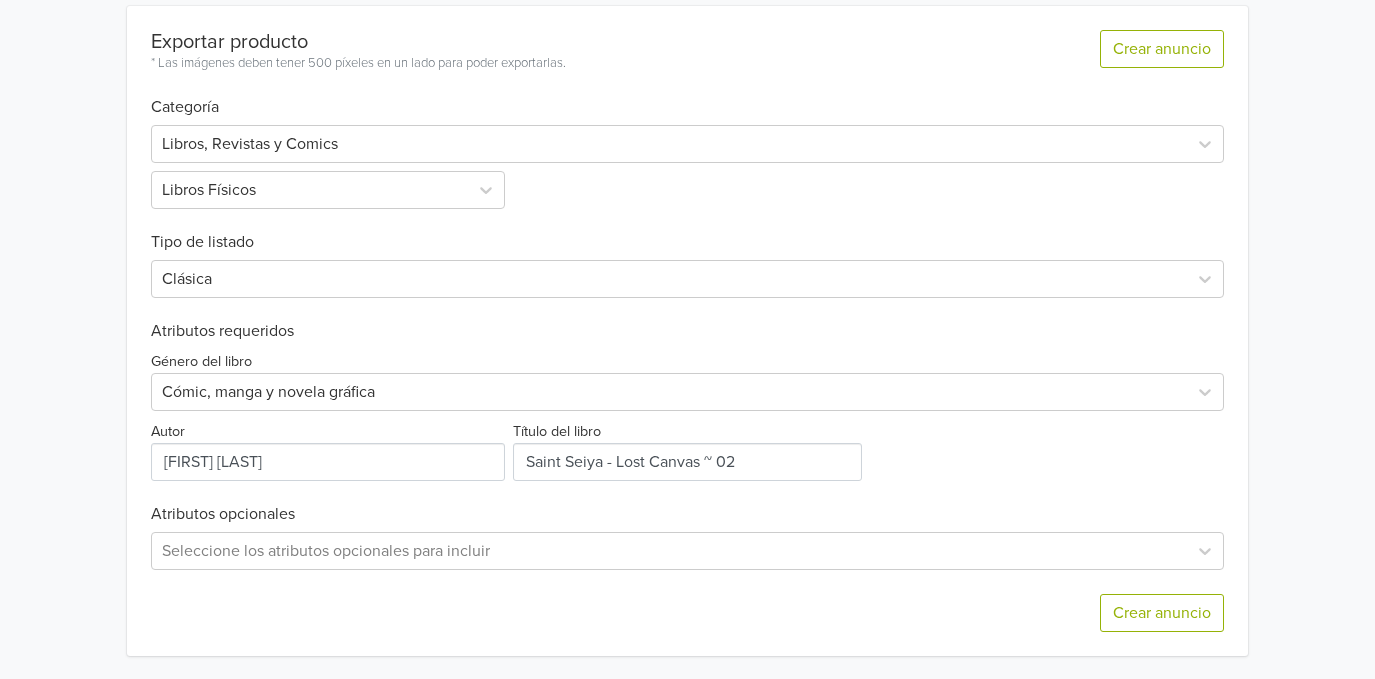 click on "Género del libro Cómic, manga y novela gráfica Autor Título del libro" at bounding box center (687, 411) 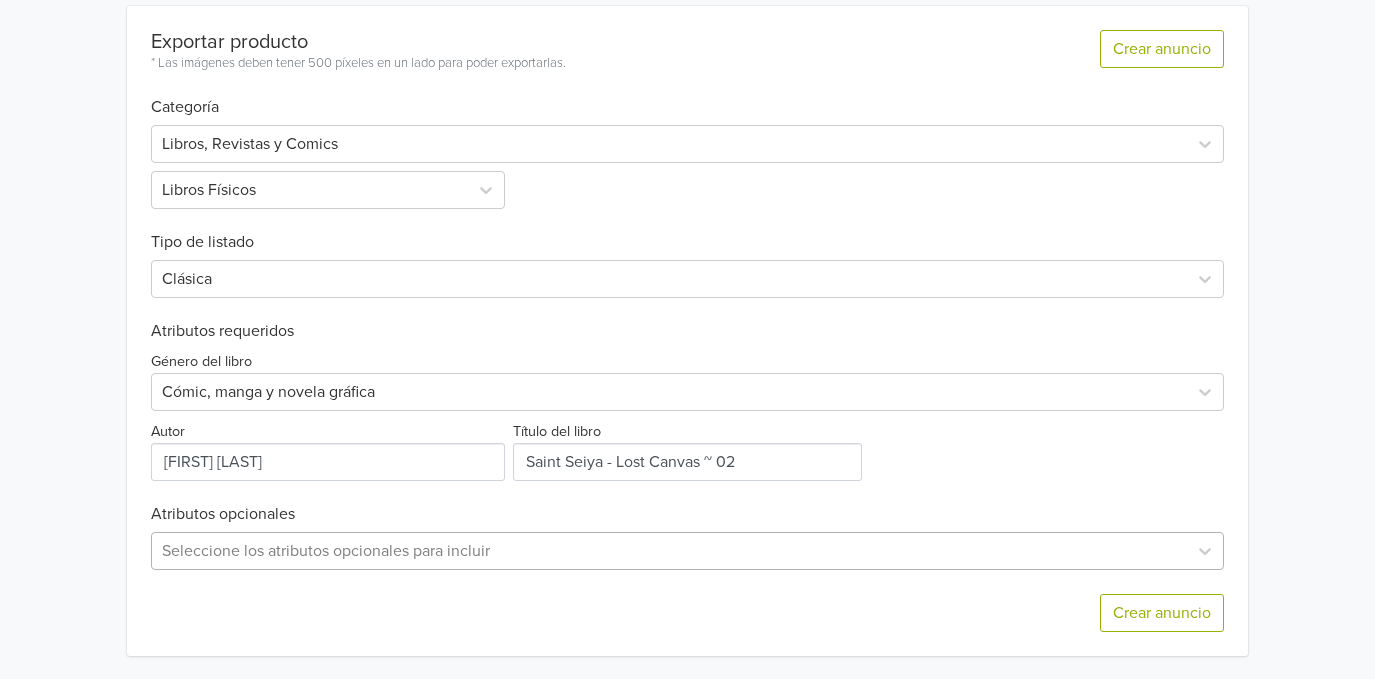 click on "Seleccione los atributos opcionales para incluir" at bounding box center (687, 551) 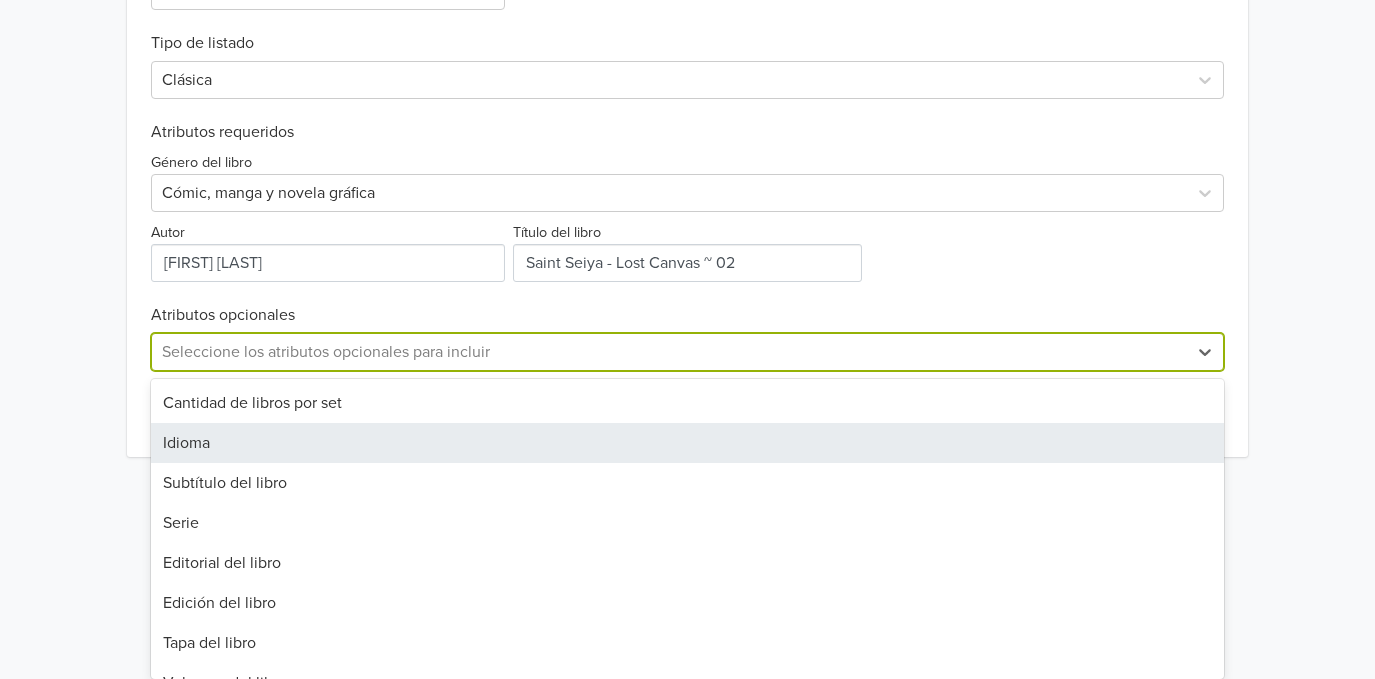 click on "Idioma" at bounding box center [687, 443] 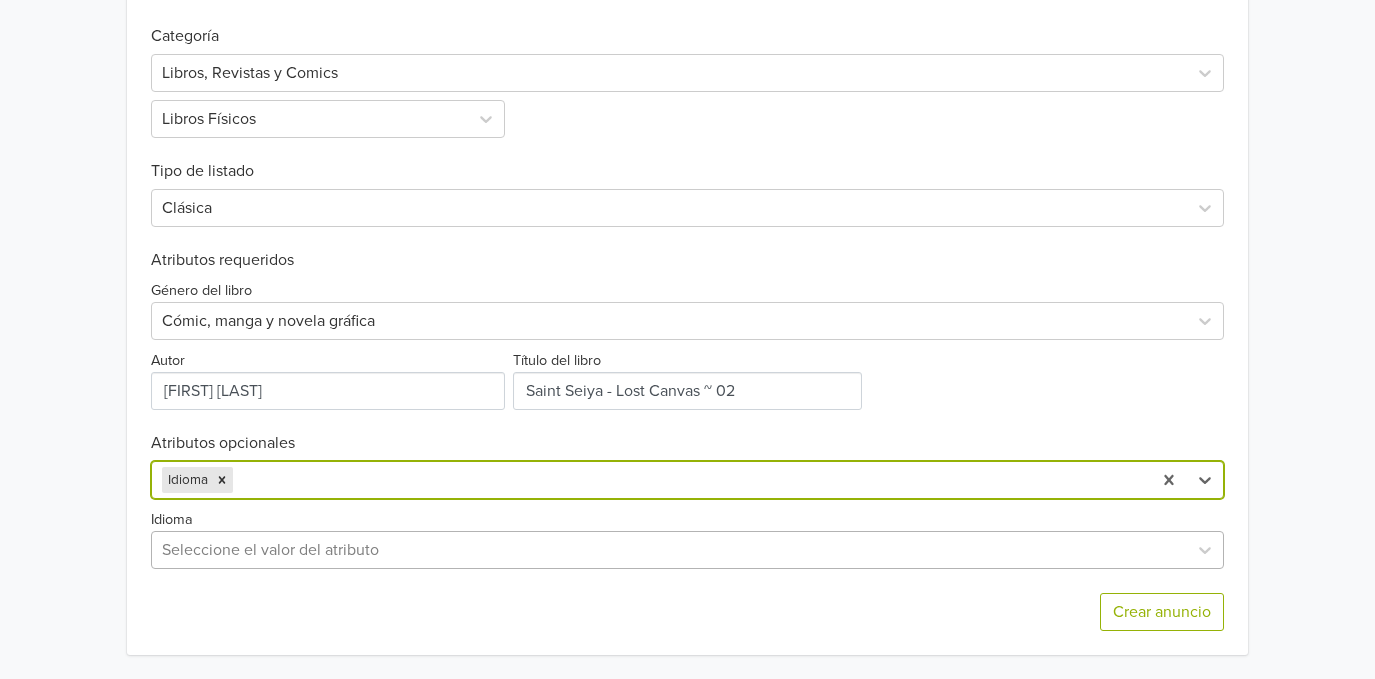 click on "Seleccione el valor del atributo" at bounding box center [687, 550] 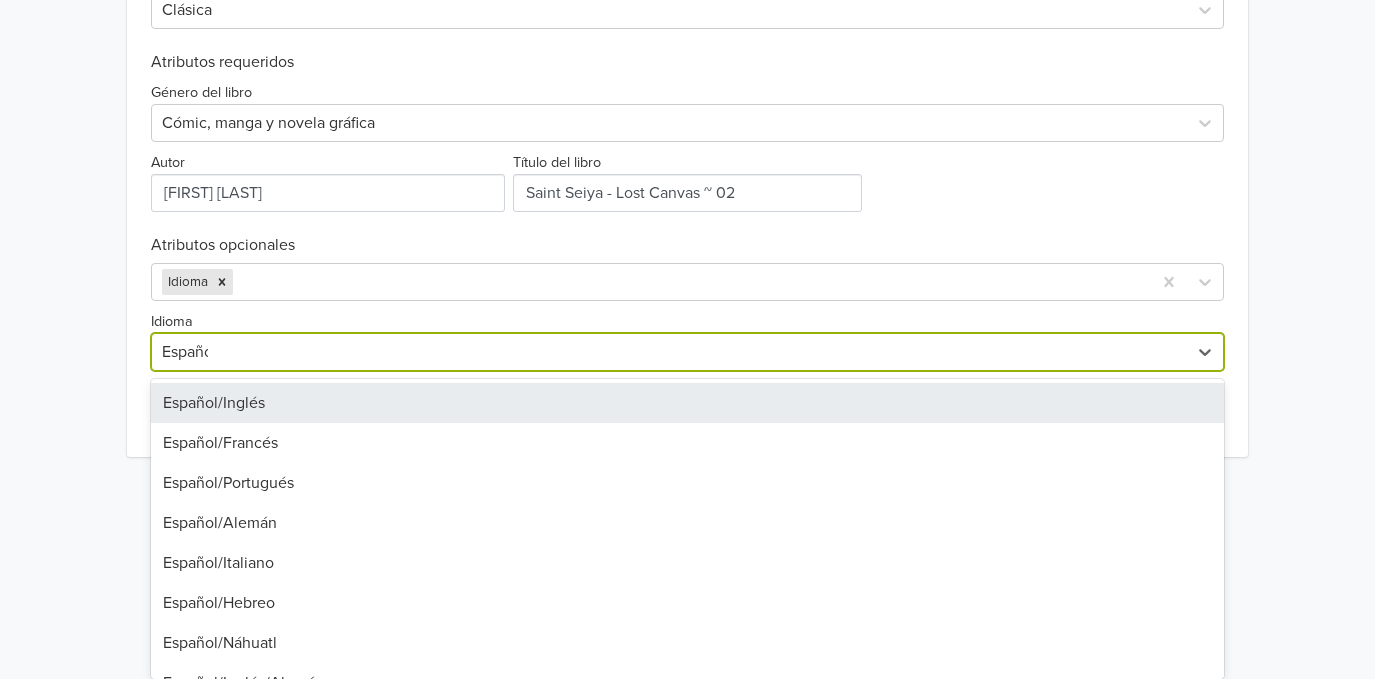 type on "Español" 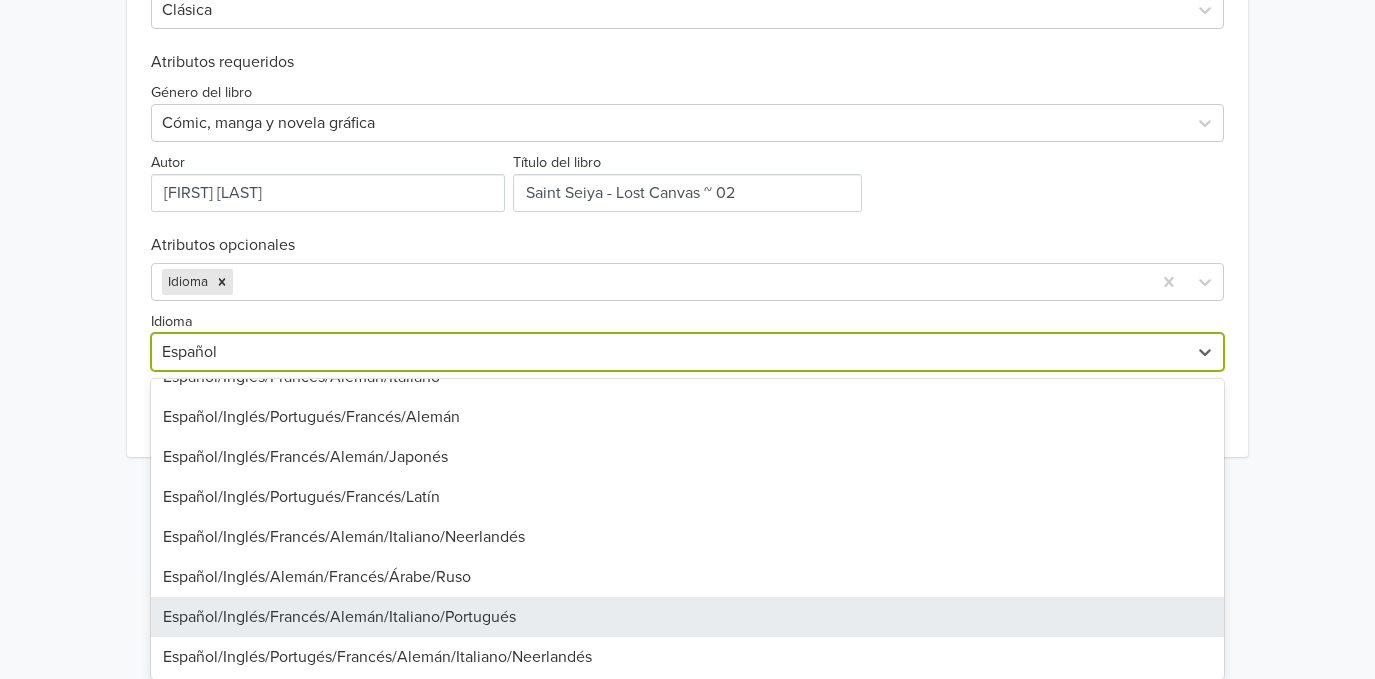 scroll, scrollTop: 1147, scrollLeft: 0, axis: vertical 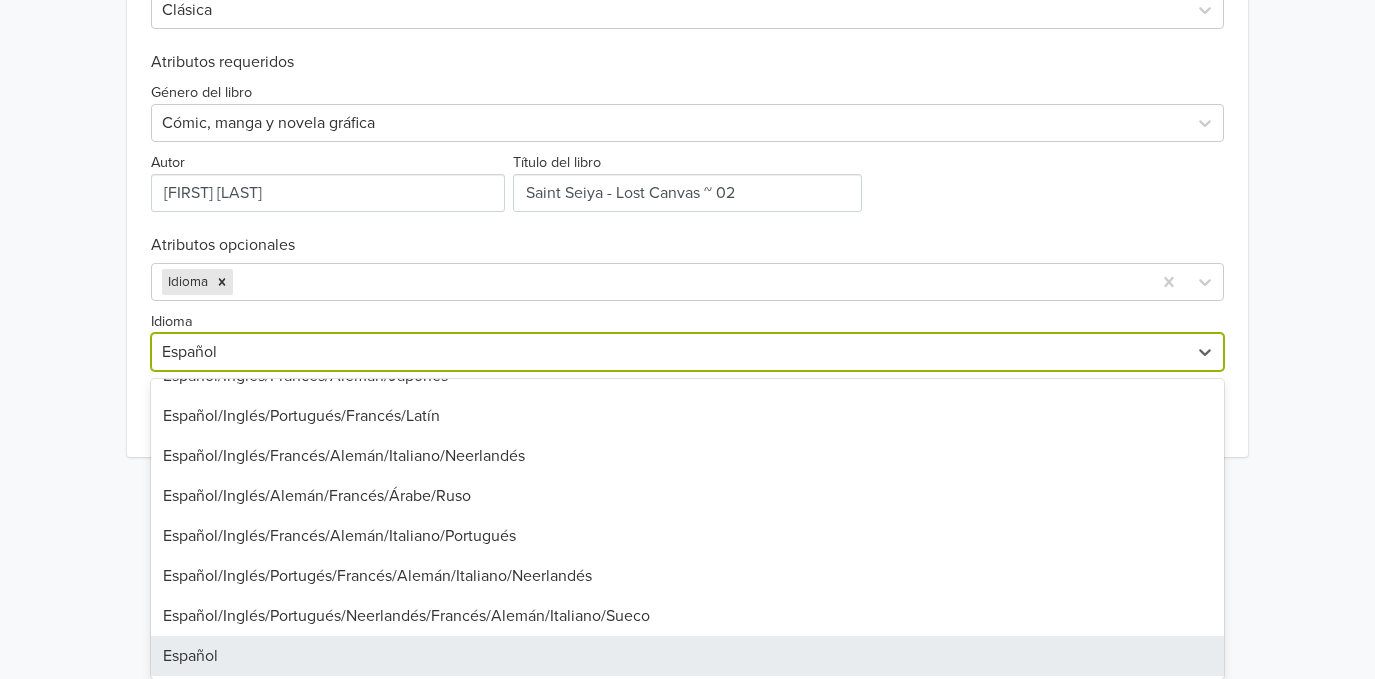 click on "Español" at bounding box center (687, 656) 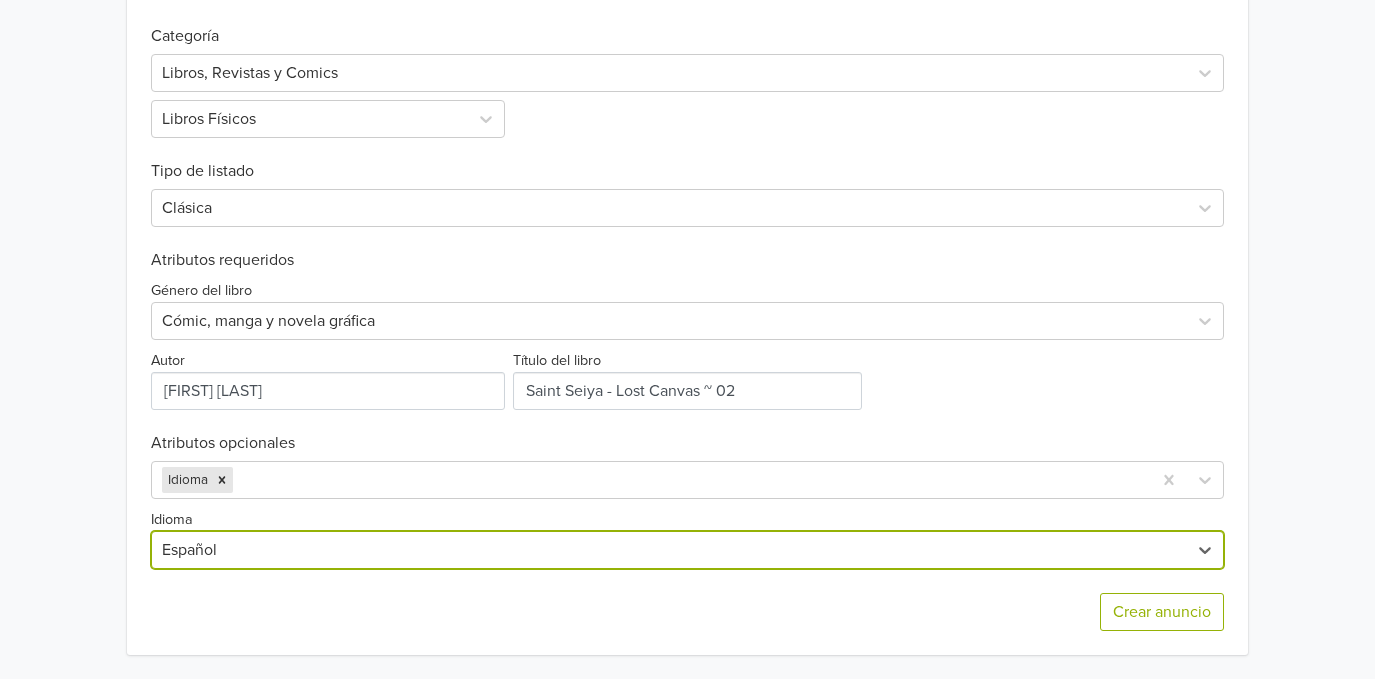 scroll, scrollTop: 632, scrollLeft: 0, axis: vertical 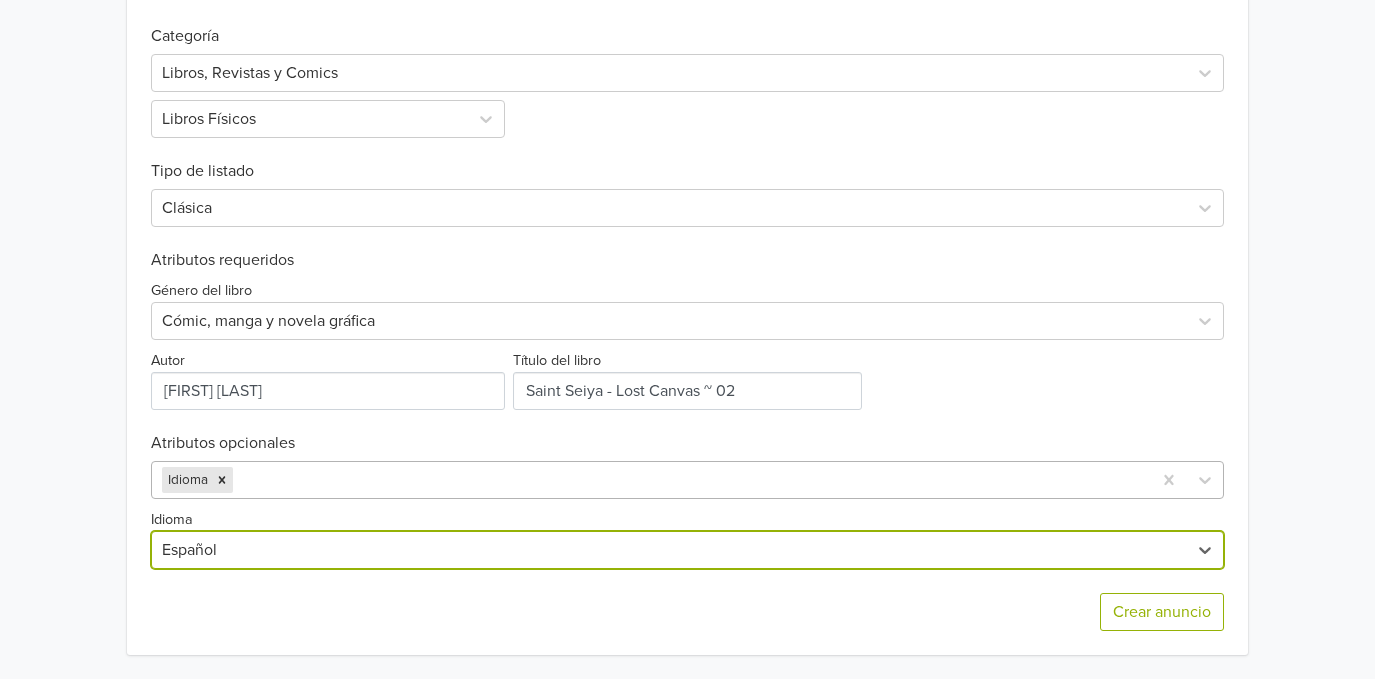 click at bounding box center (689, 480) 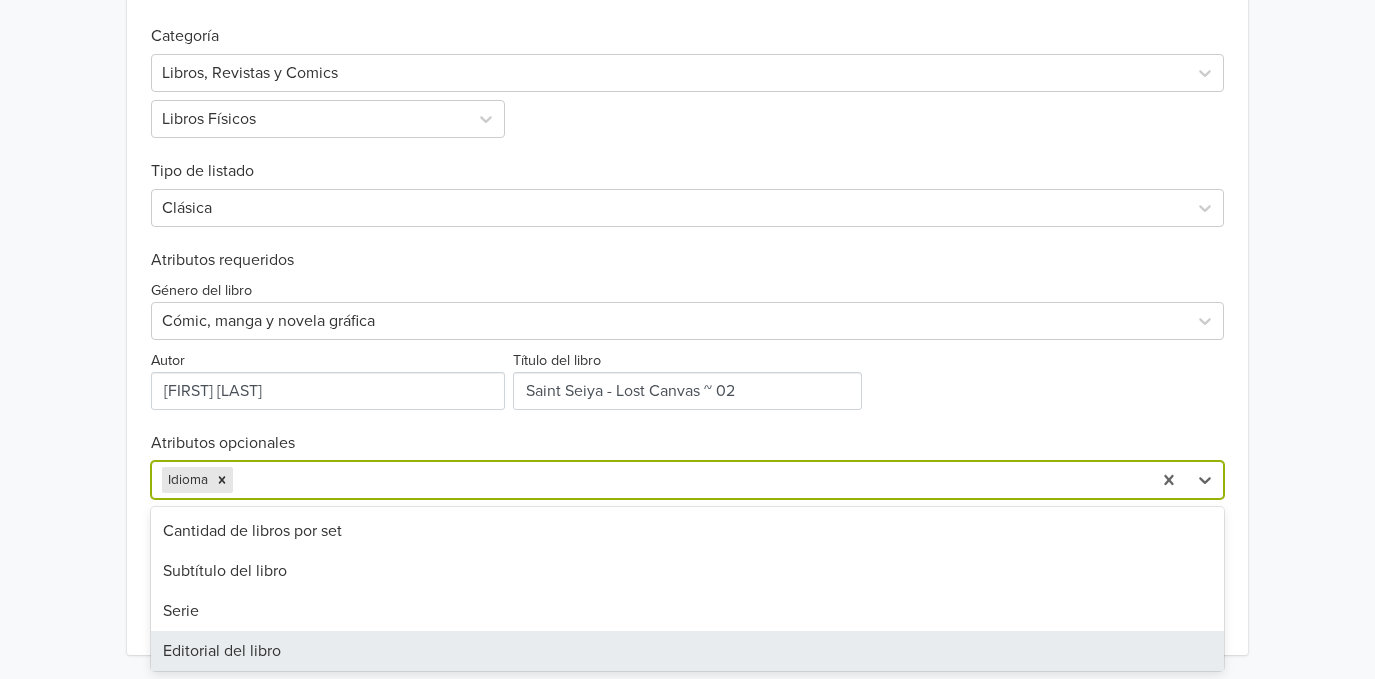 click on "Editorial del libro" at bounding box center (687, 651) 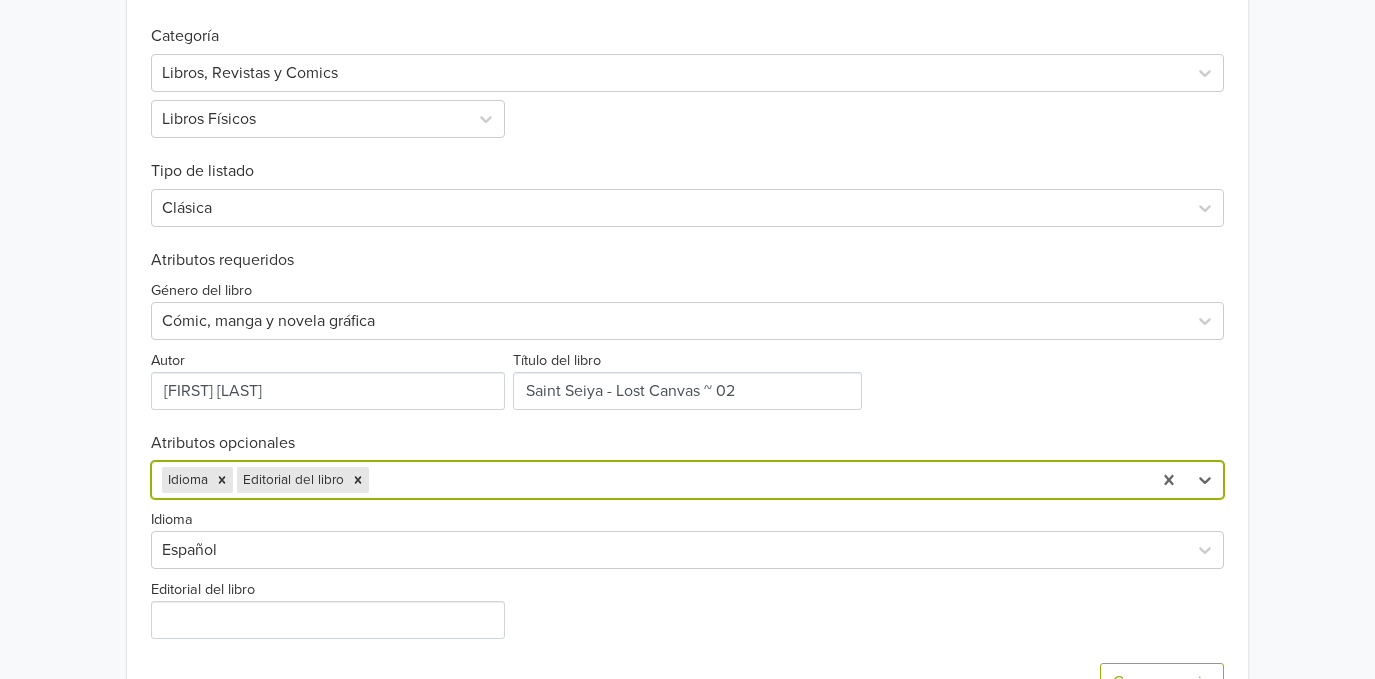 scroll, scrollTop: 656, scrollLeft: 0, axis: vertical 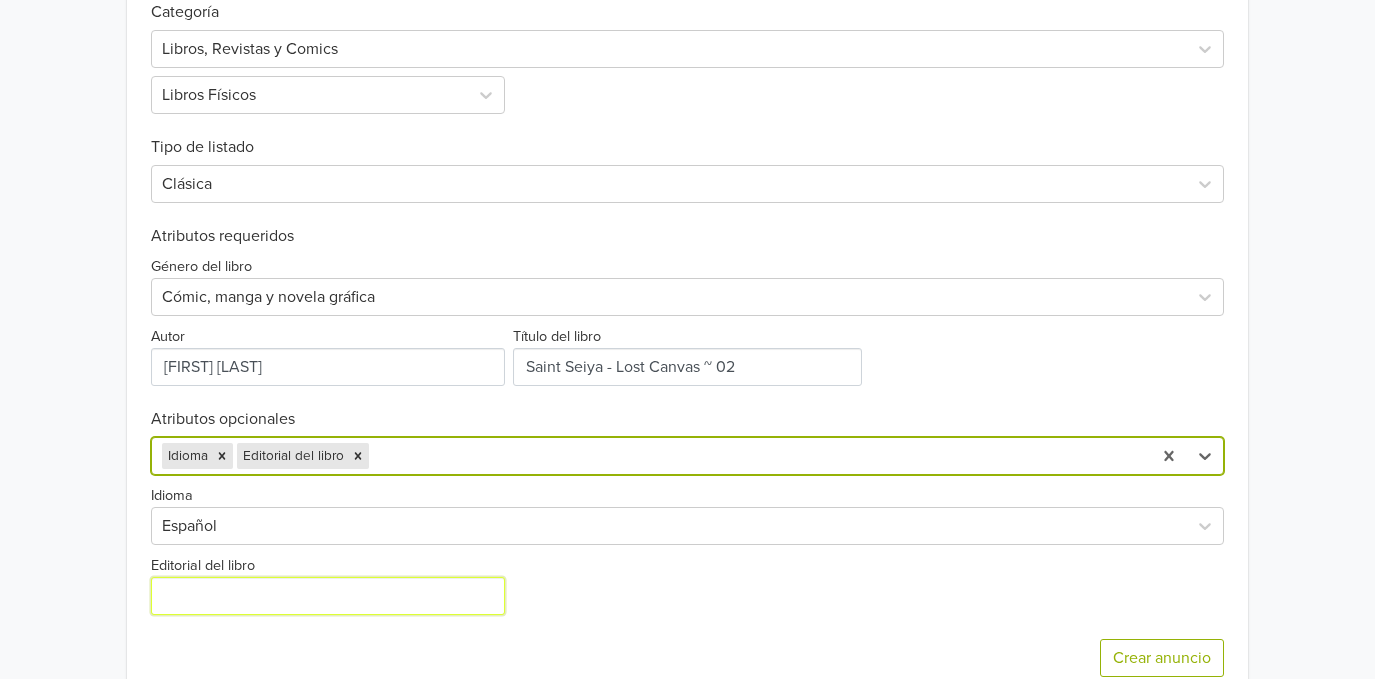 click on "Editorial del libro" at bounding box center (328, 596) 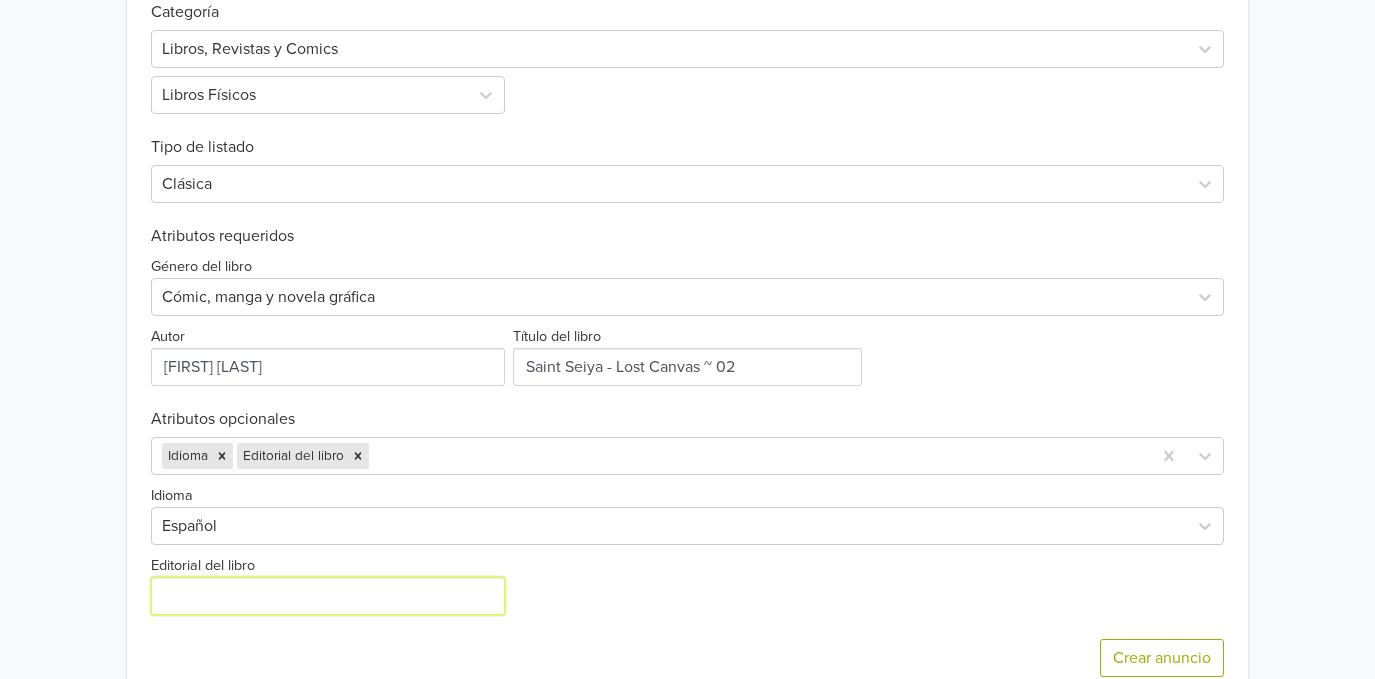 type on "Ivrea [COUNTRY_CODE]" 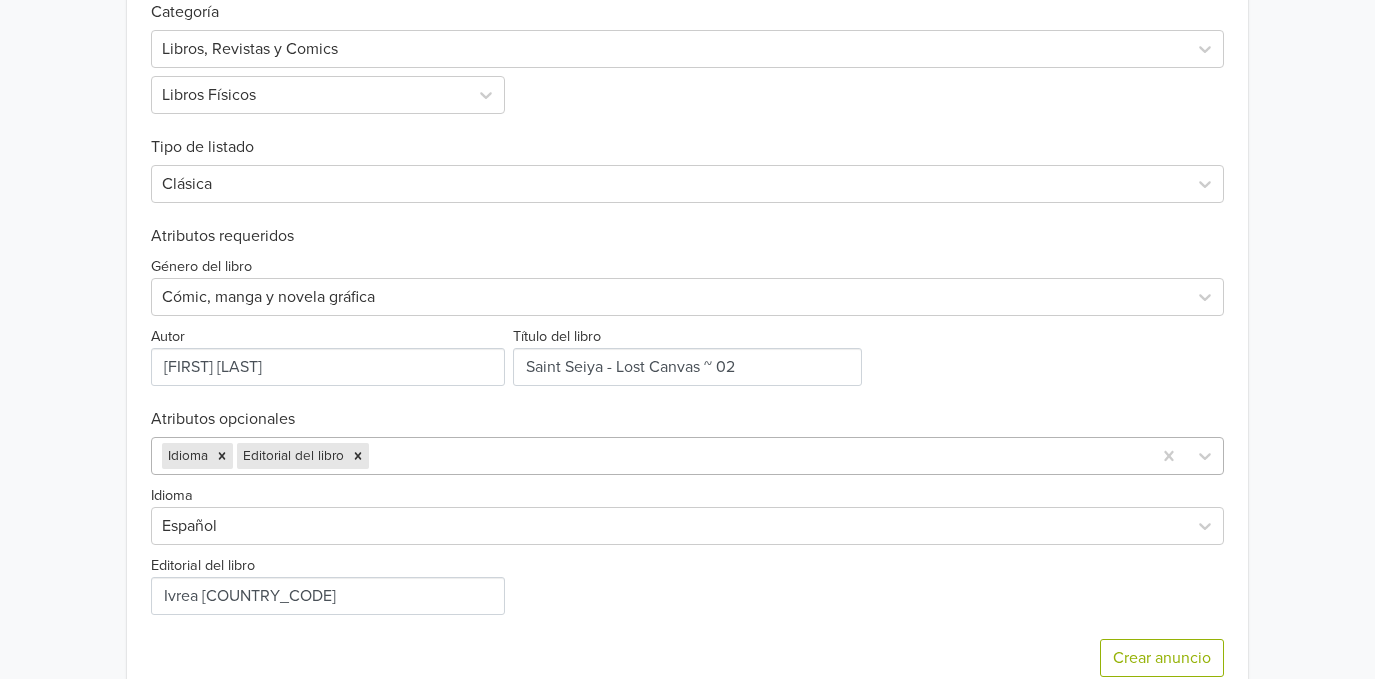 click on "Idioma Editorial del libro" at bounding box center (687, 456) 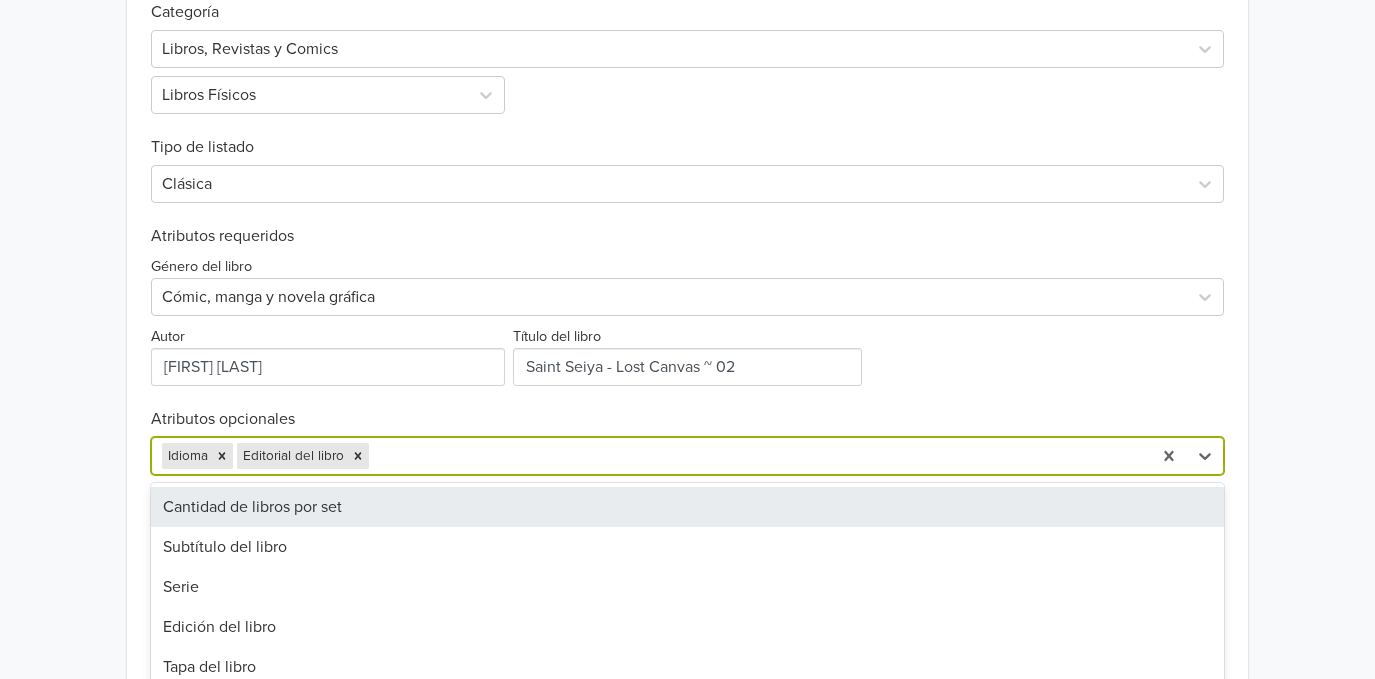 scroll, scrollTop: 702, scrollLeft: 0, axis: vertical 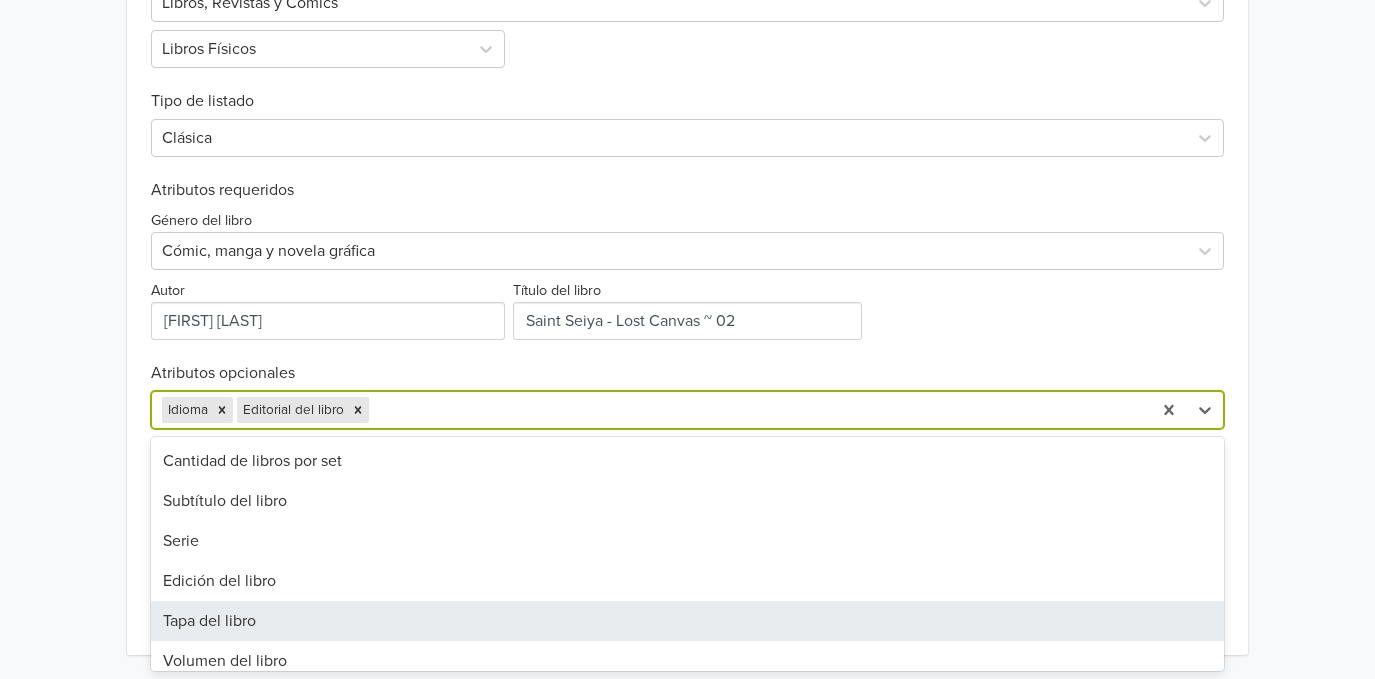 click on "Tapa del libro" at bounding box center (687, 621) 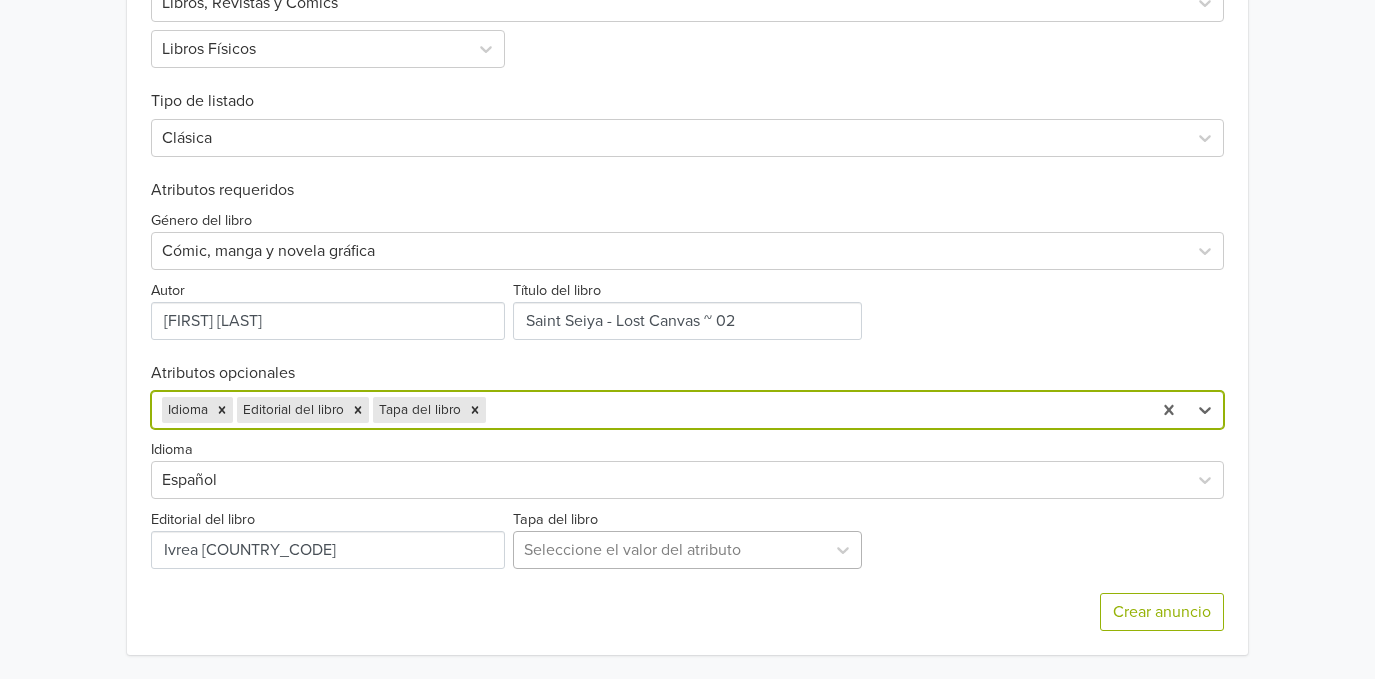click at bounding box center [670, 550] 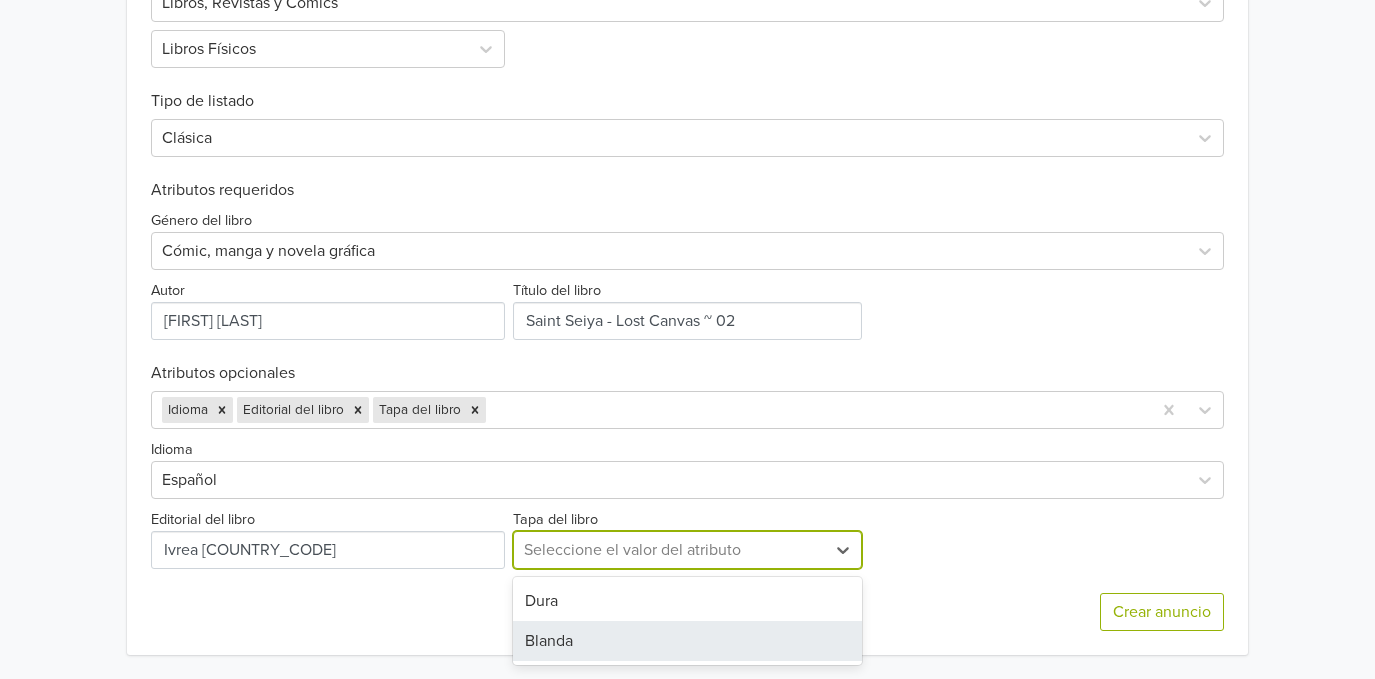 drag, startPoint x: 529, startPoint y: 631, endPoint x: 536, endPoint y: 614, distance: 18.384777 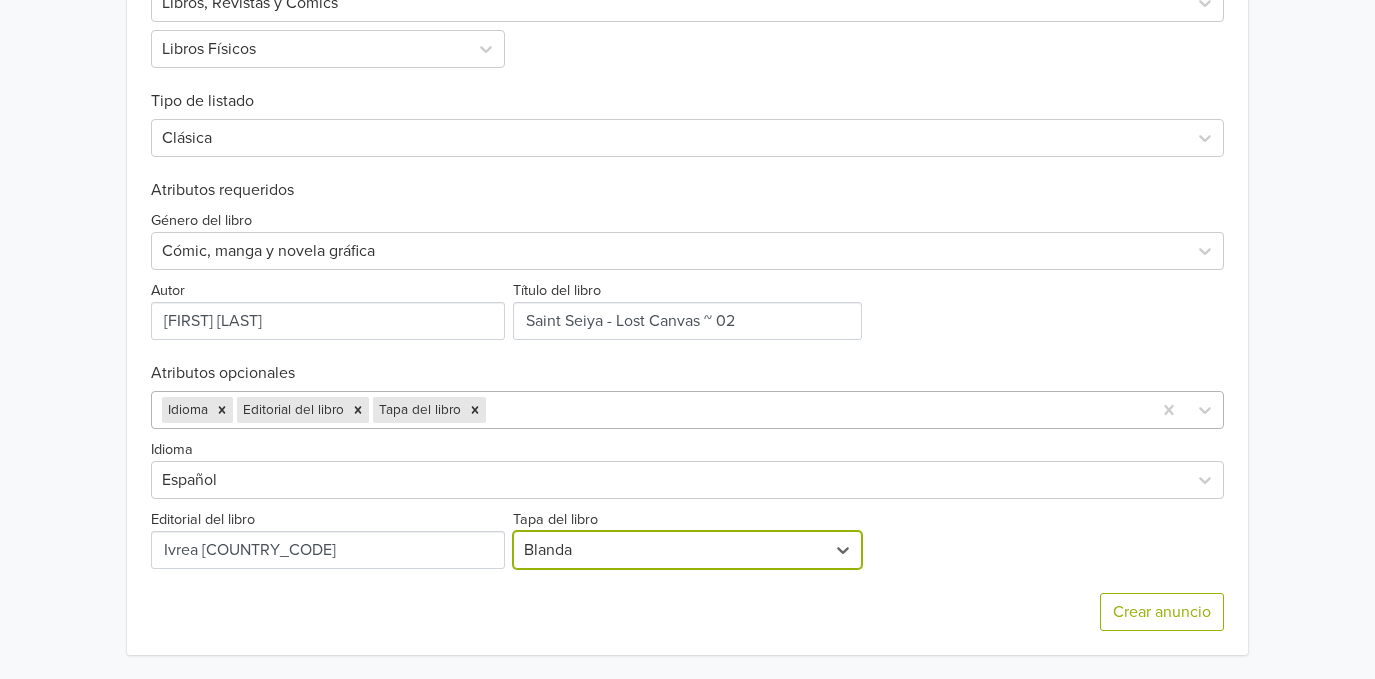 click at bounding box center (815, 410) 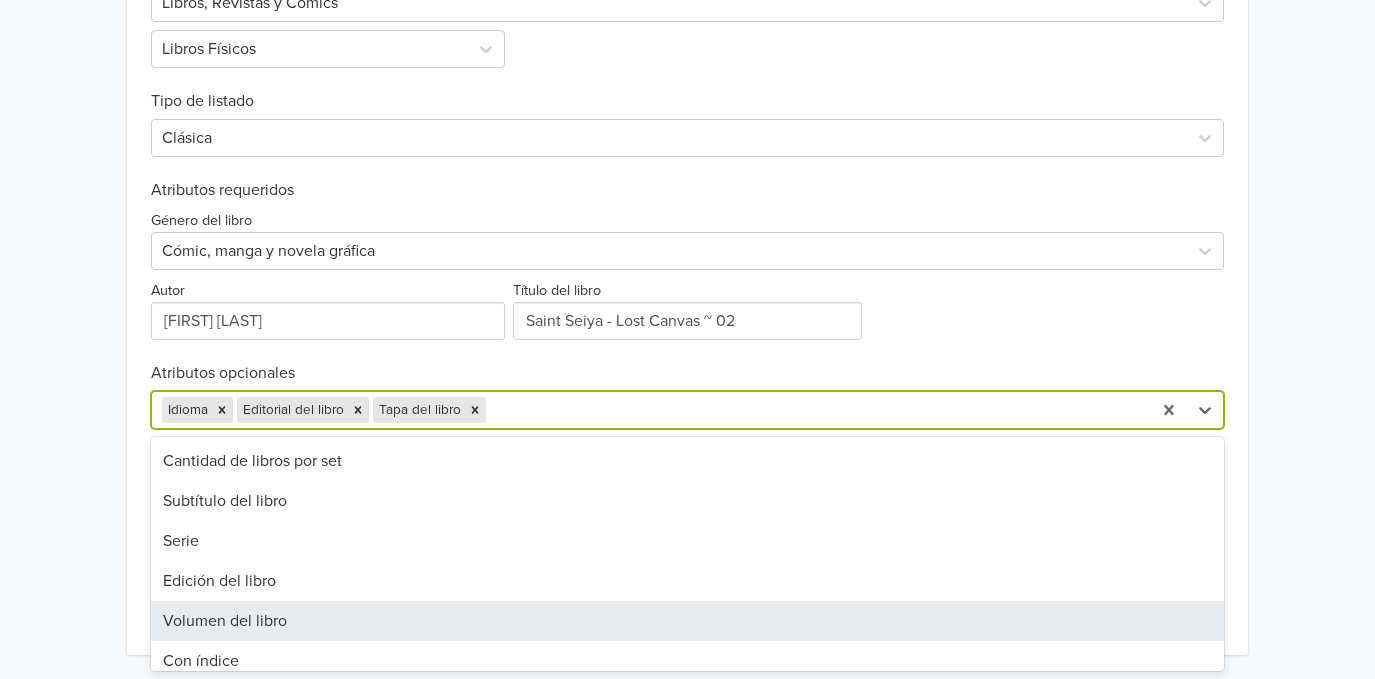 click on "Volumen del libro" at bounding box center [687, 621] 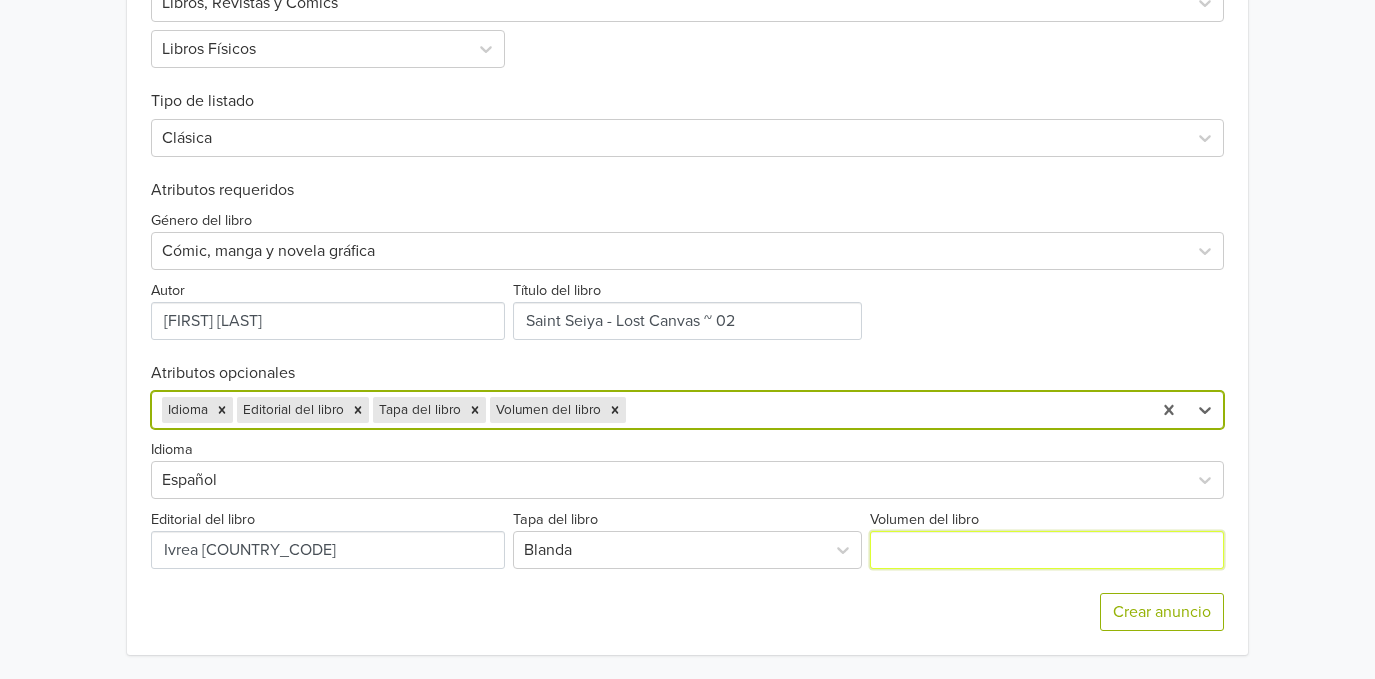 click on "Volumen del libro" at bounding box center [1047, 550] 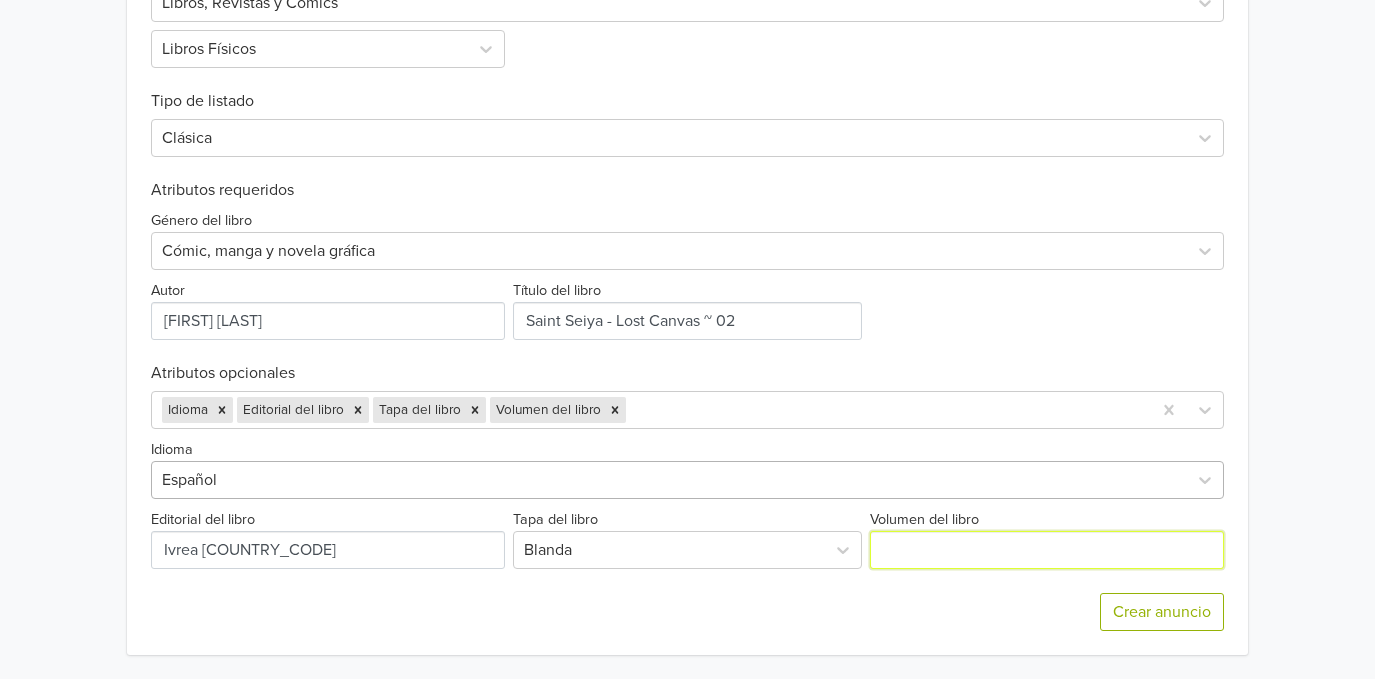 type on "Tomo 02" 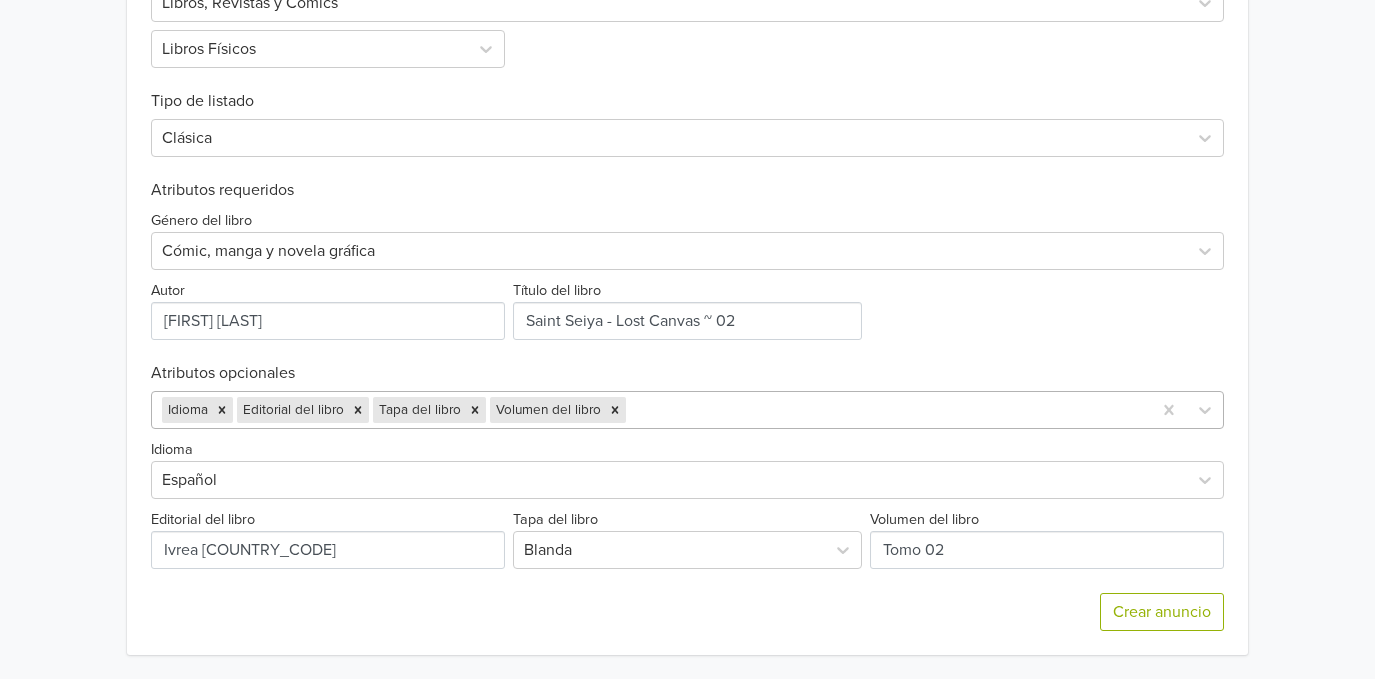 click at bounding box center (885, 410) 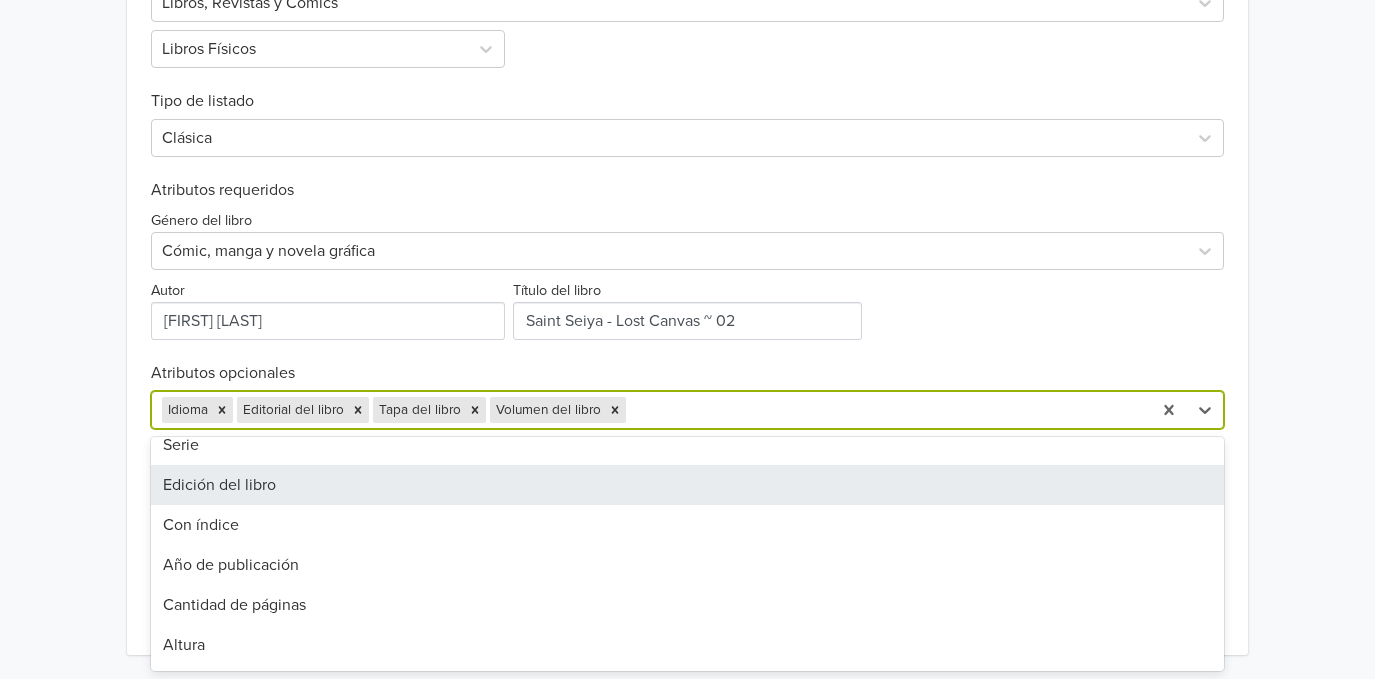 scroll, scrollTop: 133, scrollLeft: 0, axis: vertical 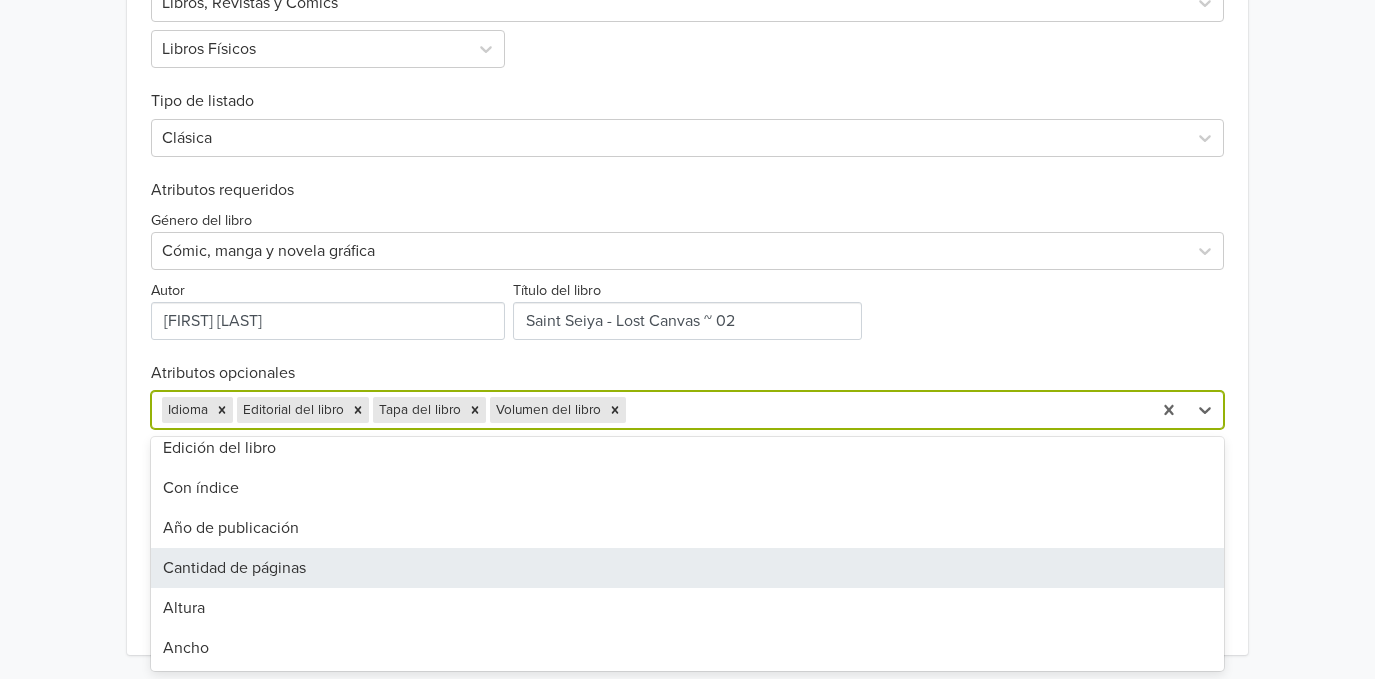 click on "Cantidad de páginas" at bounding box center [687, 568] 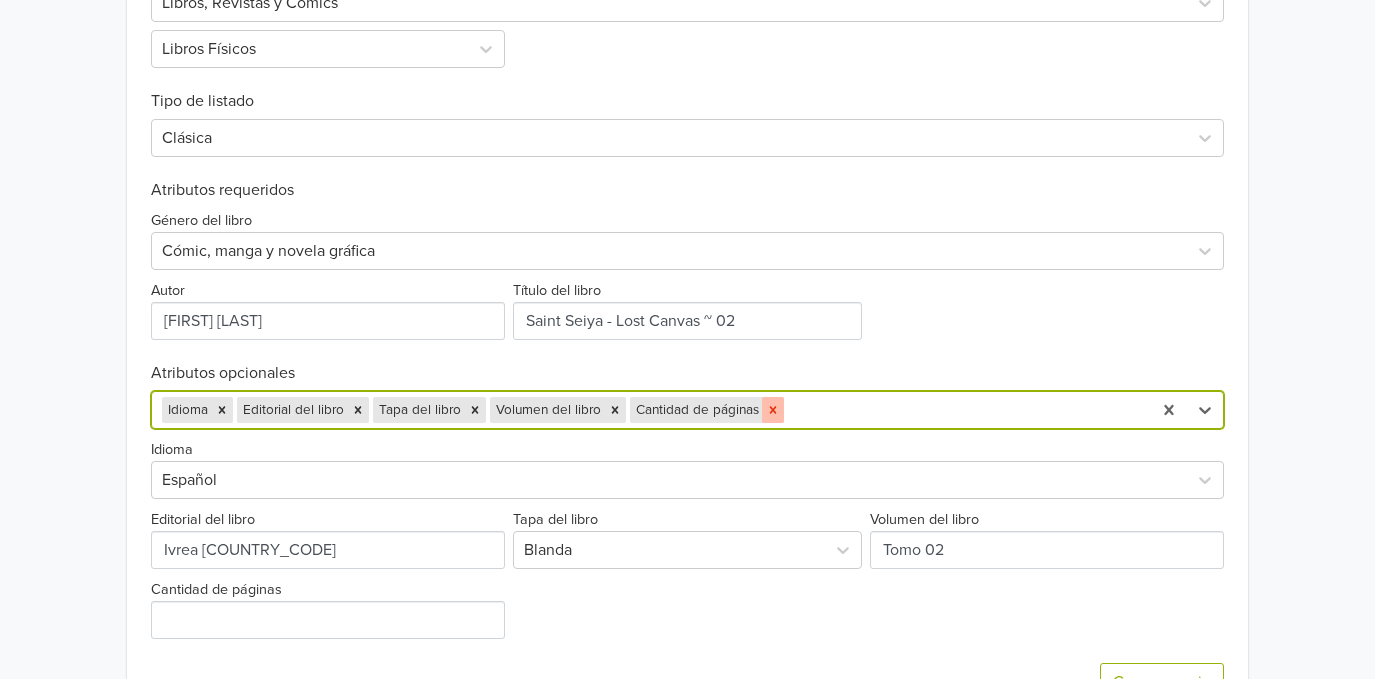 click 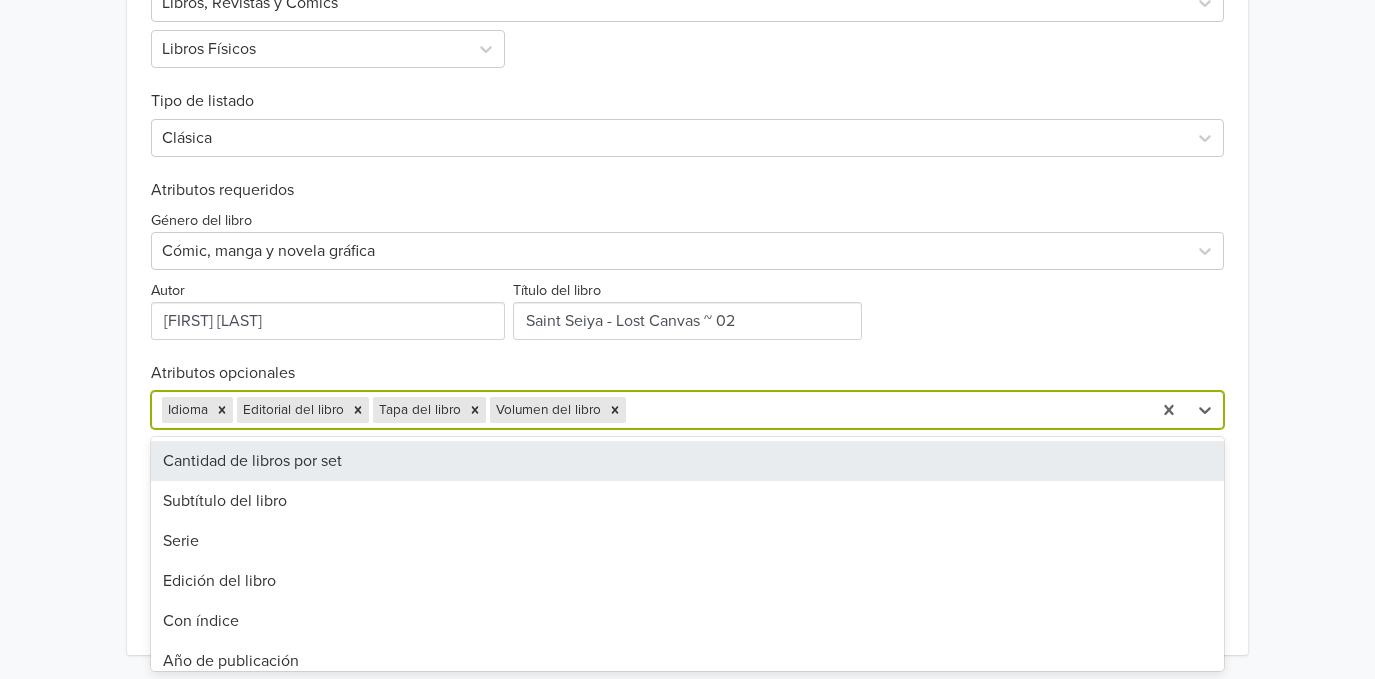 click at bounding box center [885, 410] 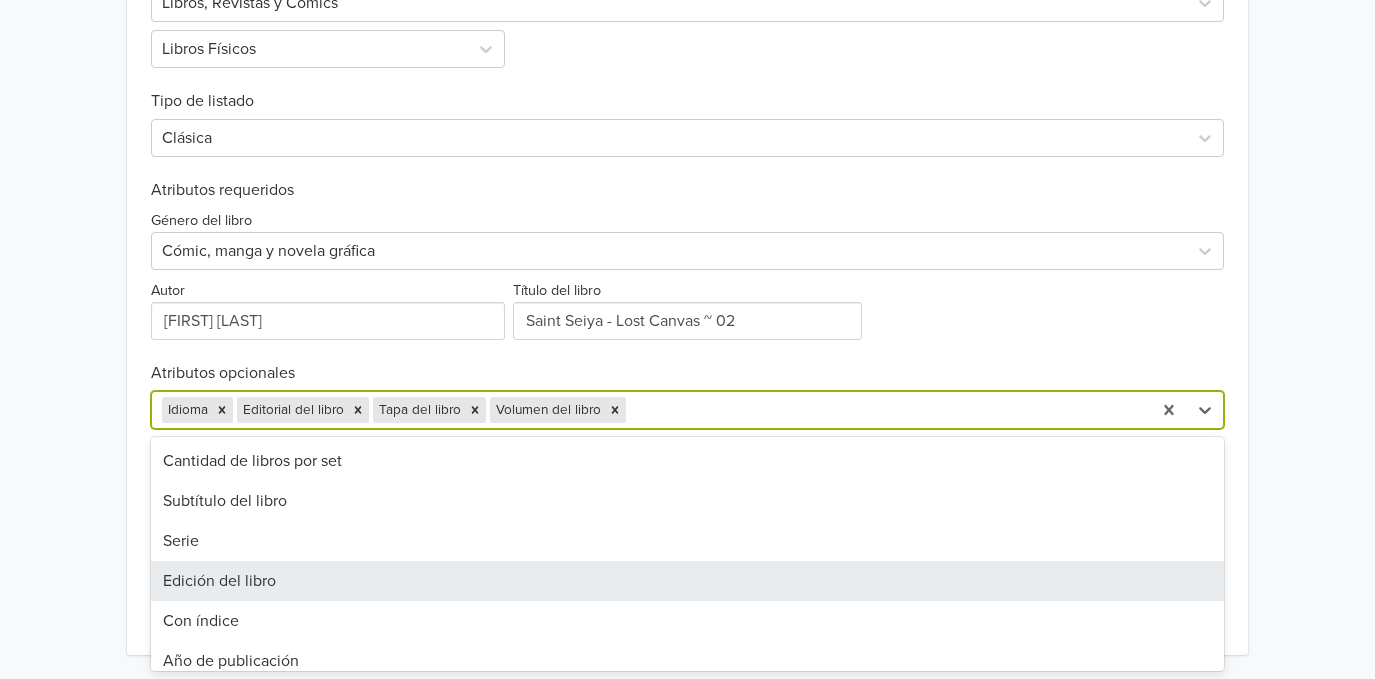 scroll, scrollTop: 133, scrollLeft: 0, axis: vertical 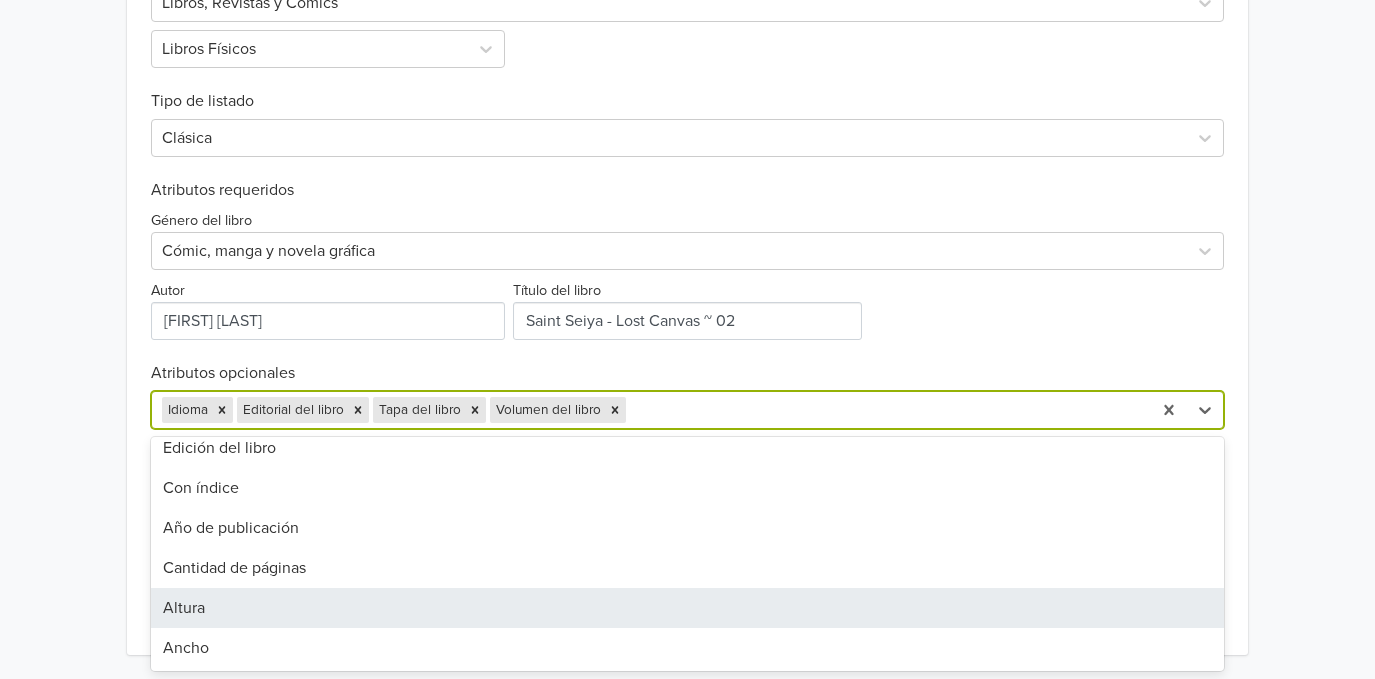 click on "Altura" at bounding box center [687, 608] 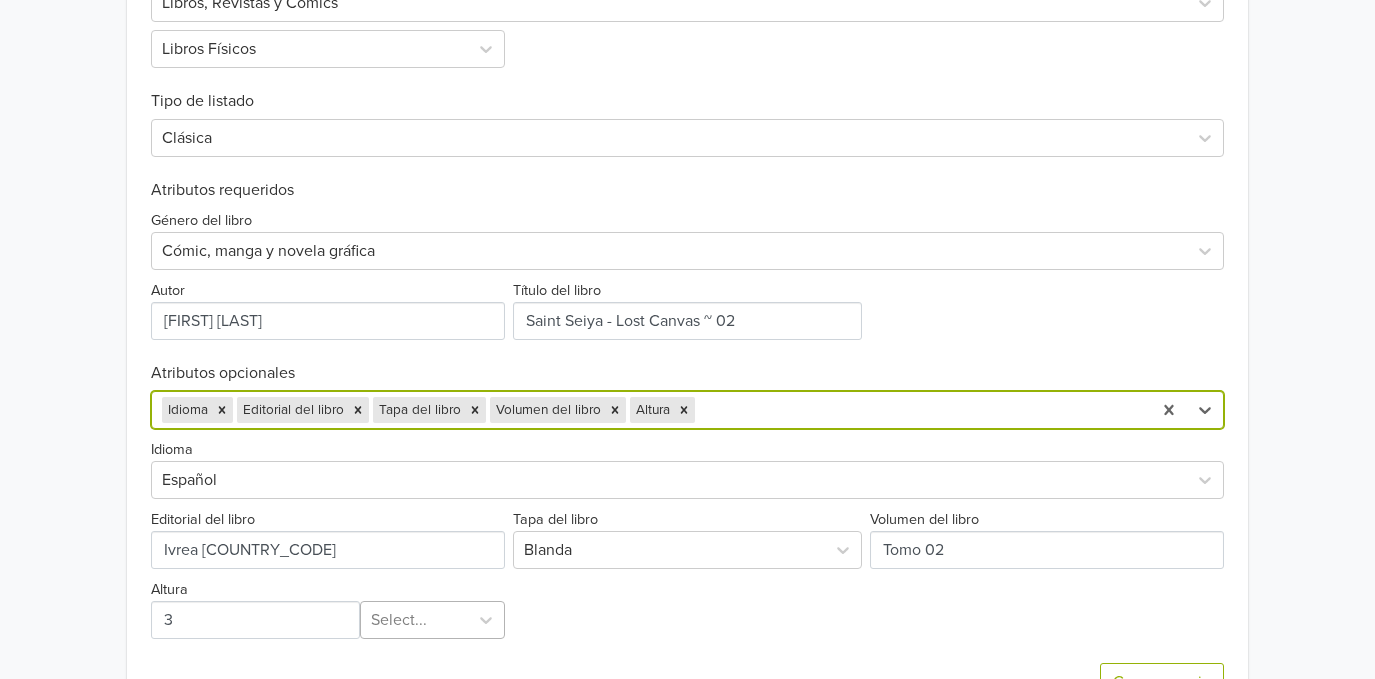 click on "Select..." at bounding box center (432, 620) 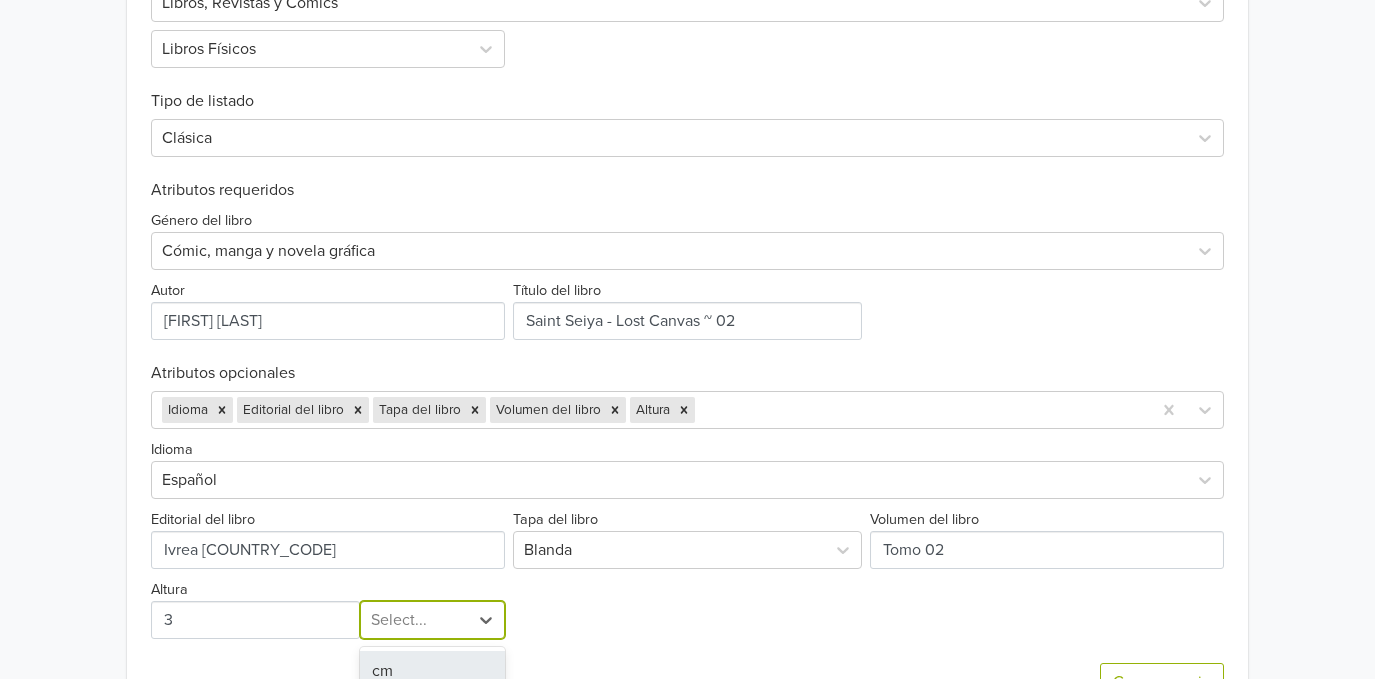 scroll, scrollTop: 766, scrollLeft: 0, axis: vertical 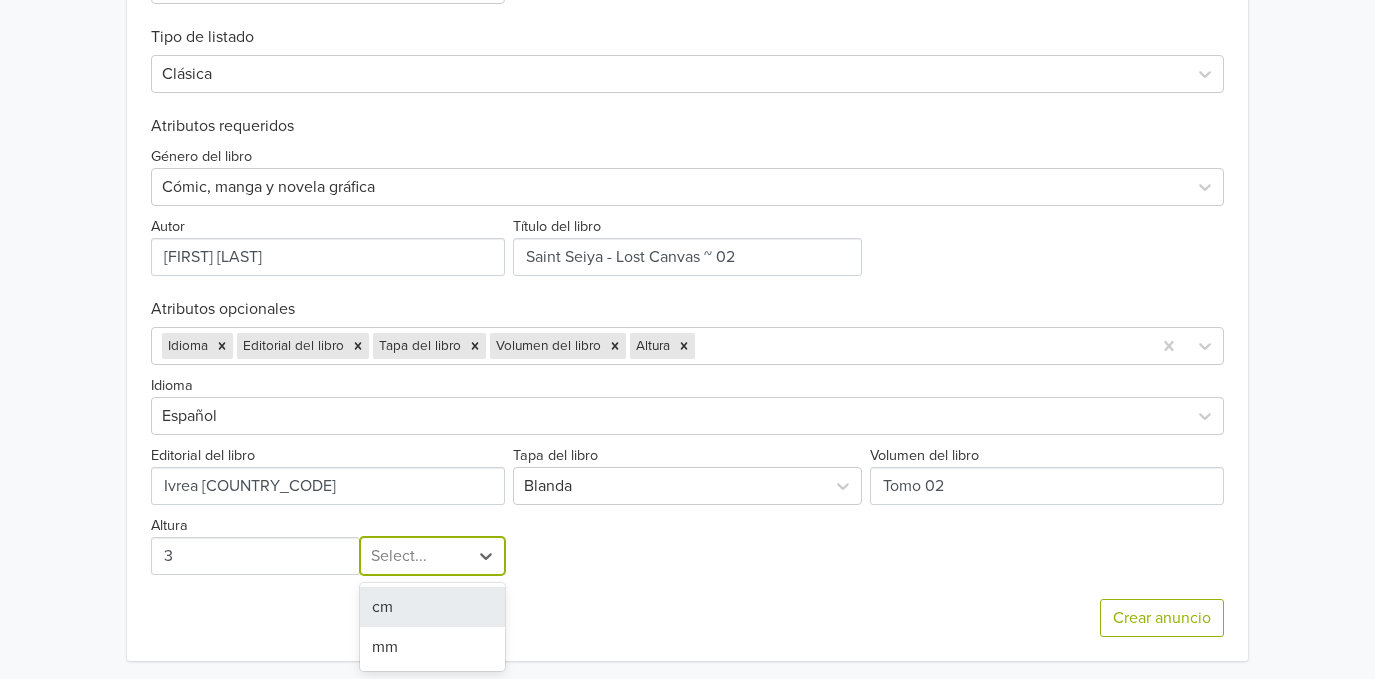 click on "cm" at bounding box center (432, 607) 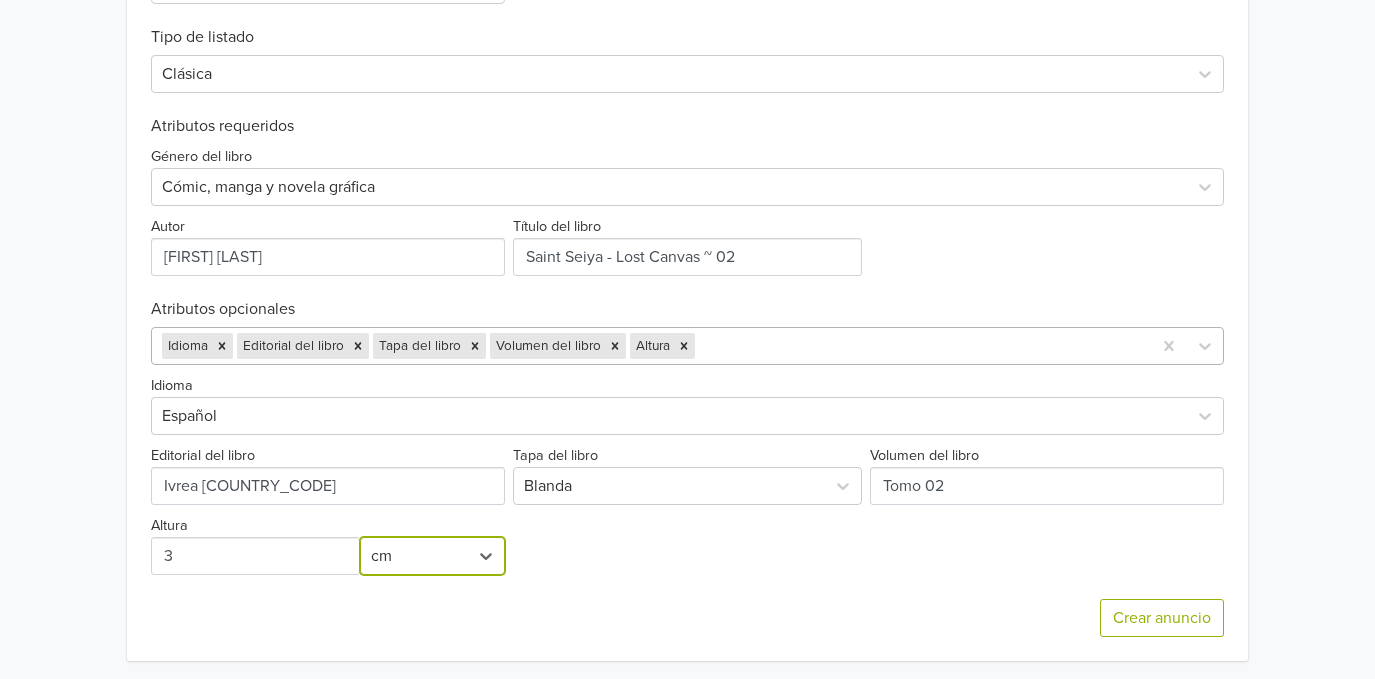 click at bounding box center [920, 346] 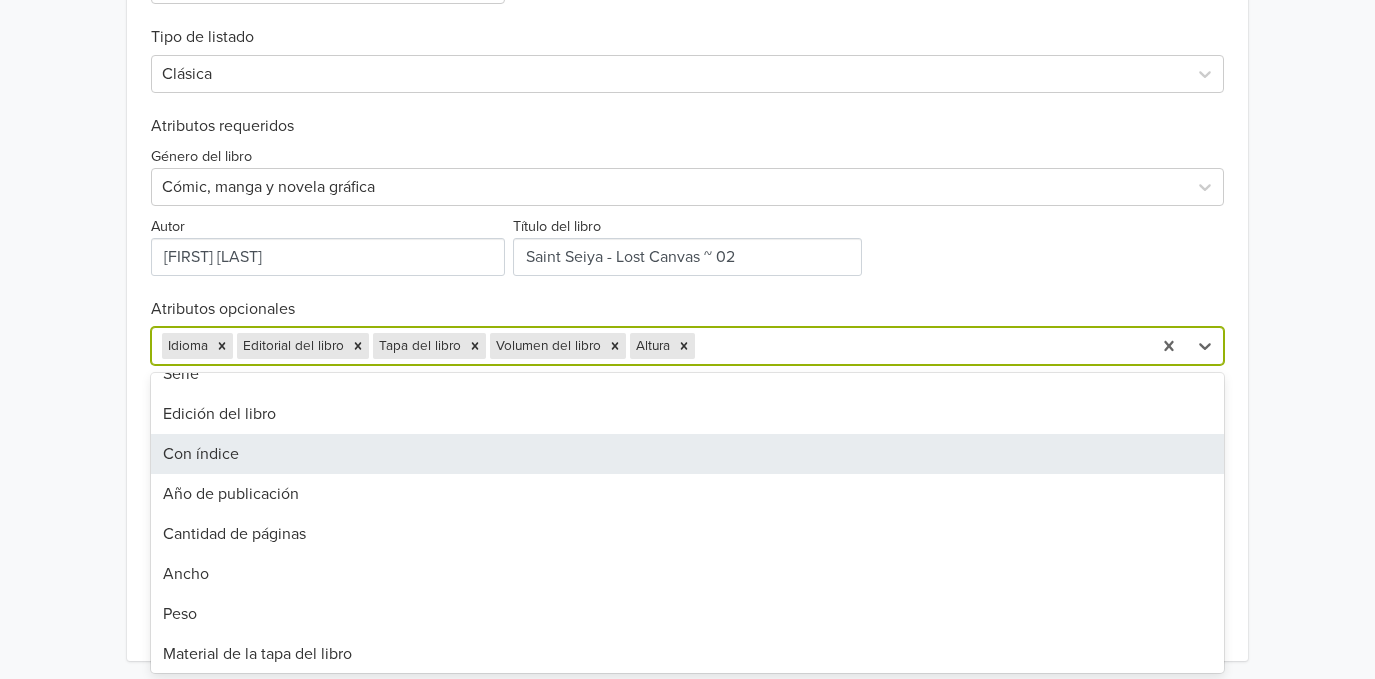 scroll, scrollTop: 133, scrollLeft: 0, axis: vertical 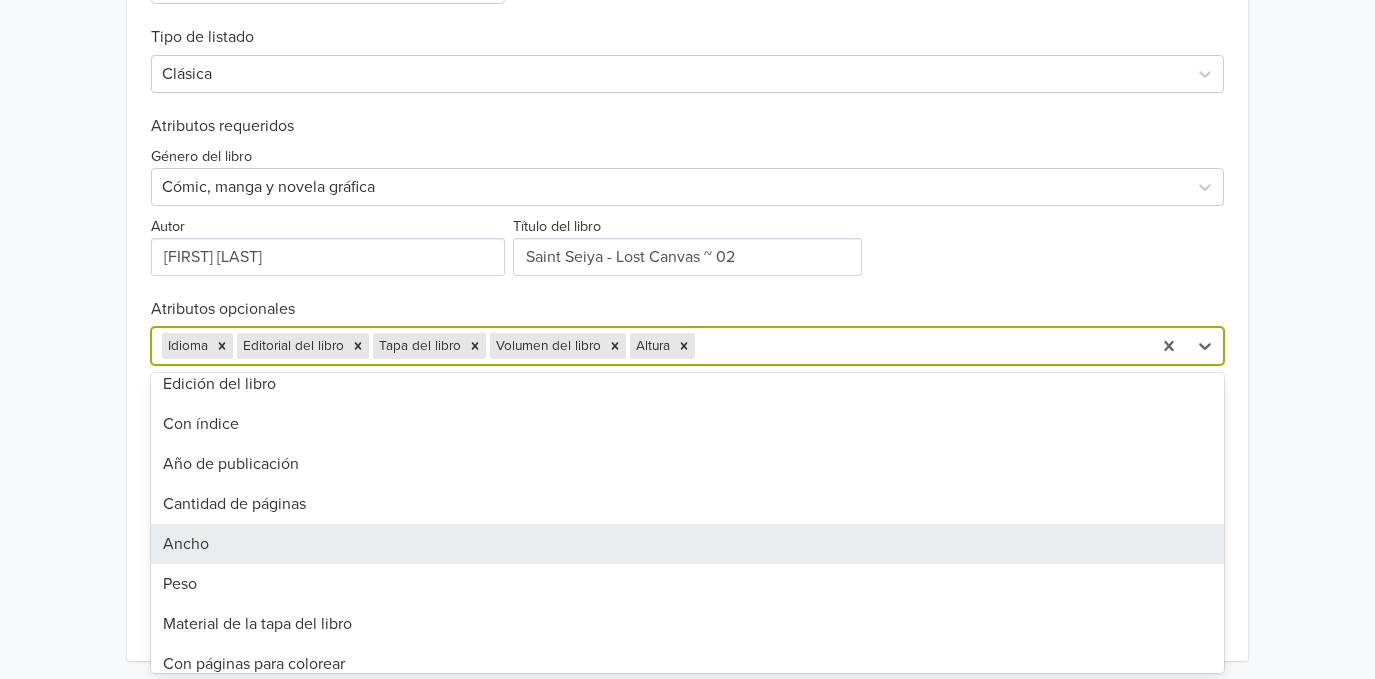 click on "Ancho" at bounding box center (687, 544) 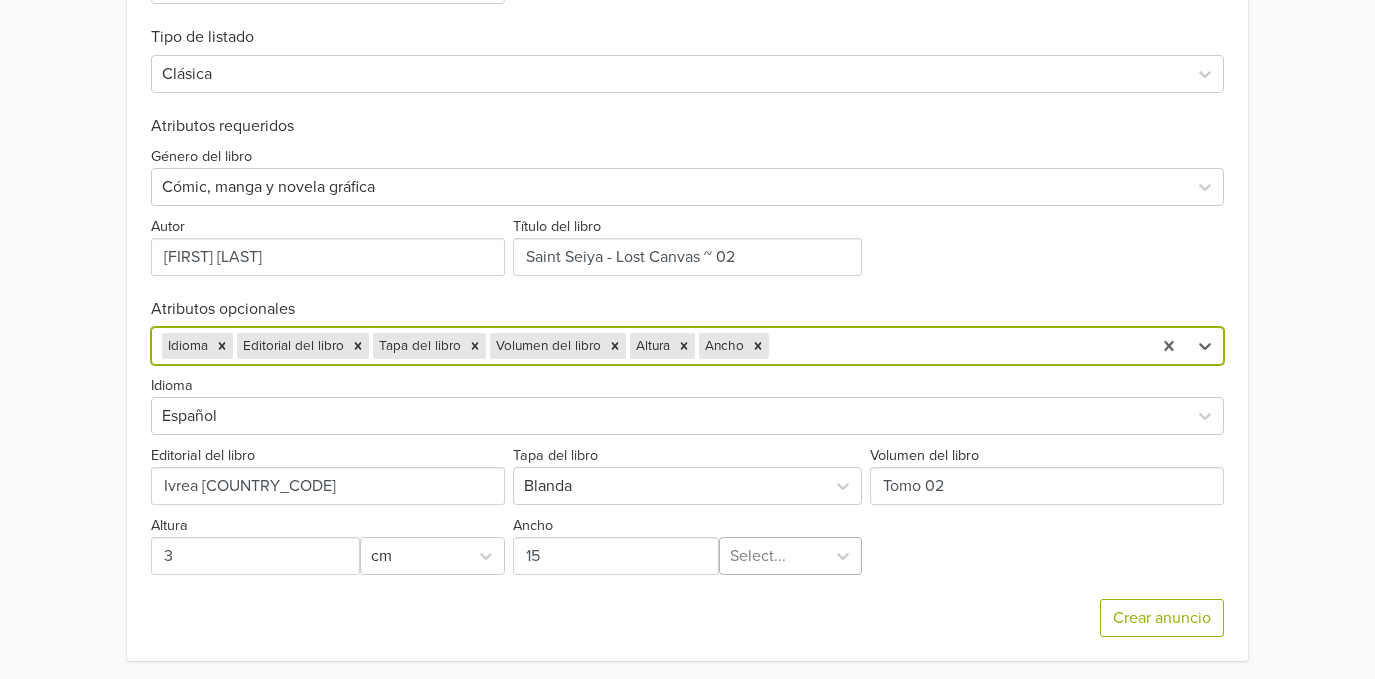 click at bounding box center (732, 556) 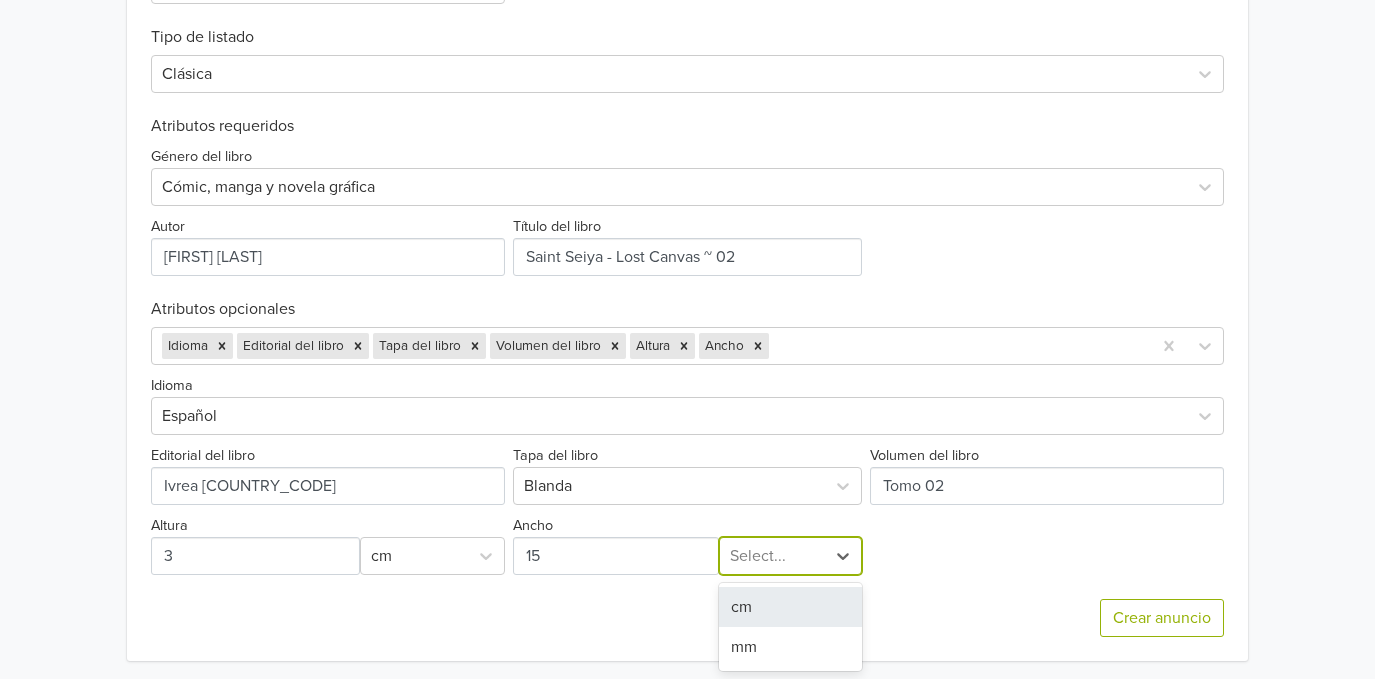 drag, startPoint x: 744, startPoint y: 596, endPoint x: 769, endPoint y: 572, distance: 34.655445 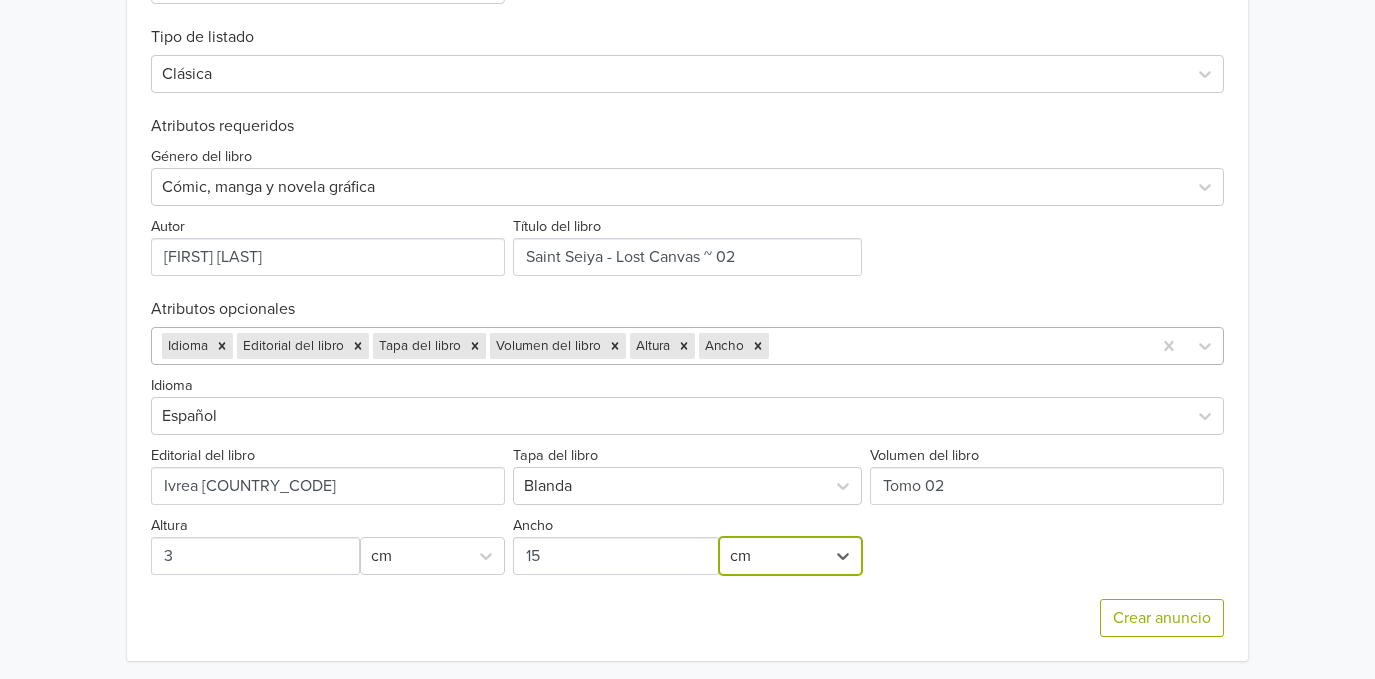 click at bounding box center [957, 346] 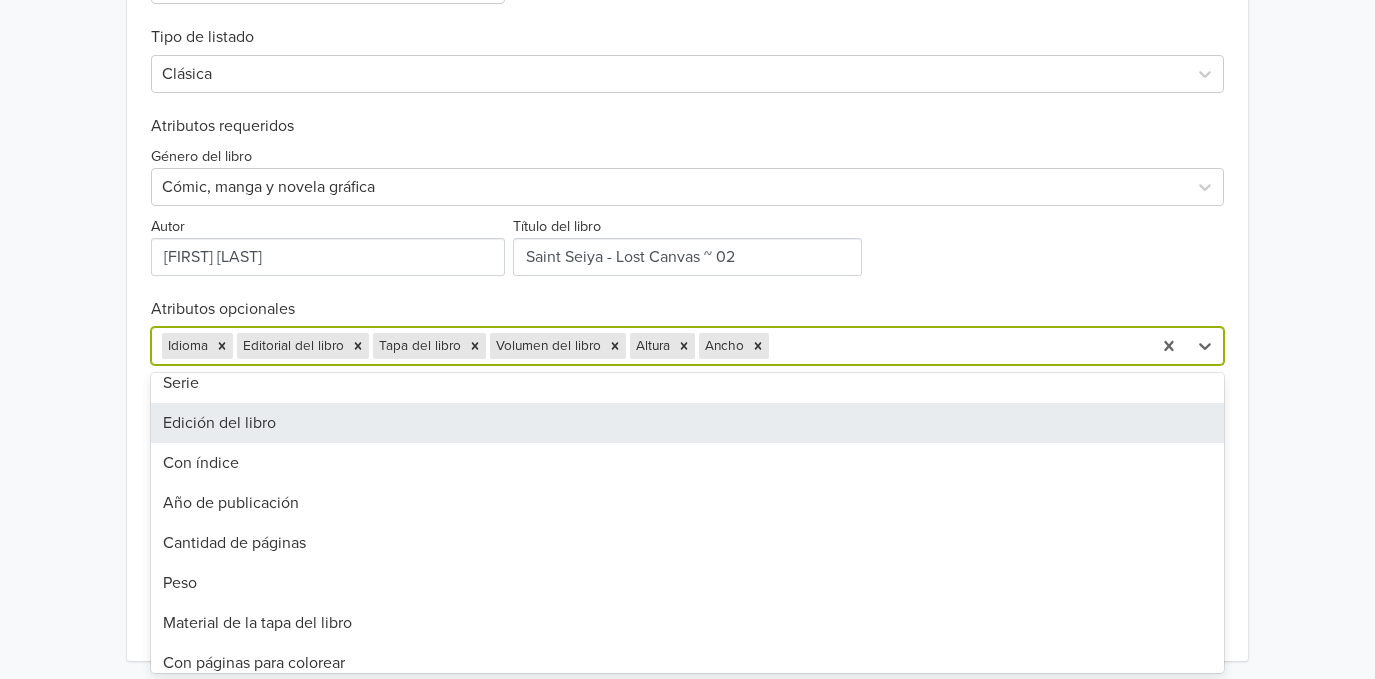 scroll, scrollTop: 133, scrollLeft: 0, axis: vertical 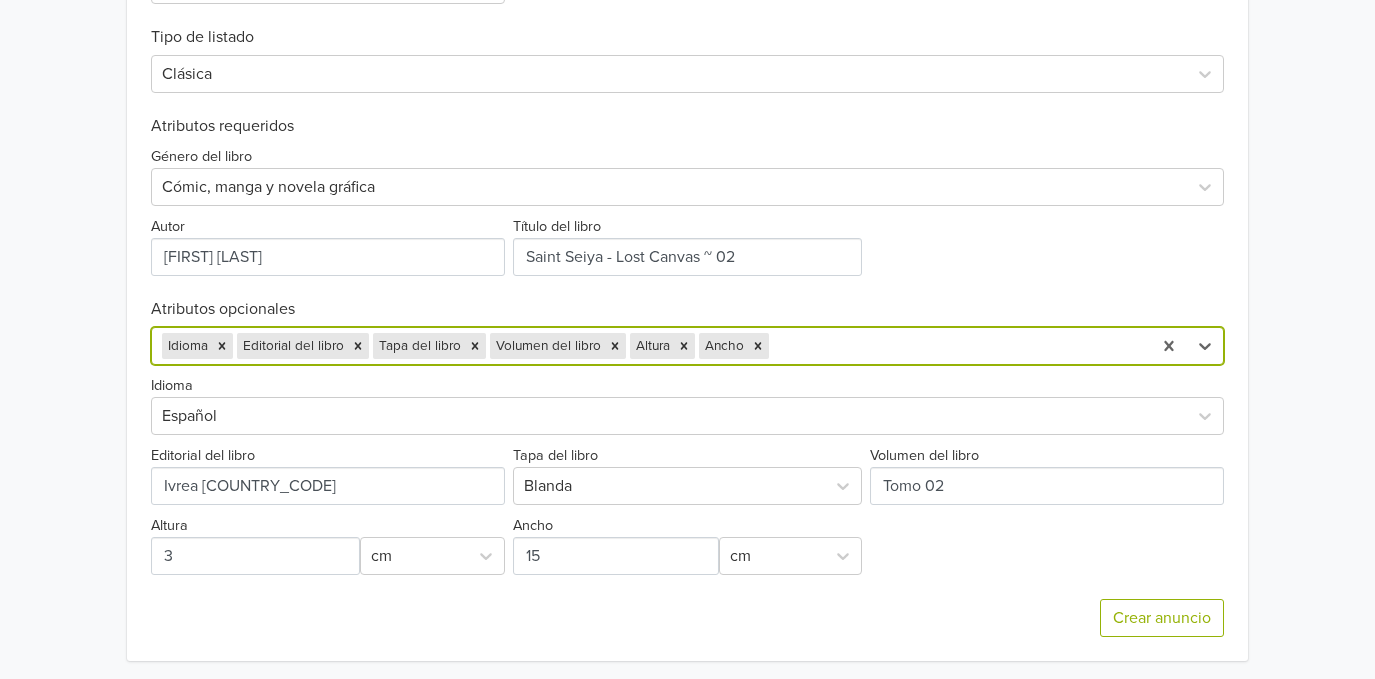 drag, startPoint x: 965, startPoint y: 340, endPoint x: 956, endPoint y: 370, distance: 31.320919 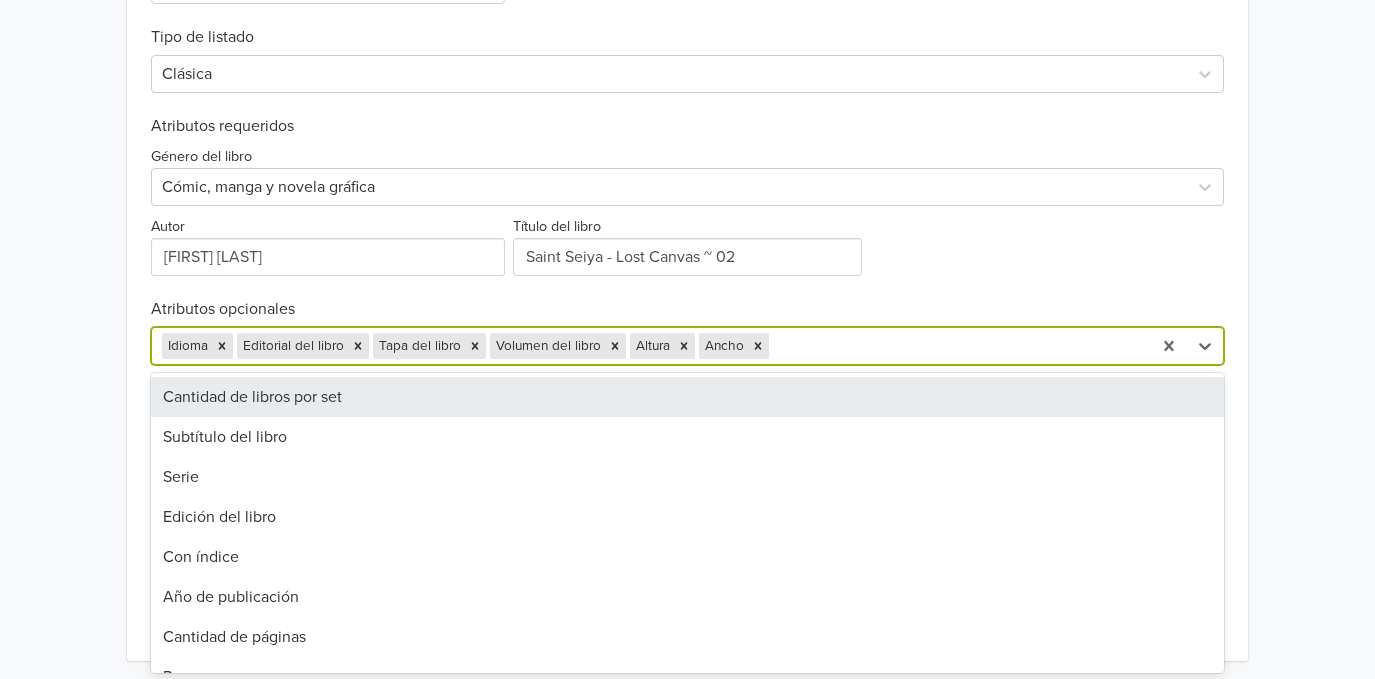 click on "Género del libro Cómic, manga y novela gráfica Autor Título del libro" at bounding box center [687, 206] 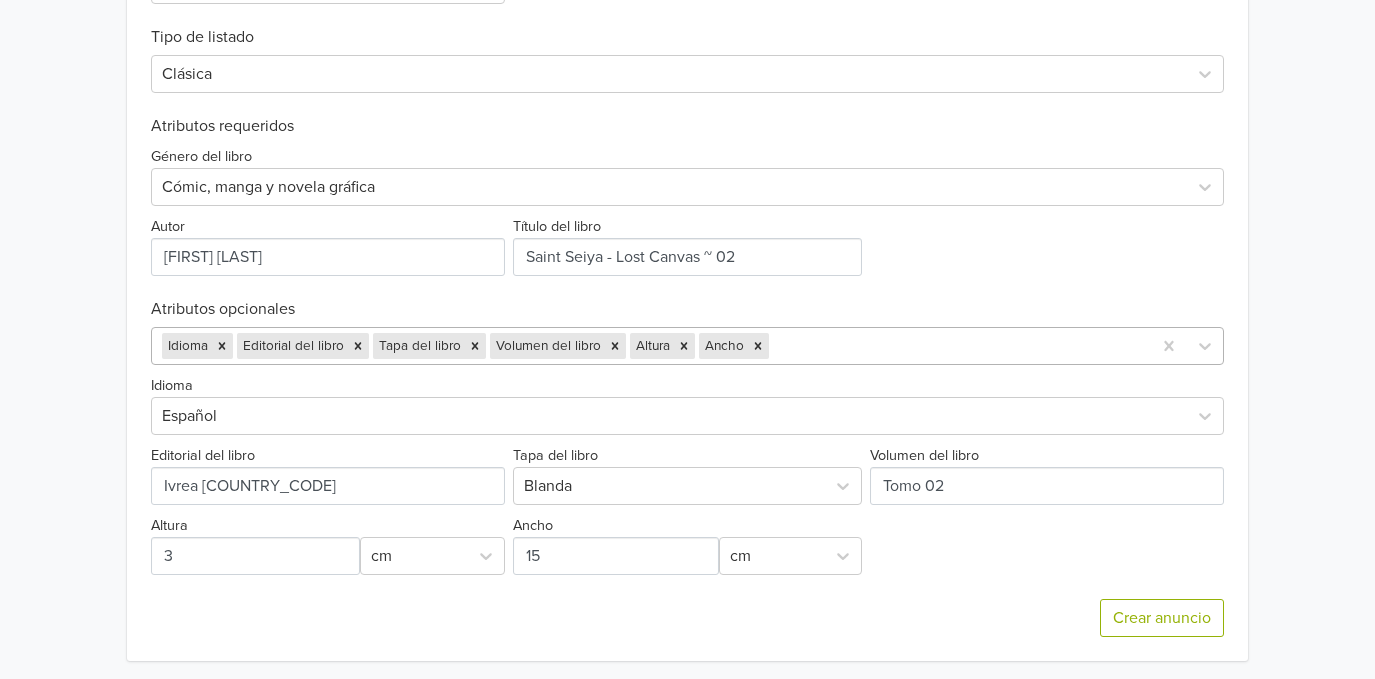 click at bounding box center [957, 346] 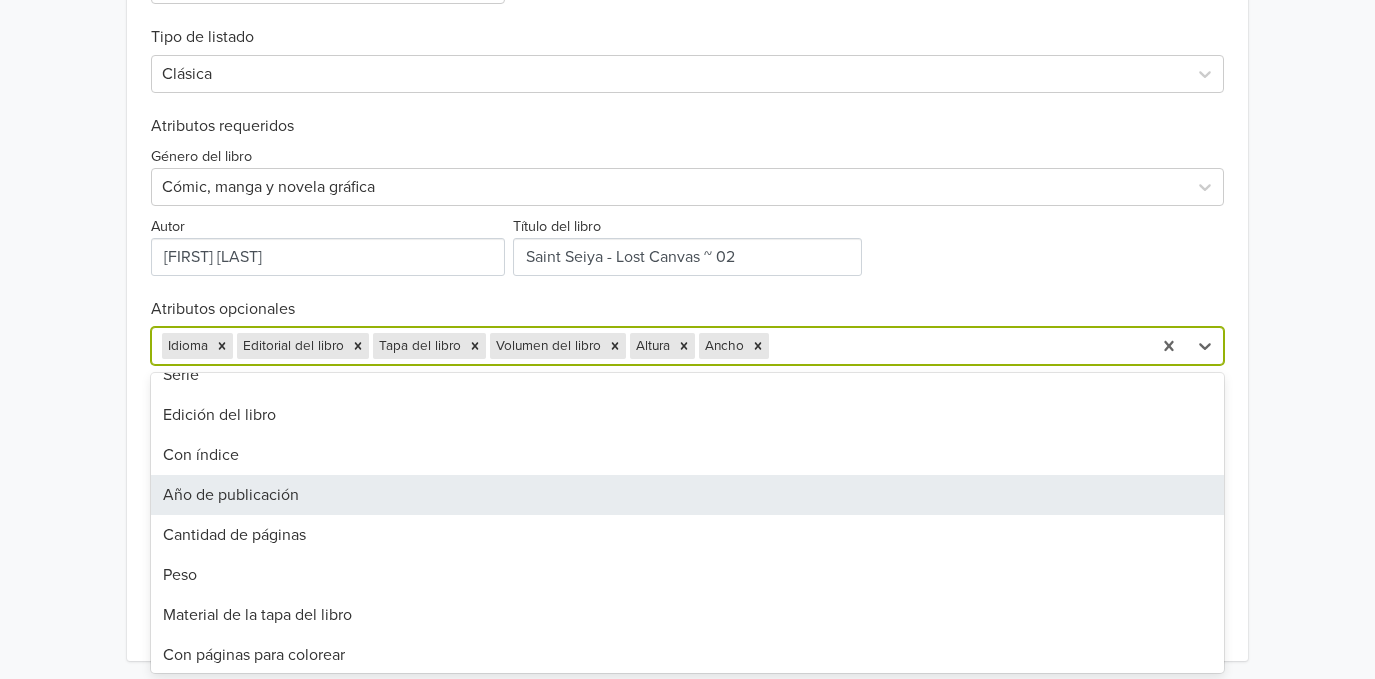 scroll, scrollTop: 133, scrollLeft: 0, axis: vertical 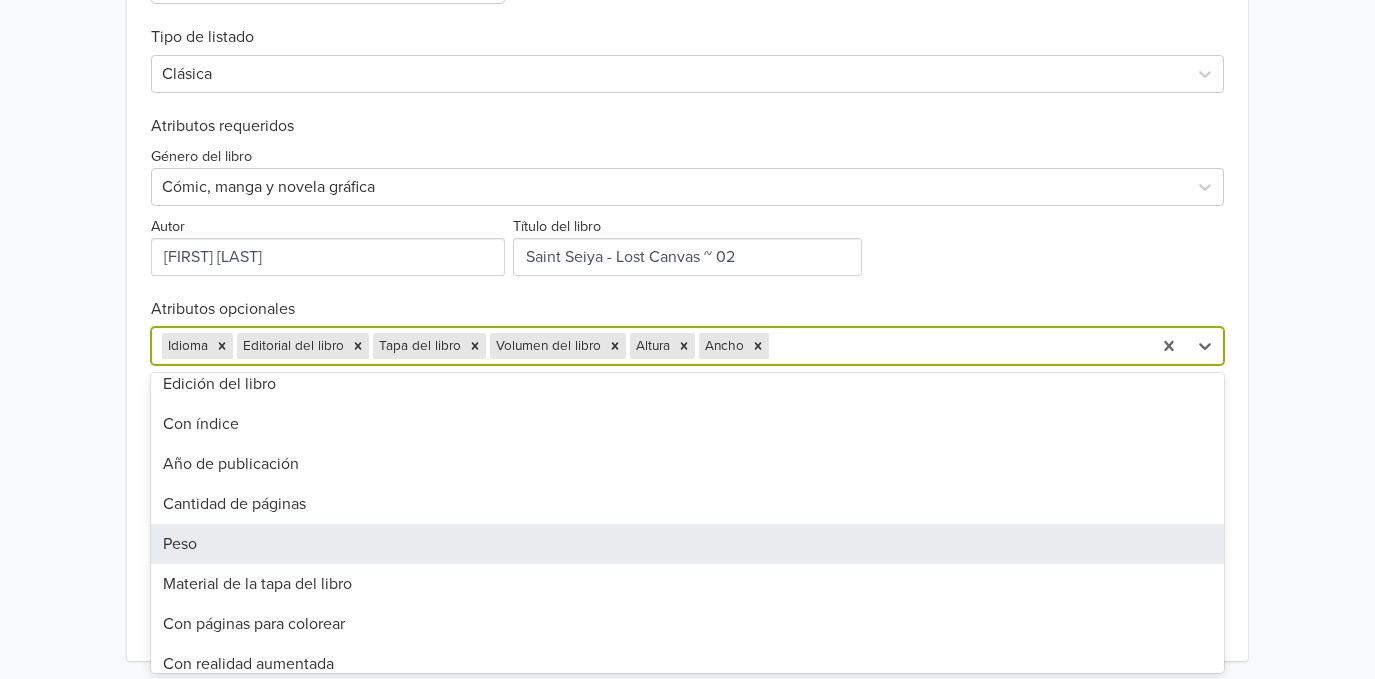 click on "Peso" at bounding box center (687, 544) 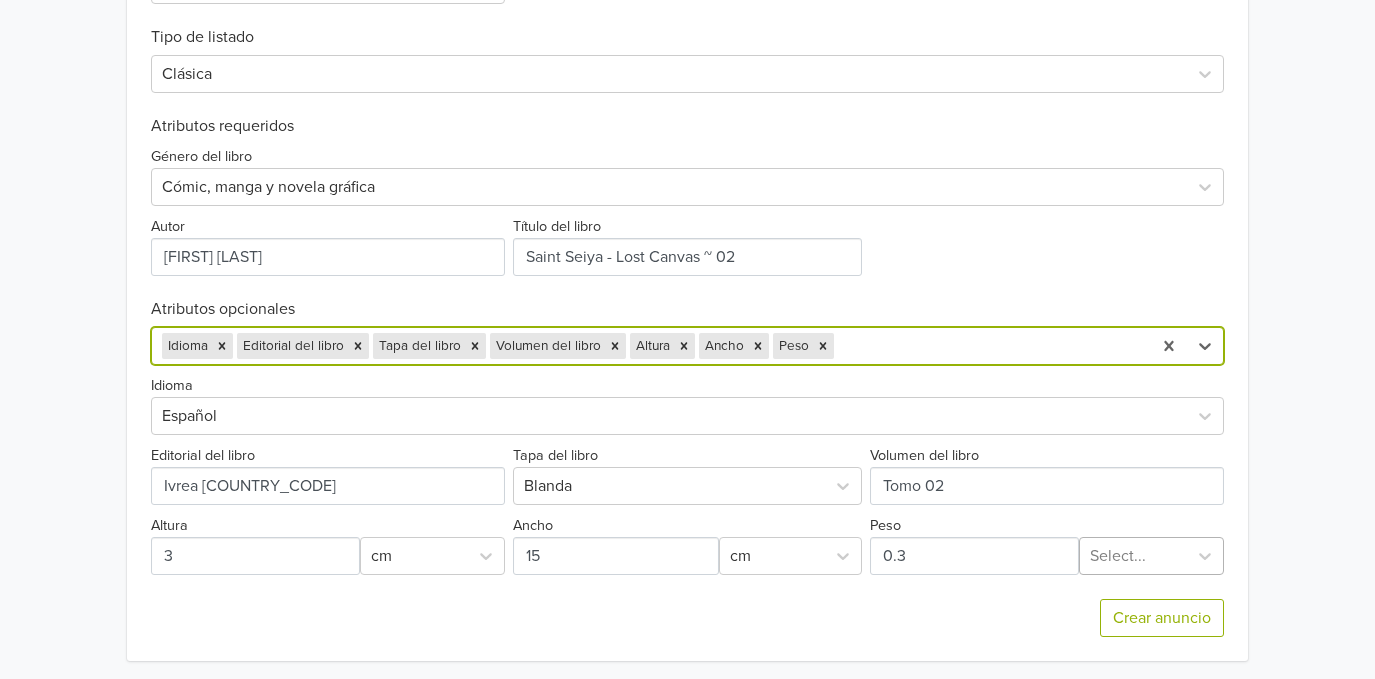 click at bounding box center [1133, 556] 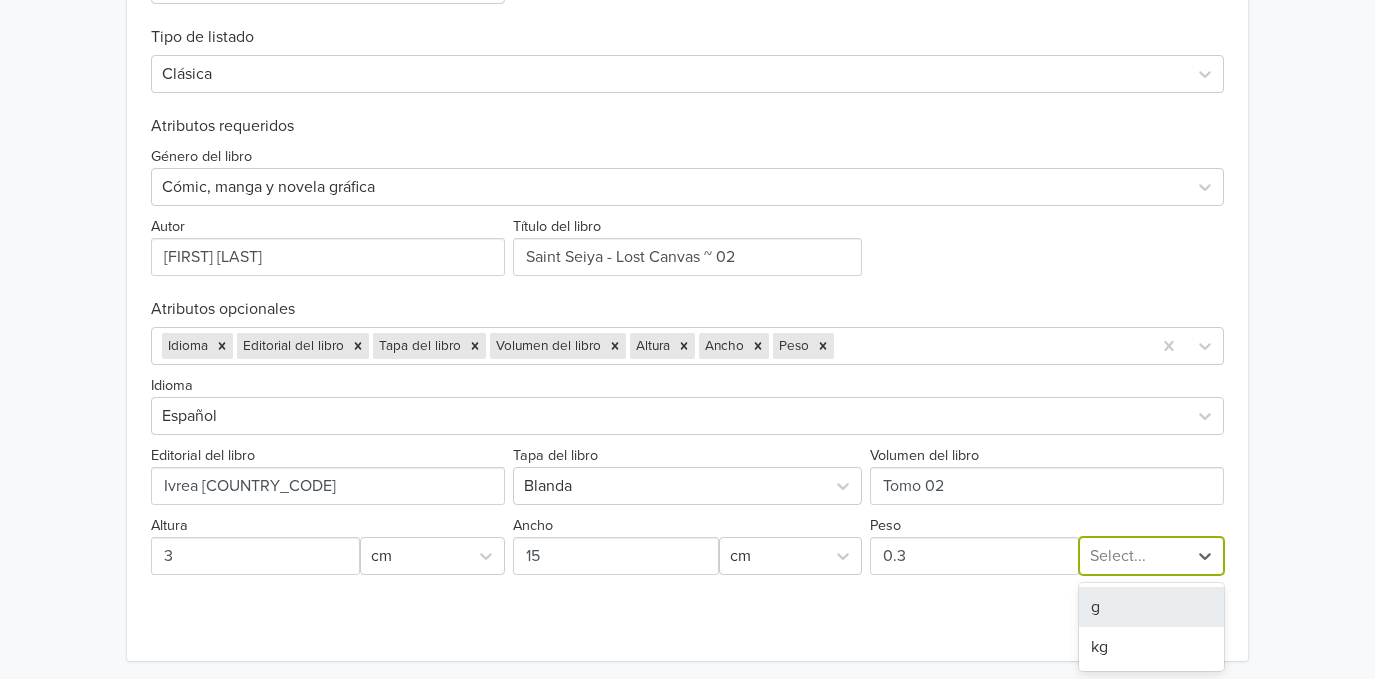 click on "g" at bounding box center (1151, 607) 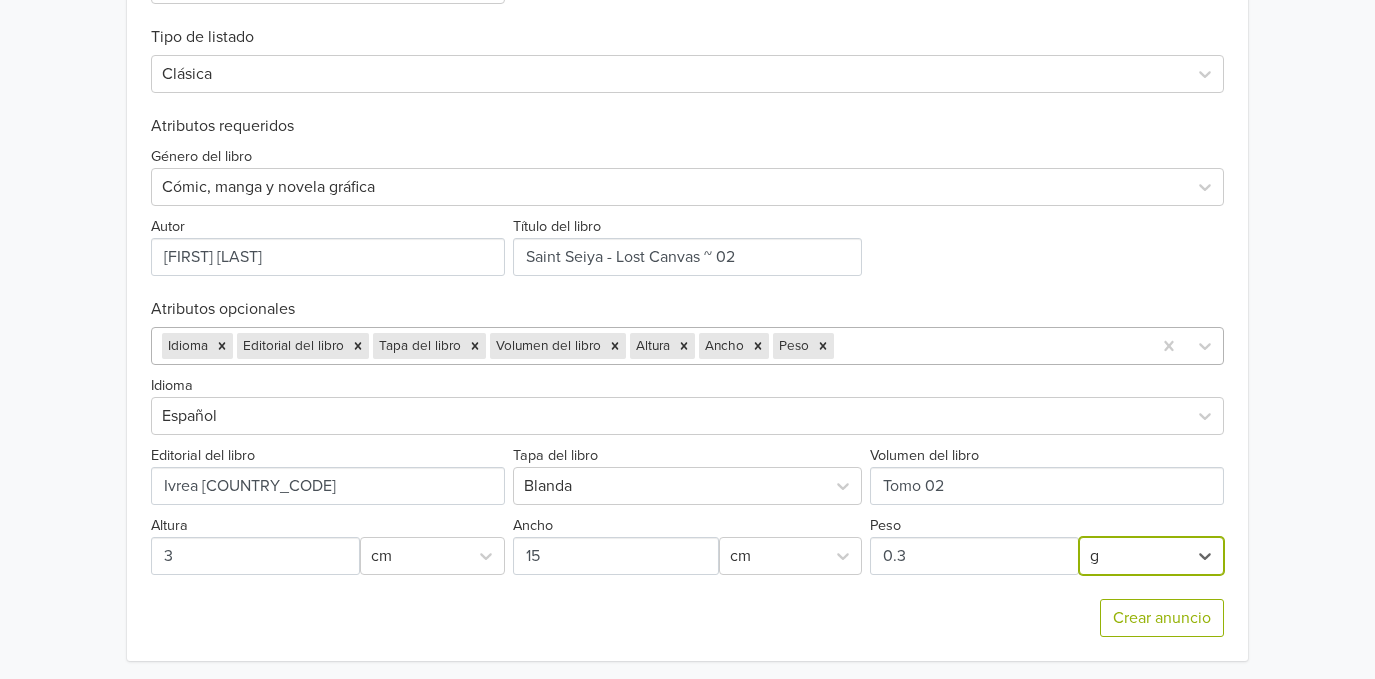 click at bounding box center [989, 346] 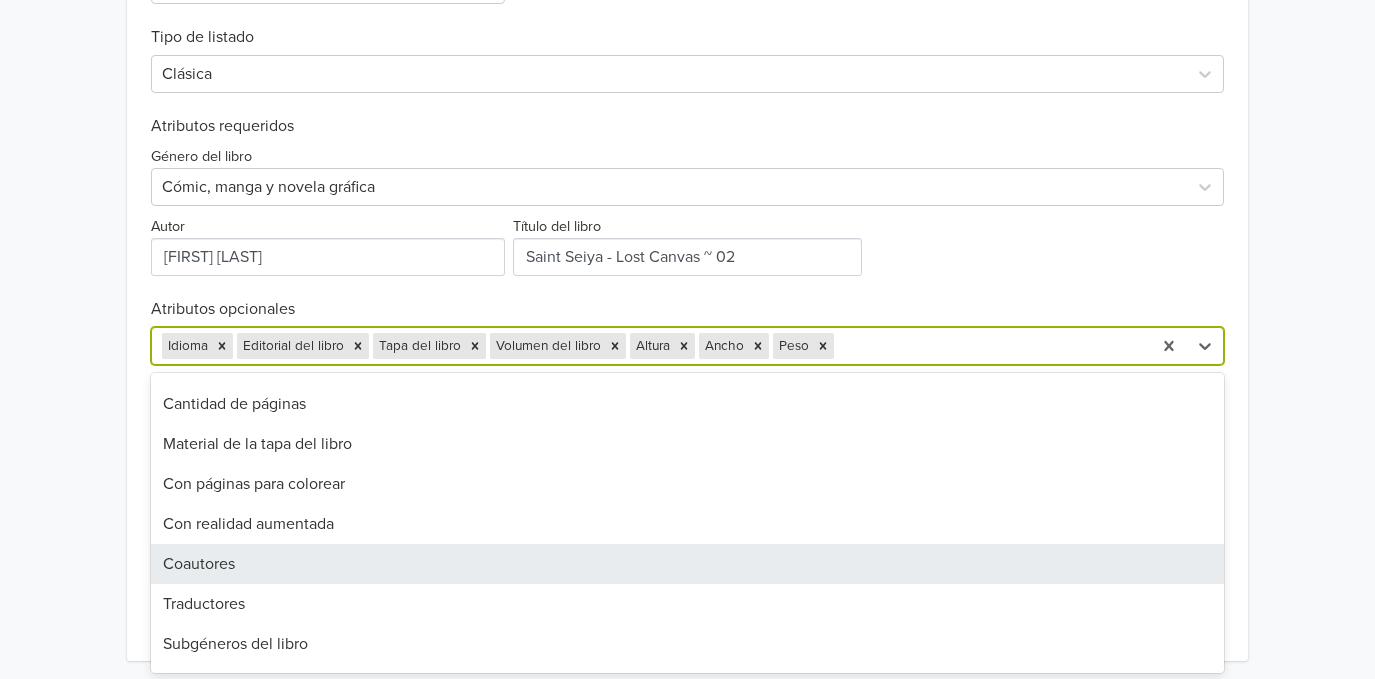 scroll, scrollTop: 266, scrollLeft: 0, axis: vertical 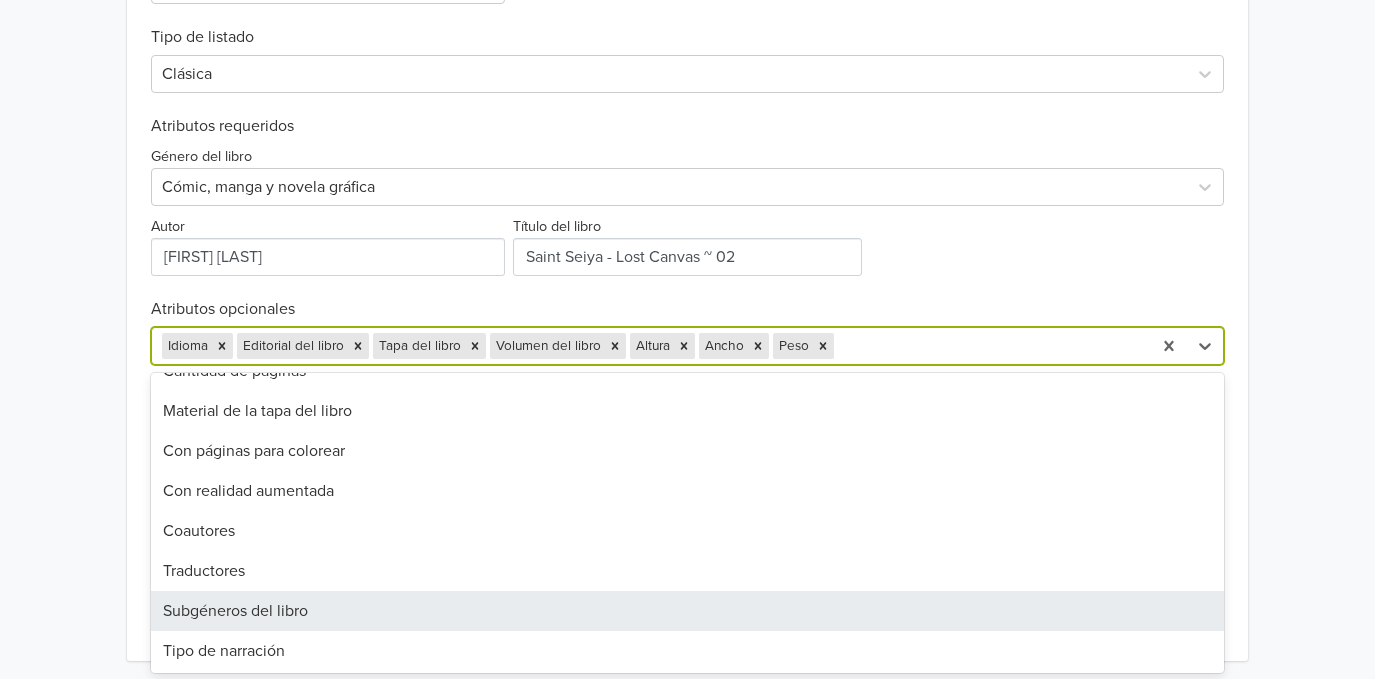 click on "Subgéneros del libro" at bounding box center (687, 611) 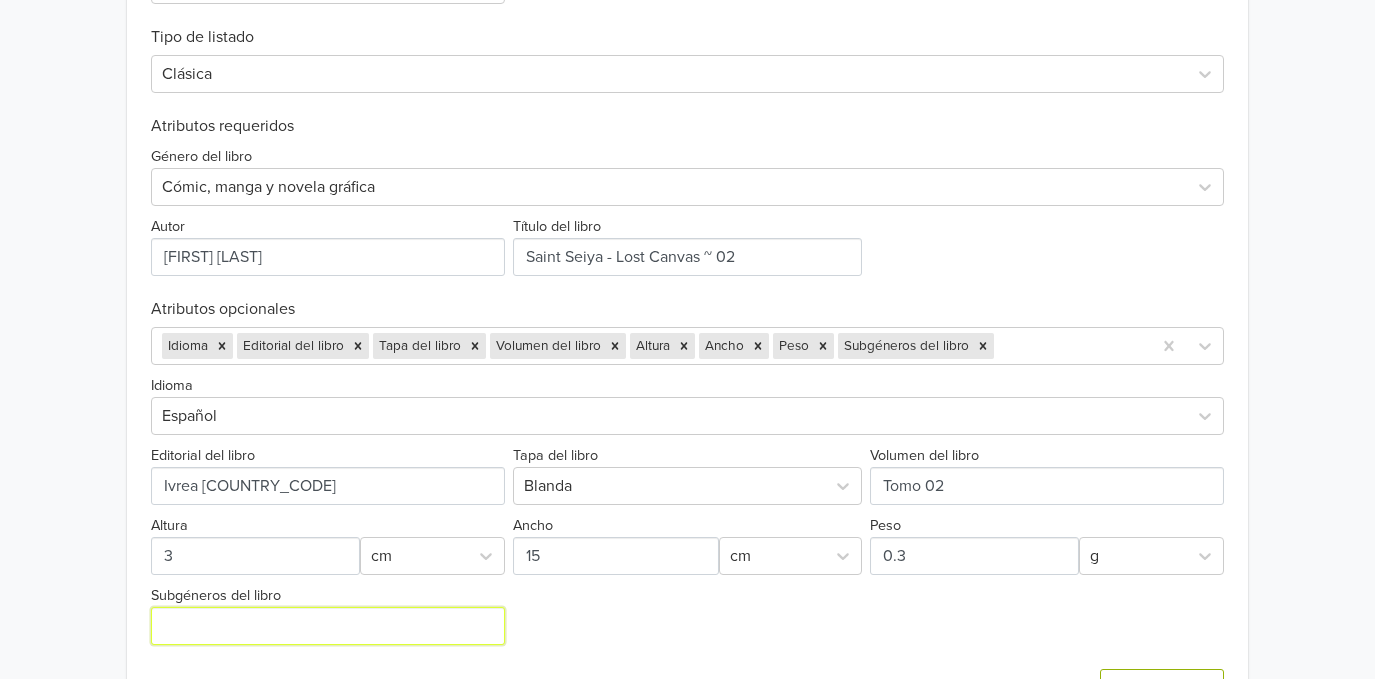 click on "Subgéneros del libro" at bounding box center [328, 626] 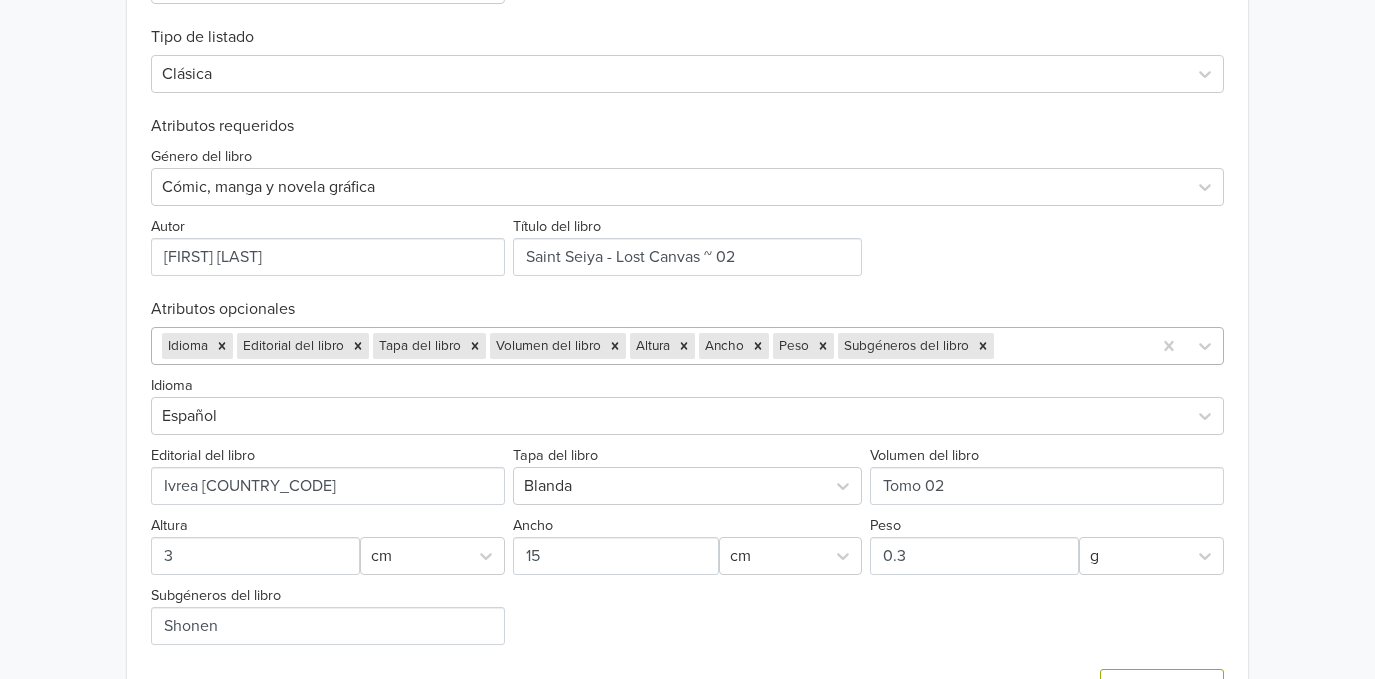 click at bounding box center (1069, 346) 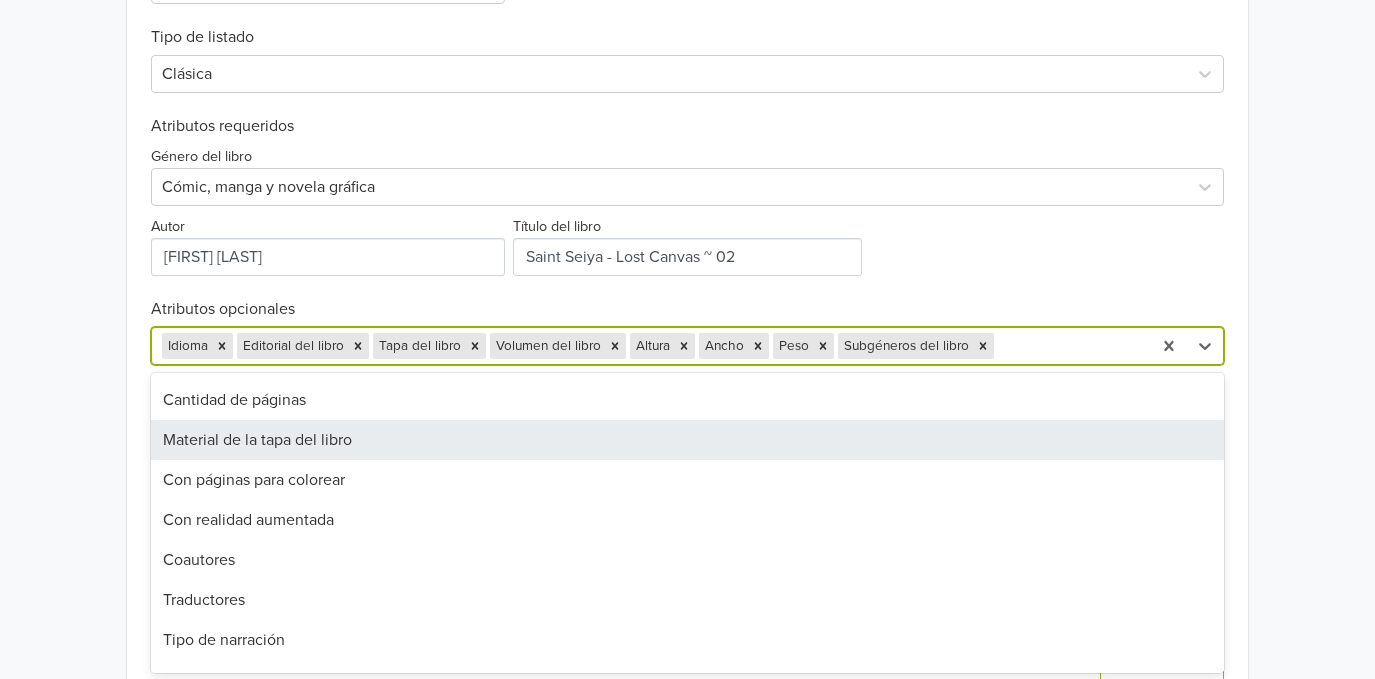 scroll, scrollTop: 266, scrollLeft: 0, axis: vertical 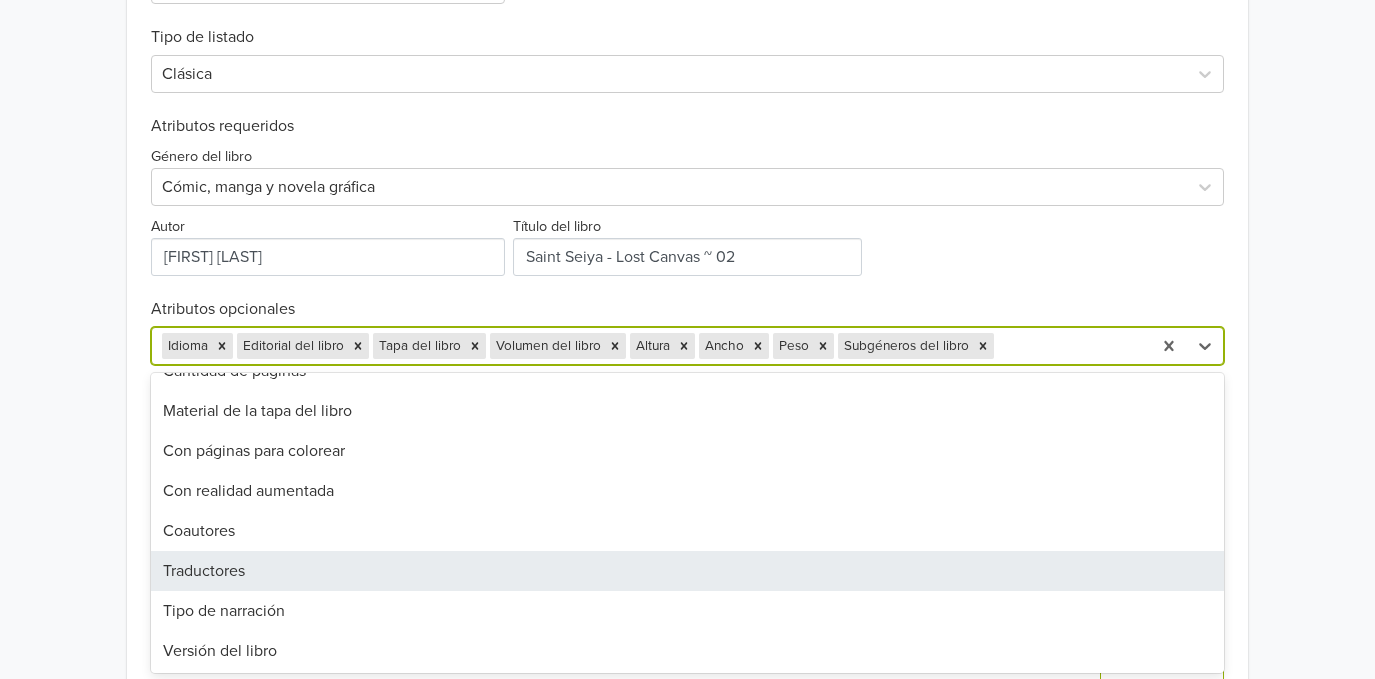 click on "Traductores" at bounding box center (687, 571) 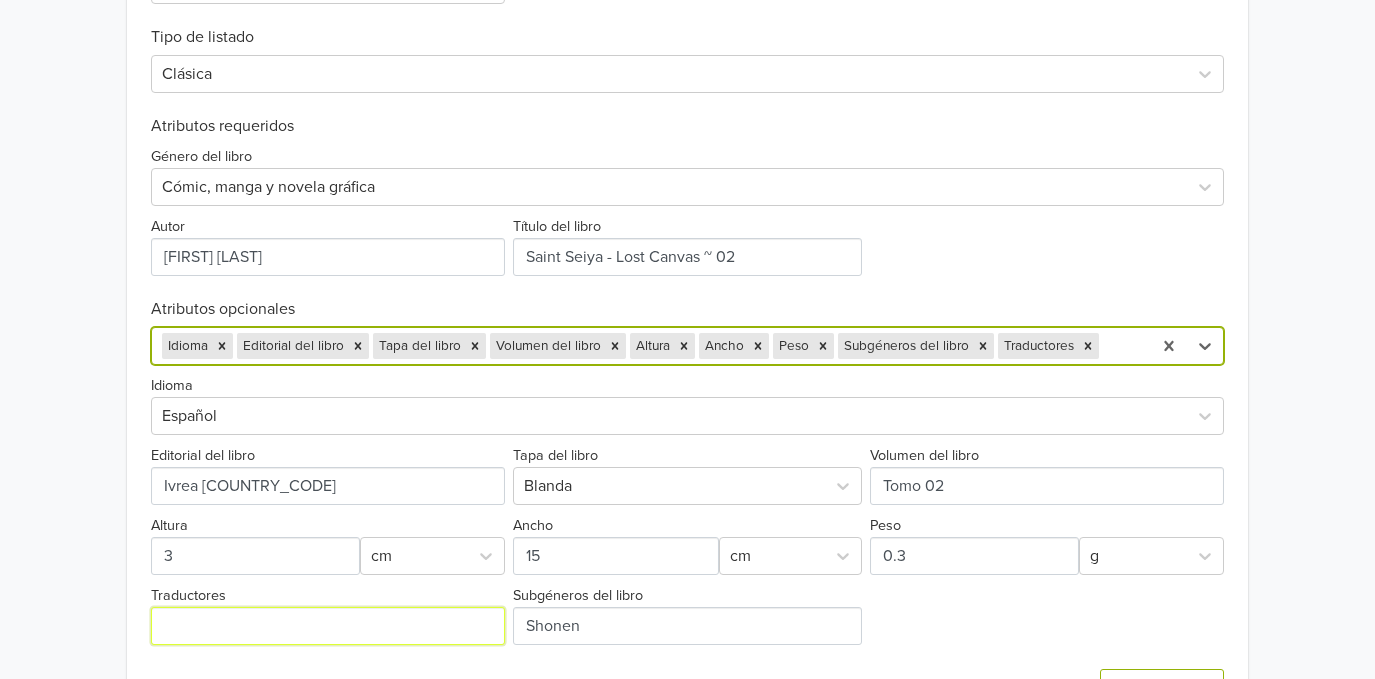 click on "Traductores" at bounding box center [328, 626] 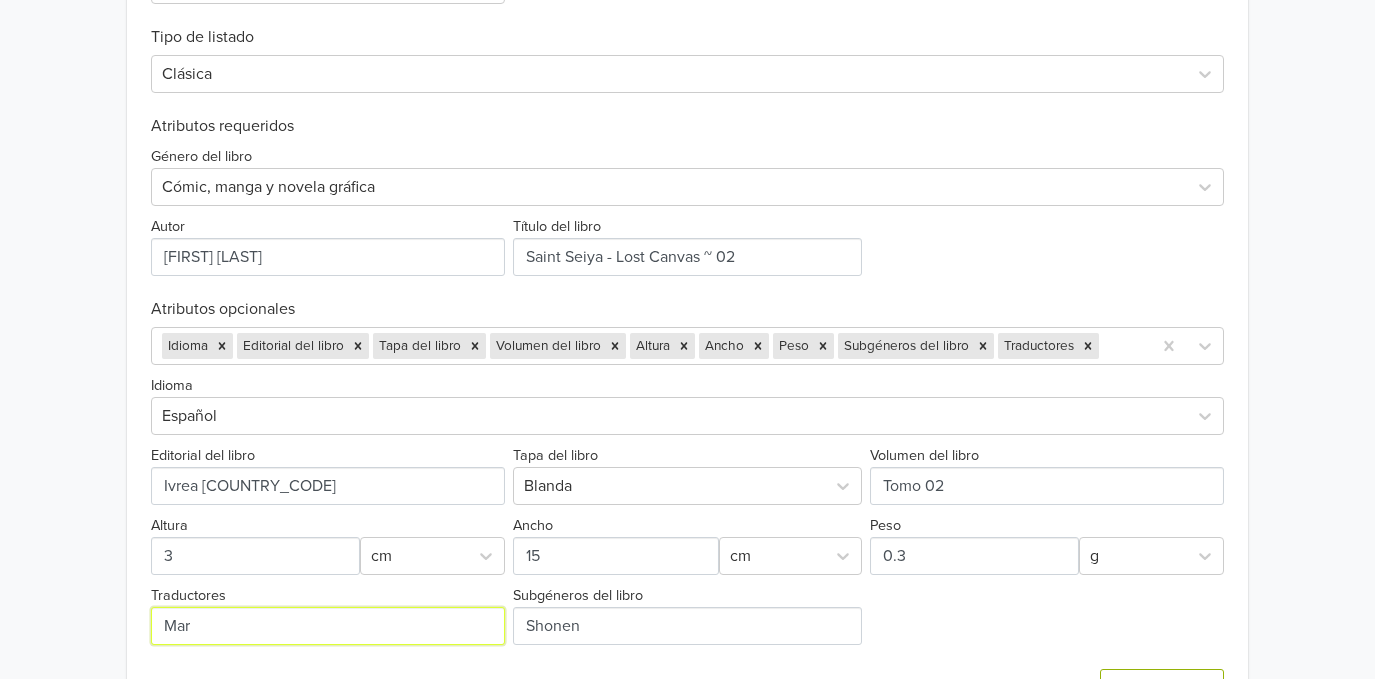 type on "[FIRST] [LAST]" 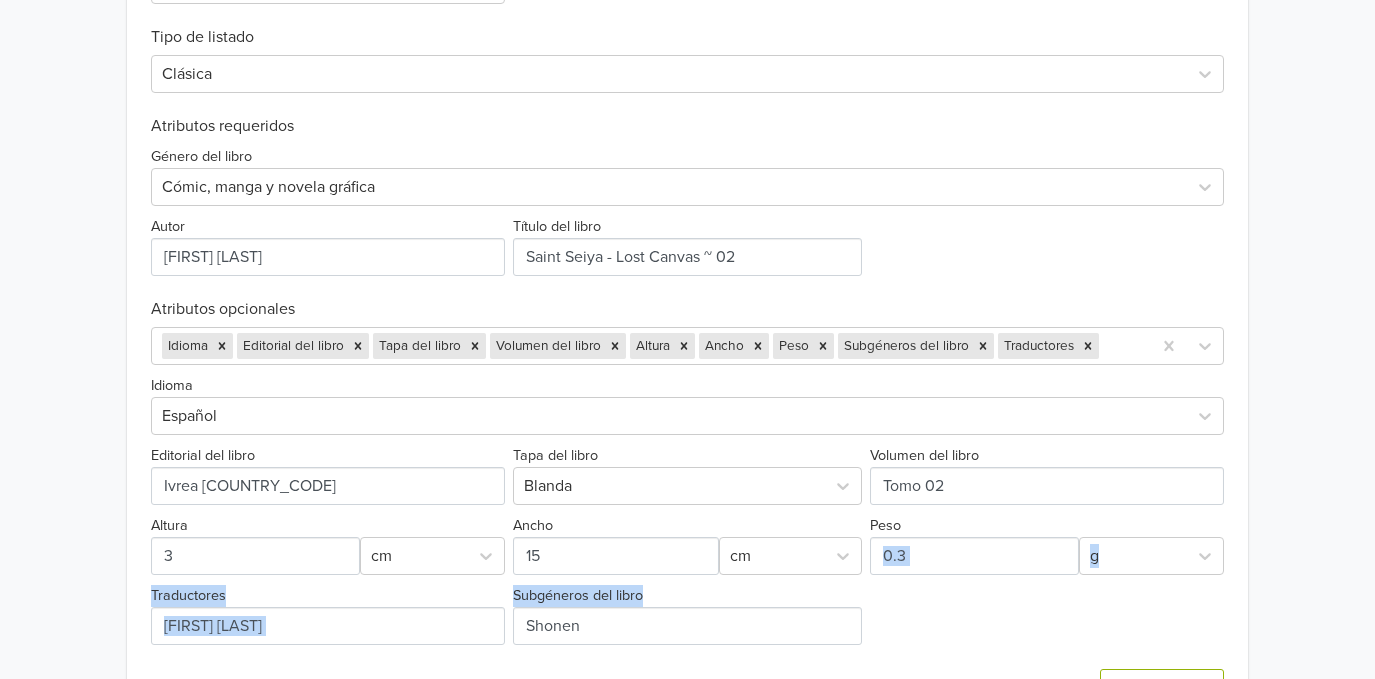 click on "Idioma Español Editorial del libro Tapa del libro Blanda Volumen del libro Altura cm Ancho cm Peso g Traductores Subgéneros del libro" at bounding box center [687, 505] 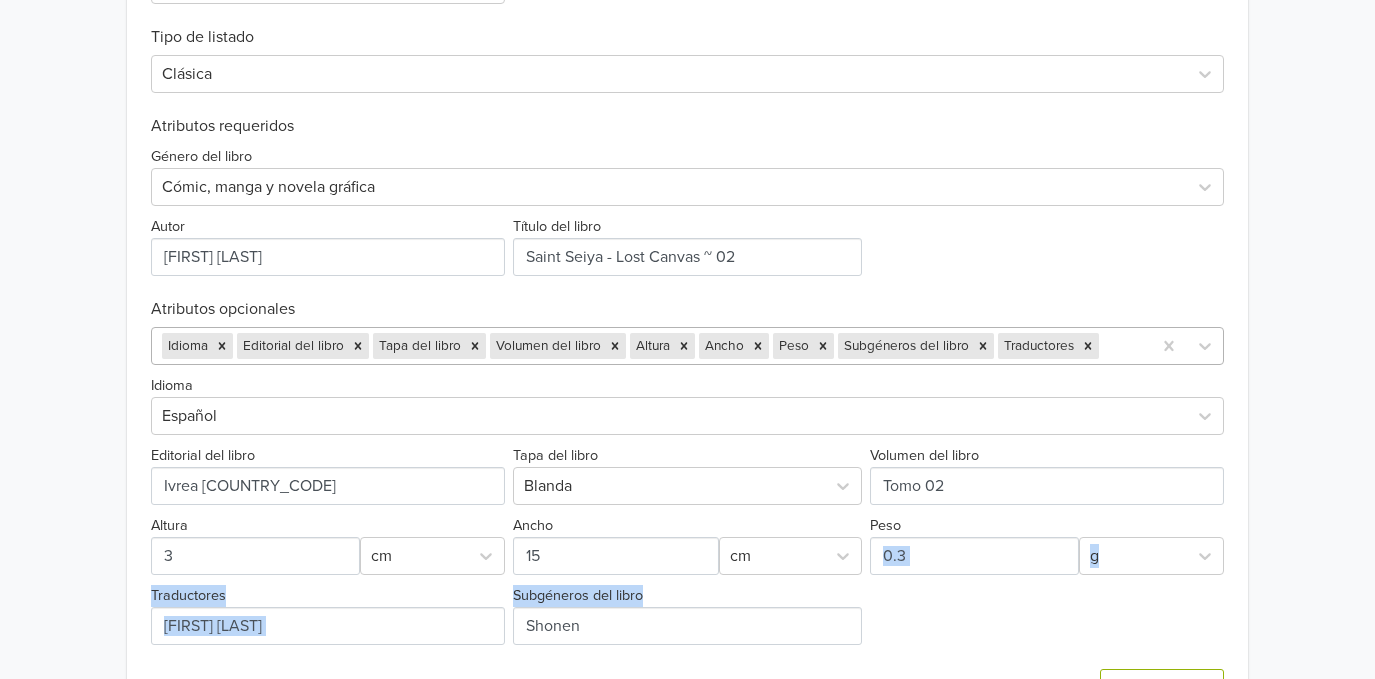 click at bounding box center [1122, 346] 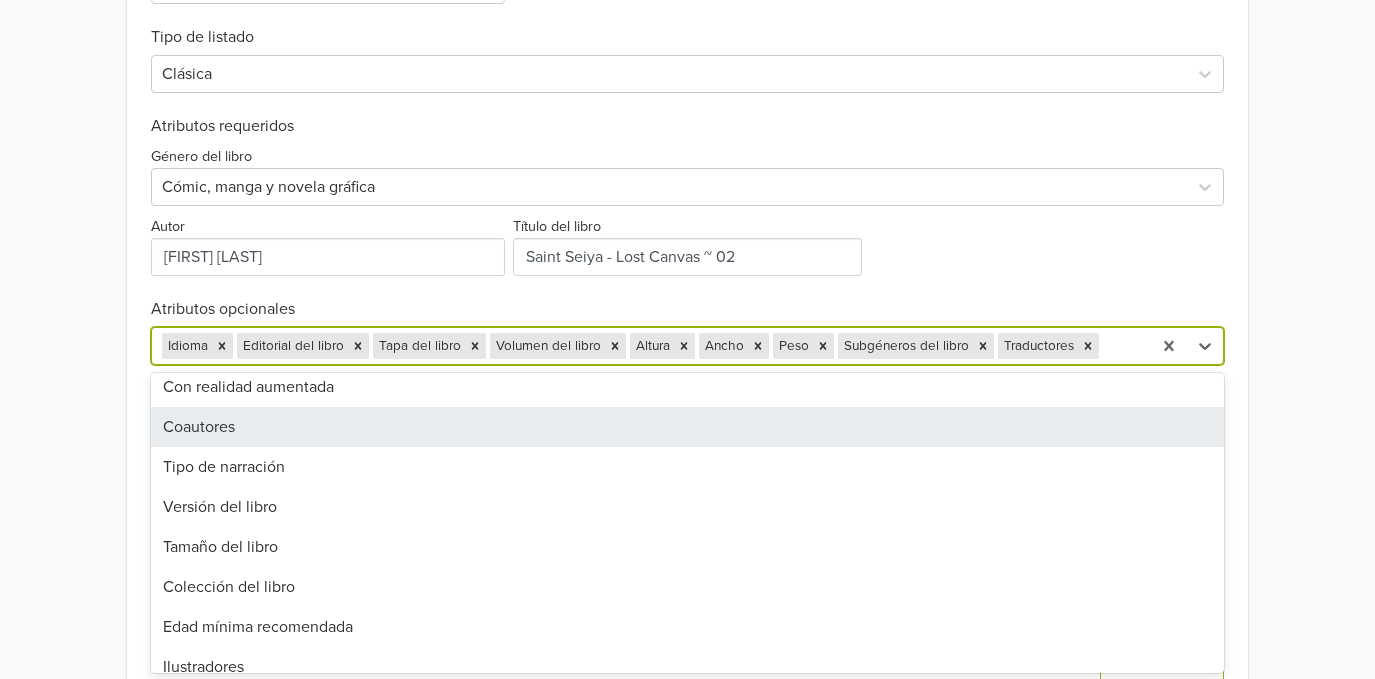 scroll, scrollTop: 400, scrollLeft: 0, axis: vertical 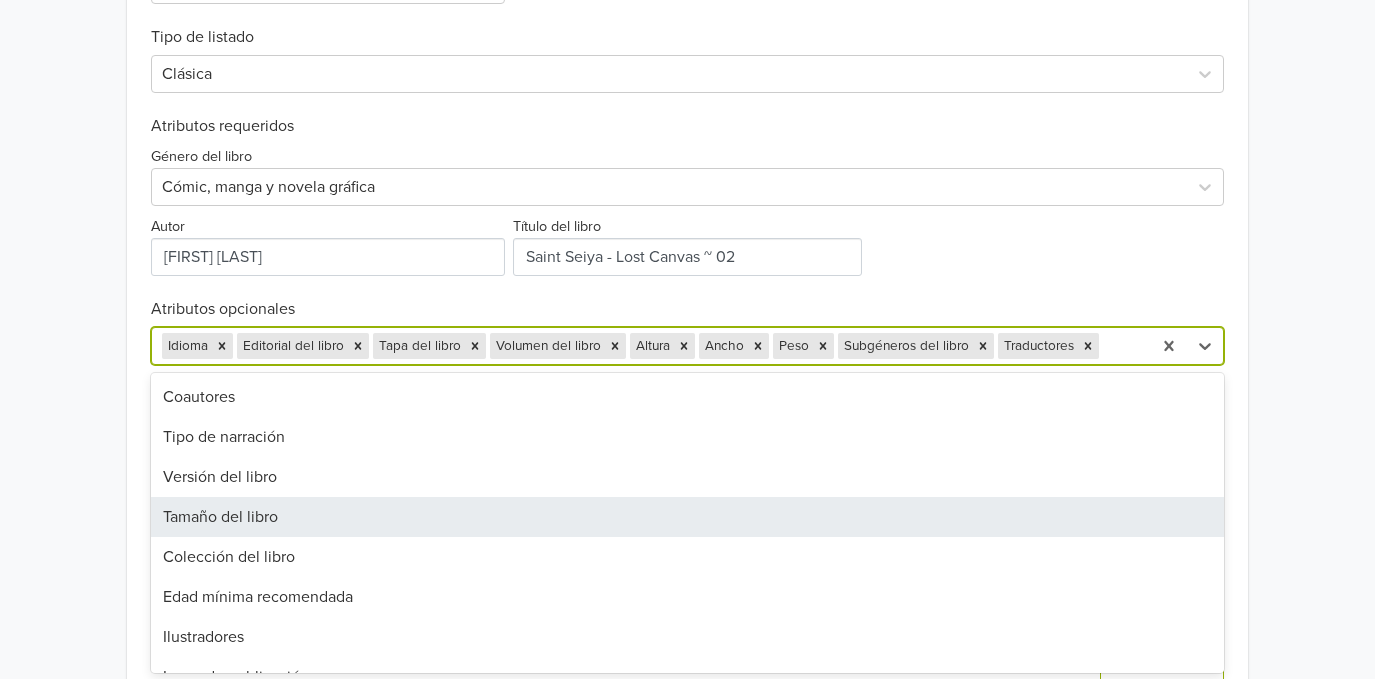 click on "Tamaño del libro" at bounding box center [687, 517] 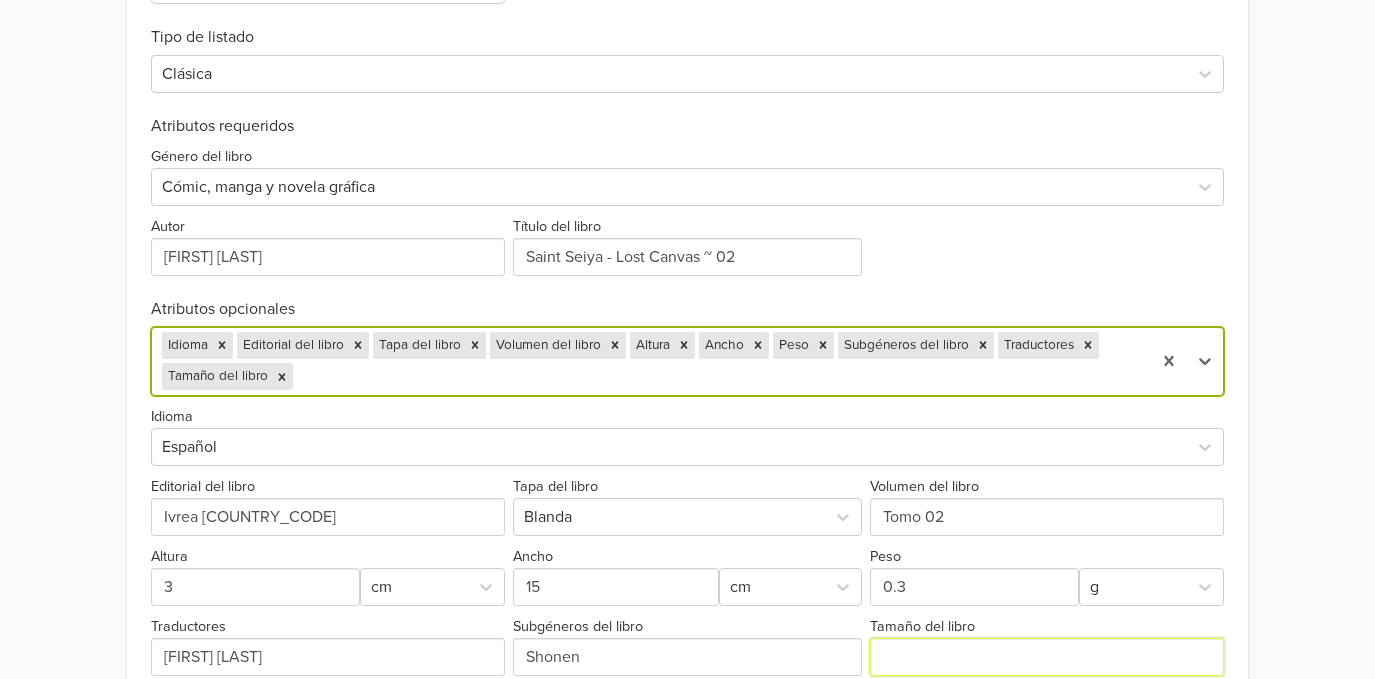 click on "Tamaño del libro" at bounding box center (1047, 657) 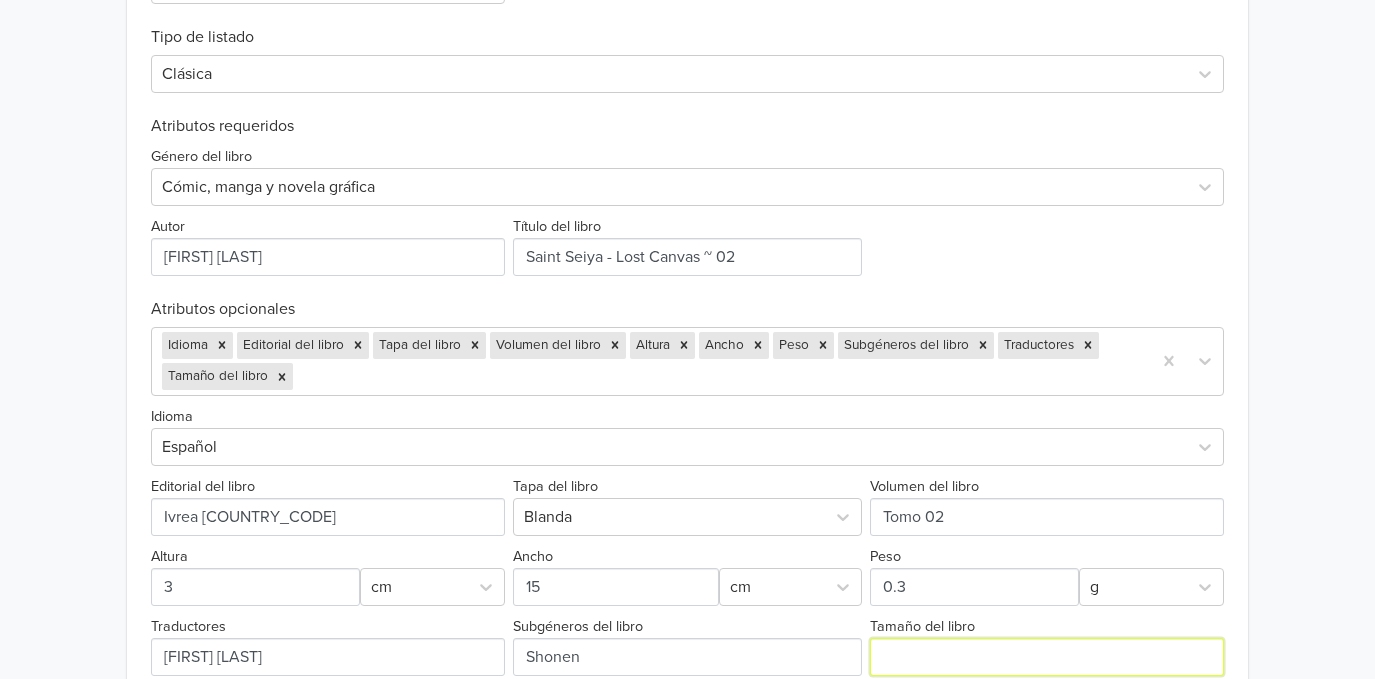 type on "B6 con sobrecubierta" 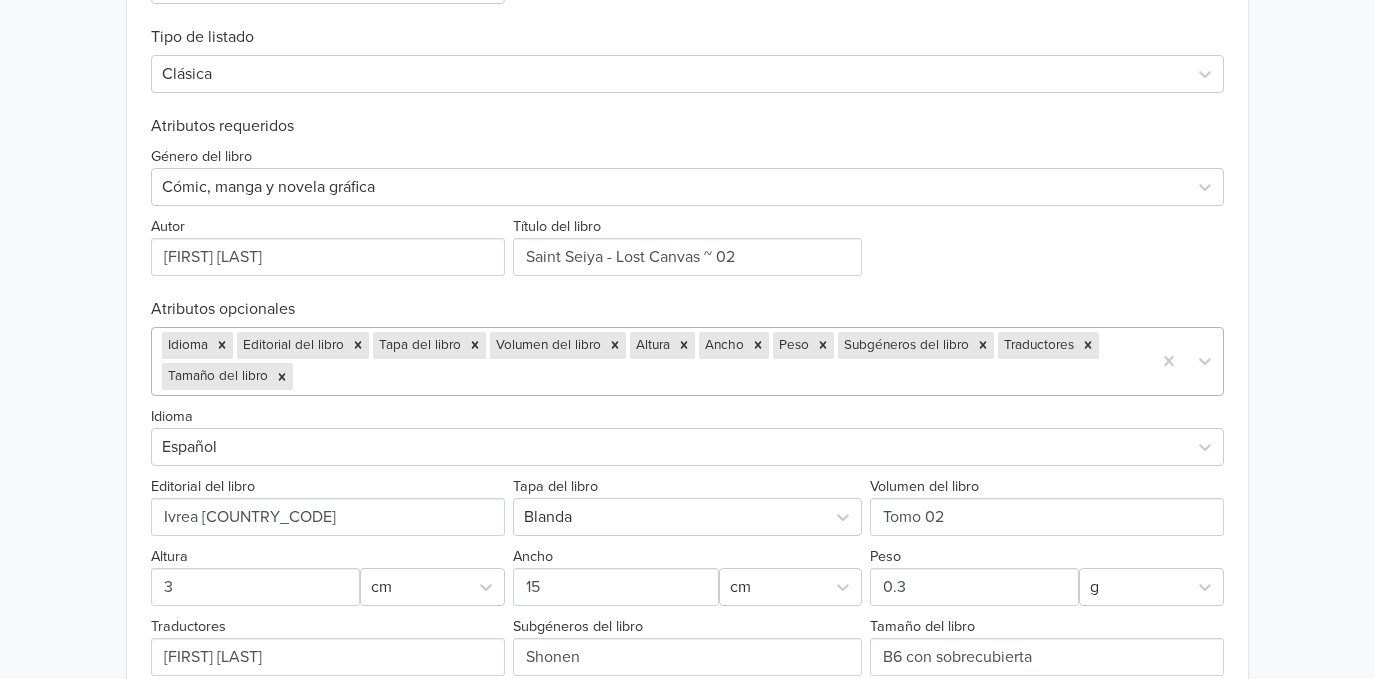click on "Idioma Editorial del libro Tapa del libro Volumen del libro Altura Ancho Peso Subgéneros del libro Traductores Tamaño del libro" at bounding box center [651, 361] 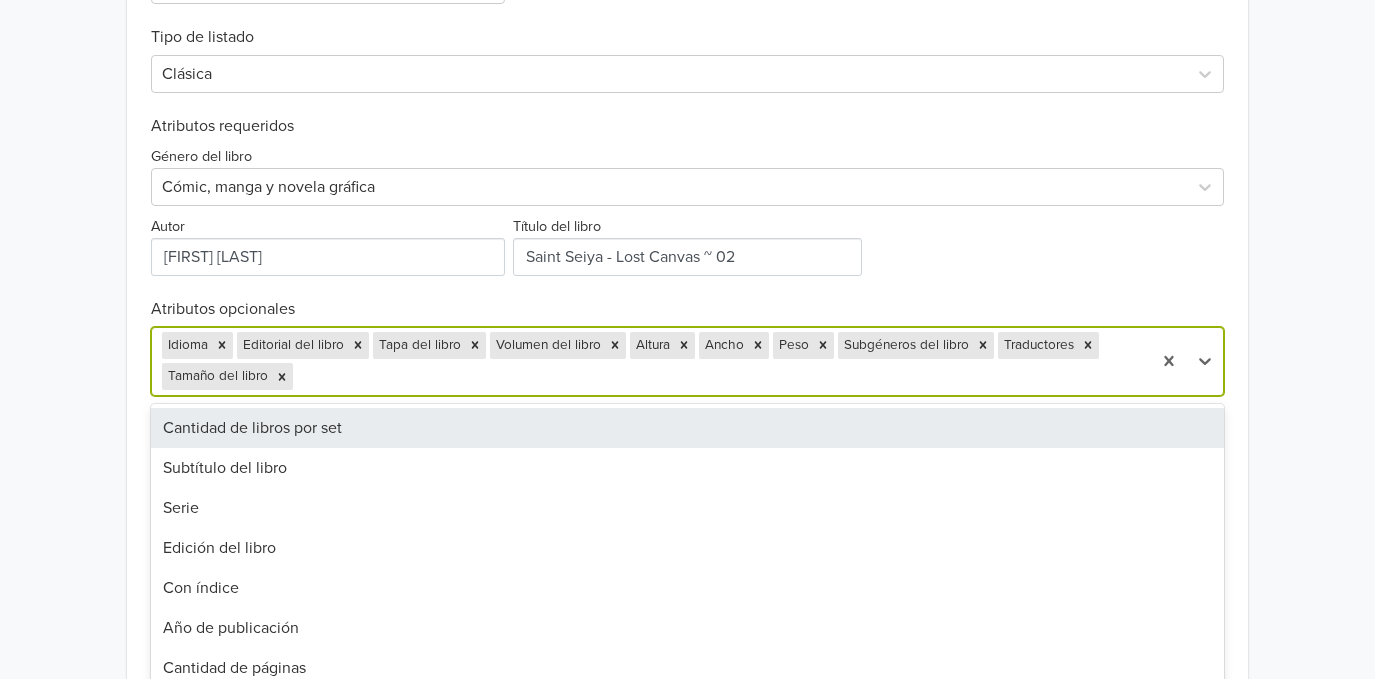 scroll, scrollTop: 798, scrollLeft: 0, axis: vertical 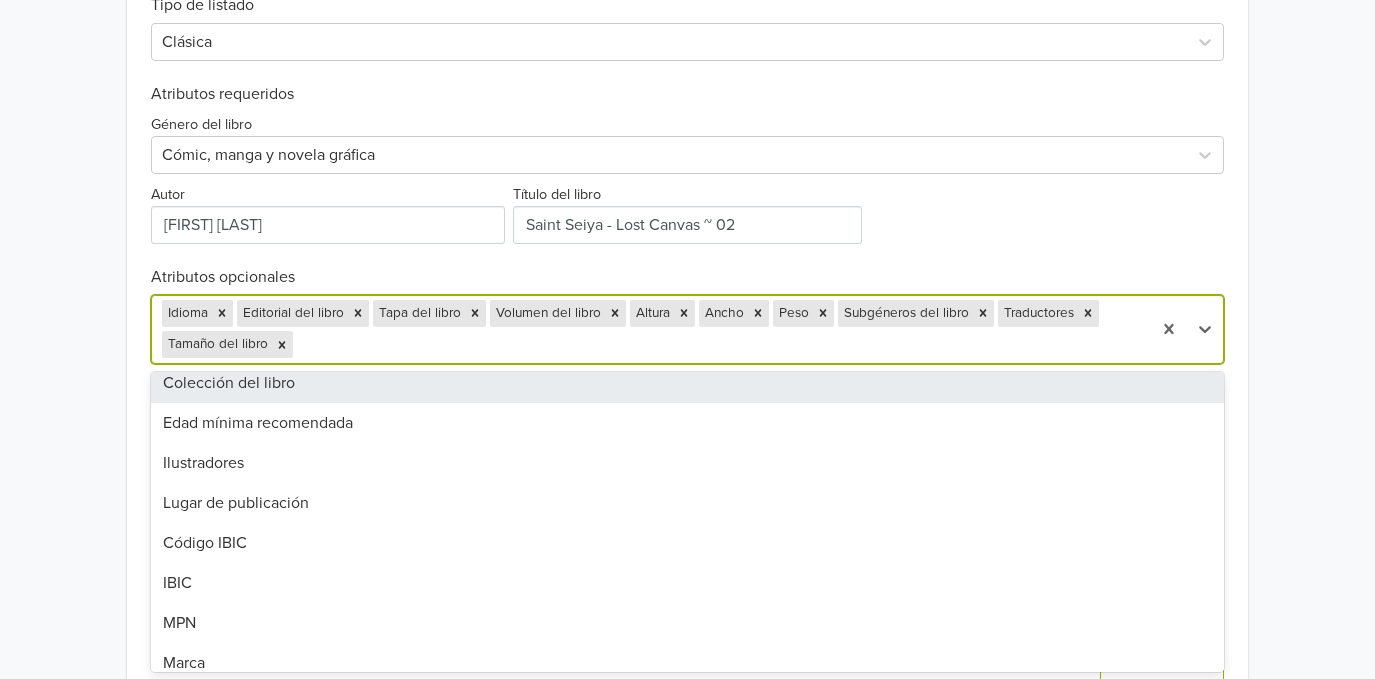 click on "Género del libro Cómic, manga y novela gráfica Autor Título del libro" at bounding box center [687, 174] 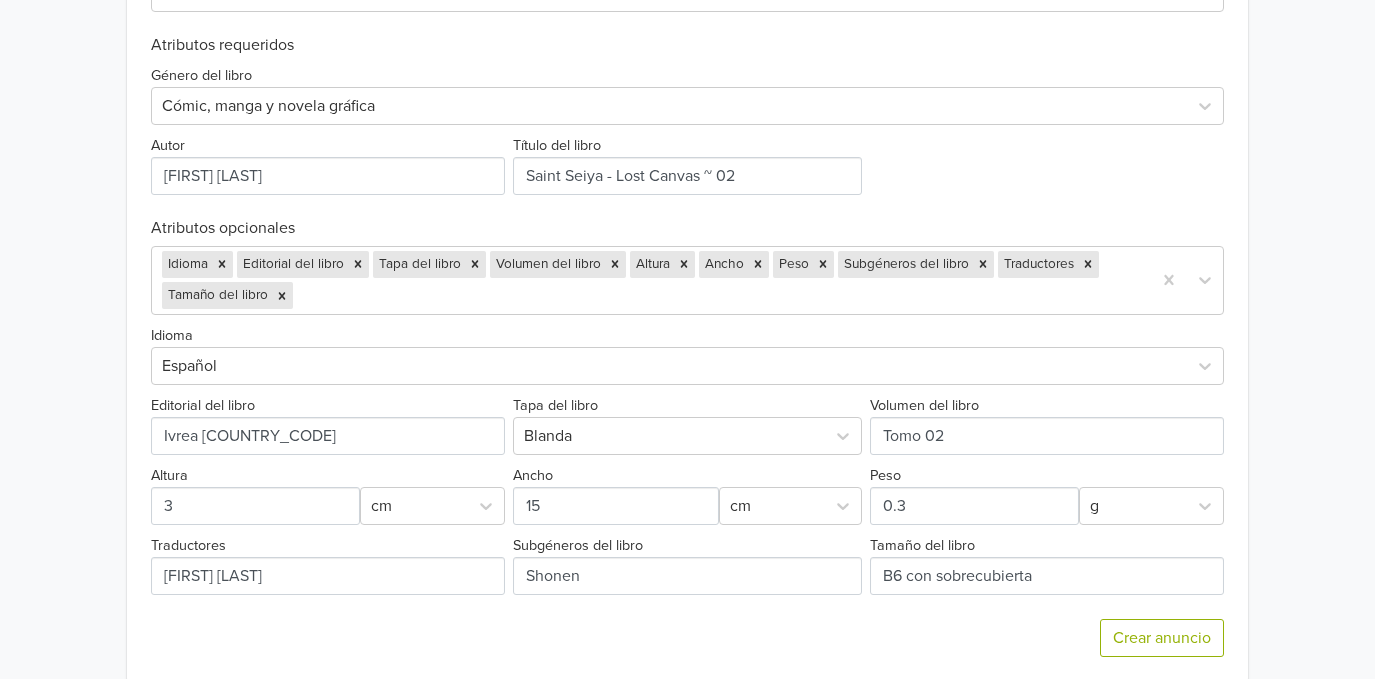 scroll, scrollTop: 872, scrollLeft: 0, axis: vertical 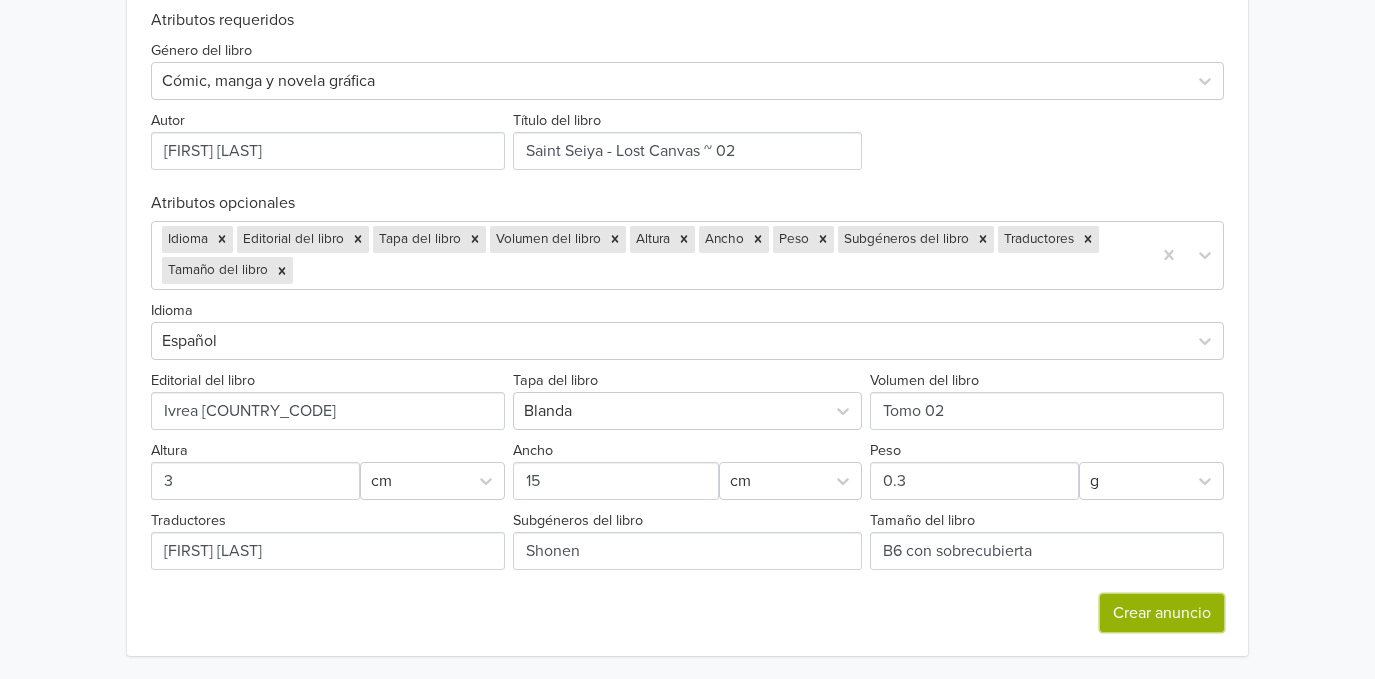 click on "Crear anuncio" at bounding box center [1162, 613] 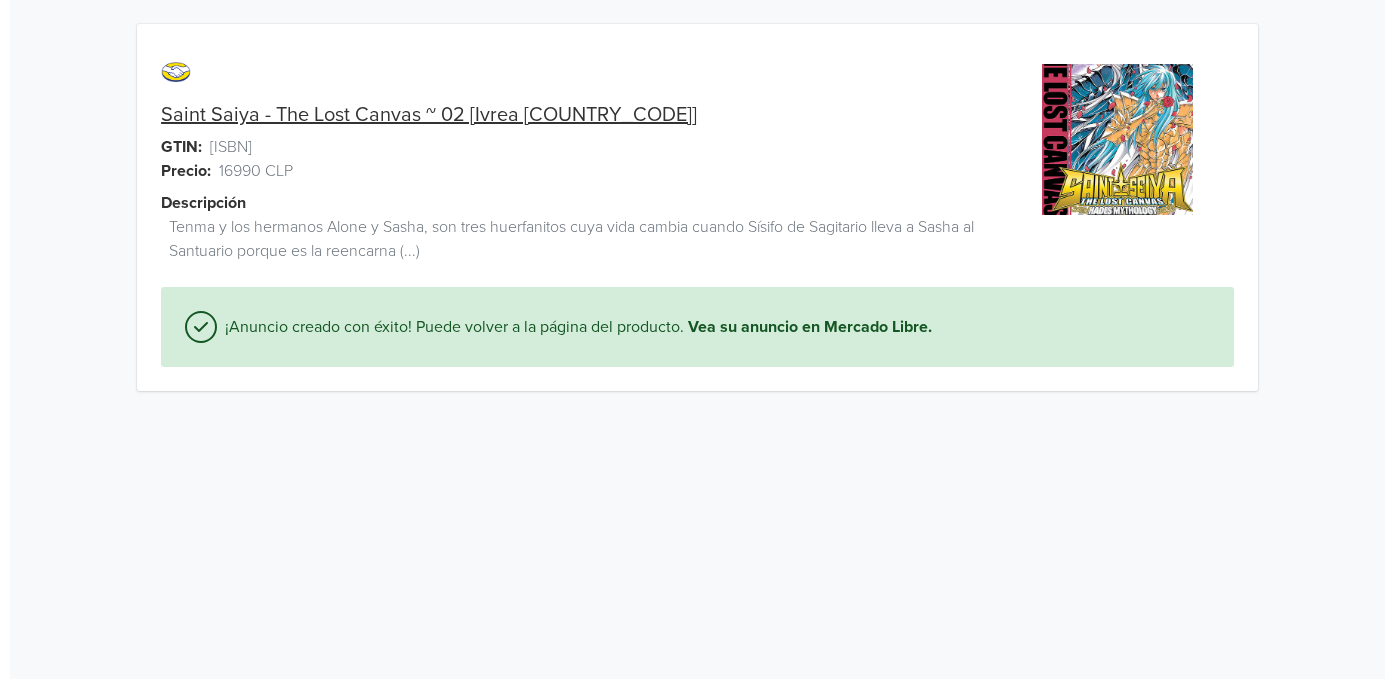 scroll, scrollTop: 0, scrollLeft: 0, axis: both 